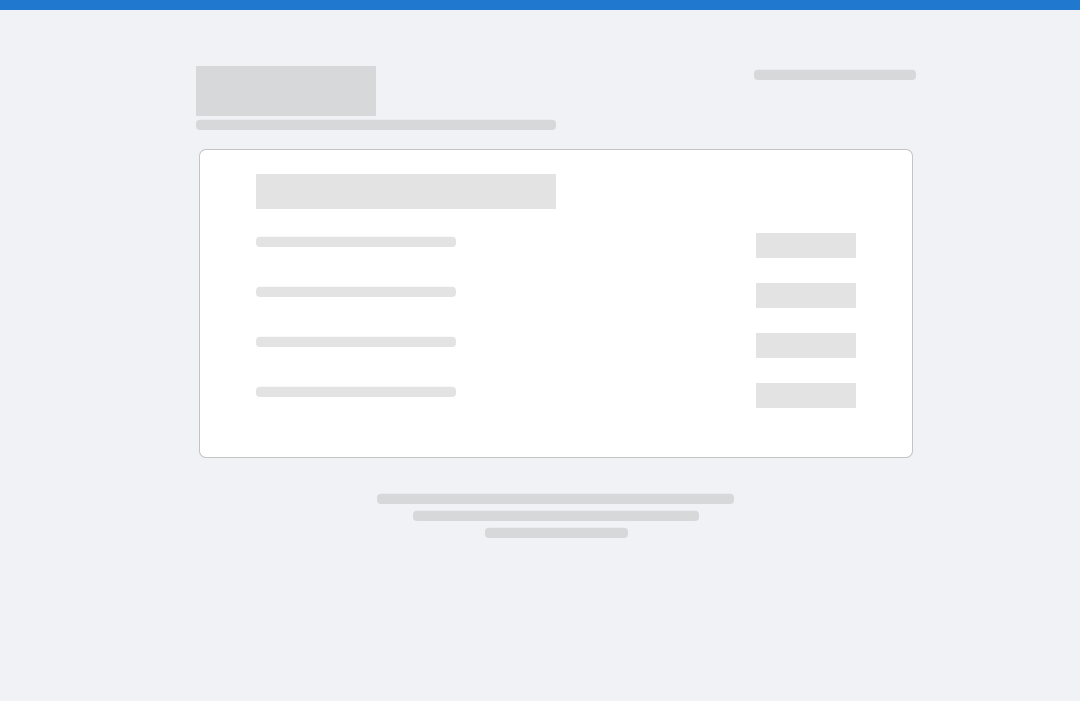 scroll, scrollTop: 0, scrollLeft: 0, axis: both 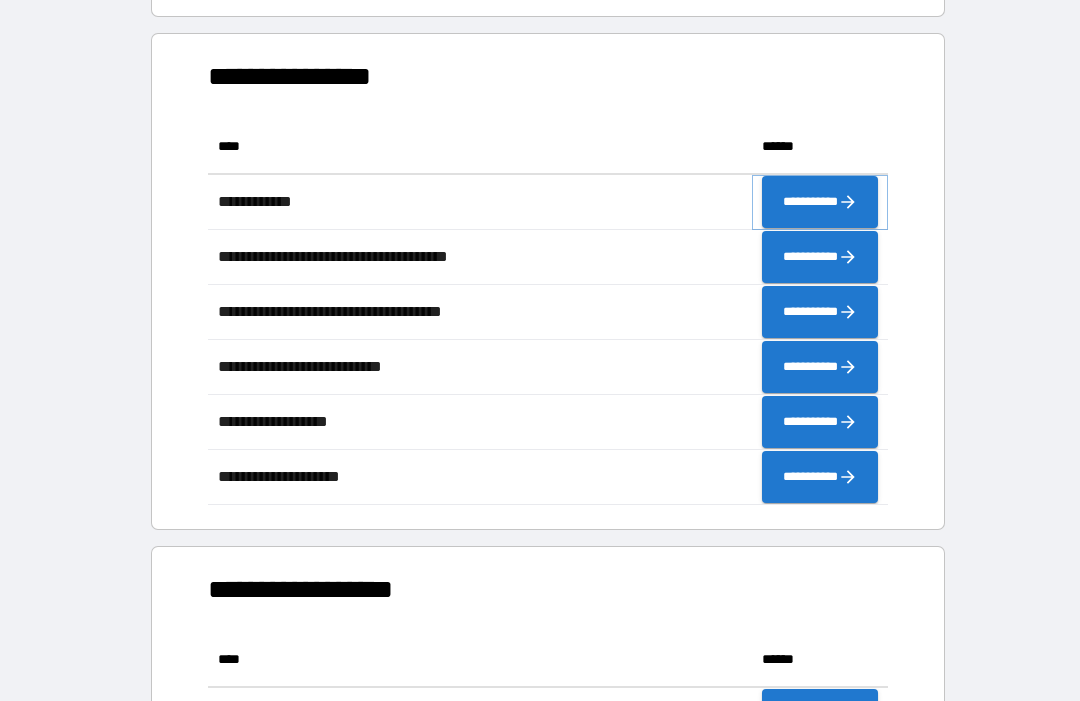 click on "**********" at bounding box center [820, 202] 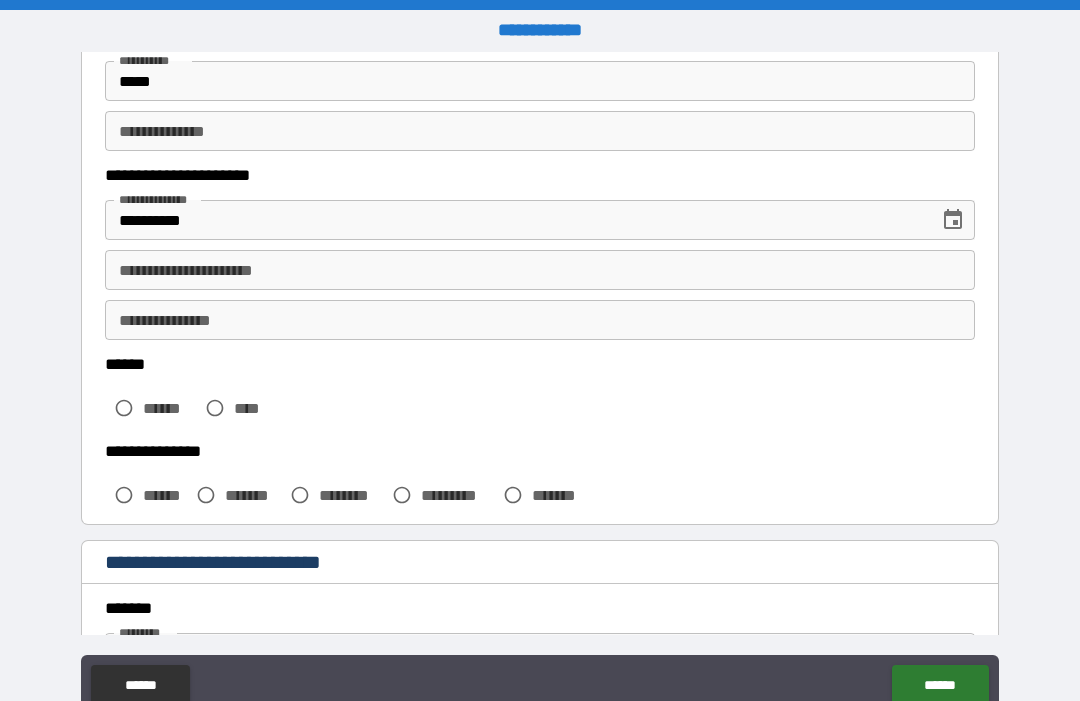 scroll, scrollTop: 241, scrollLeft: 0, axis: vertical 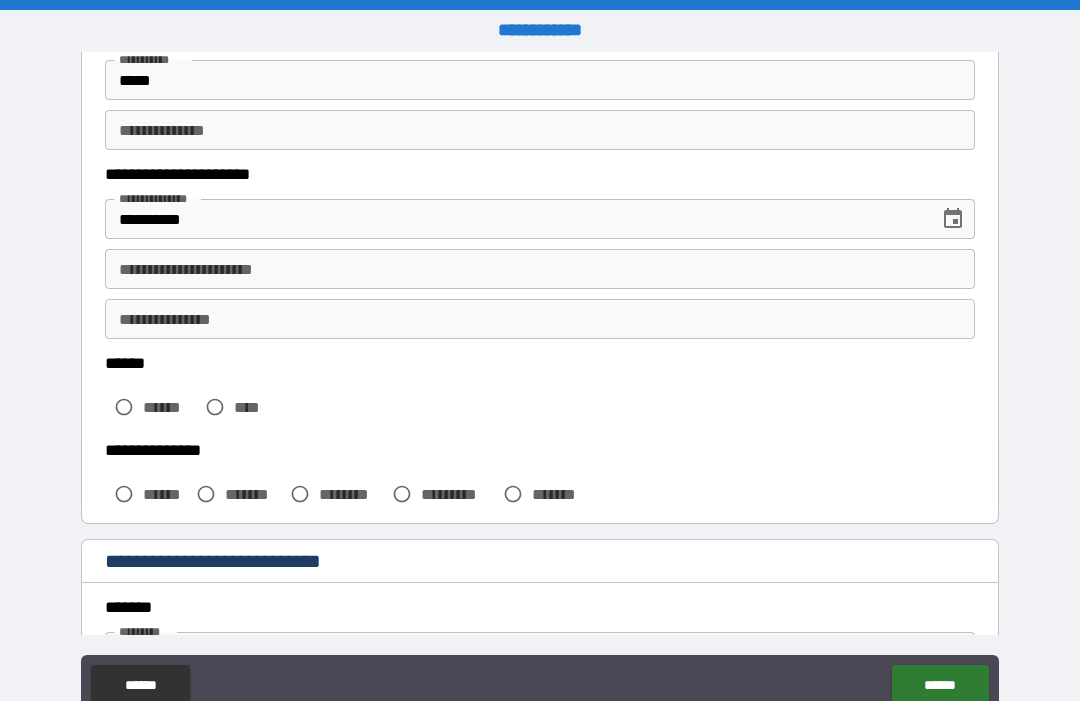 click on "**********" at bounding box center (540, 269) 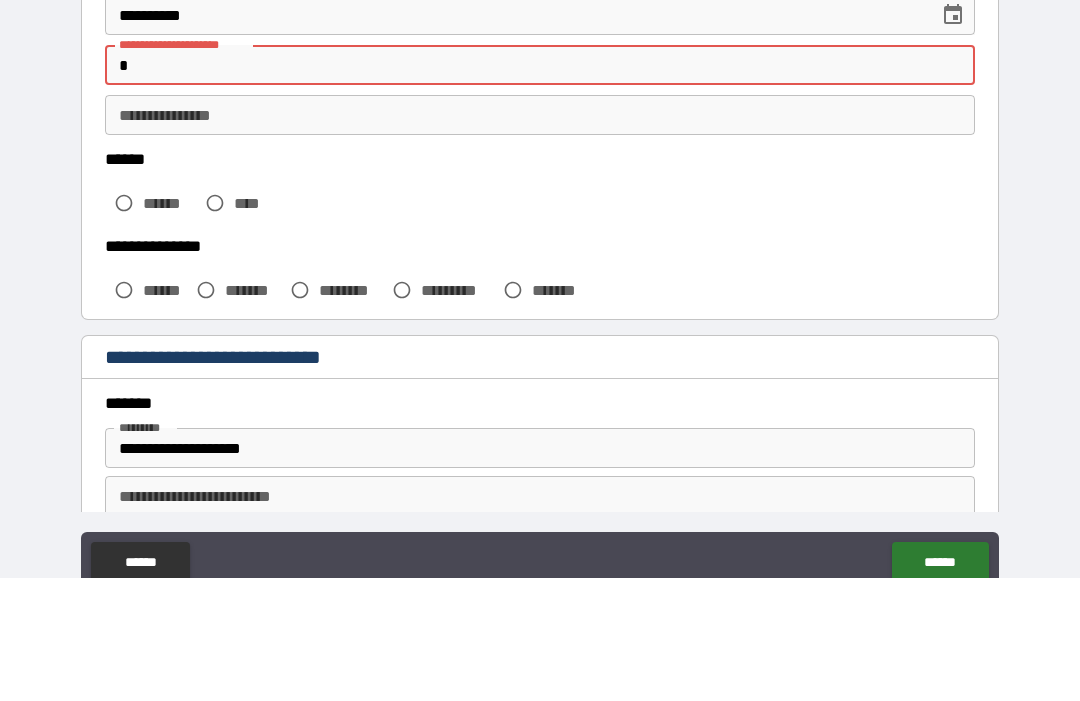 scroll, scrollTop: 323, scrollLeft: 0, axis: vertical 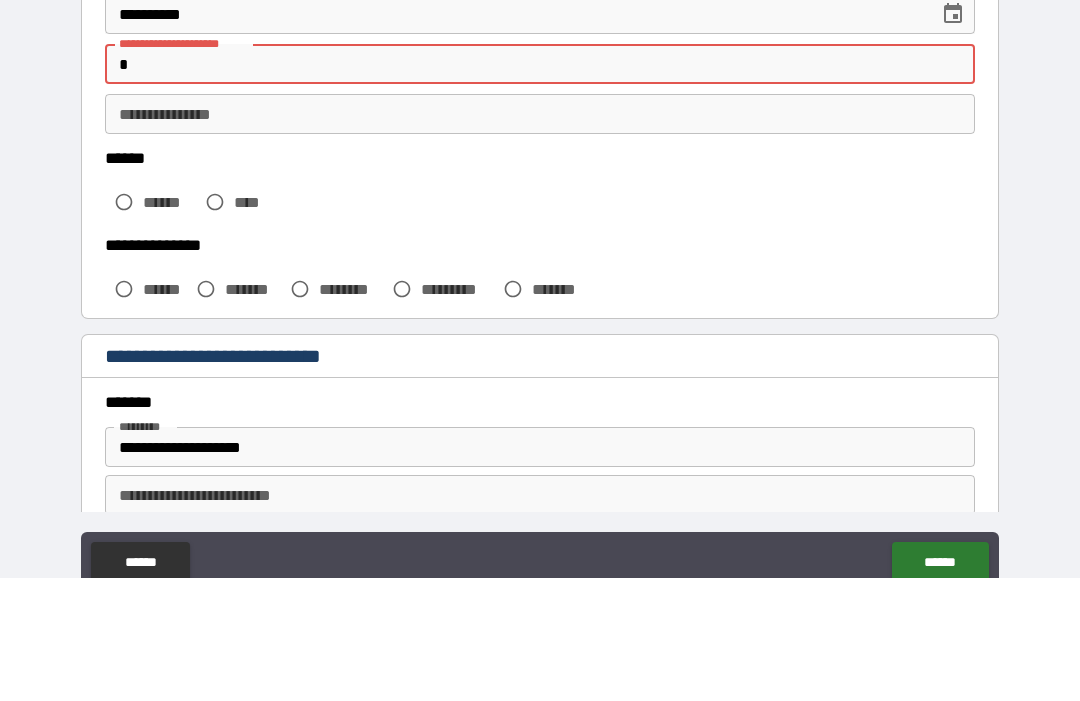 type on "*" 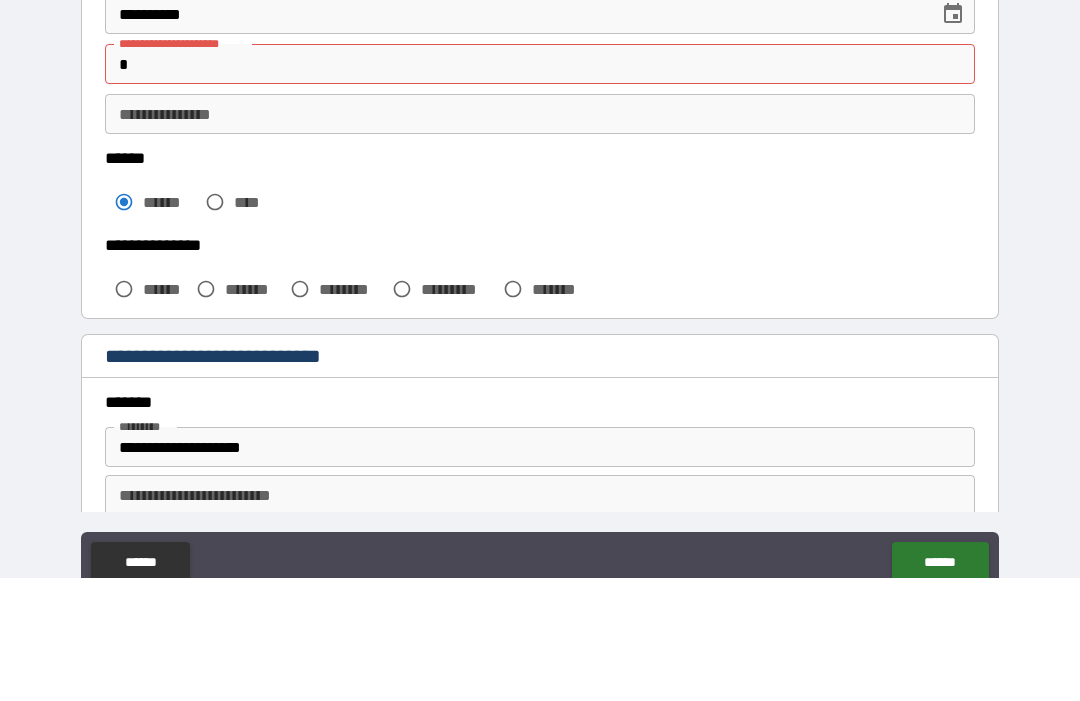 scroll, scrollTop: 67, scrollLeft: 0, axis: vertical 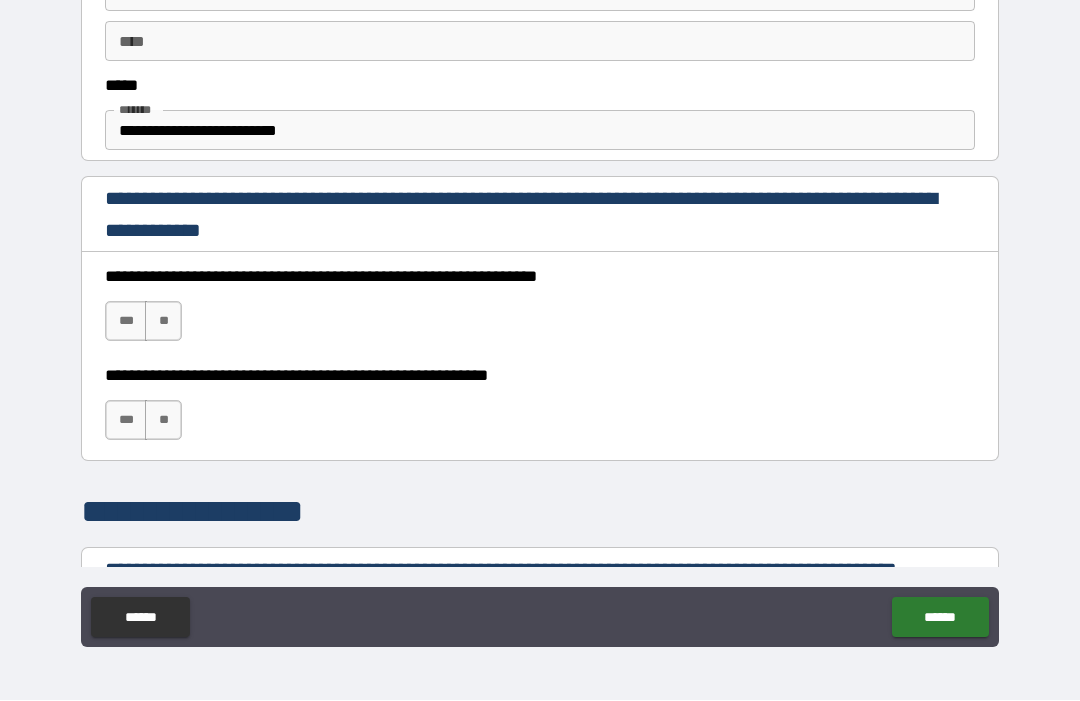 click on "***" at bounding box center [126, 322] 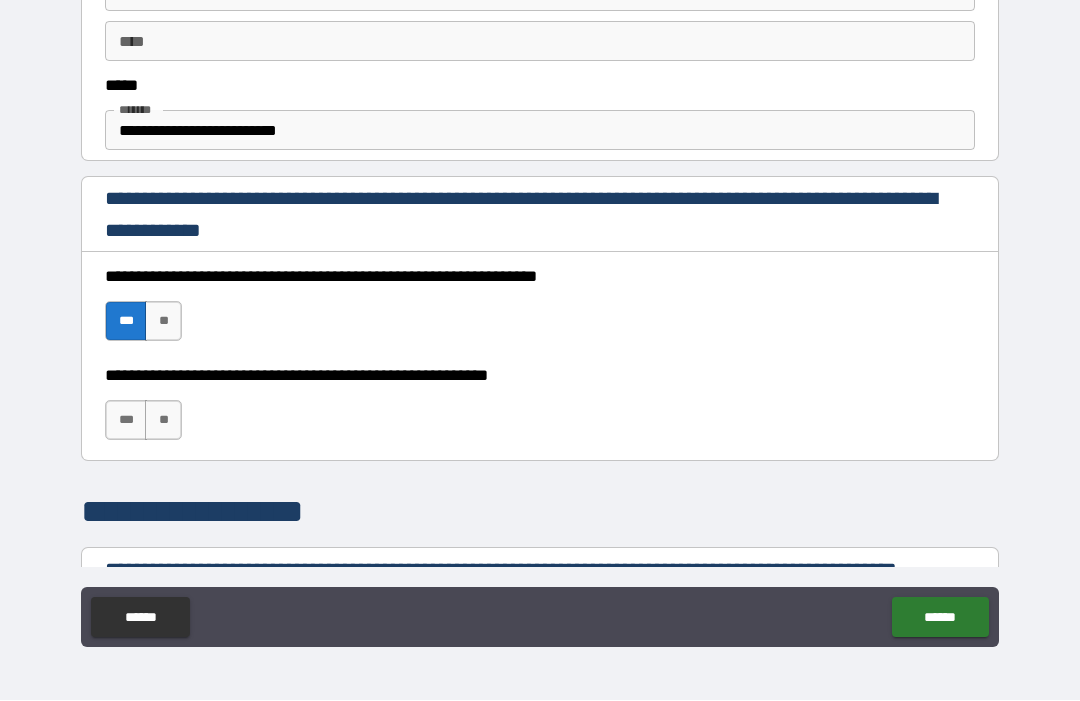 click on "***" at bounding box center (126, 421) 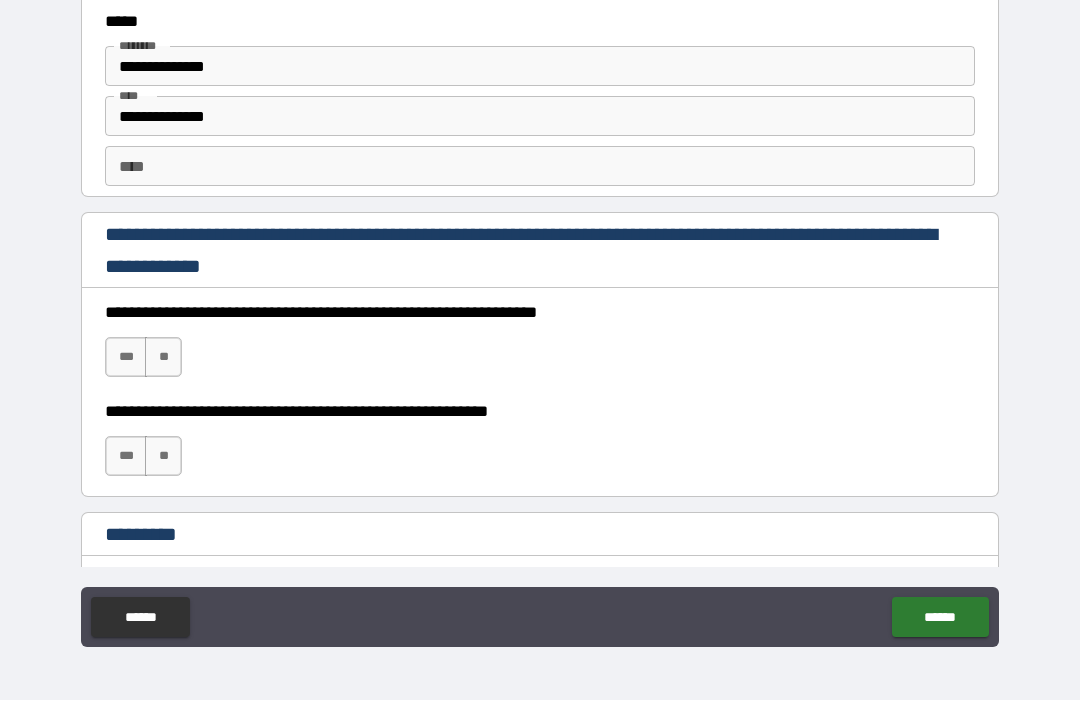 scroll, scrollTop: 2769, scrollLeft: 0, axis: vertical 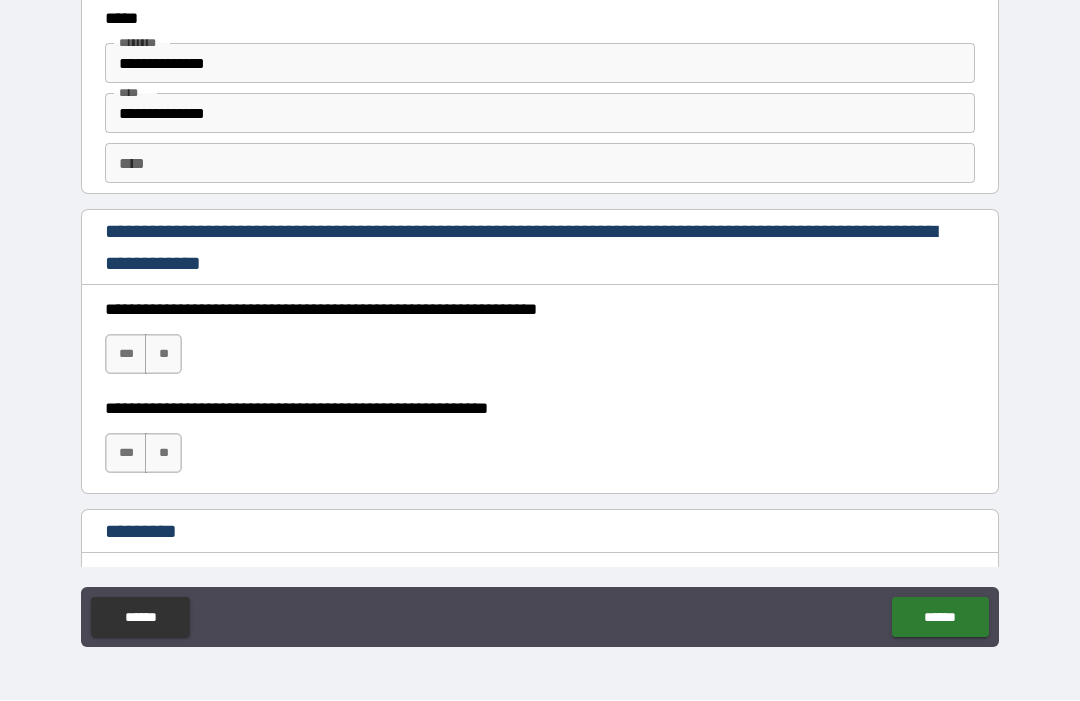 click on "***" at bounding box center (126, 355) 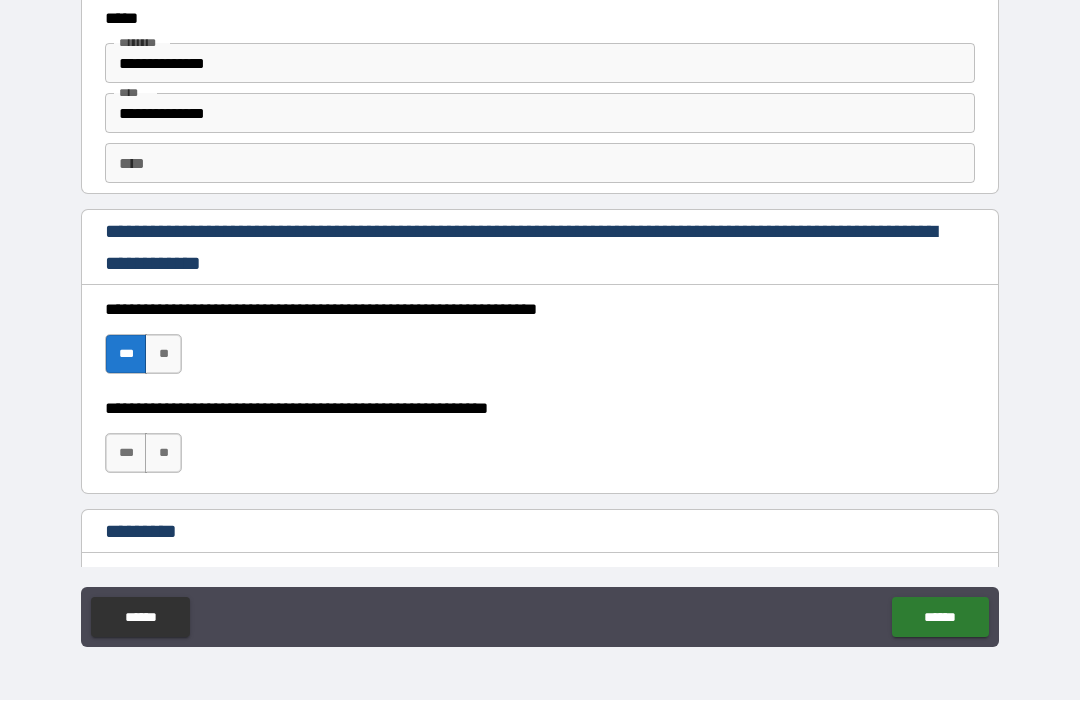 click on "***" at bounding box center [126, 454] 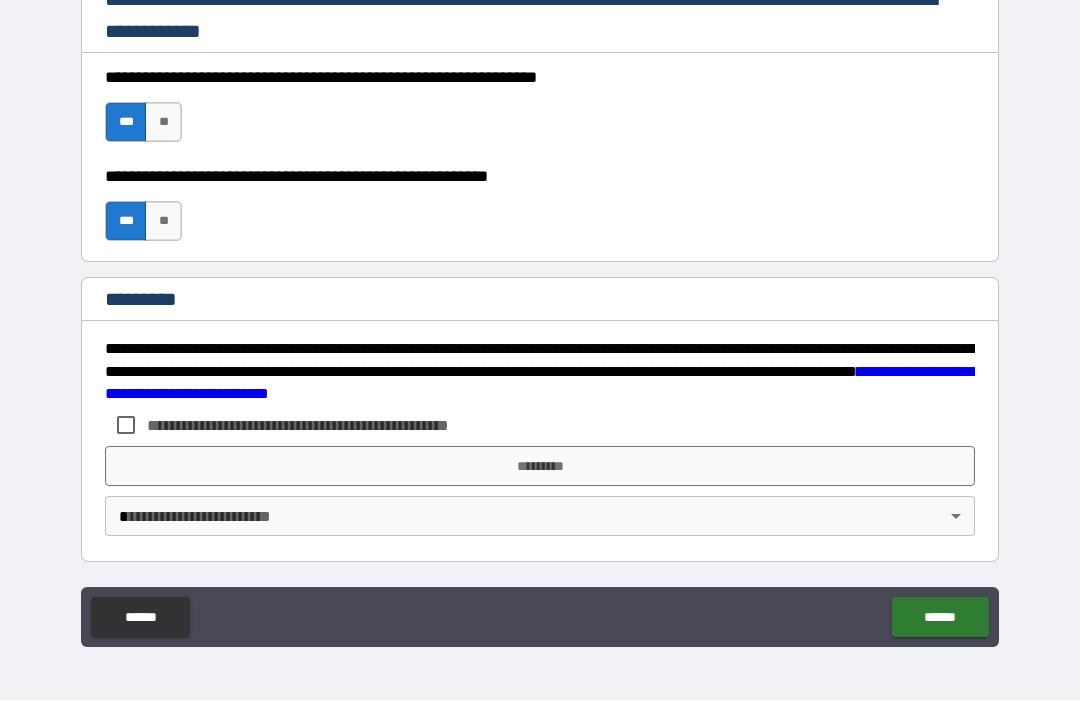 scroll, scrollTop: 3001, scrollLeft: 0, axis: vertical 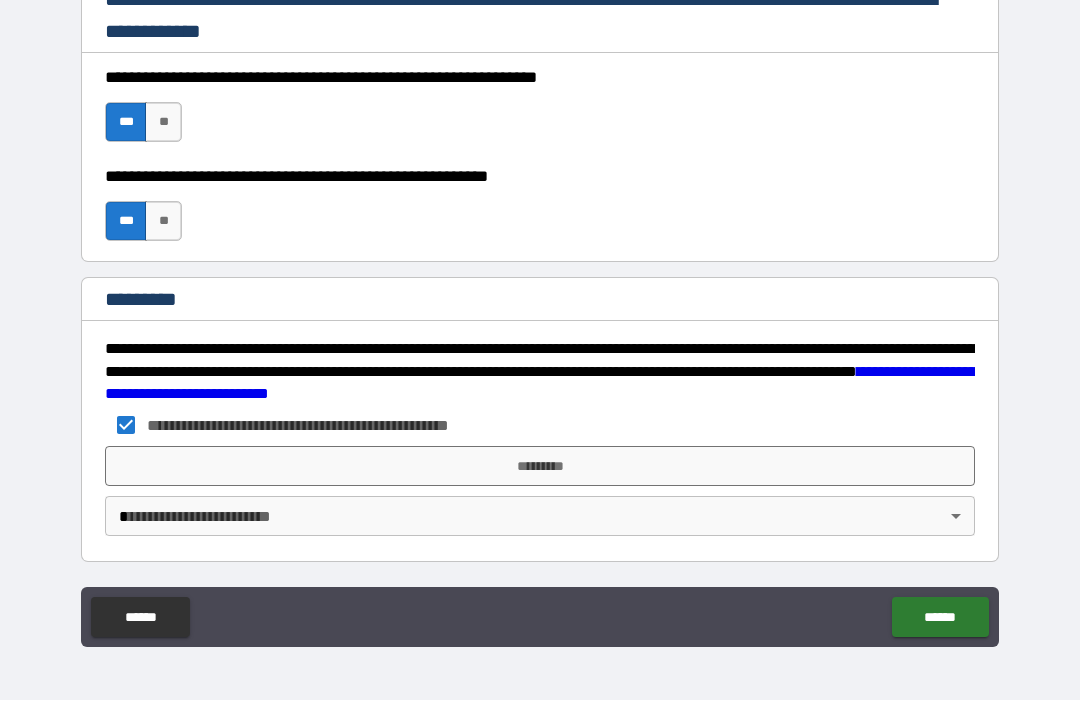 click on "*********" at bounding box center (540, 467) 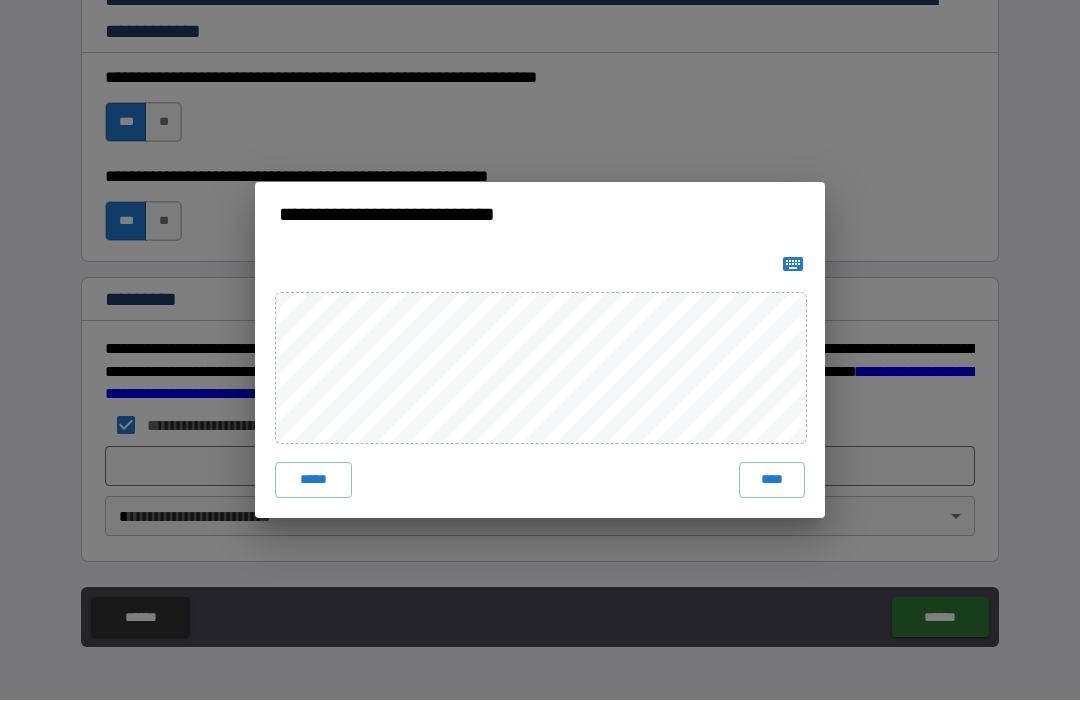 click on "****" at bounding box center (772, 481) 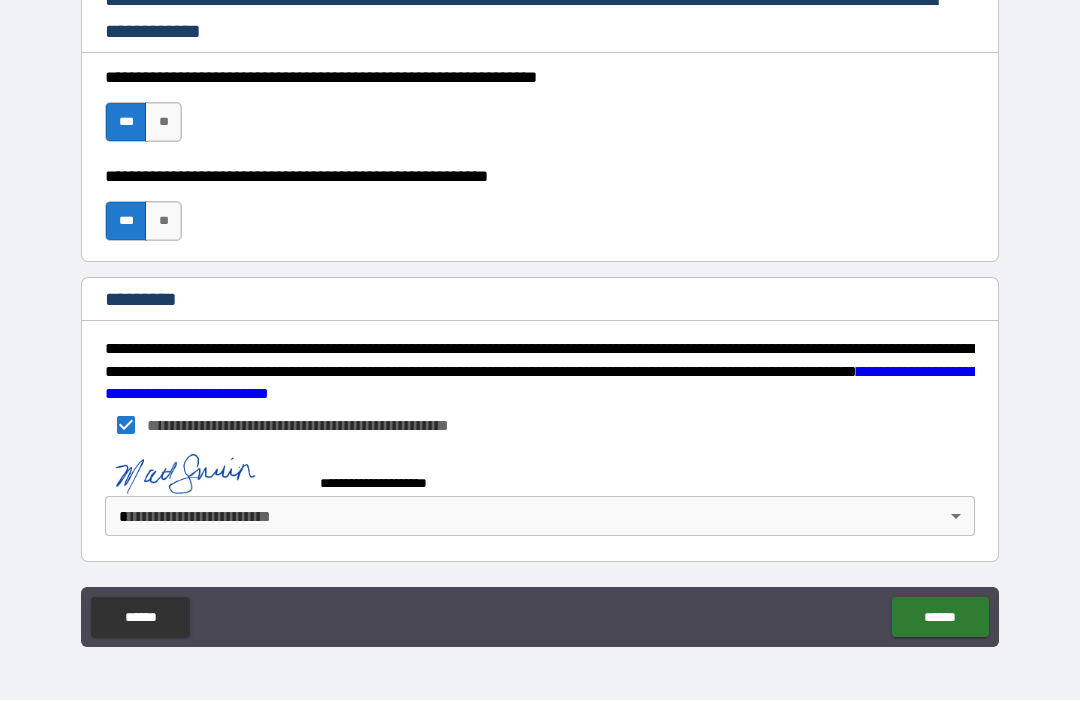 scroll, scrollTop: 2991, scrollLeft: 0, axis: vertical 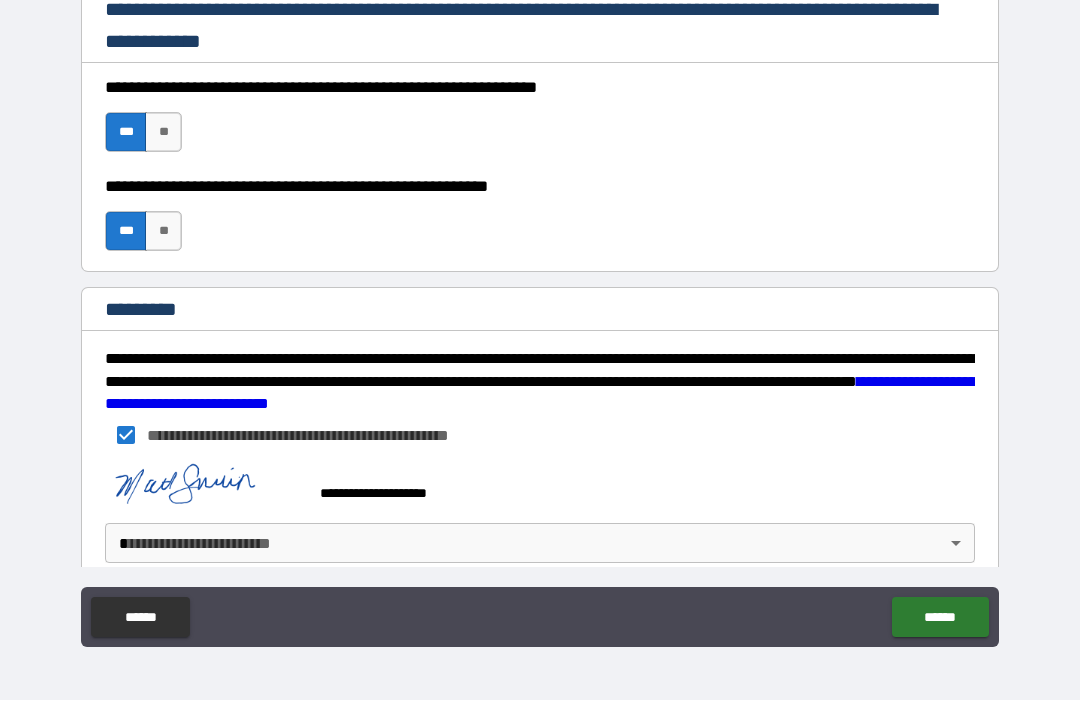 click on "**********" at bounding box center [540, 317] 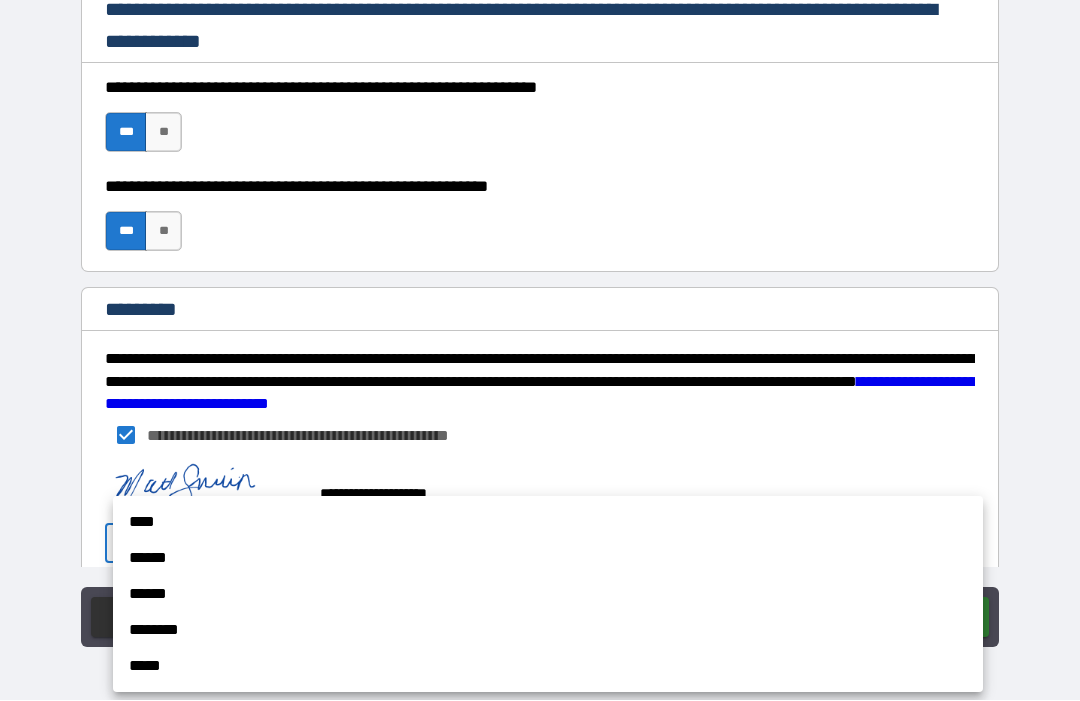 click on "******" at bounding box center (548, 559) 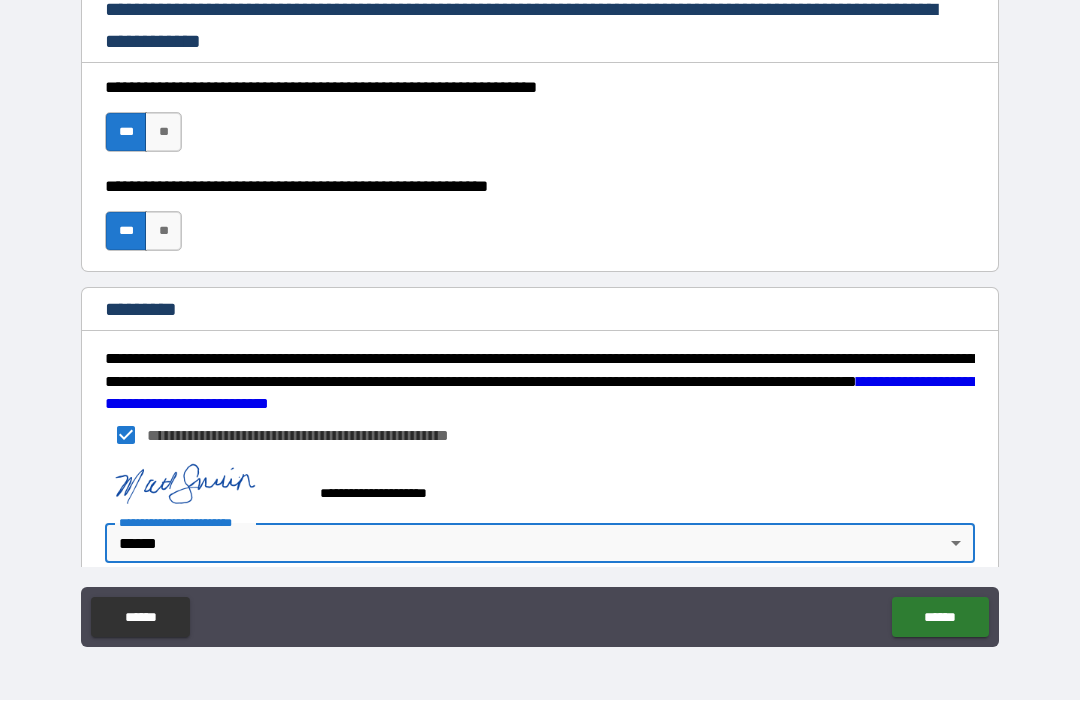 type on "*" 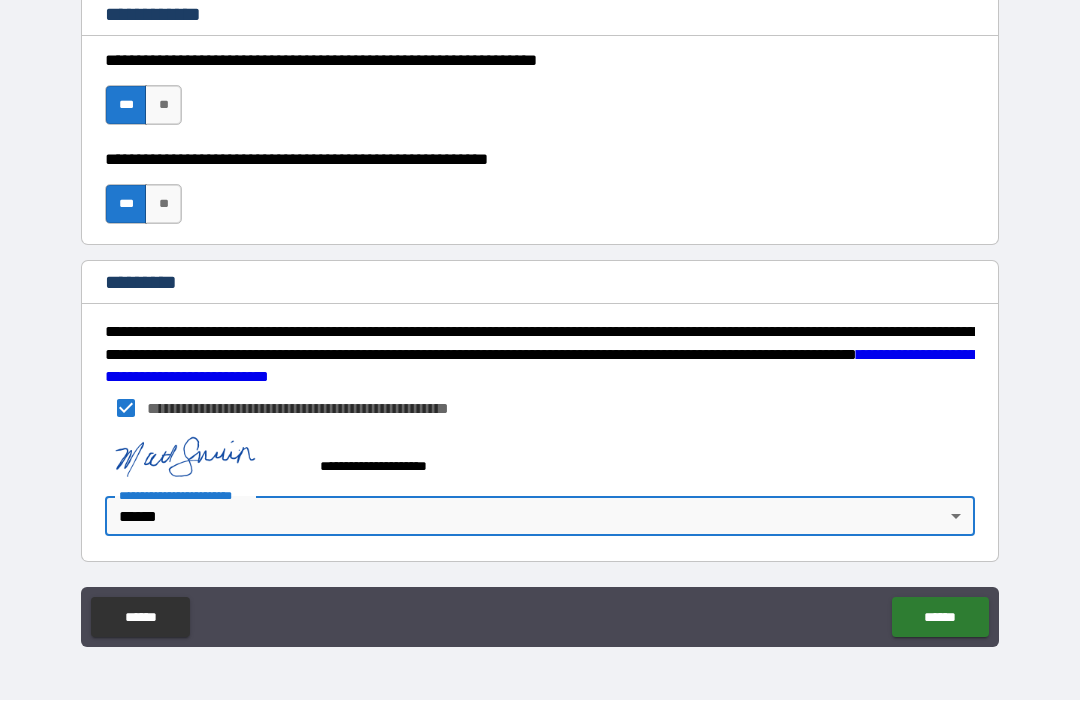 scroll, scrollTop: 3018, scrollLeft: 0, axis: vertical 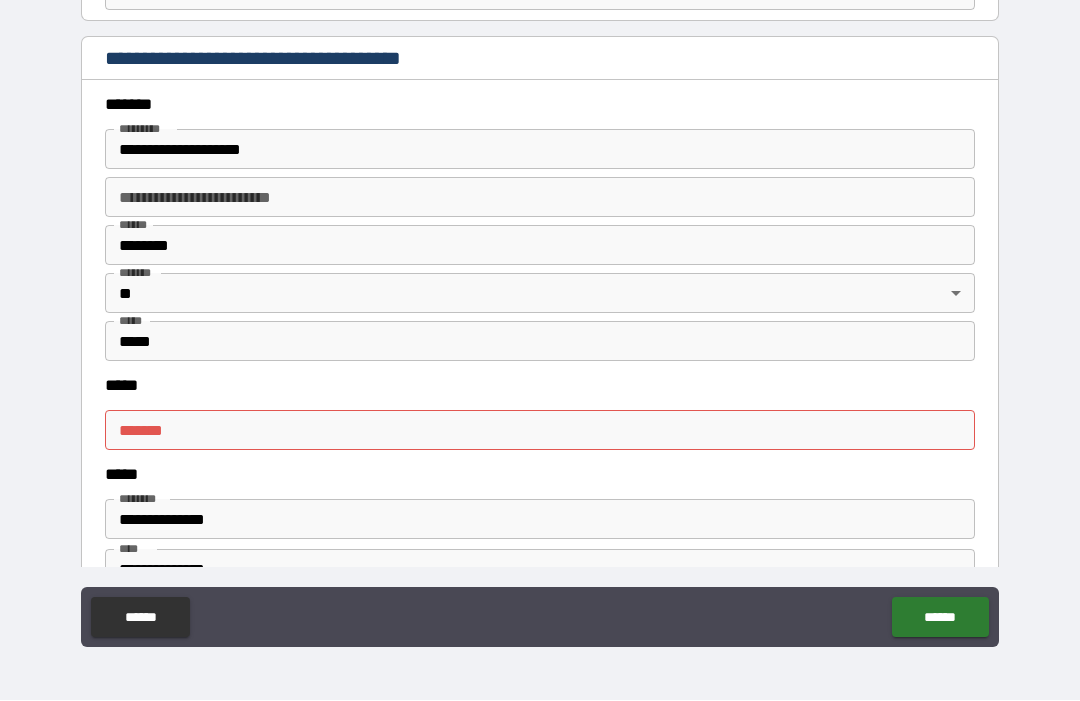 click on "*****   *" at bounding box center [540, 431] 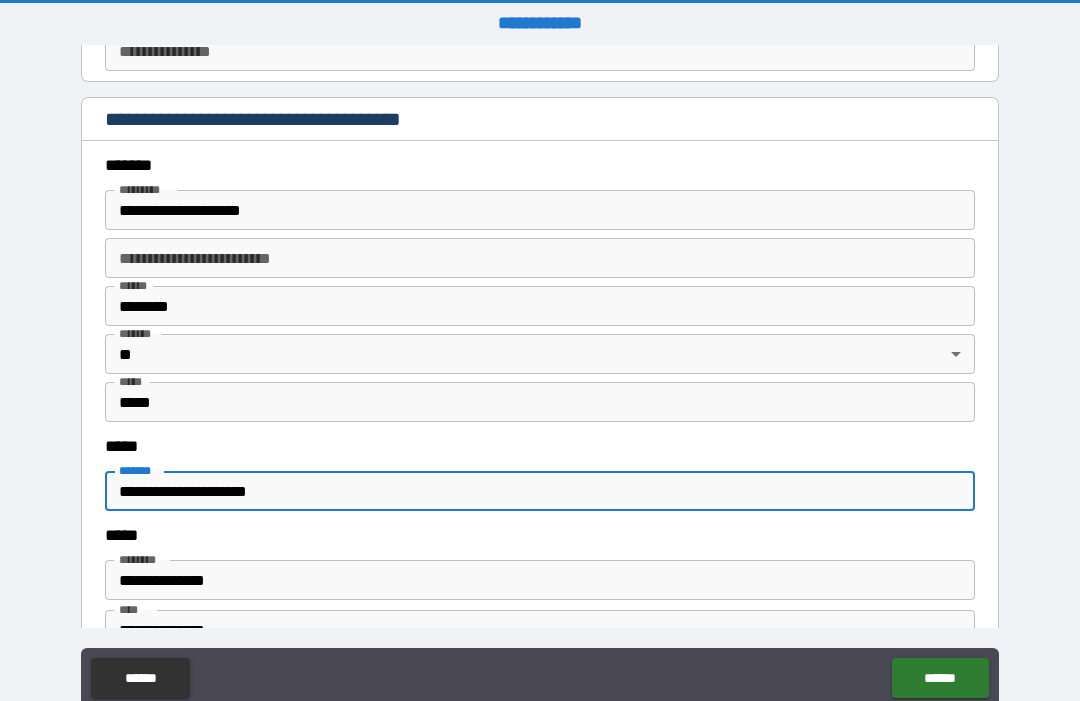 scroll, scrollTop: 0, scrollLeft: 0, axis: both 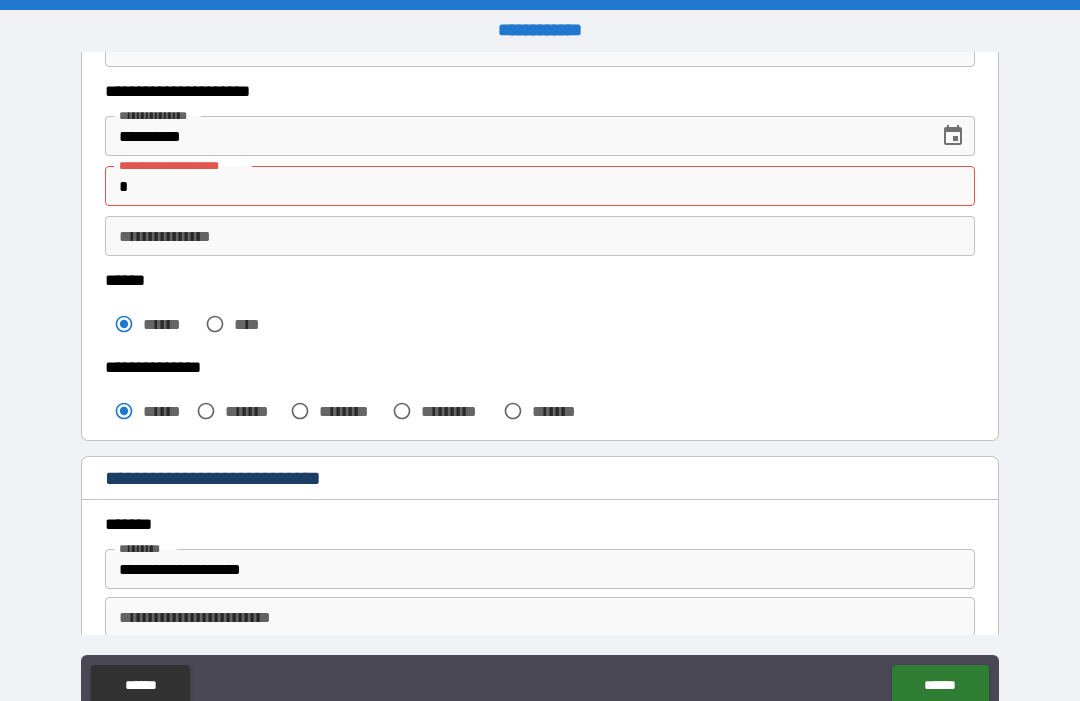 type on "**********" 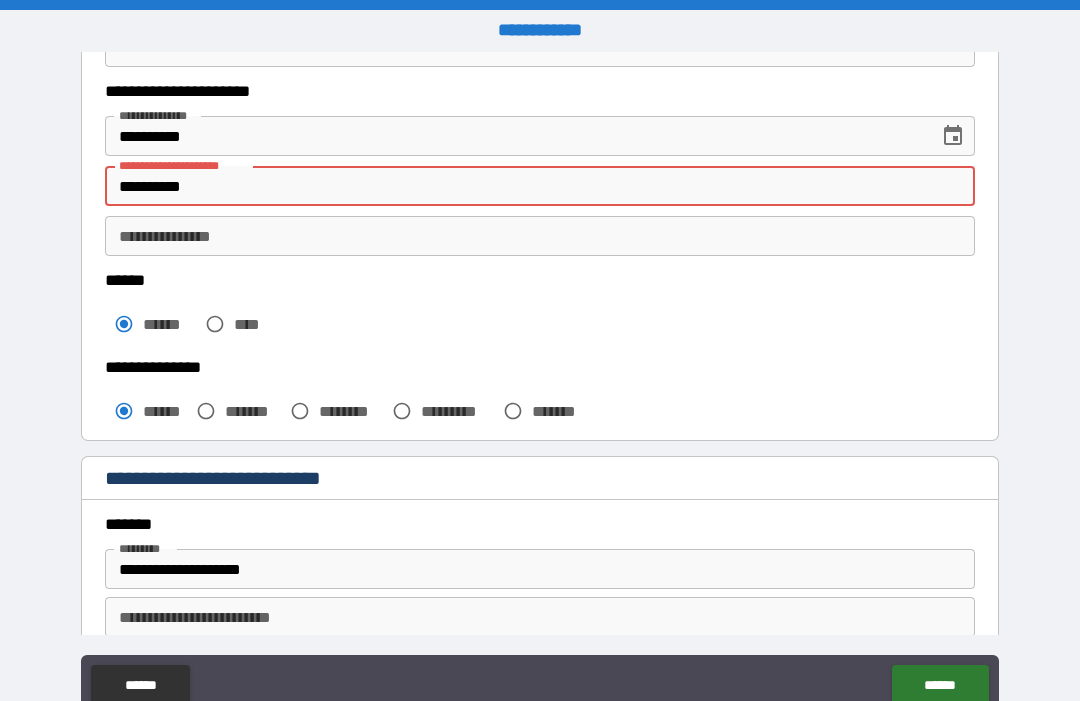 type on "**********" 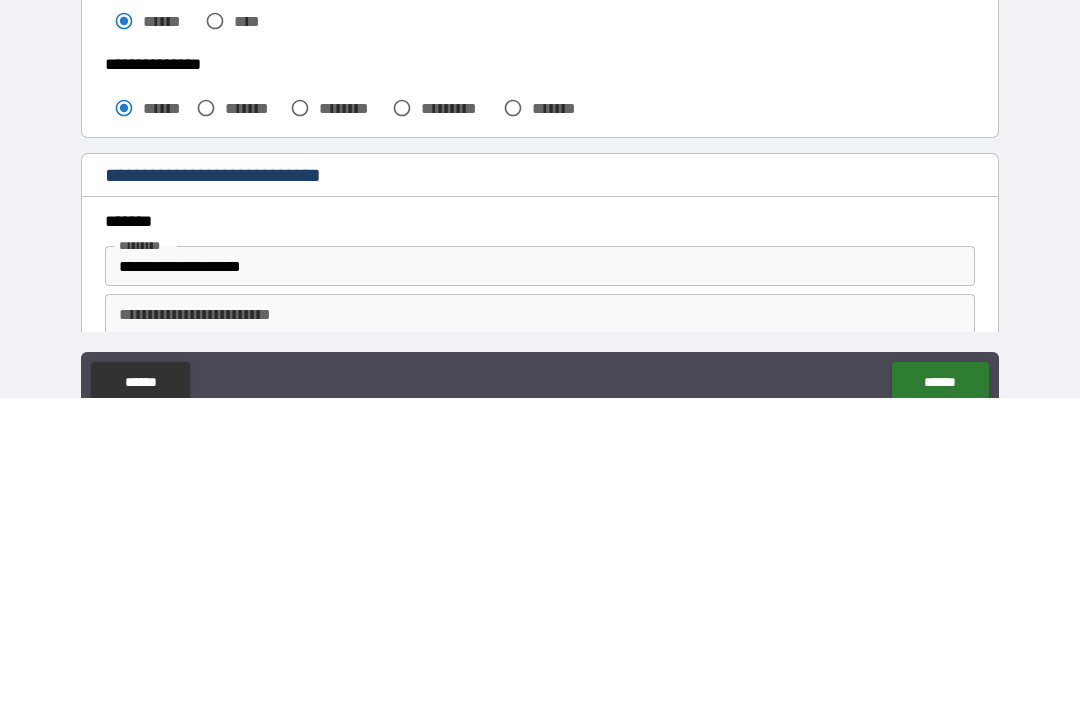 scroll, scrollTop: 67, scrollLeft: 0, axis: vertical 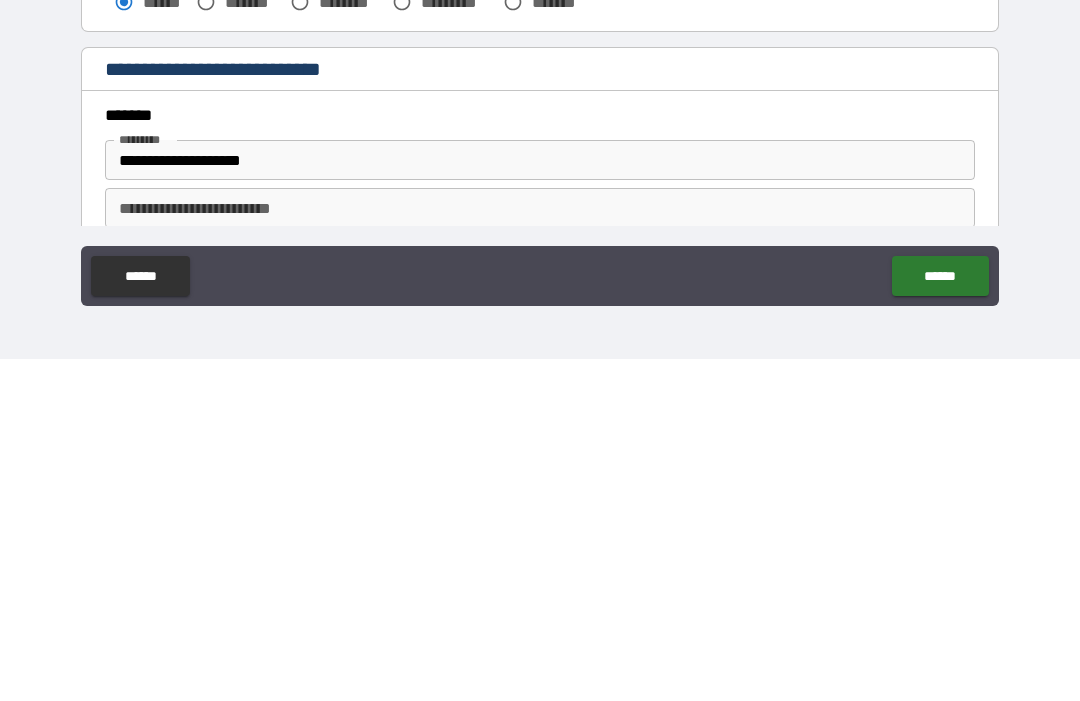 click on "******" at bounding box center (940, 618) 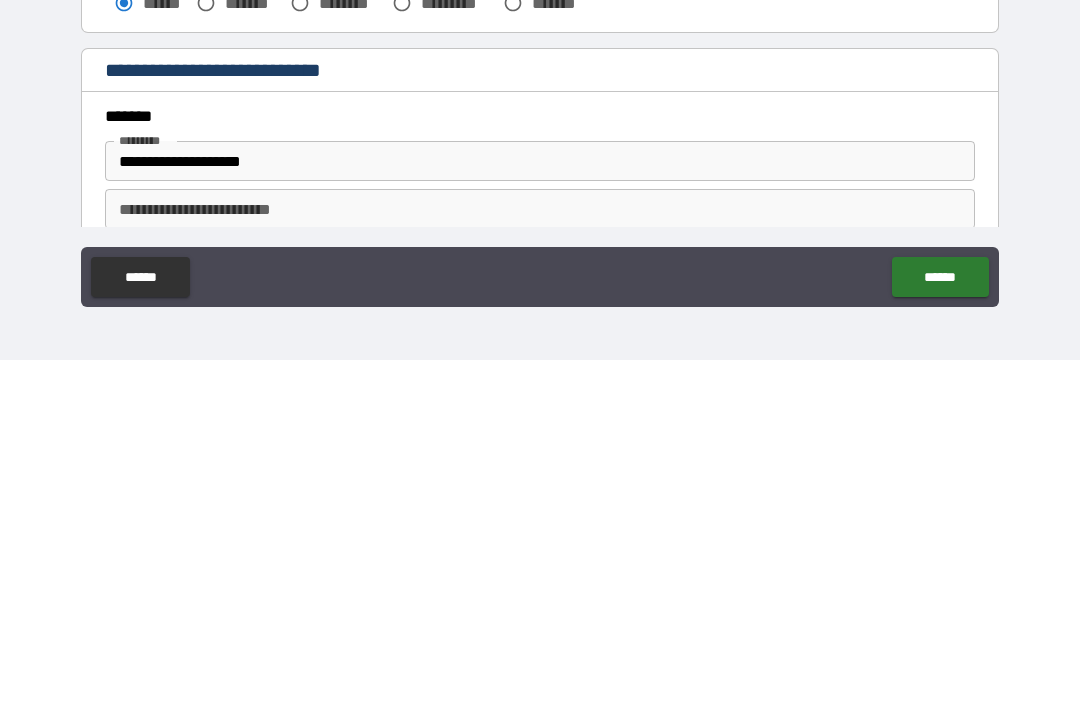 scroll, scrollTop: 0, scrollLeft: 0, axis: both 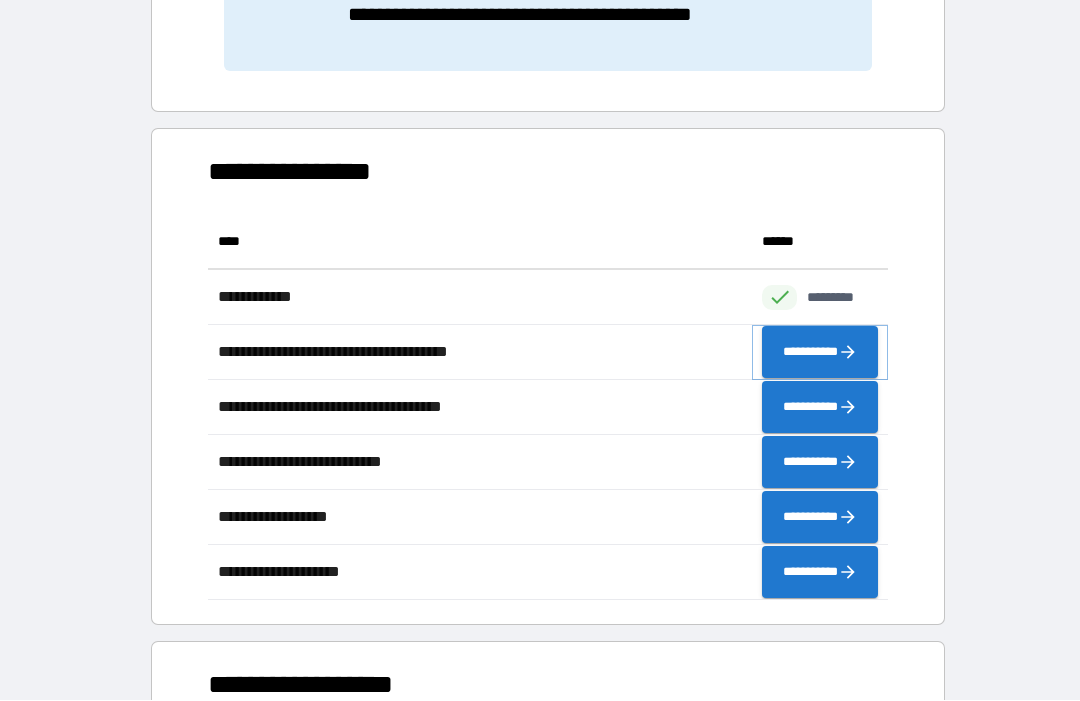 click on "**********" at bounding box center (820, 353) 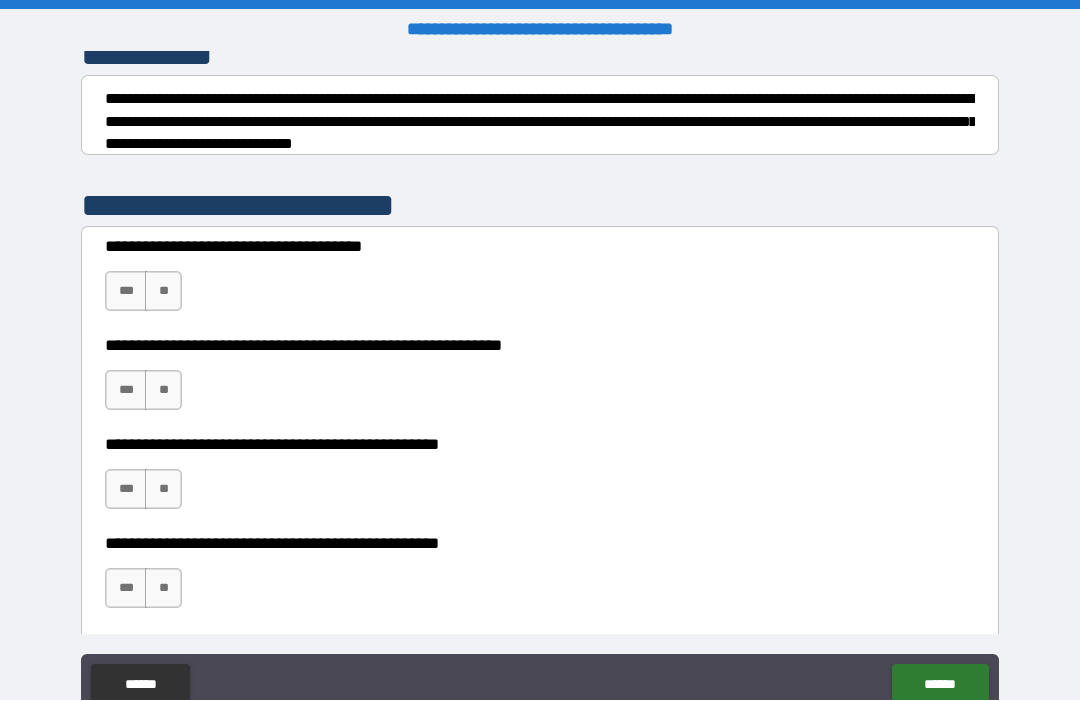 scroll, scrollTop: 298, scrollLeft: 0, axis: vertical 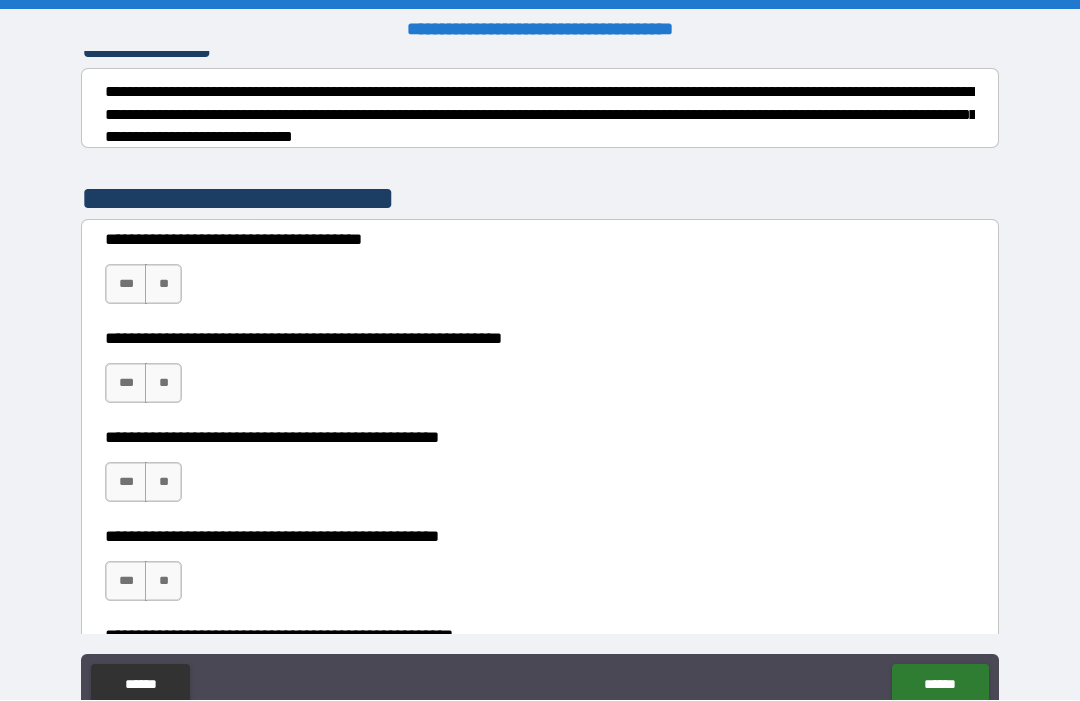click on "**" at bounding box center [163, 285] 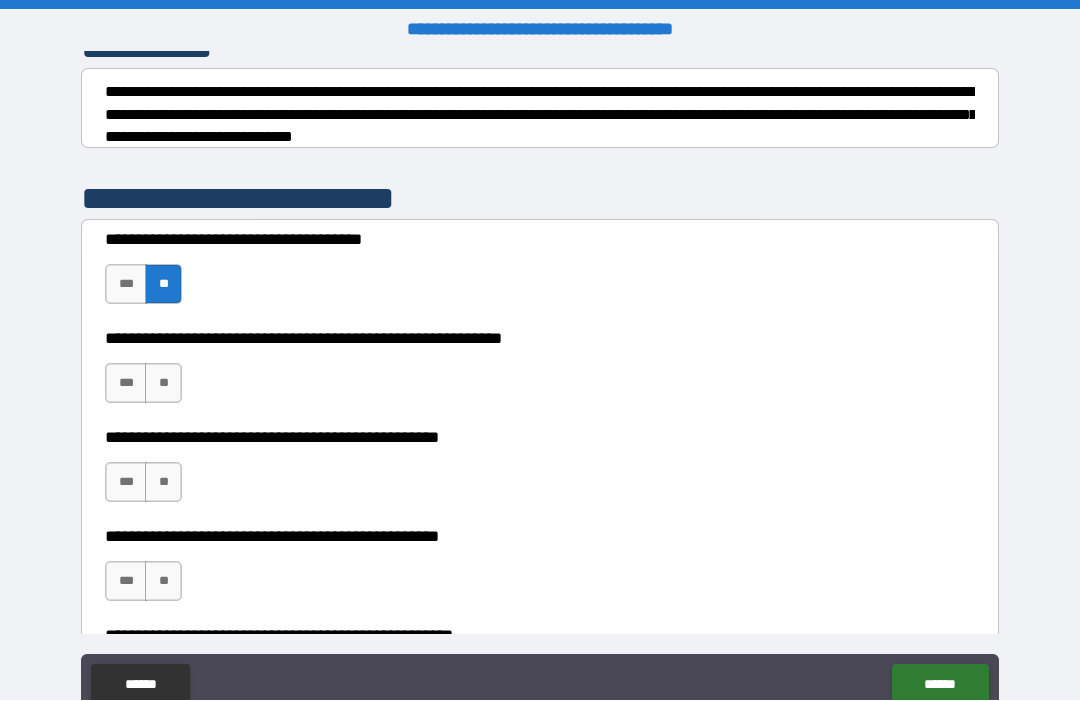 click on "**" at bounding box center [163, 384] 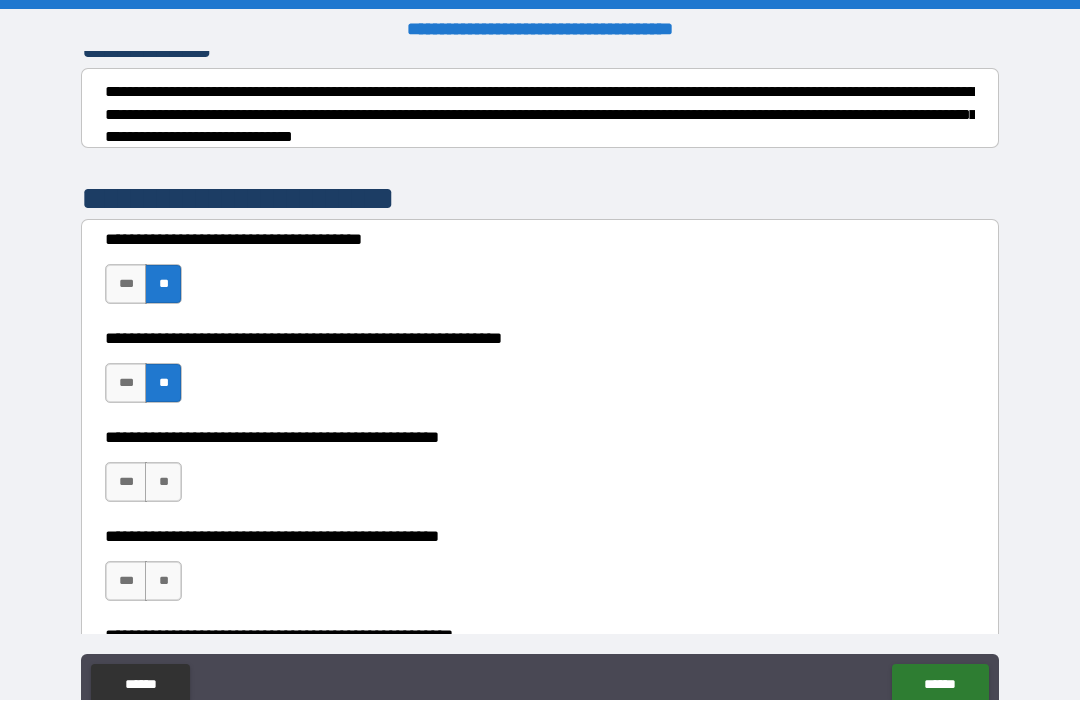 click on "**" at bounding box center [163, 483] 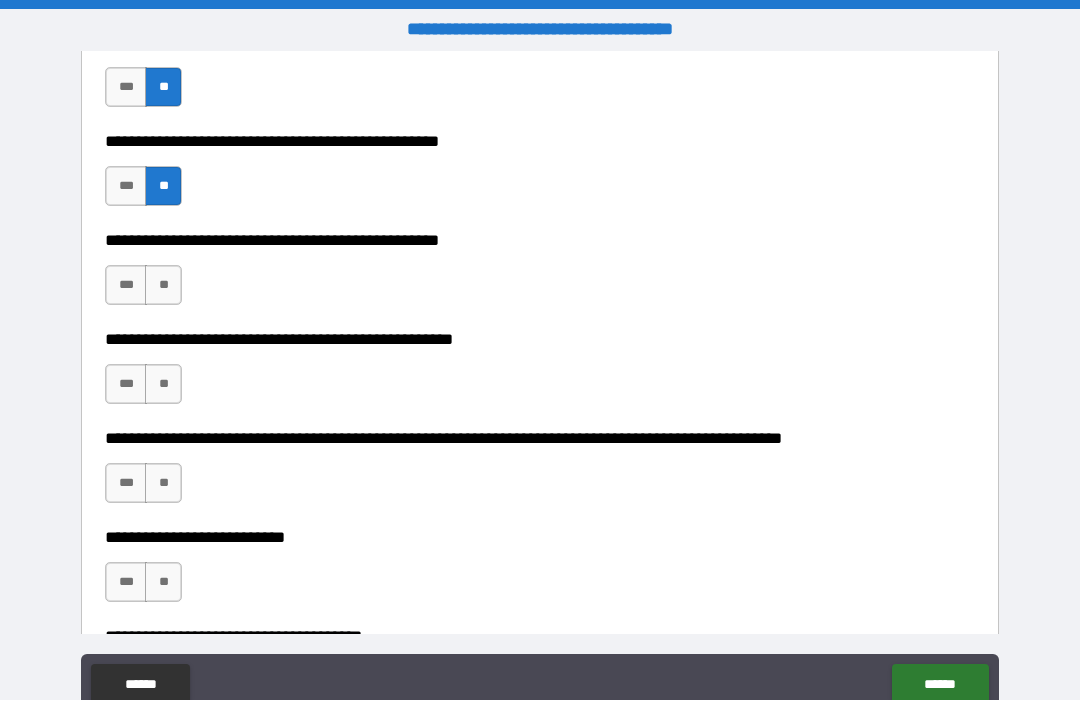 scroll, scrollTop: 595, scrollLeft: 0, axis: vertical 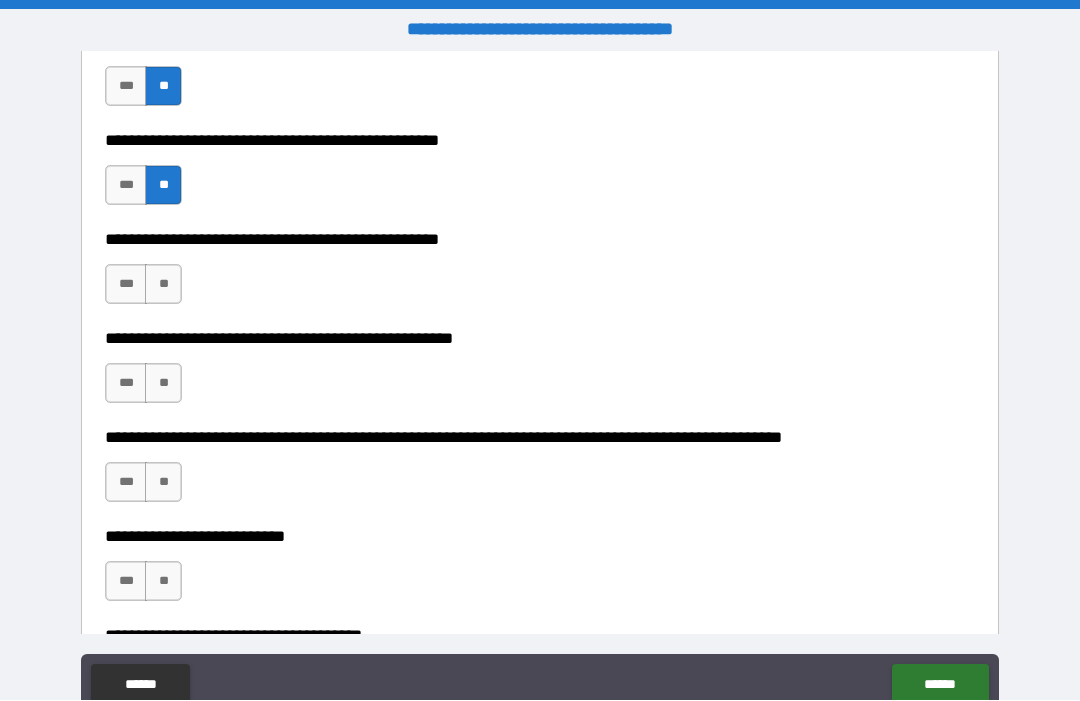 click on "**" at bounding box center (163, 285) 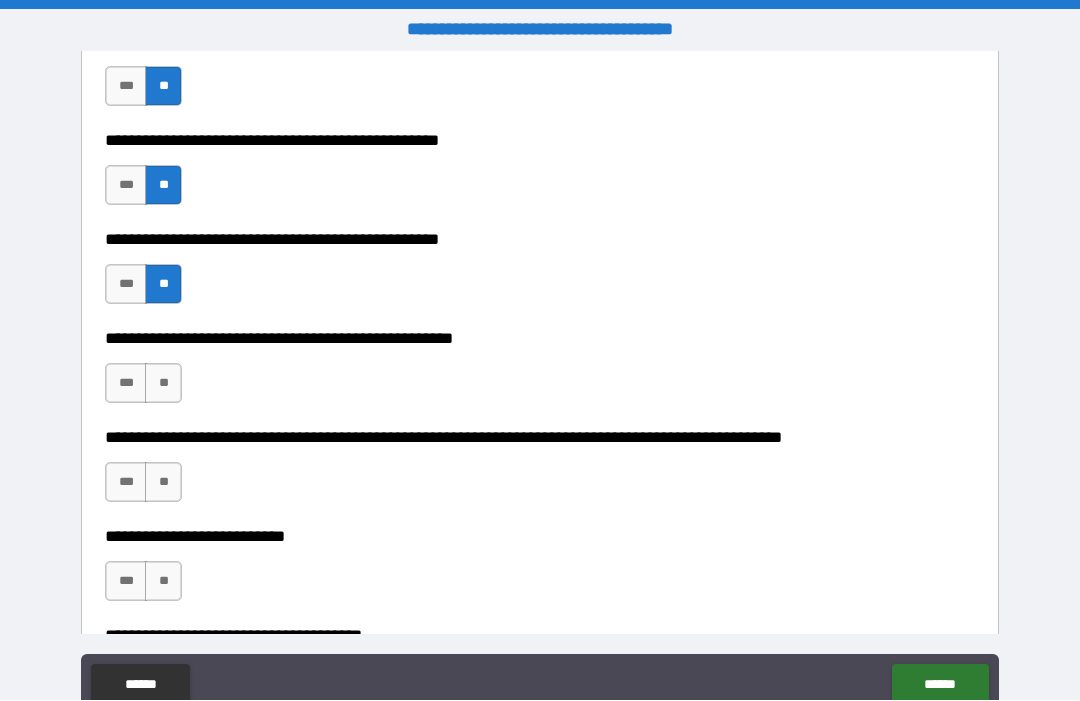 click on "**" at bounding box center (163, 384) 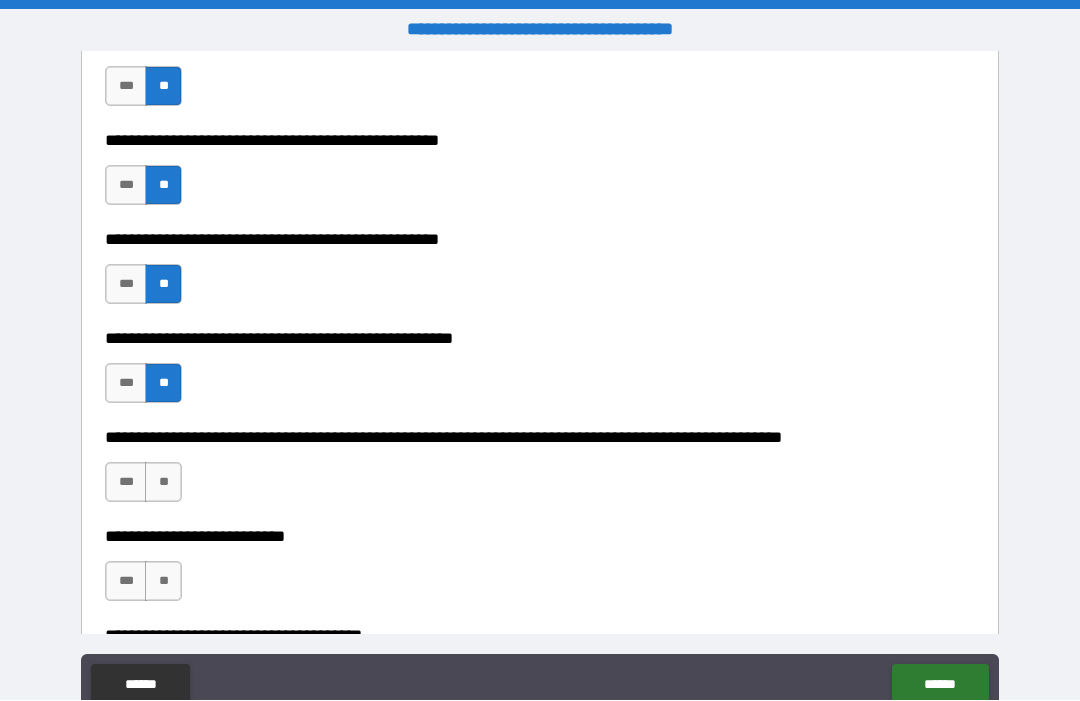 click on "**" at bounding box center (163, 483) 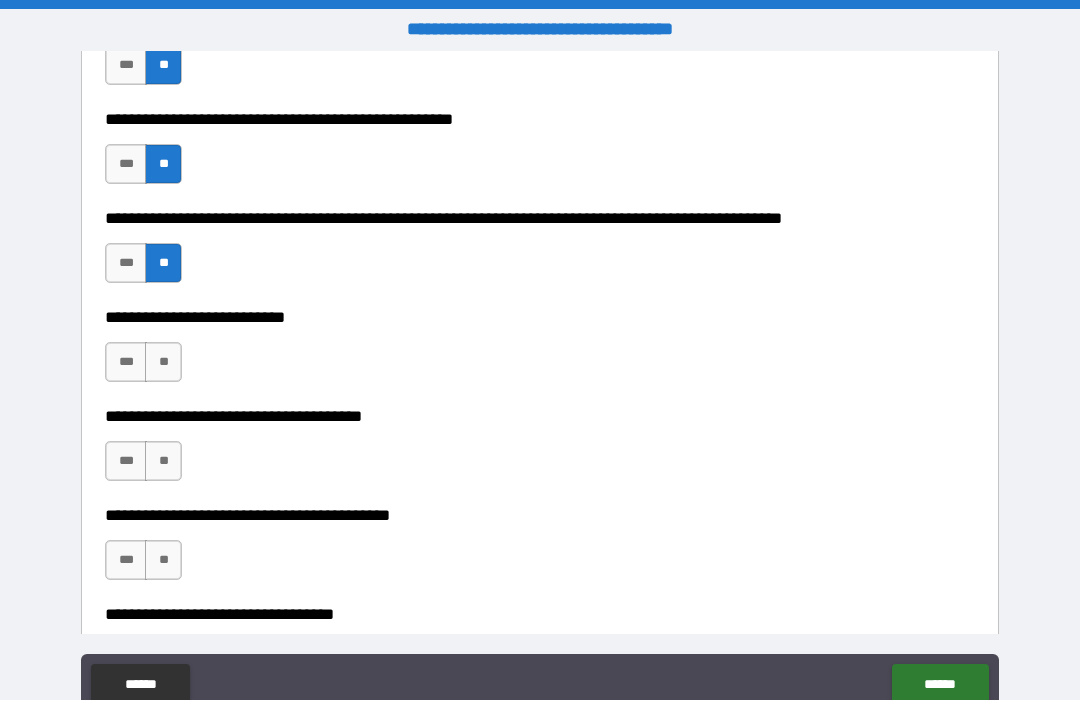 scroll, scrollTop: 820, scrollLeft: 0, axis: vertical 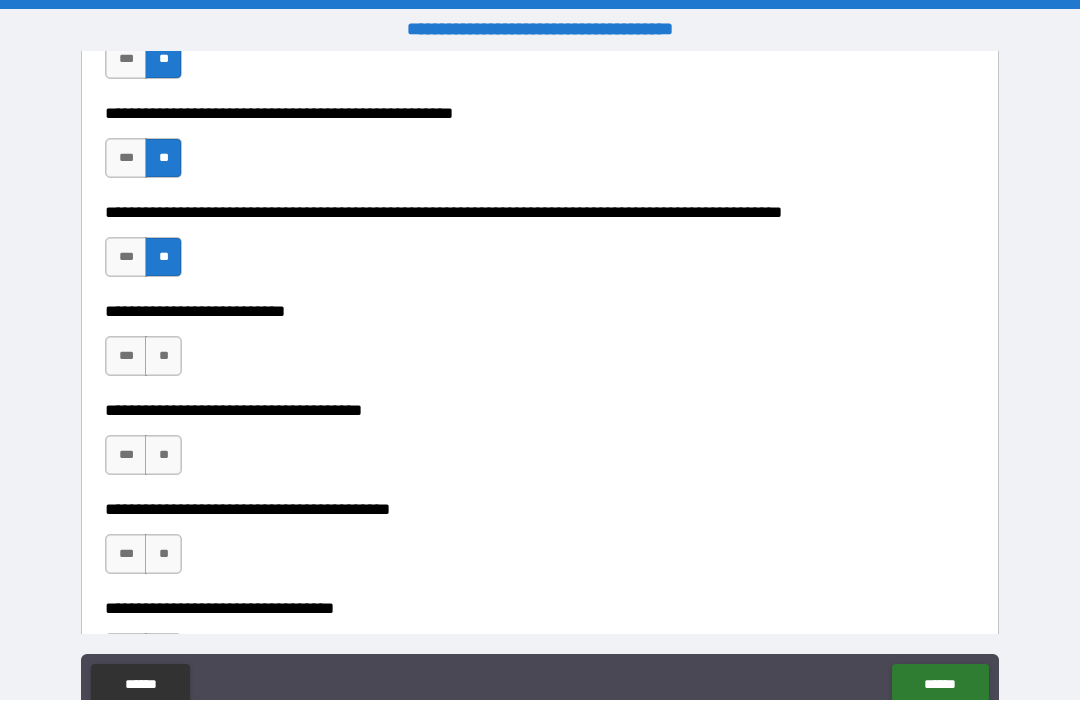 click on "**" at bounding box center (163, 357) 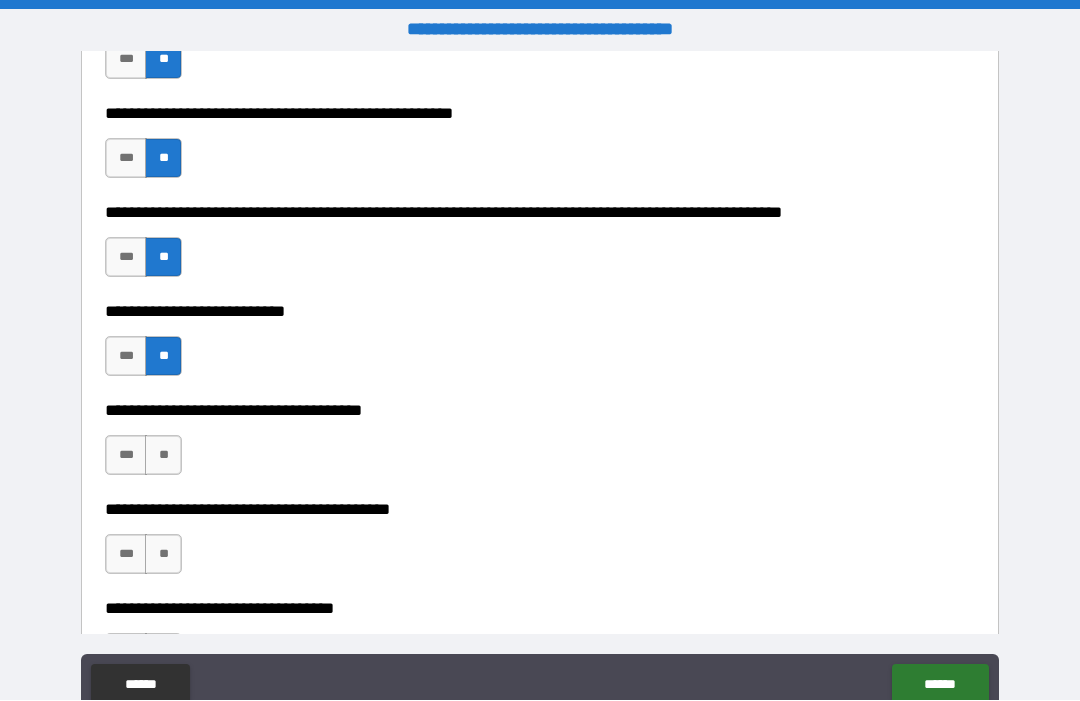 click on "**" at bounding box center [163, 456] 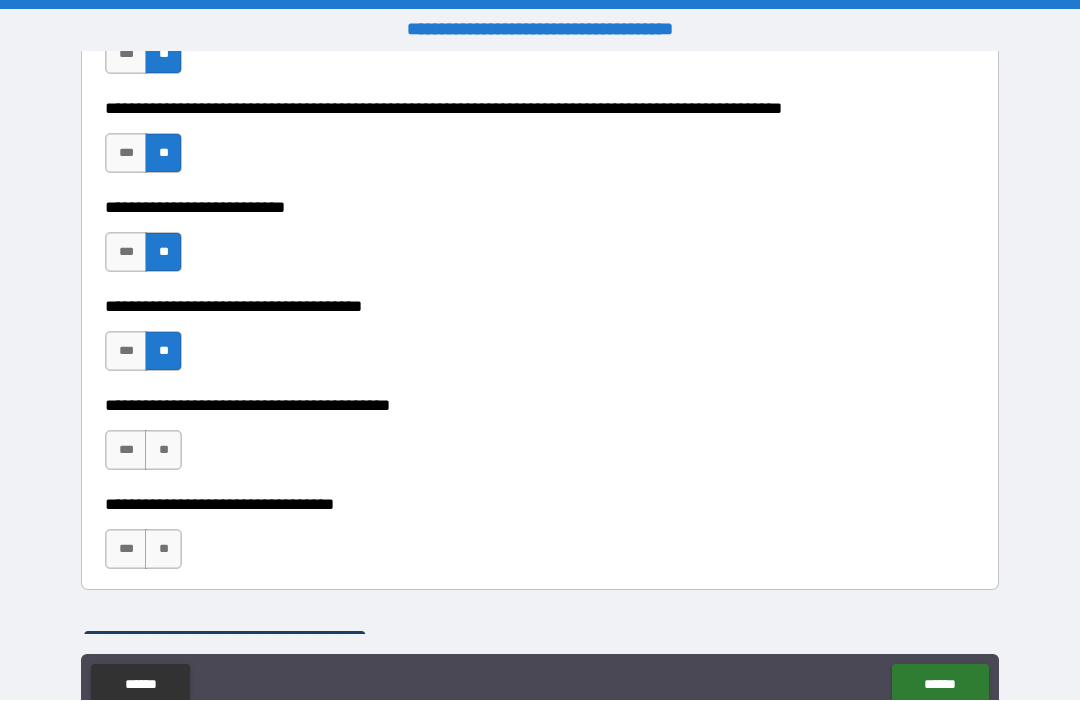 scroll, scrollTop: 949, scrollLeft: 0, axis: vertical 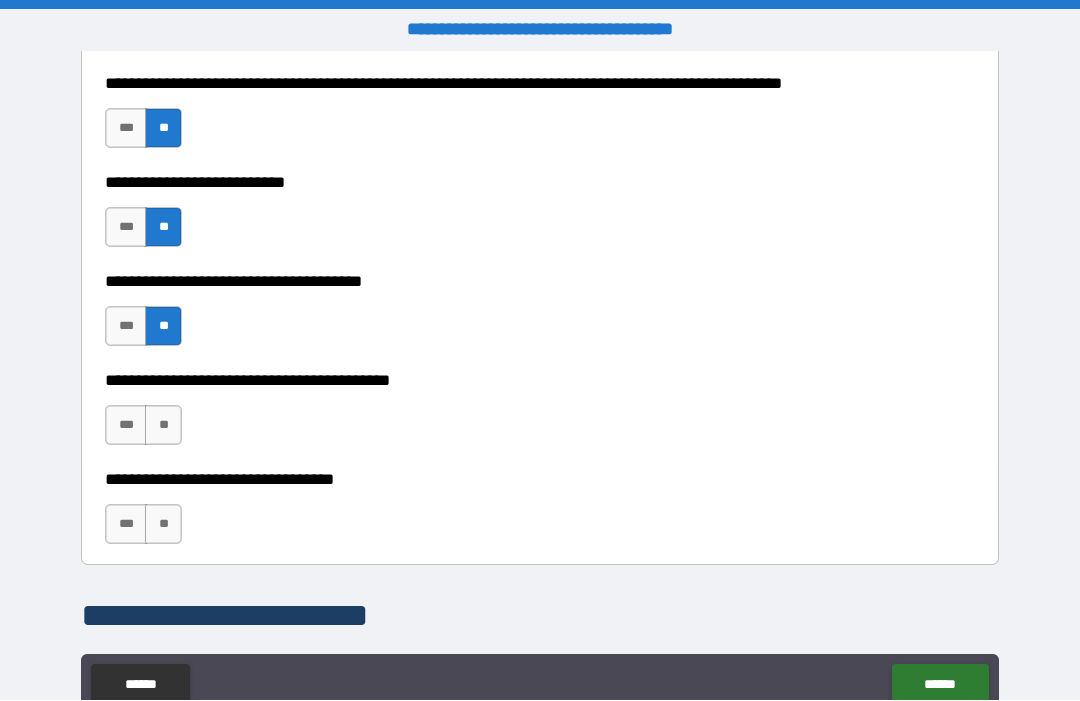 click on "**" at bounding box center [163, 426] 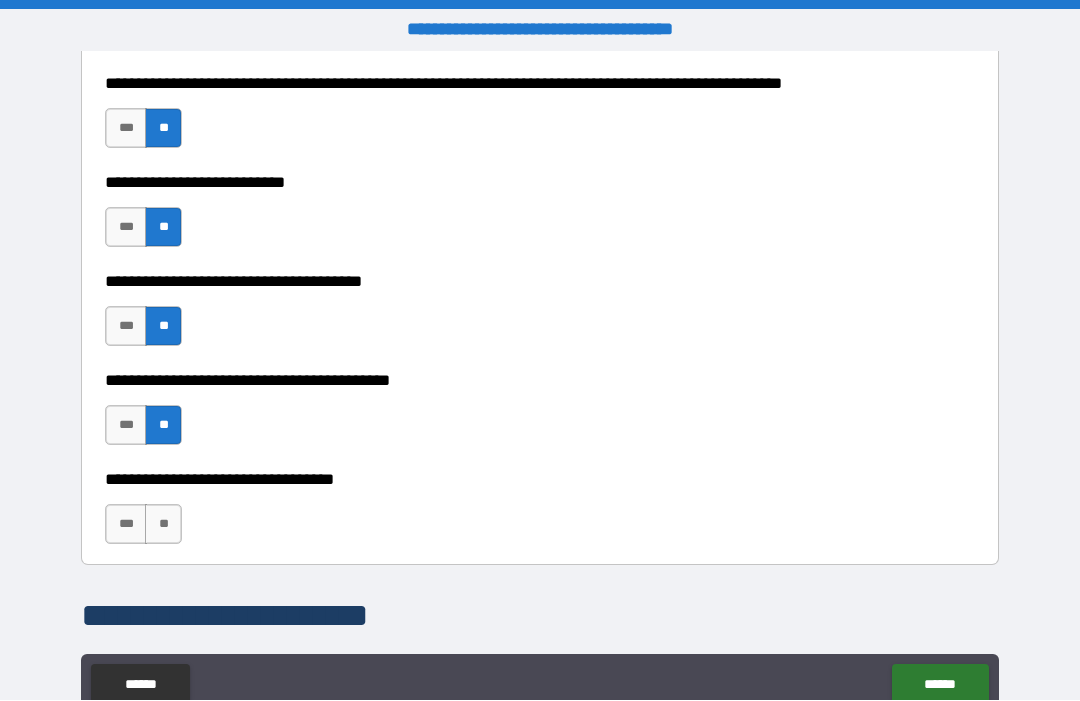 click on "**" at bounding box center [163, 525] 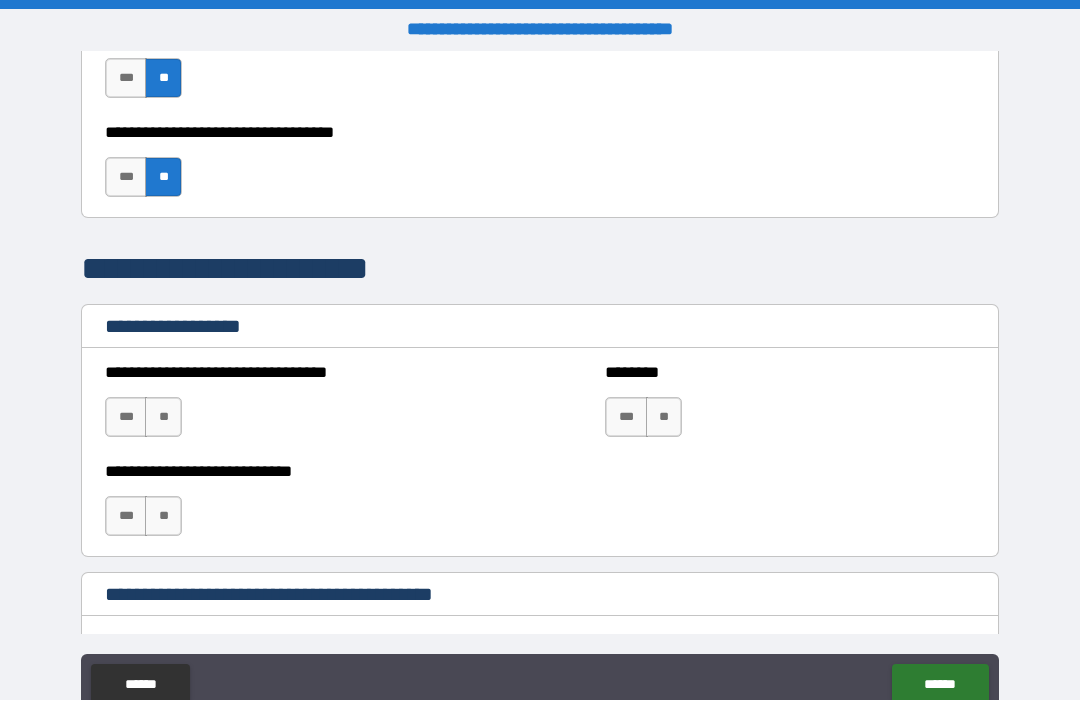 scroll, scrollTop: 1370, scrollLeft: 0, axis: vertical 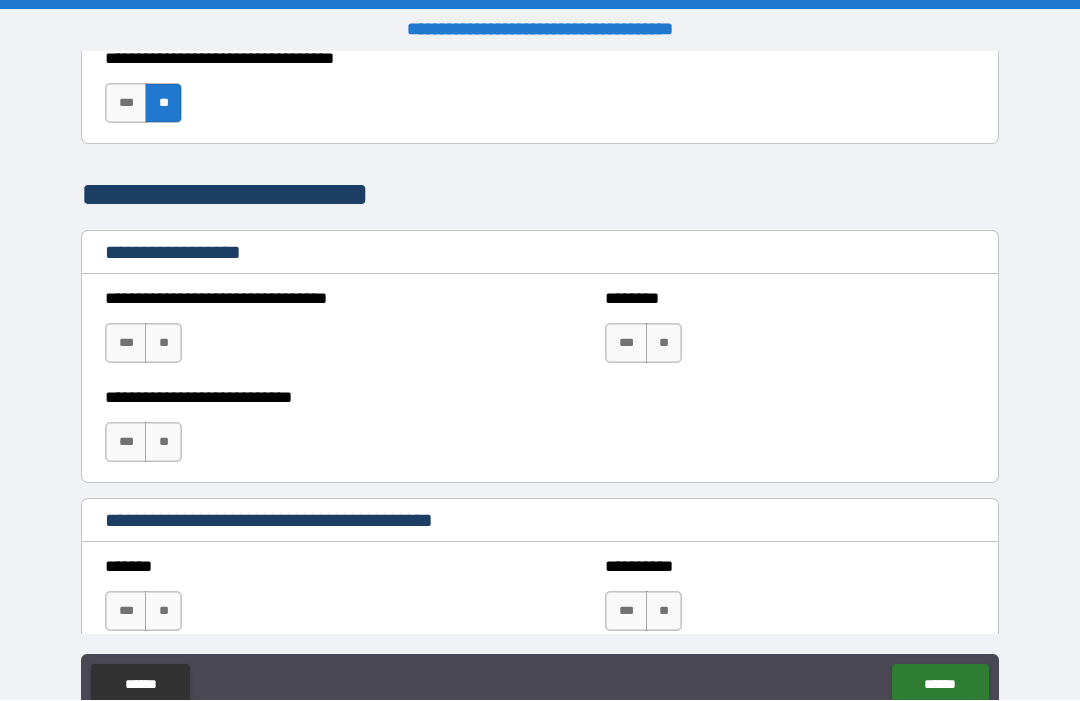 click on "**" at bounding box center (163, 344) 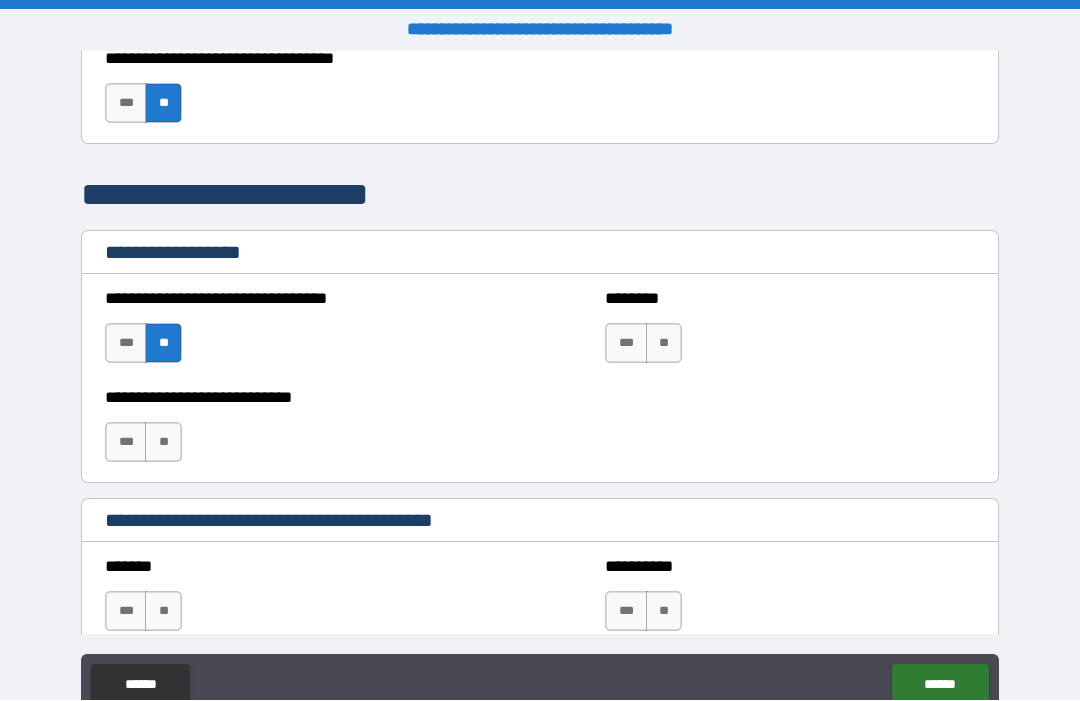 click on "**" at bounding box center (163, 443) 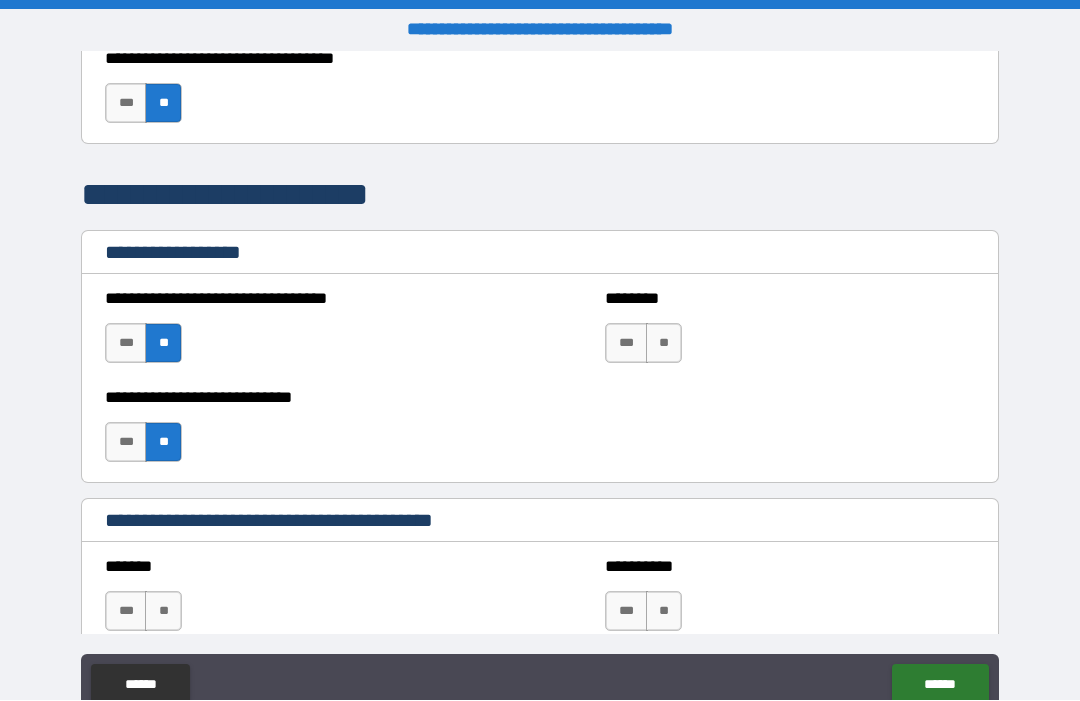 click on "**" at bounding box center [664, 344] 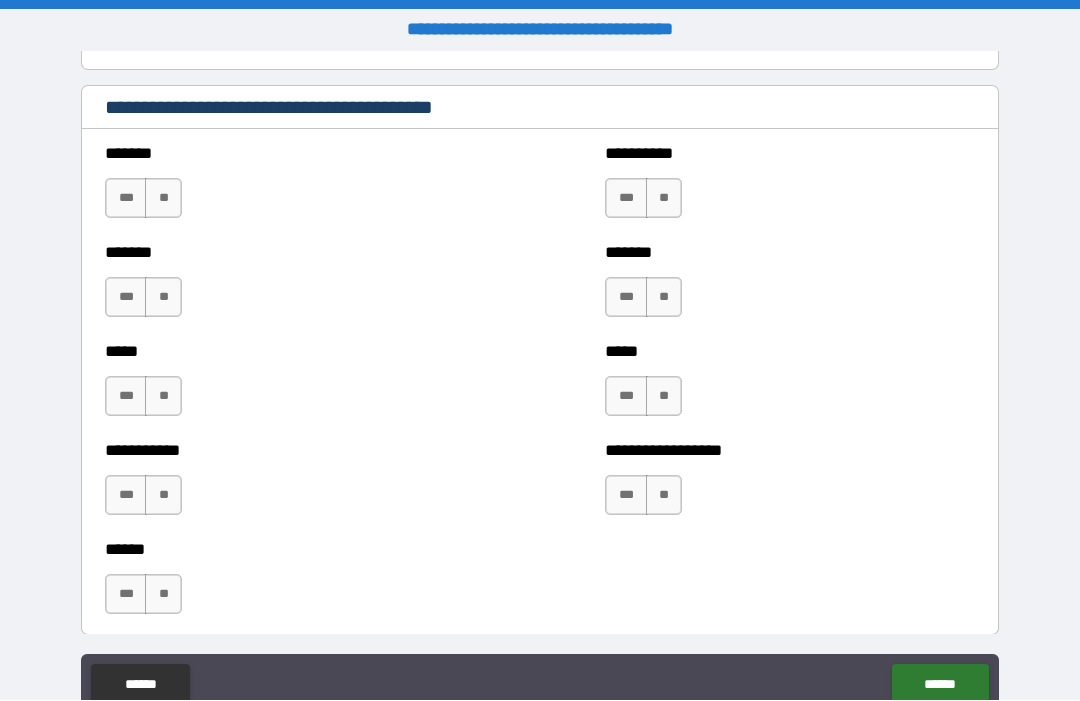 scroll, scrollTop: 1784, scrollLeft: 0, axis: vertical 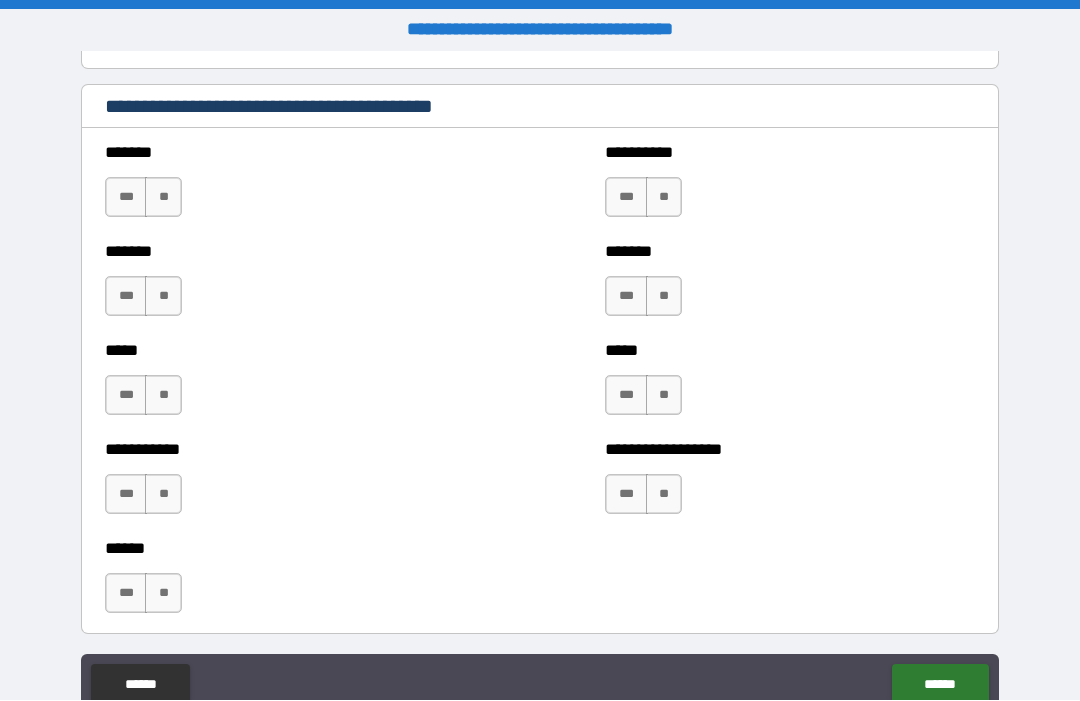 click on "**" at bounding box center [163, 198] 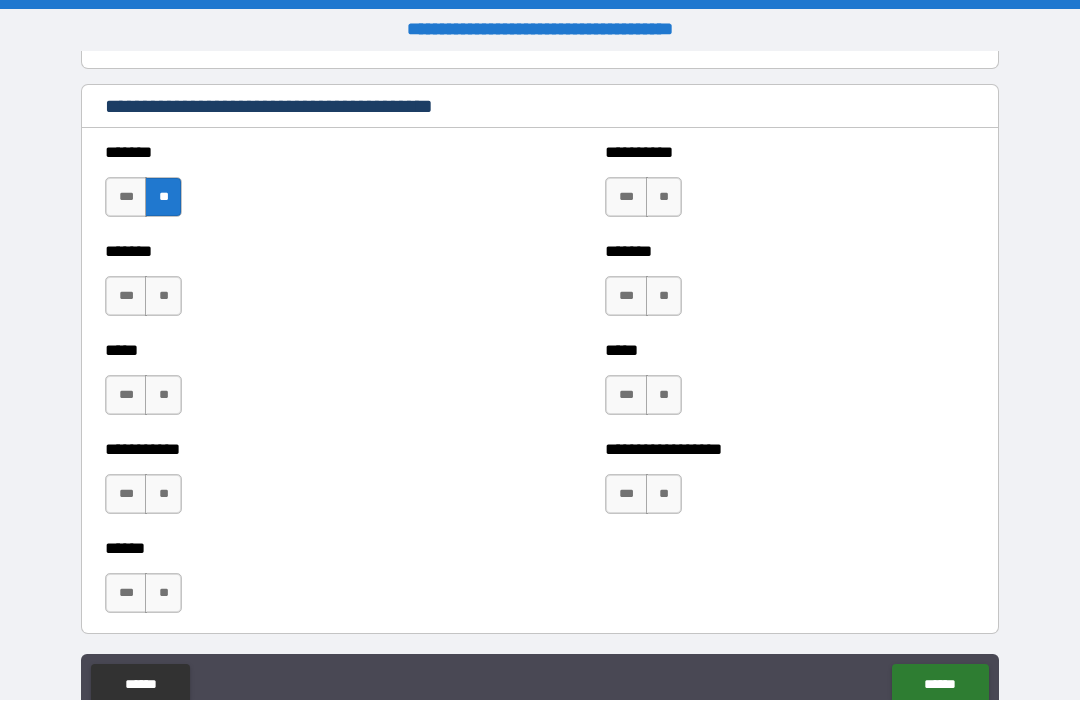 click on "**" at bounding box center (163, 297) 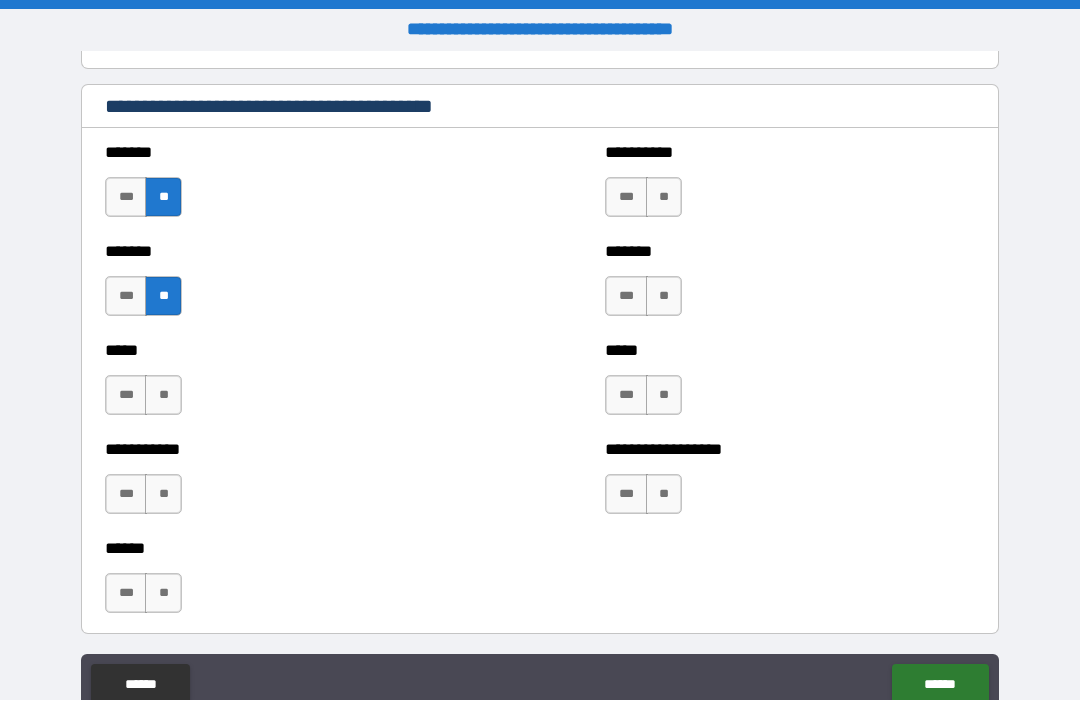 click on "**" at bounding box center [163, 396] 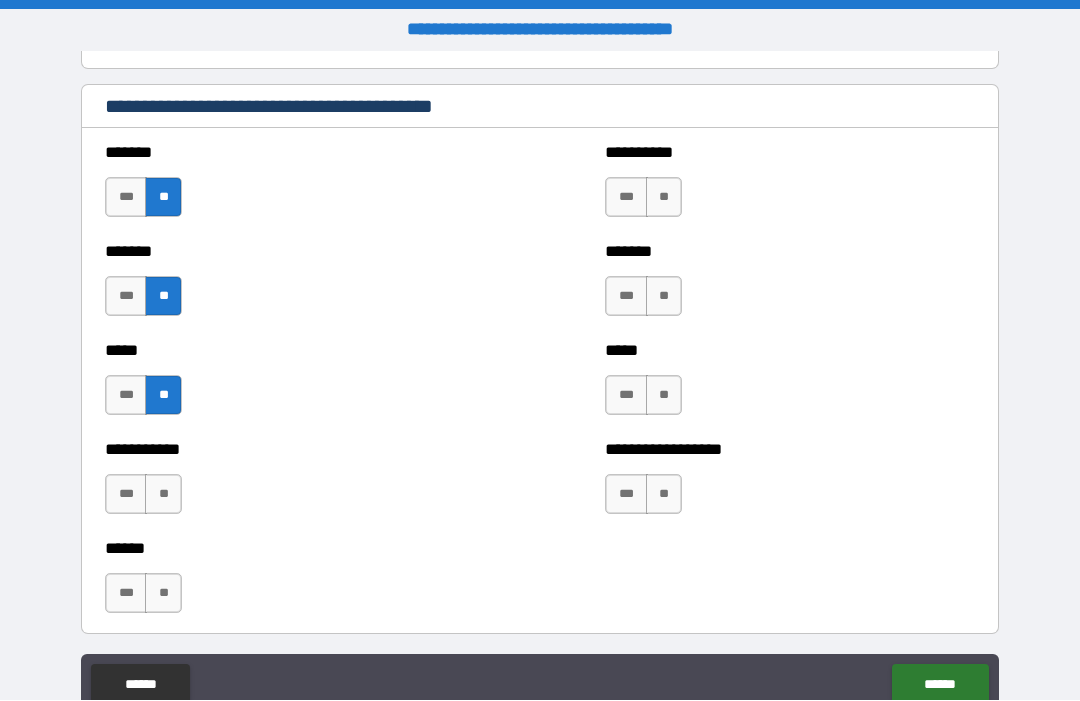 click on "**********" at bounding box center (290, 485) 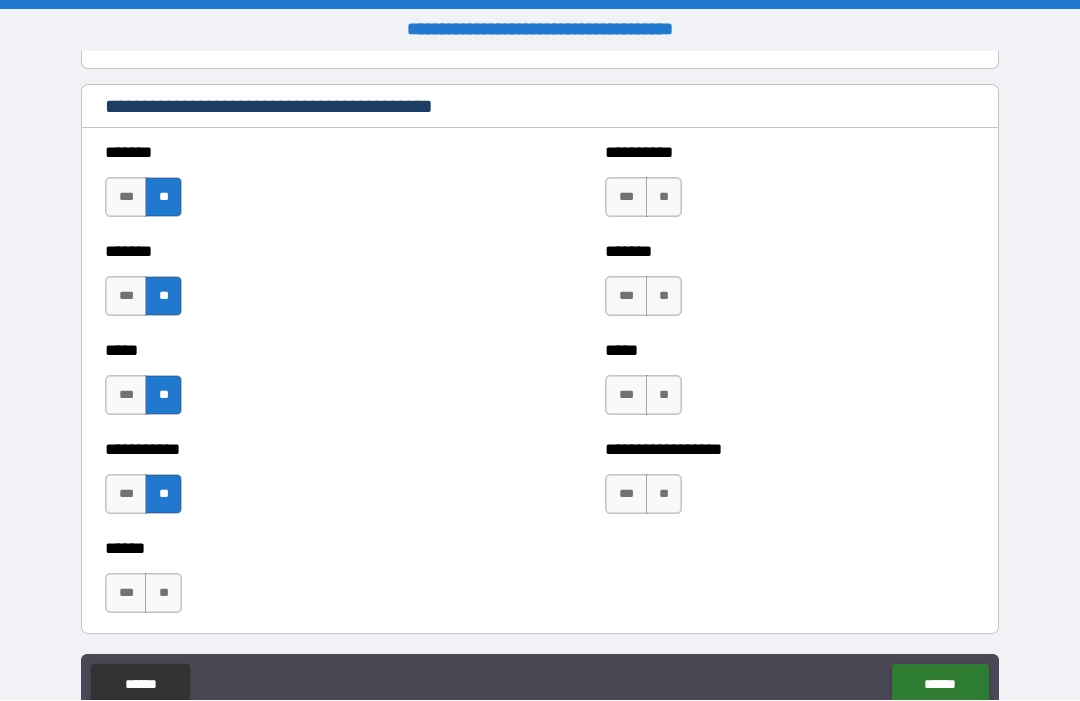 click on "**" at bounding box center (163, 594) 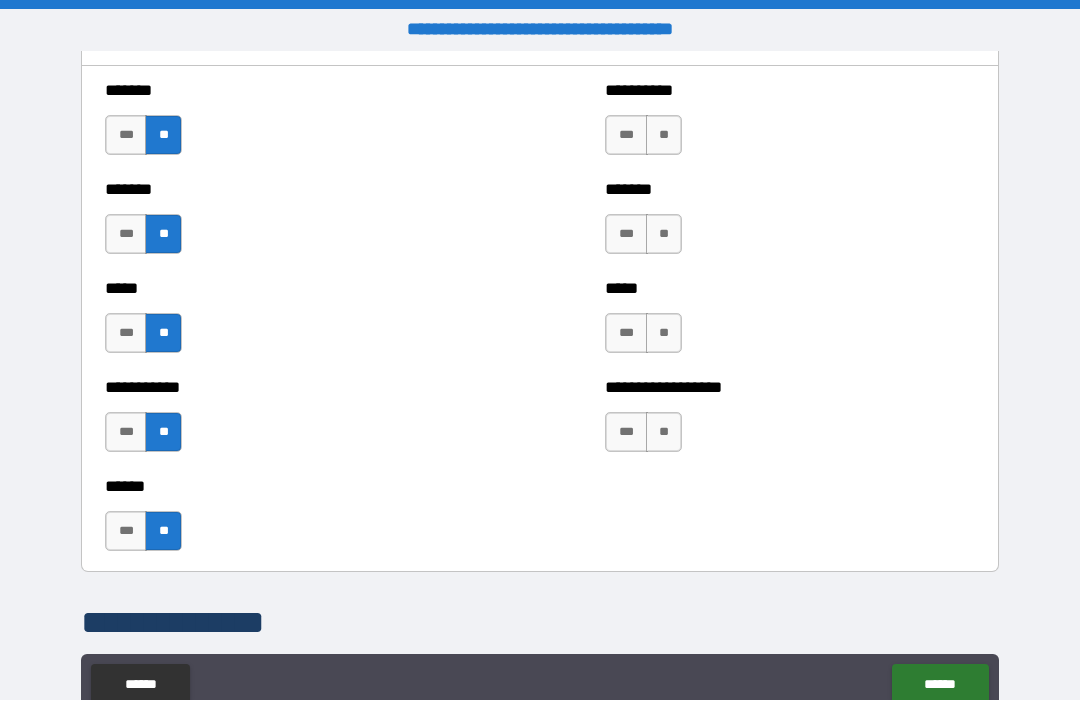scroll, scrollTop: 1853, scrollLeft: 0, axis: vertical 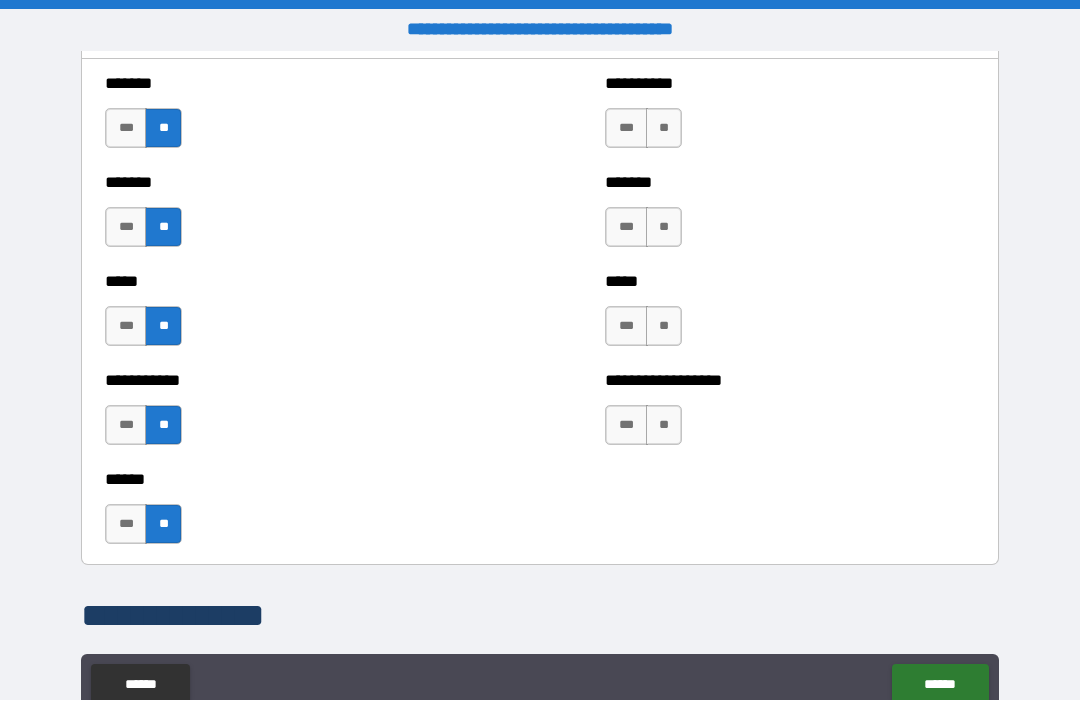 click on "**" at bounding box center [664, 129] 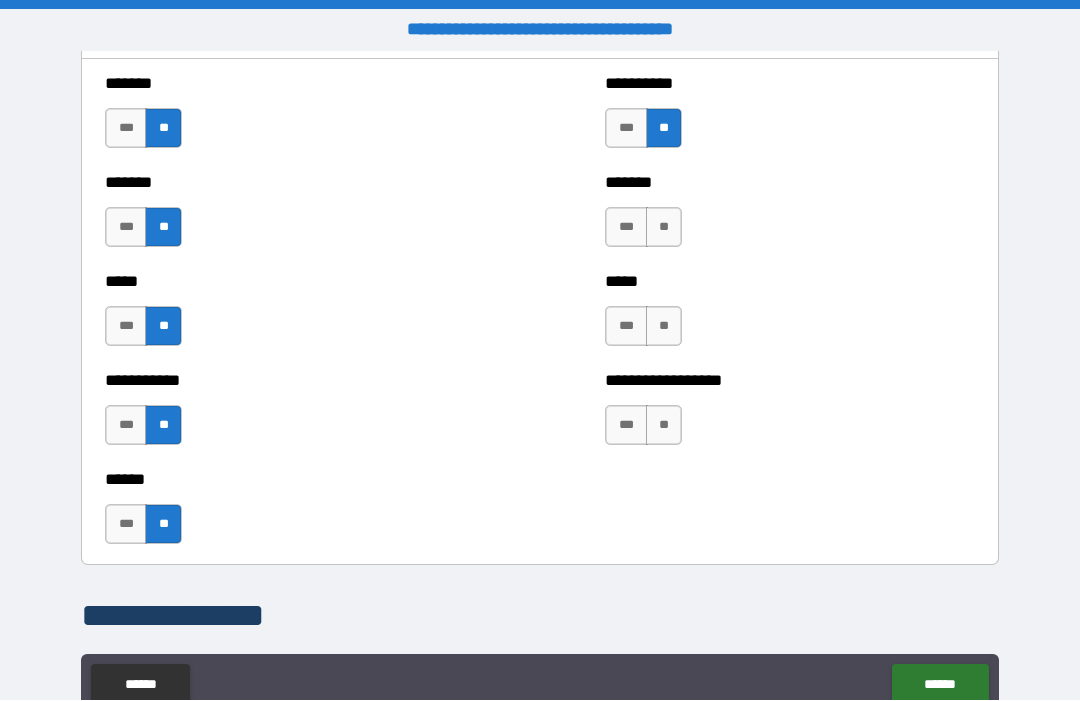 click on "**" at bounding box center [664, 228] 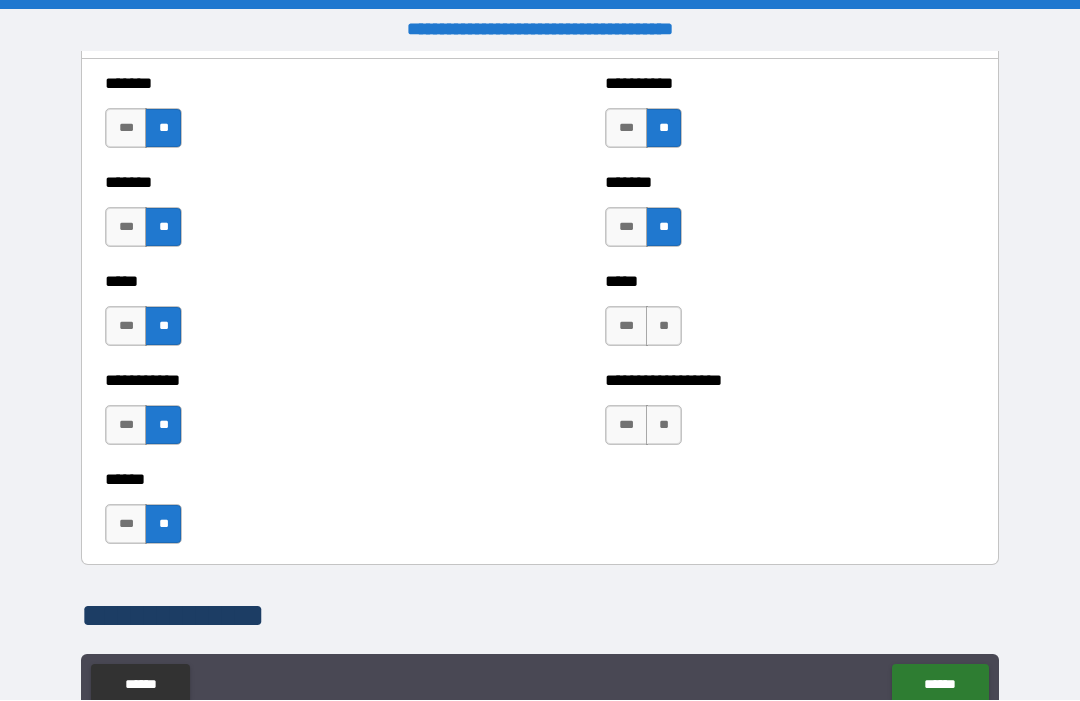 click on "**" at bounding box center [664, 327] 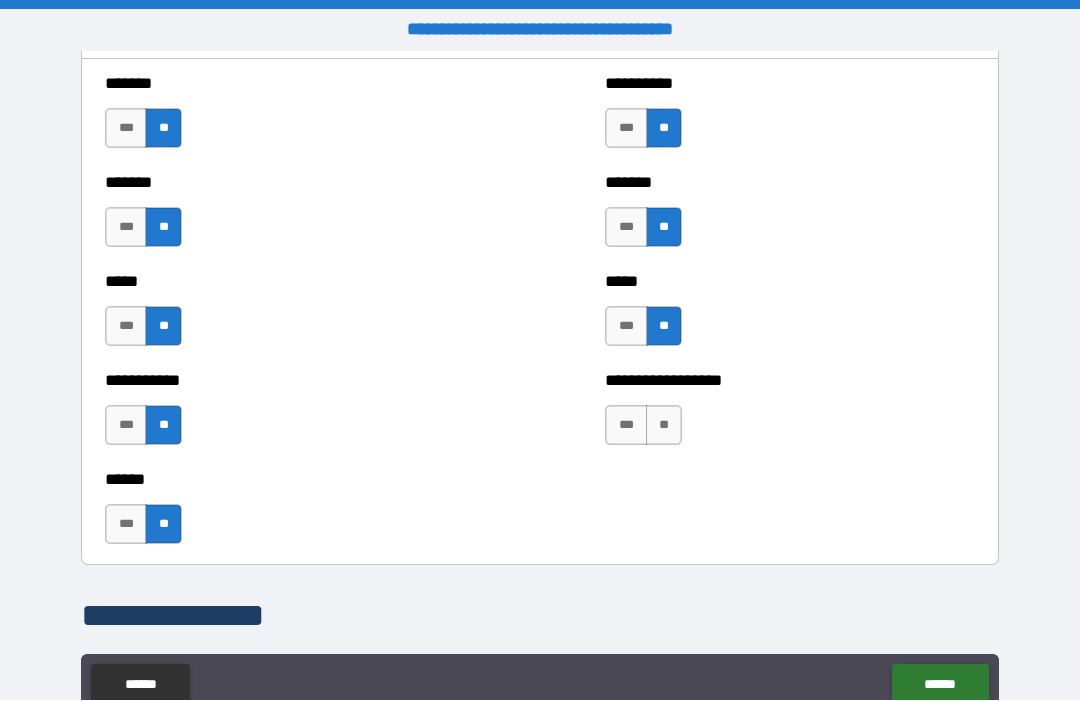 click on "**" at bounding box center [664, 426] 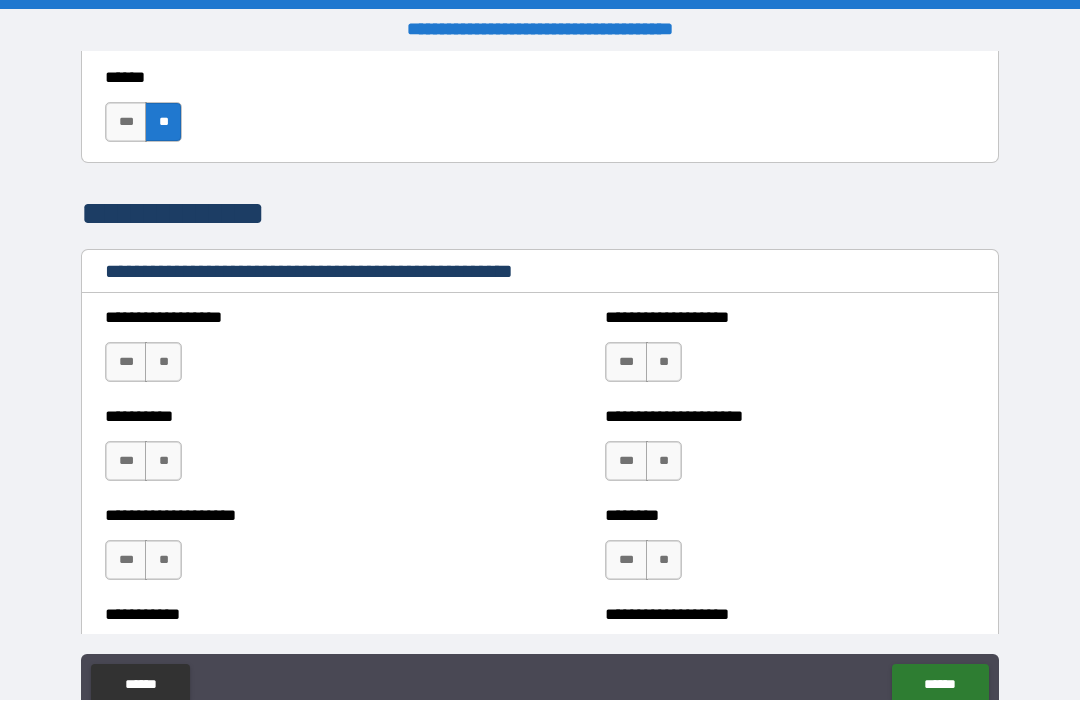 scroll, scrollTop: 2273, scrollLeft: 0, axis: vertical 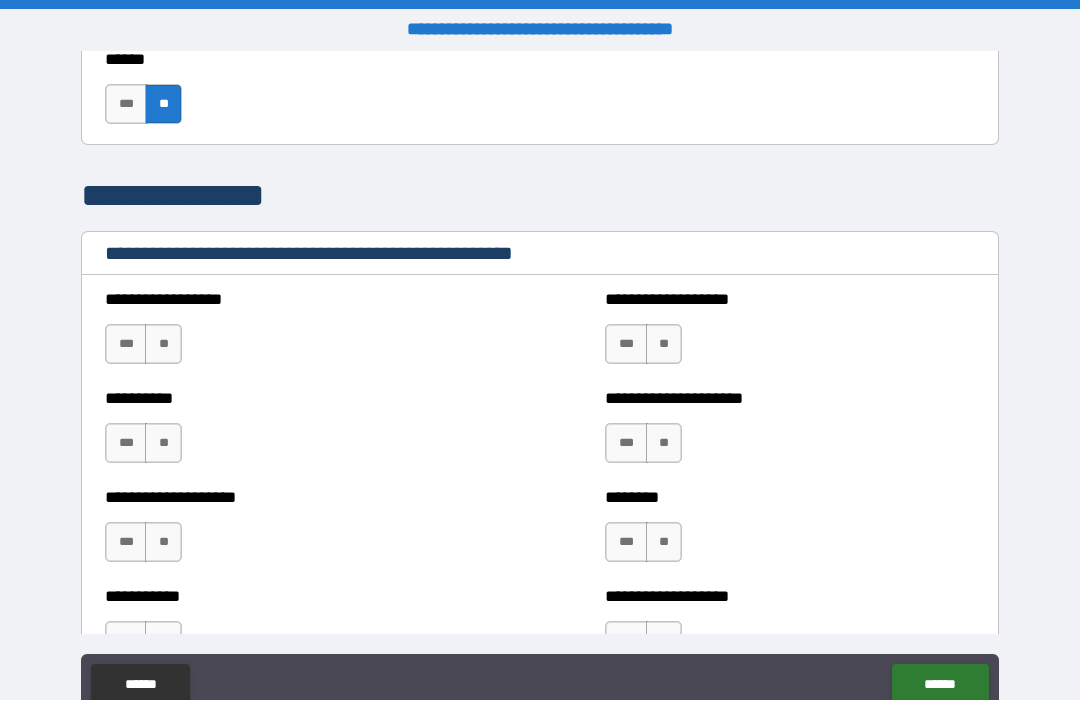 click on "**" at bounding box center [163, 345] 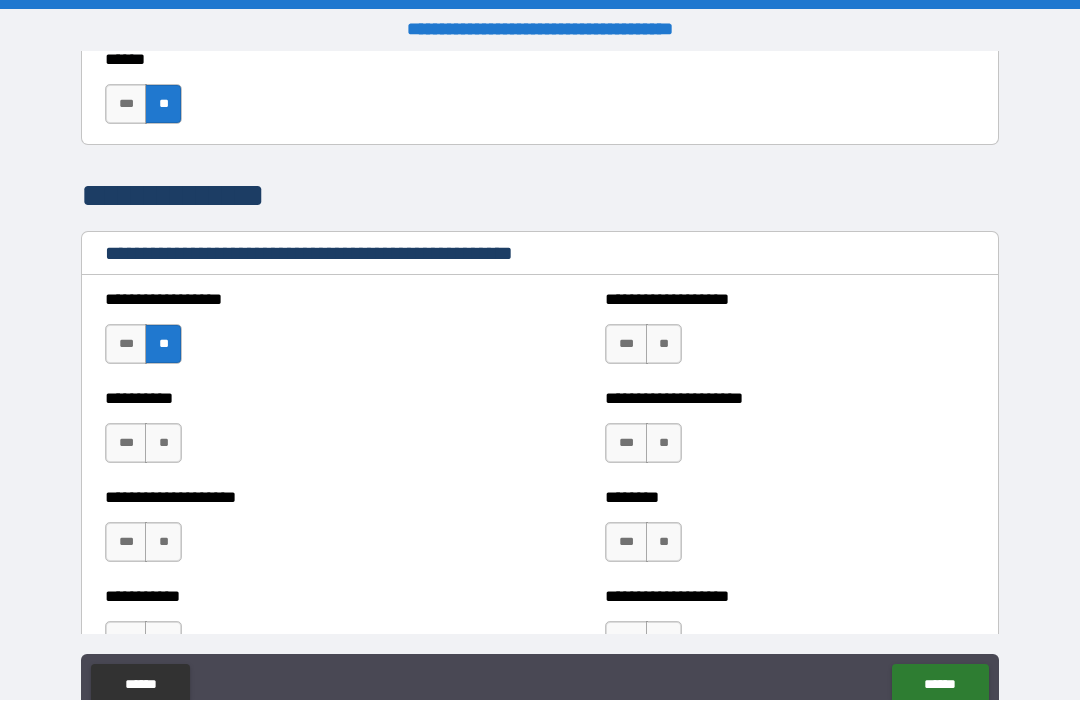 click on "**" at bounding box center (163, 444) 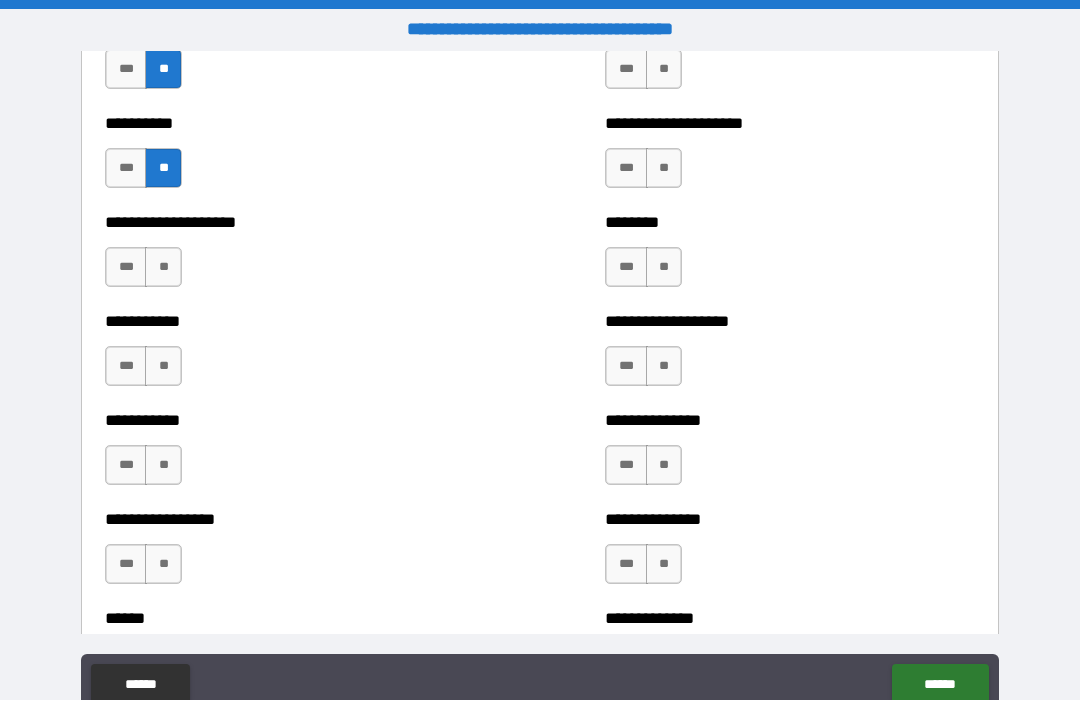 scroll, scrollTop: 2556, scrollLeft: 0, axis: vertical 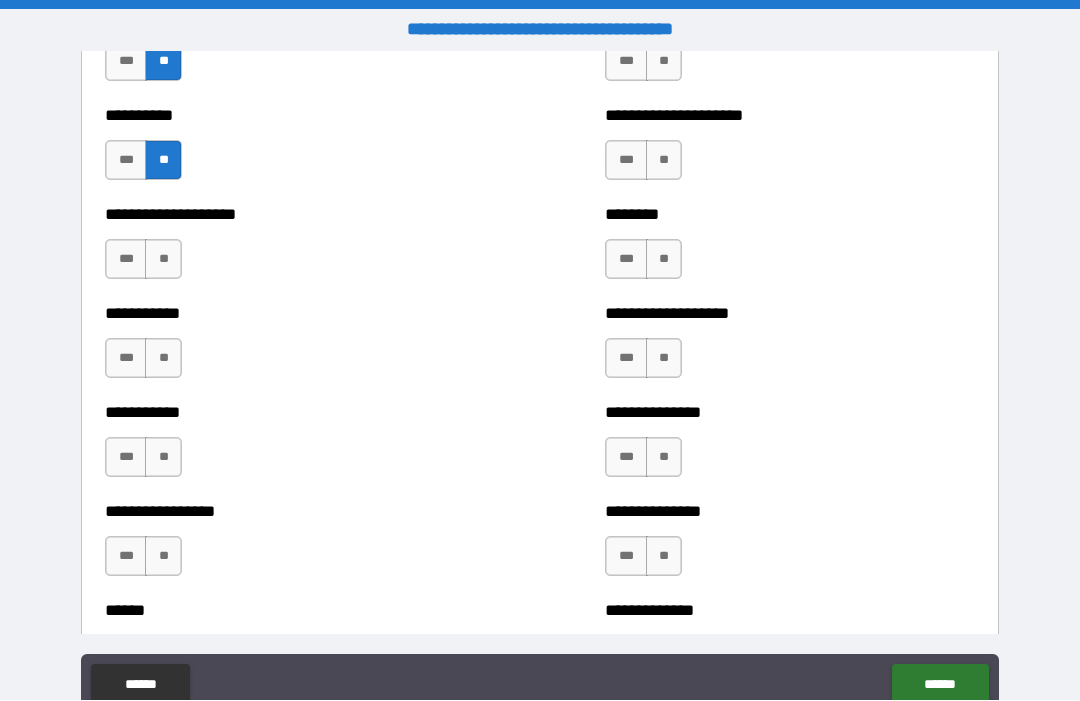click on "**" at bounding box center (163, 260) 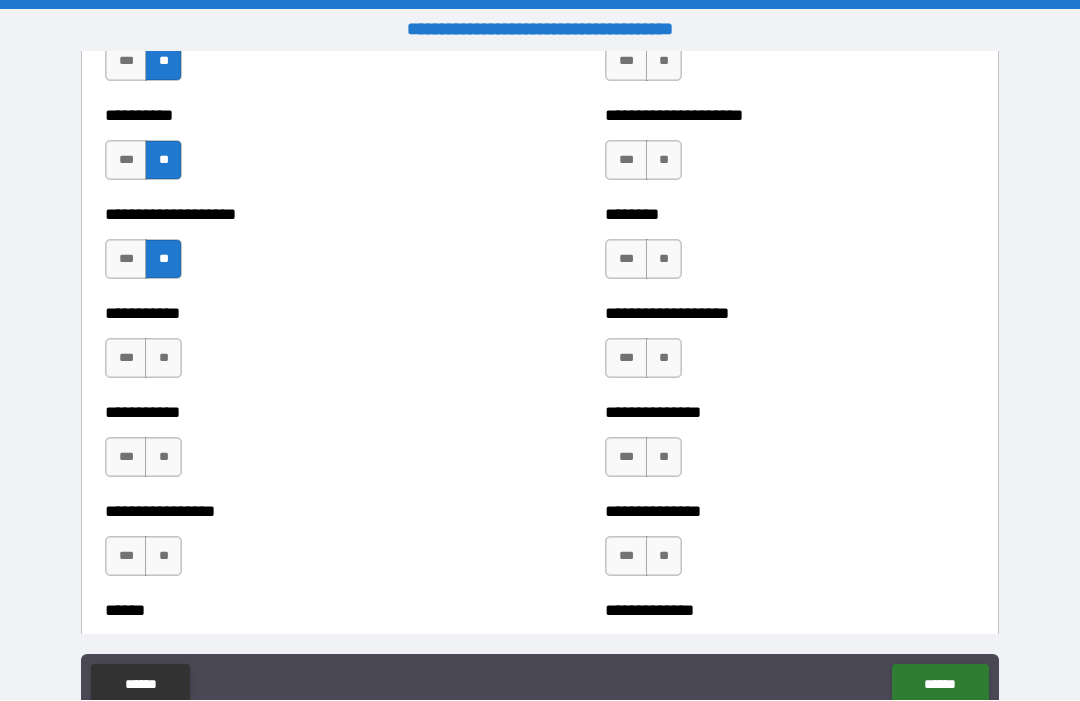 click on "**" at bounding box center [163, 359] 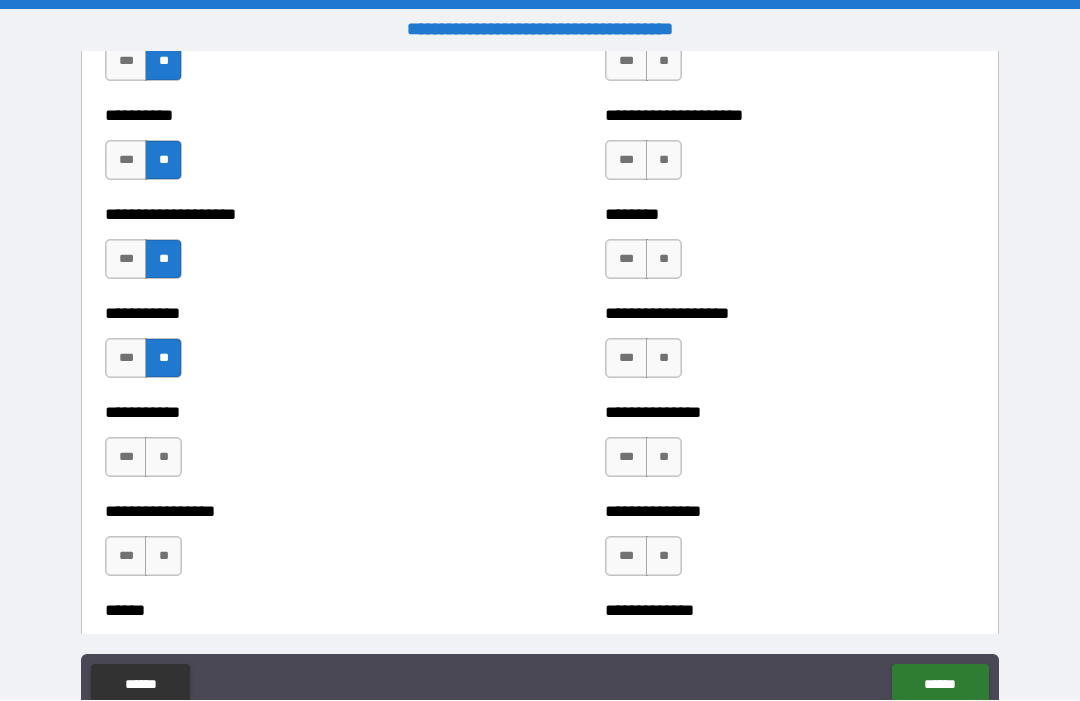 click on "**" at bounding box center (163, 458) 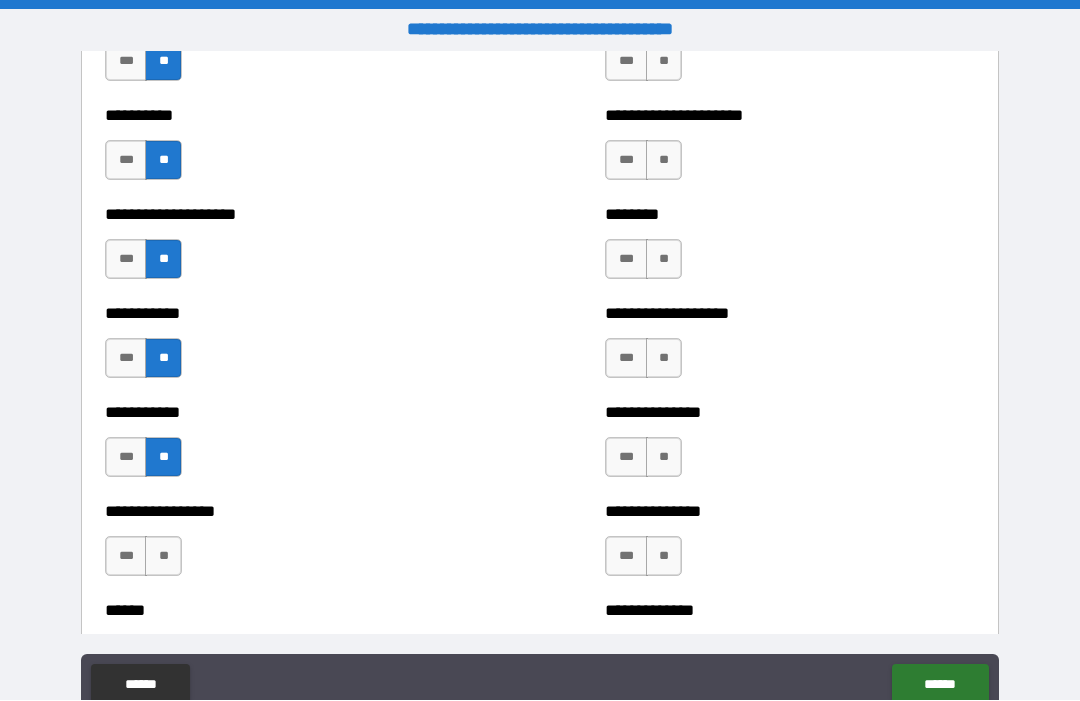click on "**" at bounding box center [163, 557] 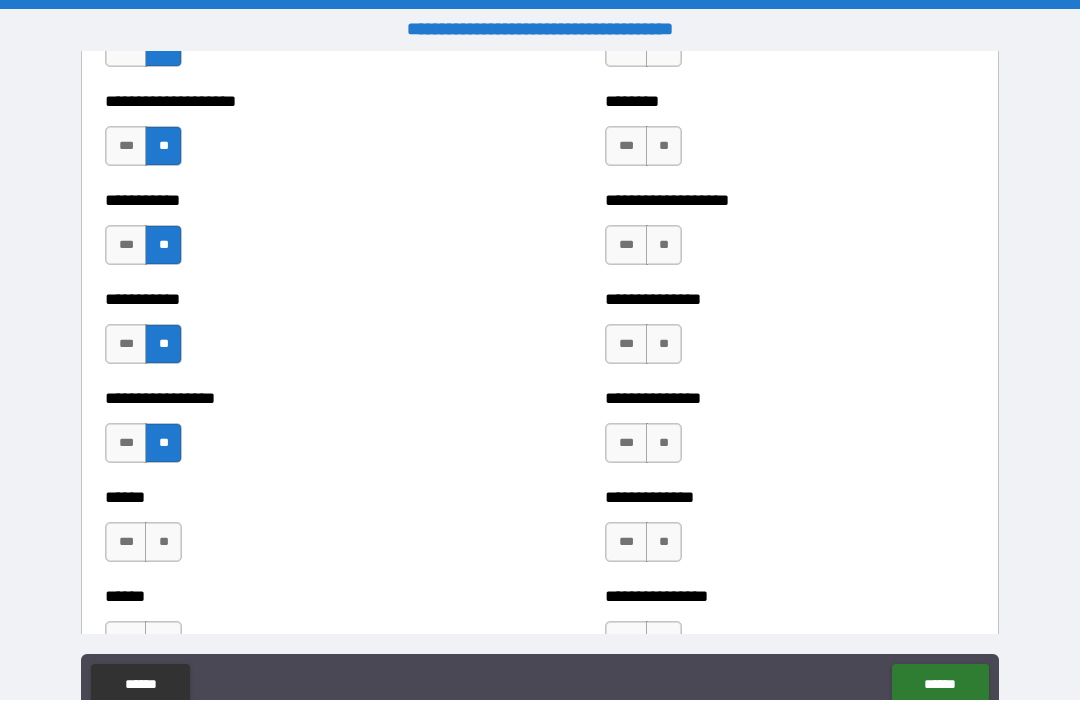 scroll, scrollTop: 2685, scrollLeft: 0, axis: vertical 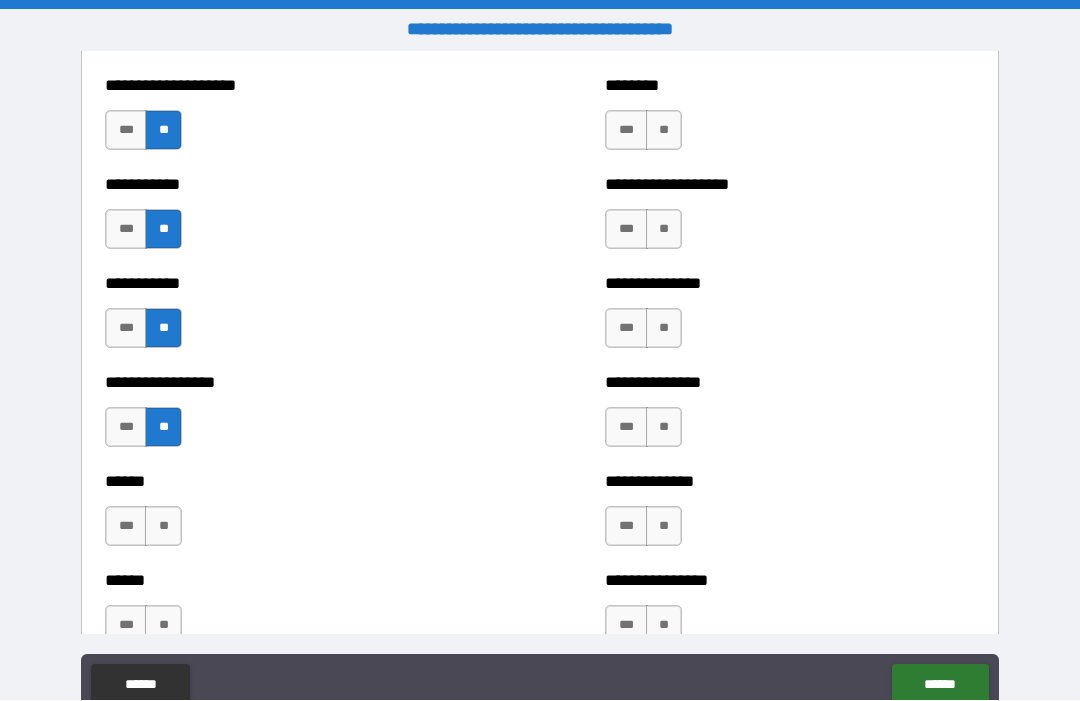 click on "**" at bounding box center (163, 527) 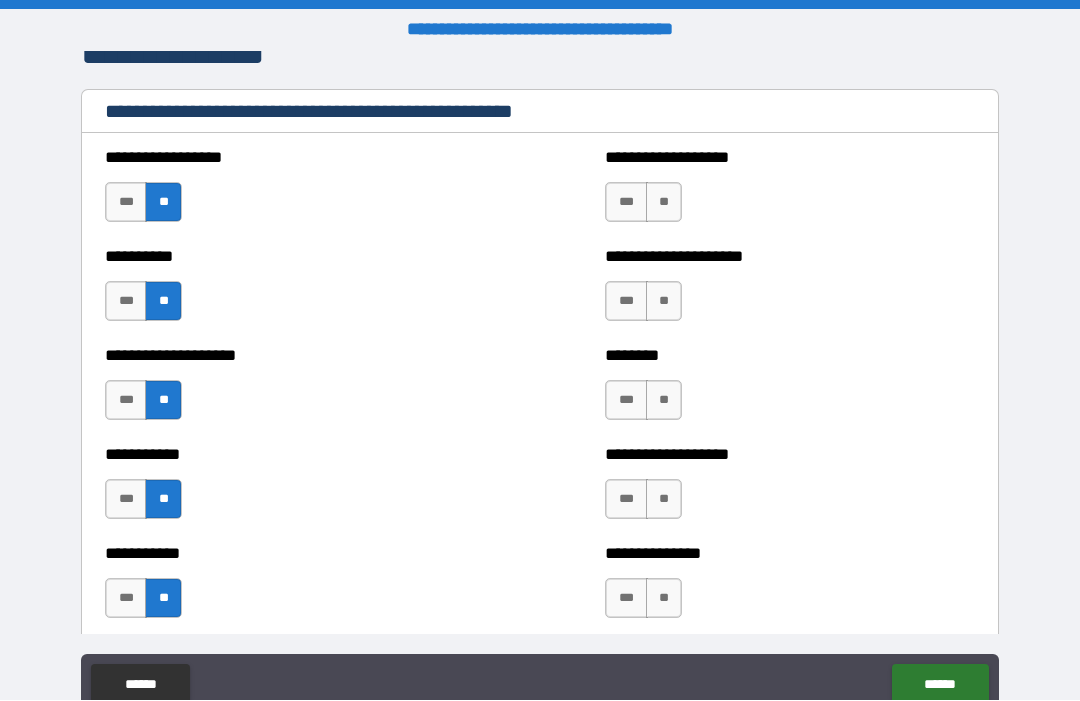 scroll, scrollTop: 2395, scrollLeft: 0, axis: vertical 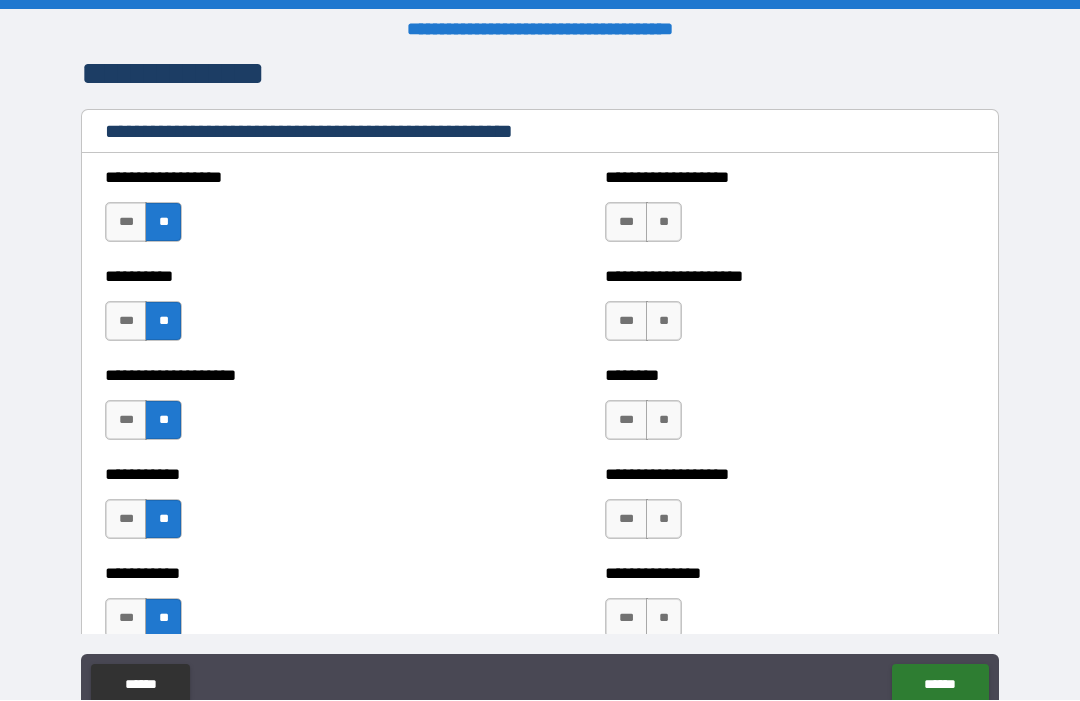 click on "**" at bounding box center (664, 223) 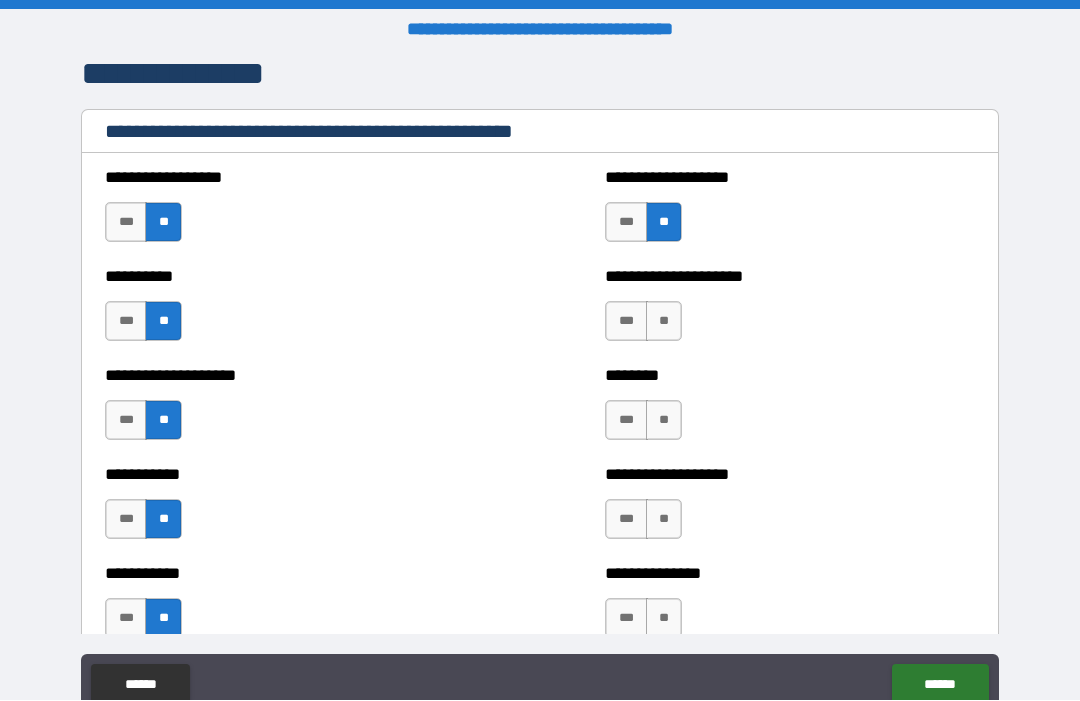 click on "**" at bounding box center [664, 322] 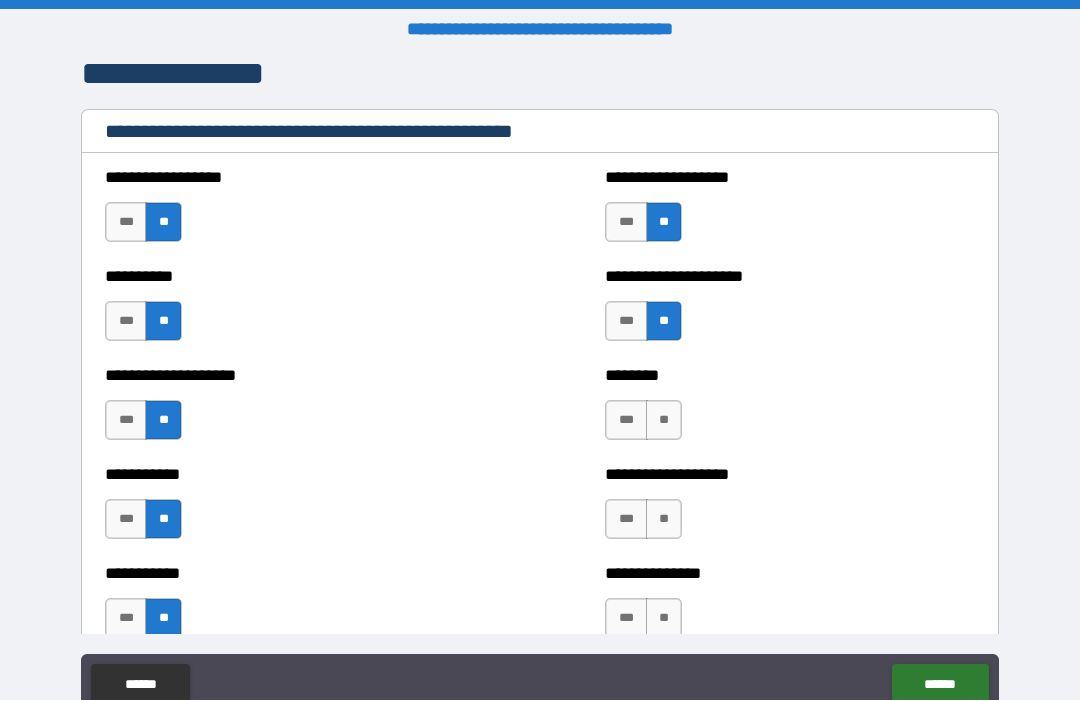 click on "**" at bounding box center (664, 421) 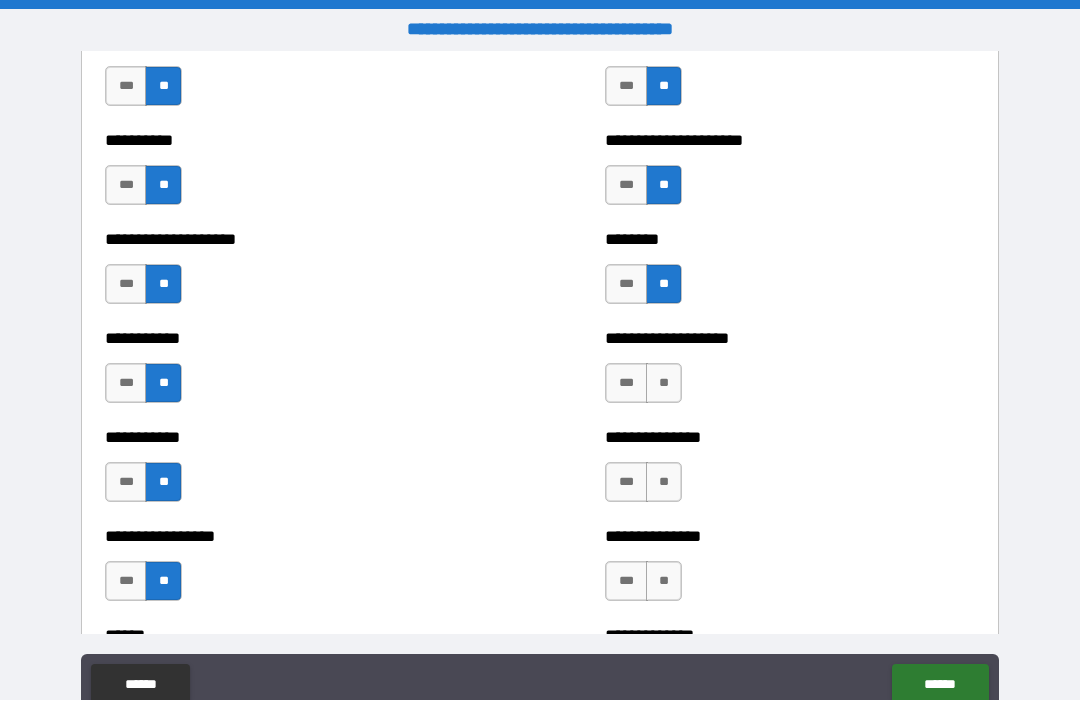 scroll, scrollTop: 2603, scrollLeft: 0, axis: vertical 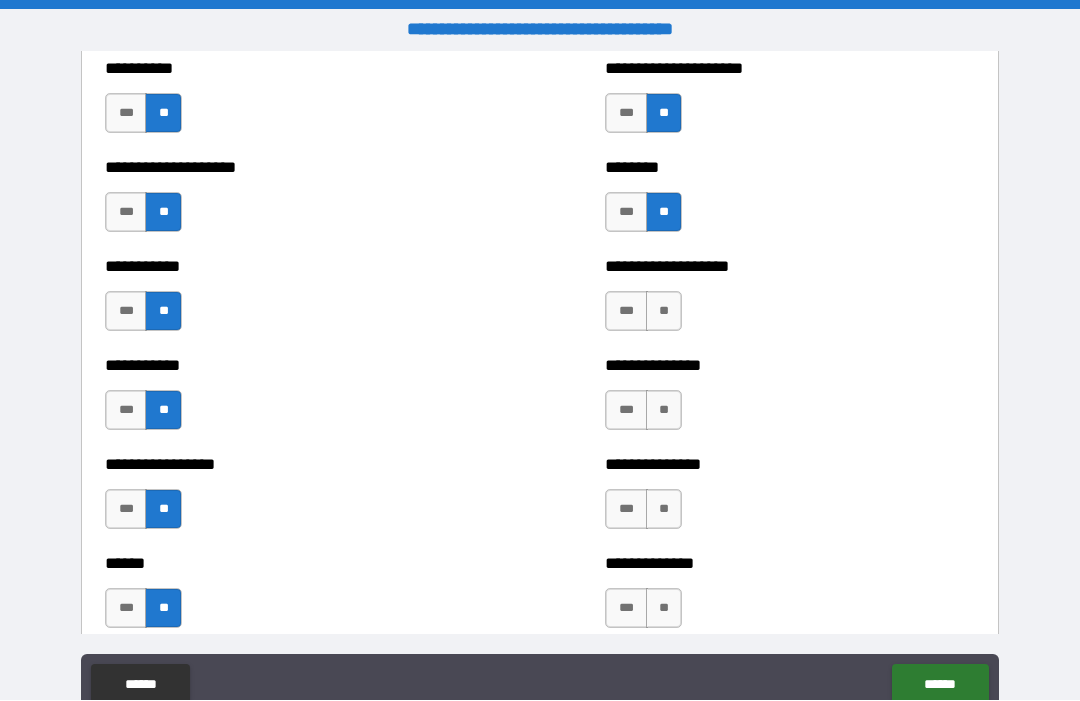 click on "**" at bounding box center [664, 312] 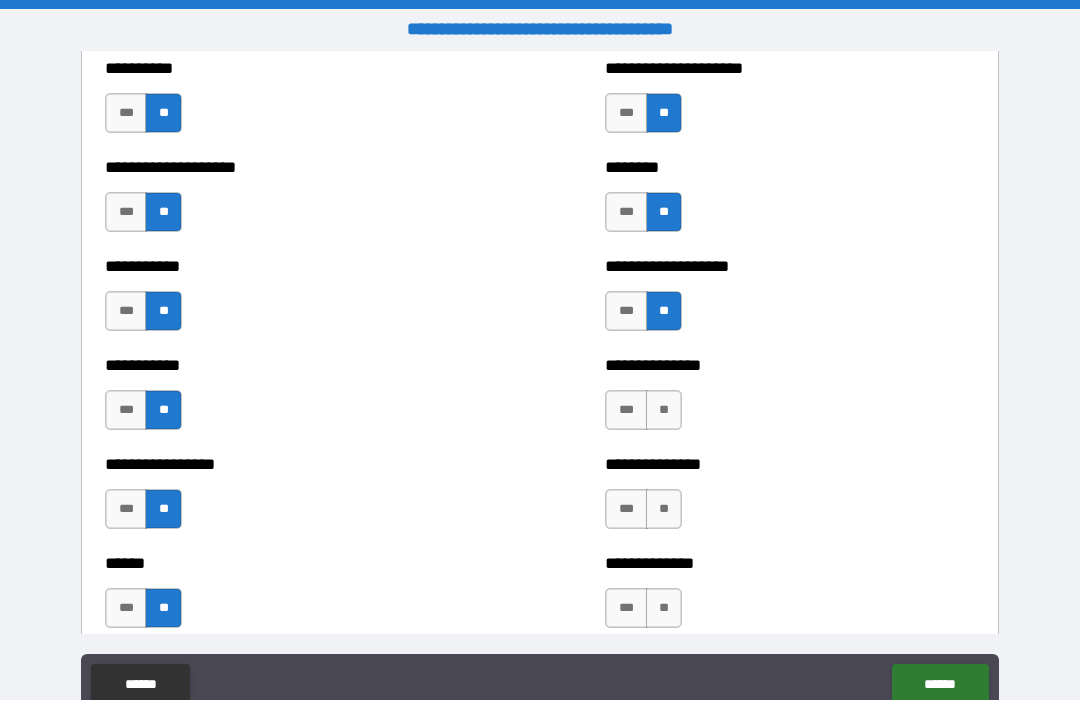 click on "**" at bounding box center [664, 411] 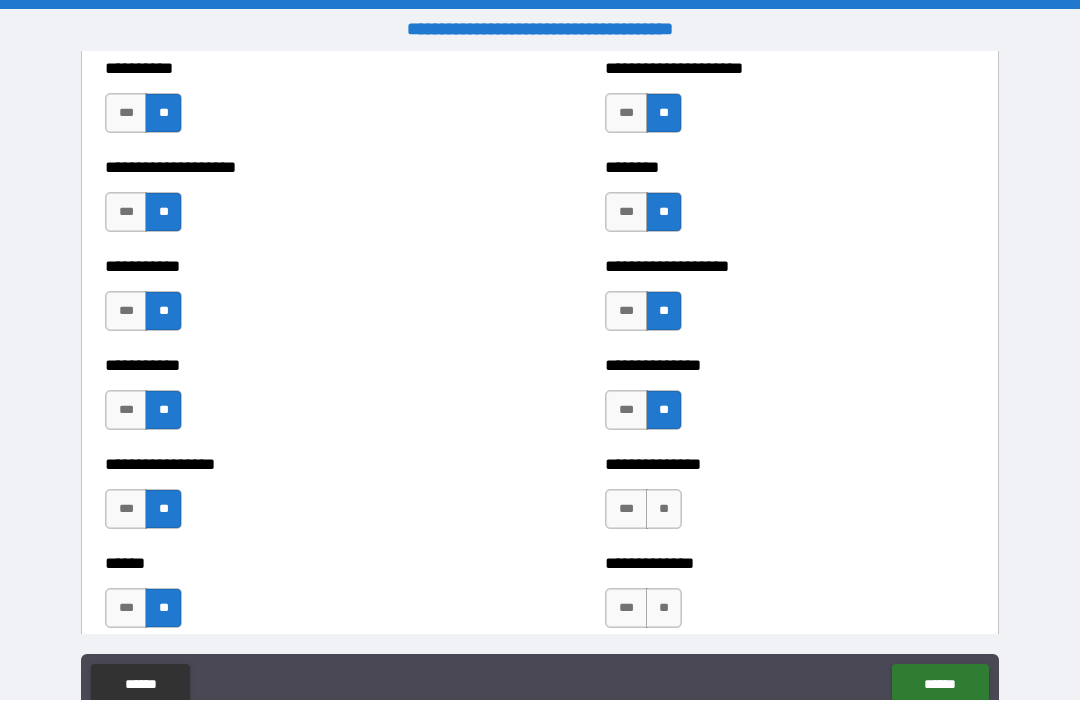 click on "**" at bounding box center [664, 510] 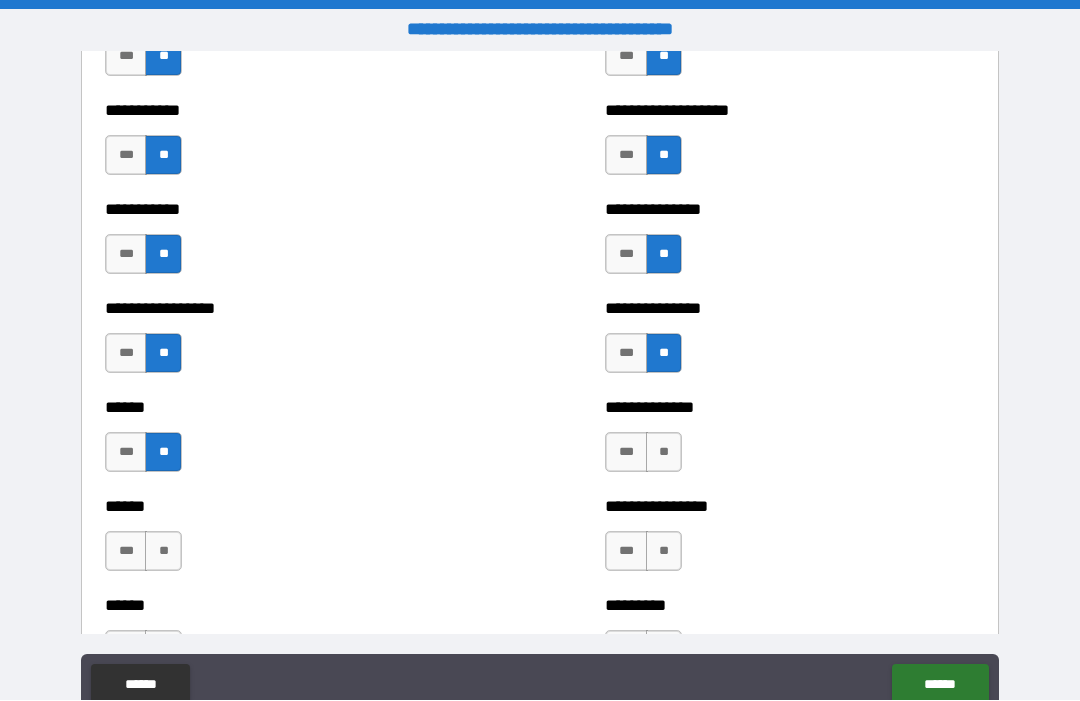 scroll, scrollTop: 2906, scrollLeft: 0, axis: vertical 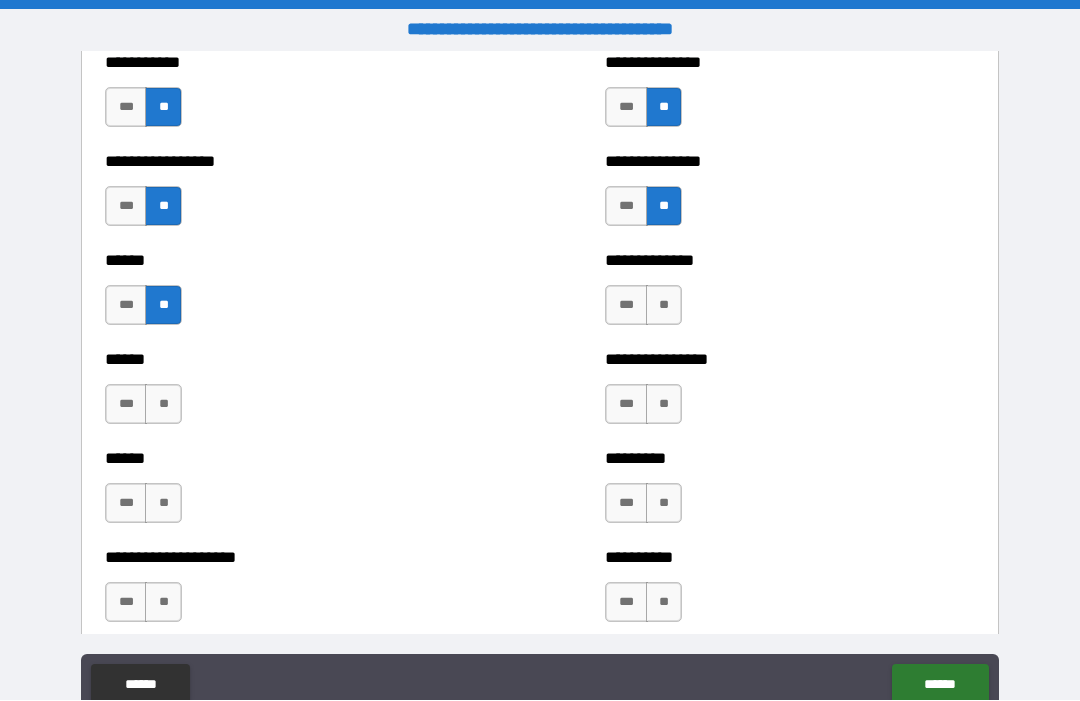click on "**" at bounding box center (664, 306) 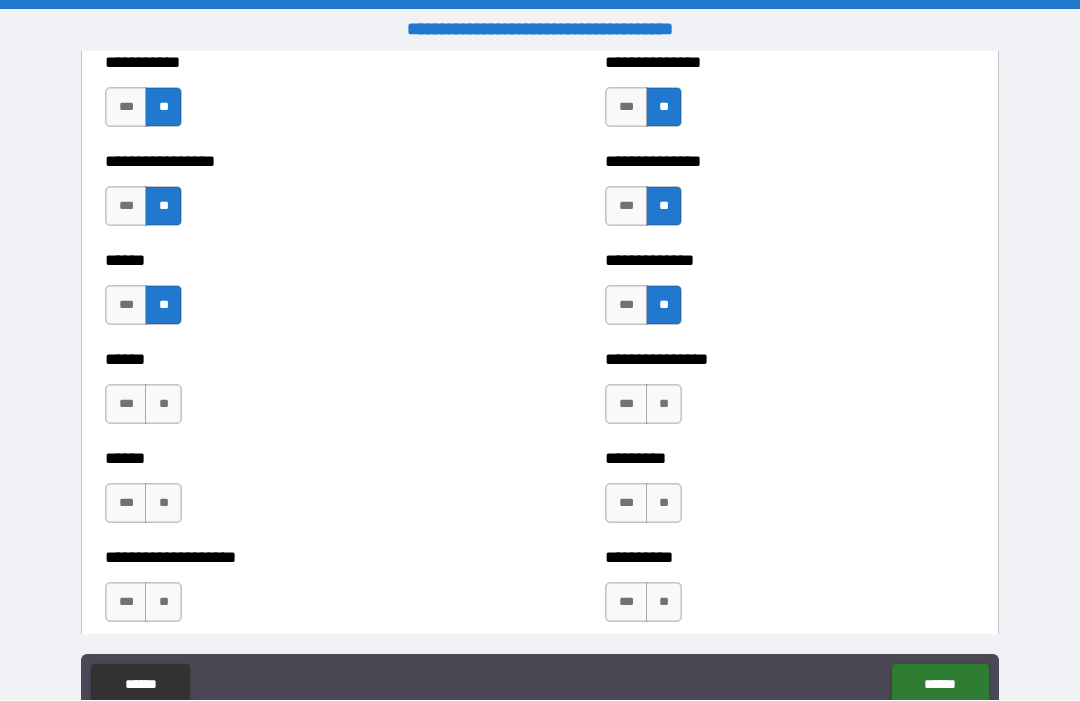click on "**" at bounding box center (664, 405) 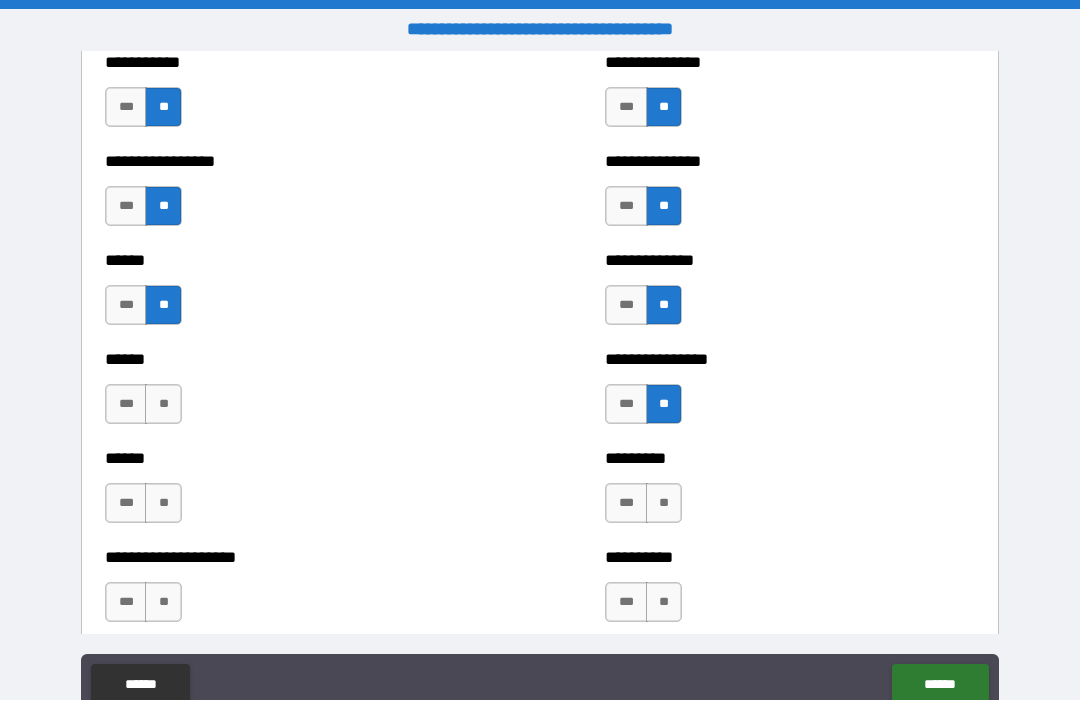 click on "**" at bounding box center [163, 405] 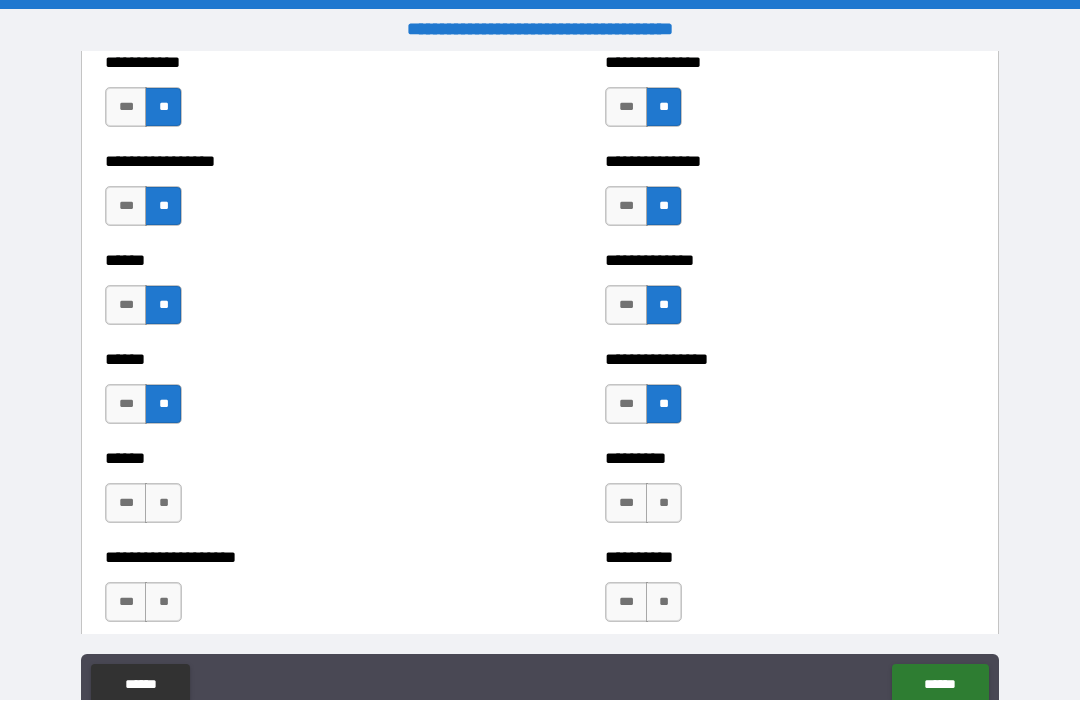 click on "**" at bounding box center (163, 504) 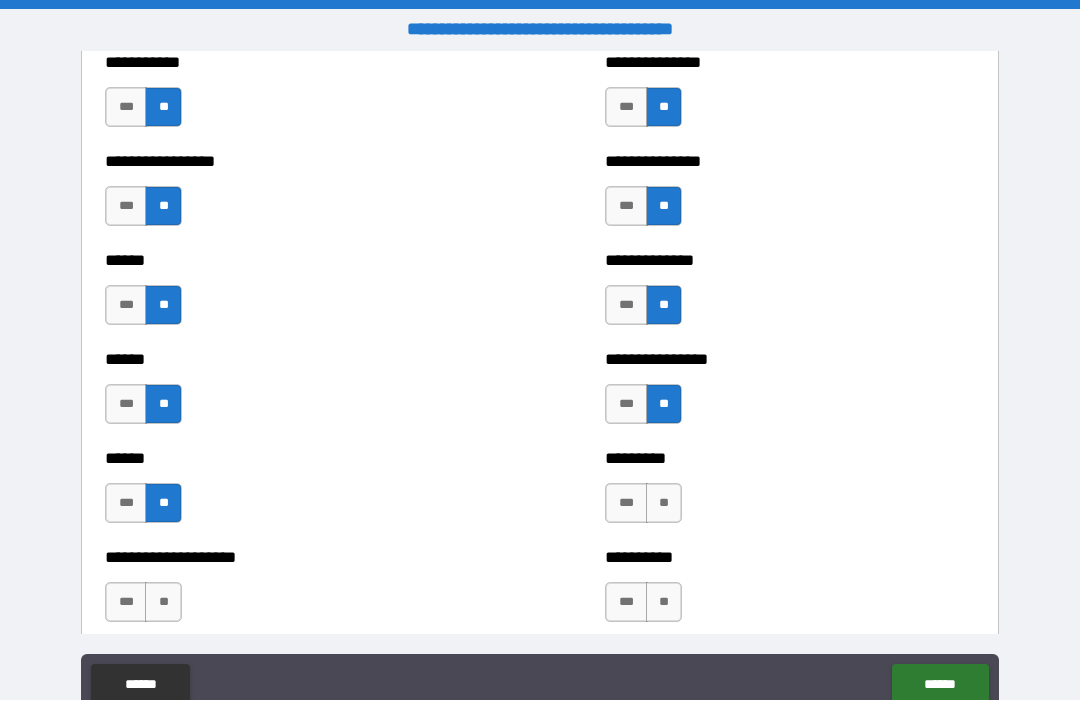 click on "**" at bounding box center [163, 603] 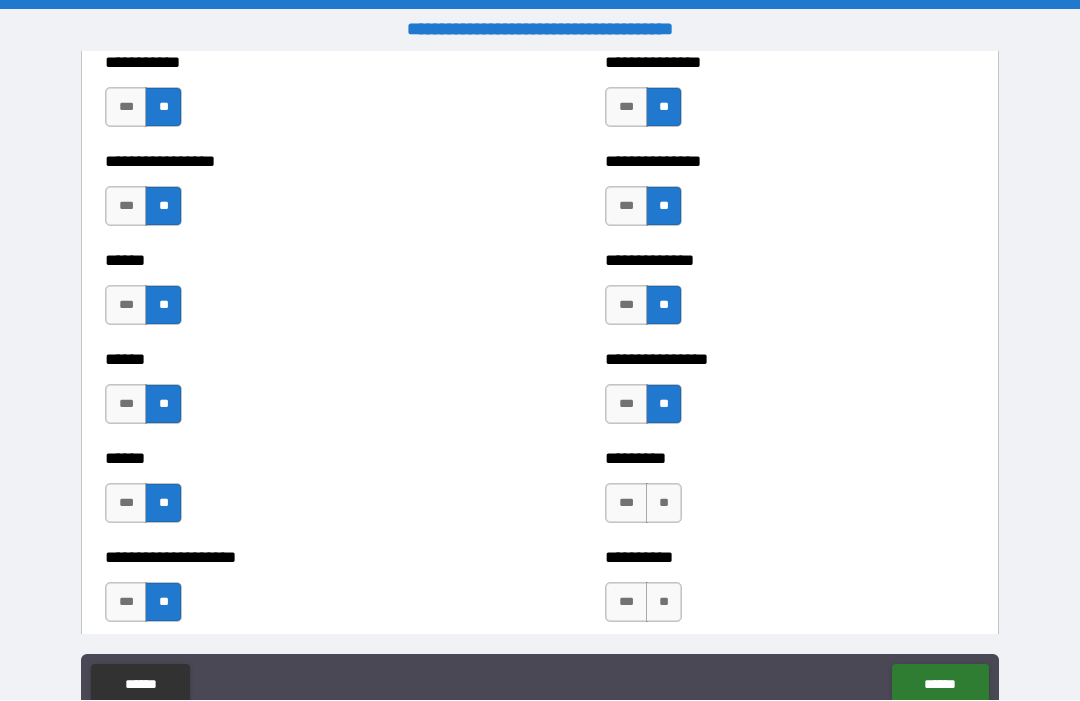 click on "**" at bounding box center (664, 504) 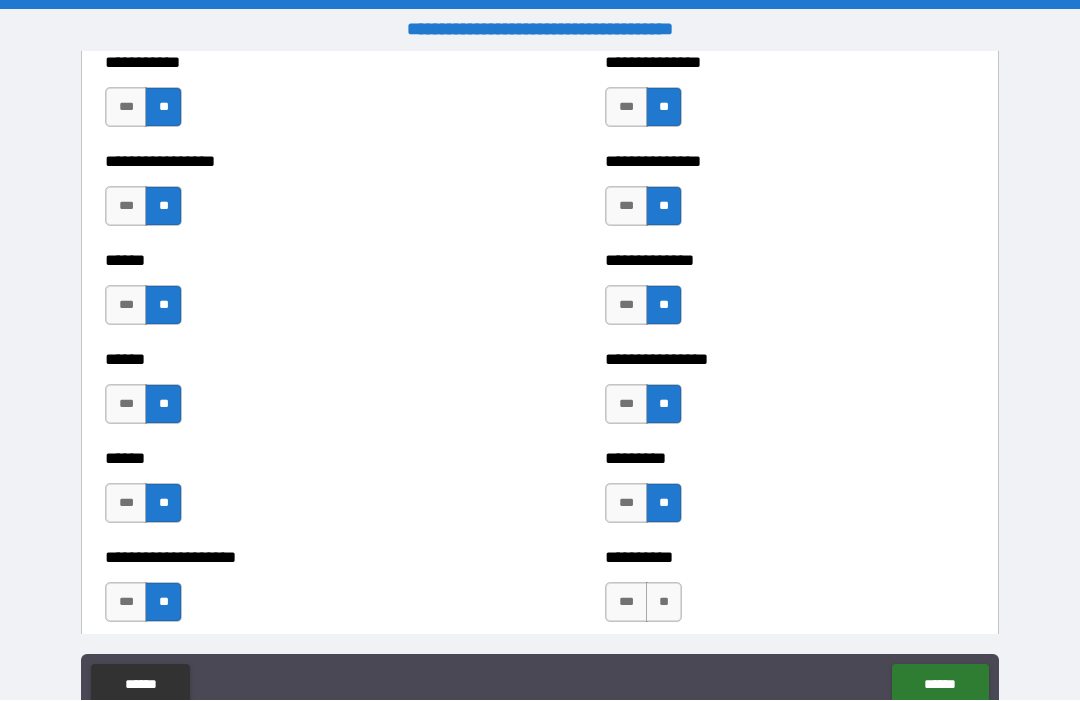 click on "**" at bounding box center (664, 603) 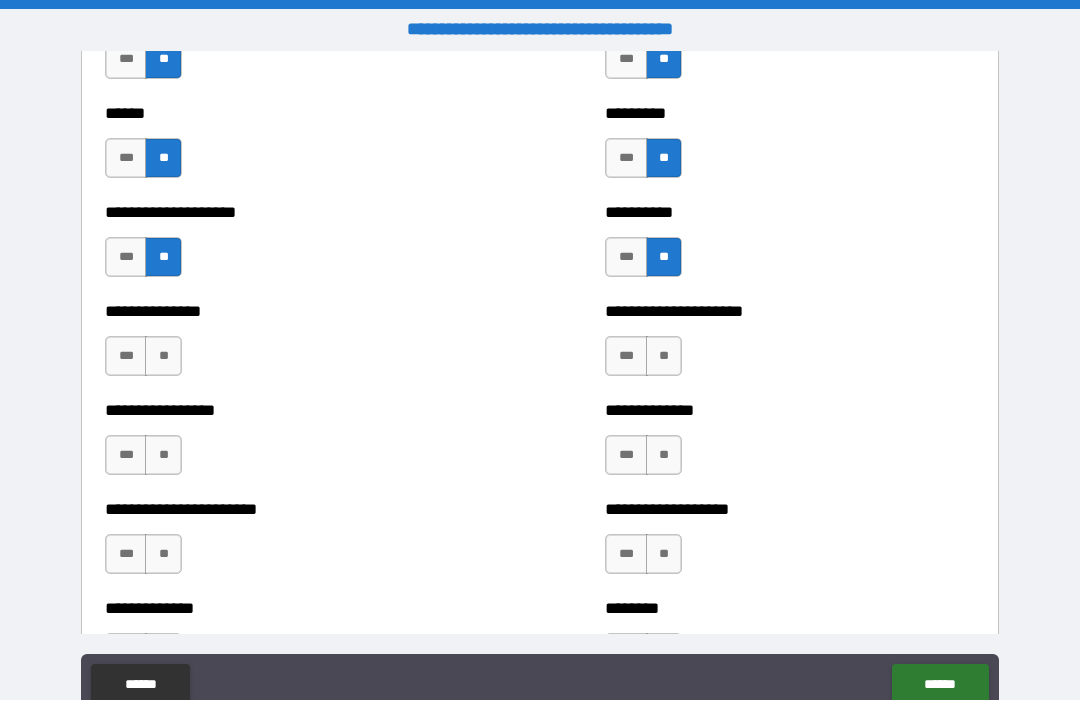 scroll, scrollTop: 3270, scrollLeft: 0, axis: vertical 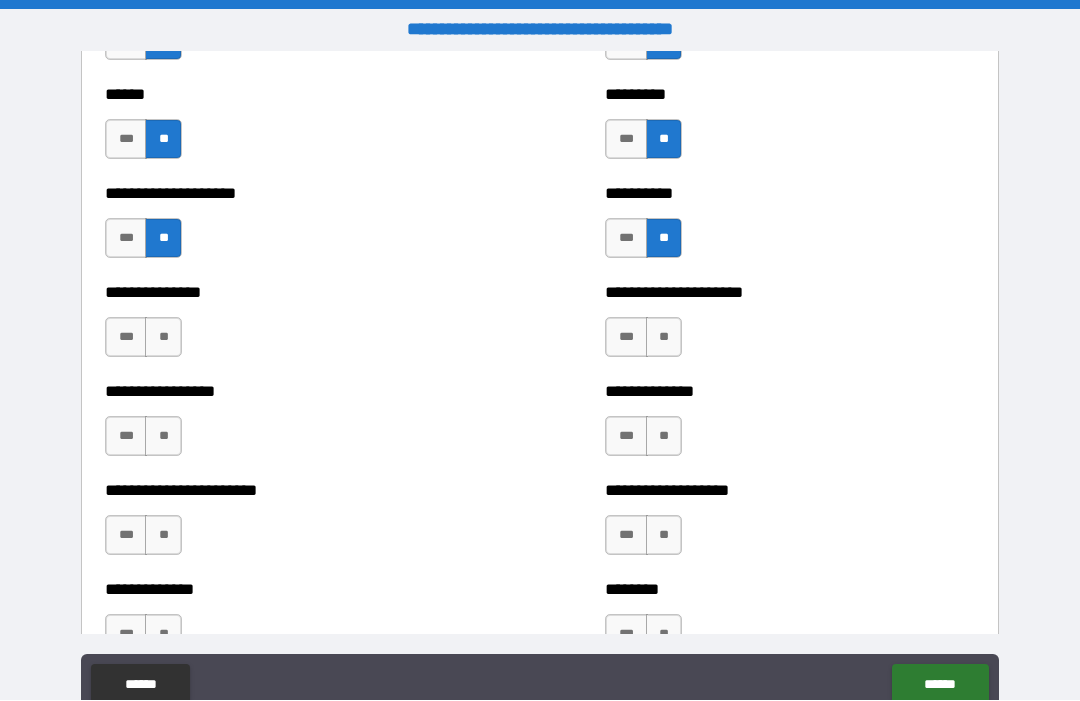 click on "**" at bounding box center [664, 338] 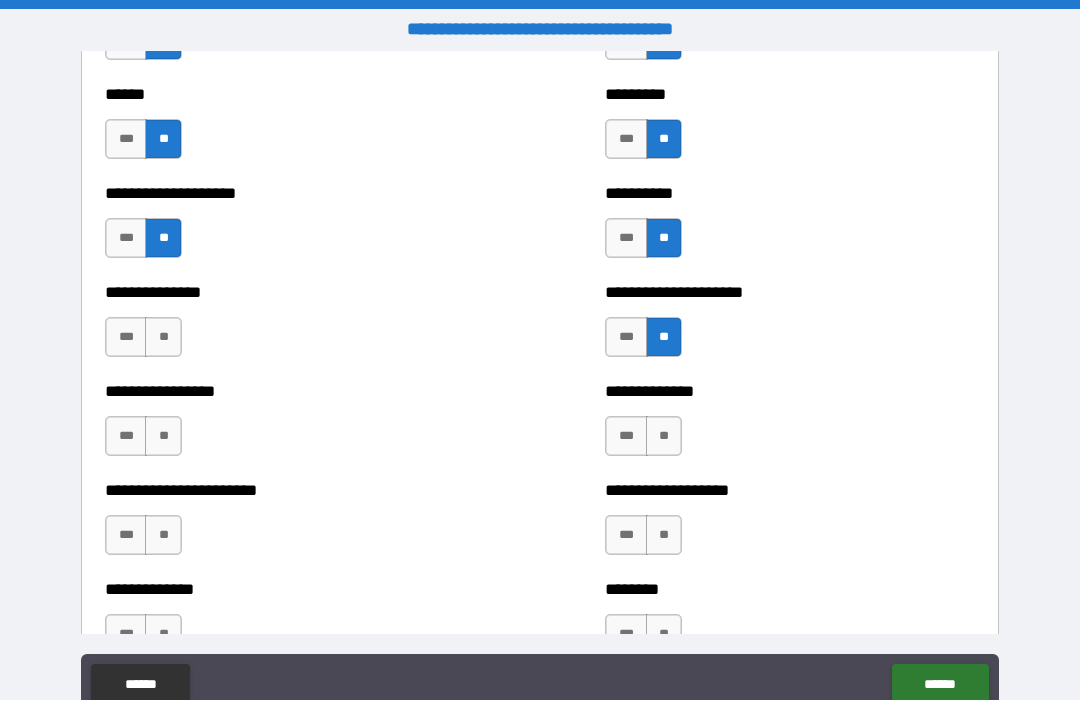 click on "**" at bounding box center [163, 338] 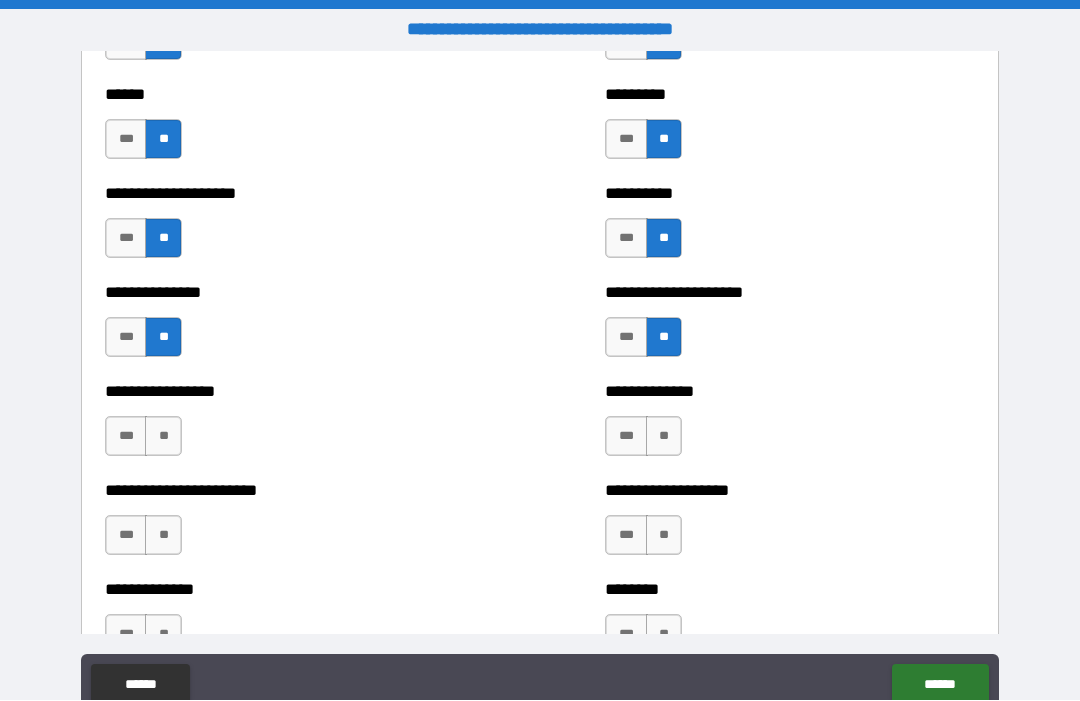 click on "**" at bounding box center [163, 437] 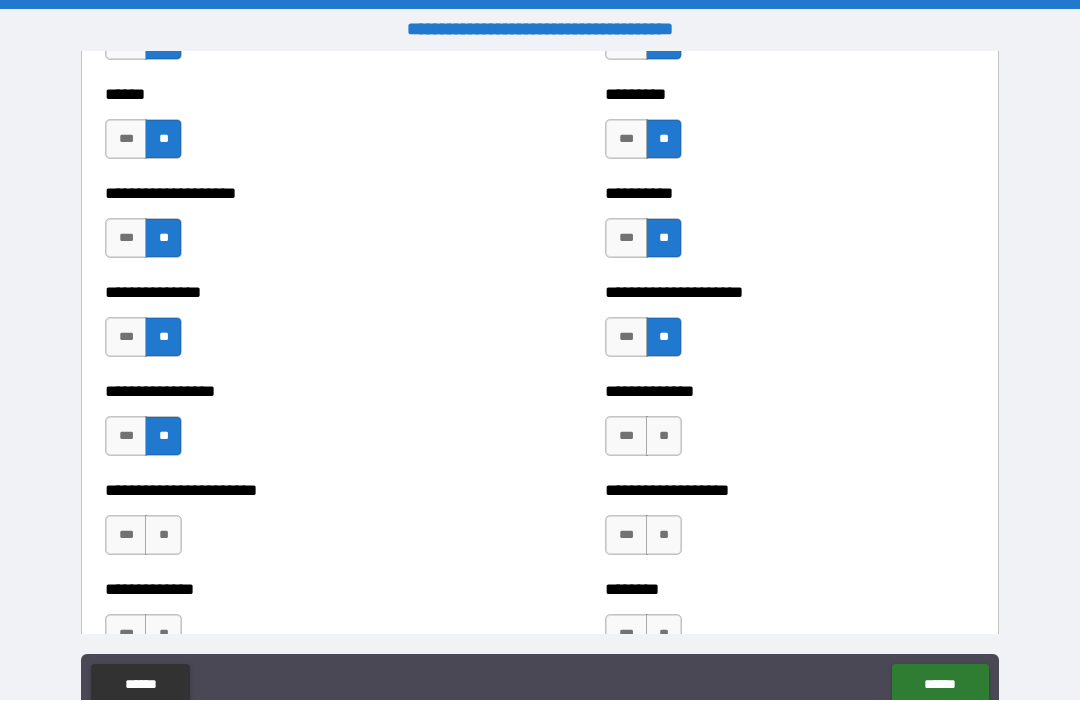 click on "**" at bounding box center [163, 536] 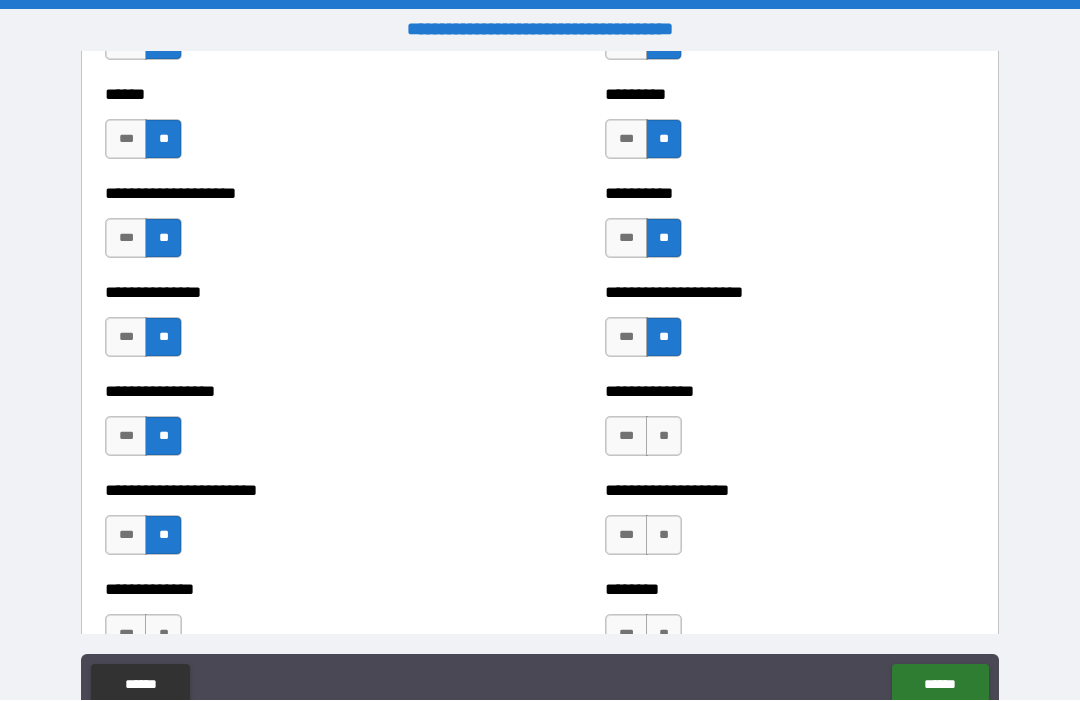 click on "**" at bounding box center [664, 437] 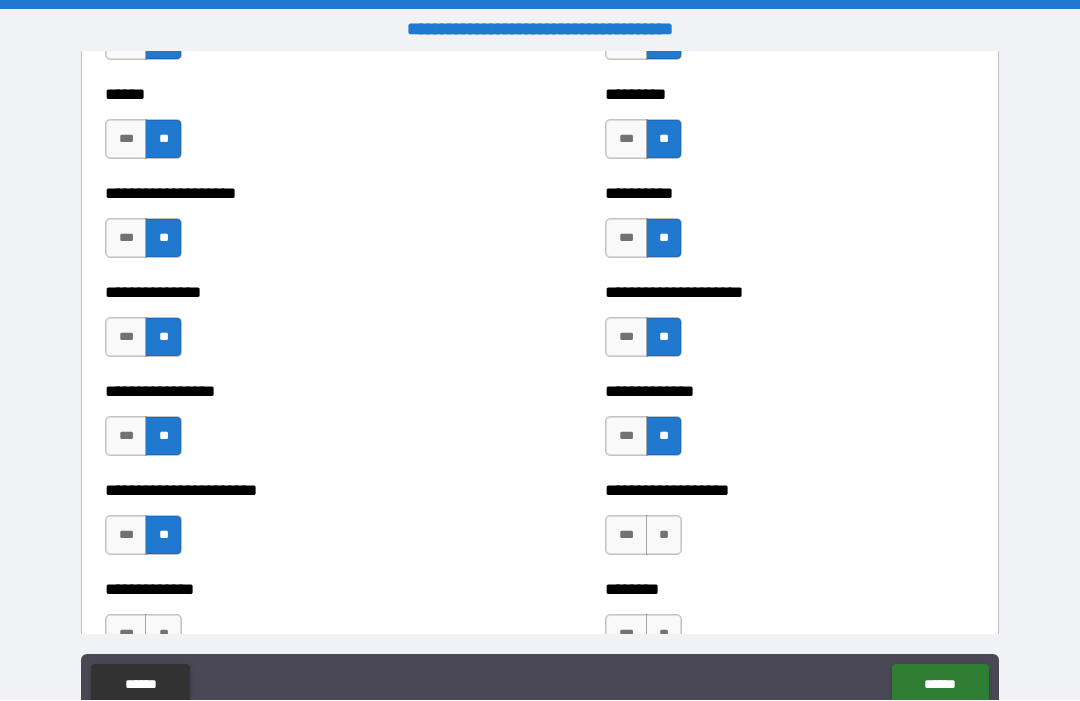 click on "**" at bounding box center (664, 536) 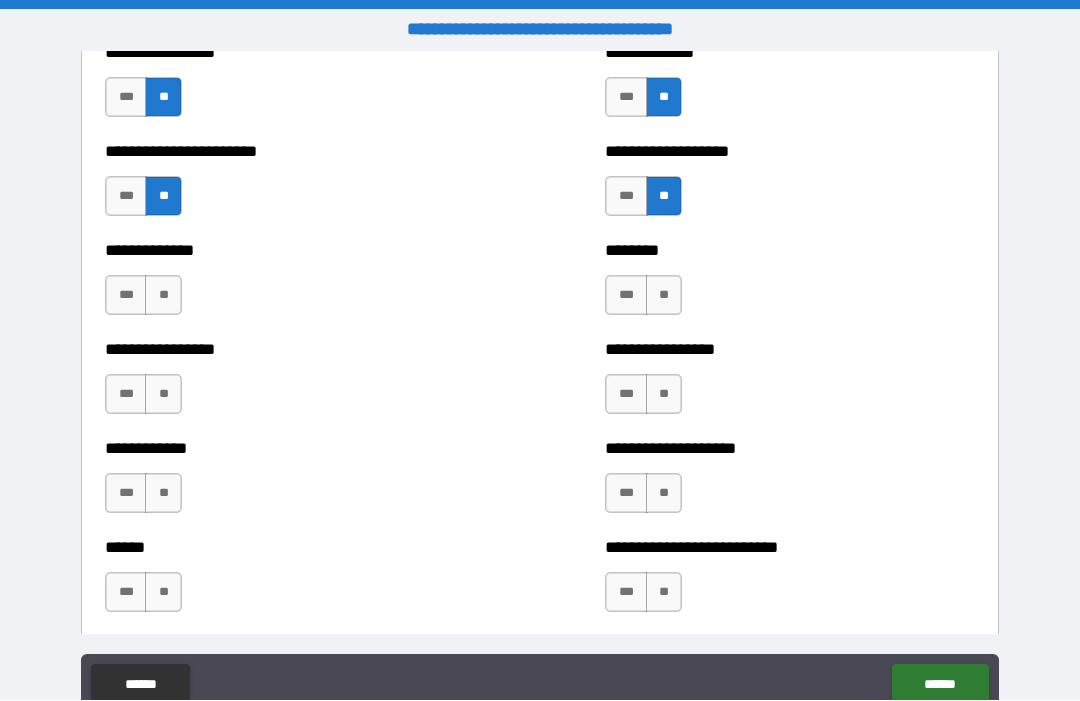 scroll, scrollTop: 3627, scrollLeft: 0, axis: vertical 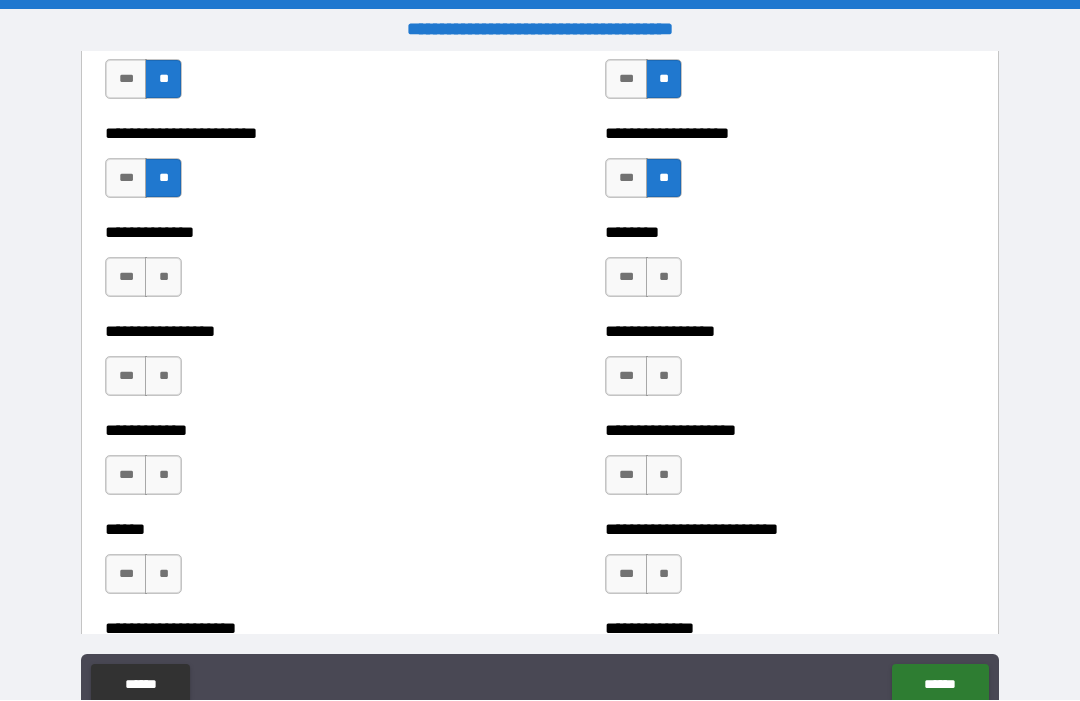 click on "**" at bounding box center (664, 278) 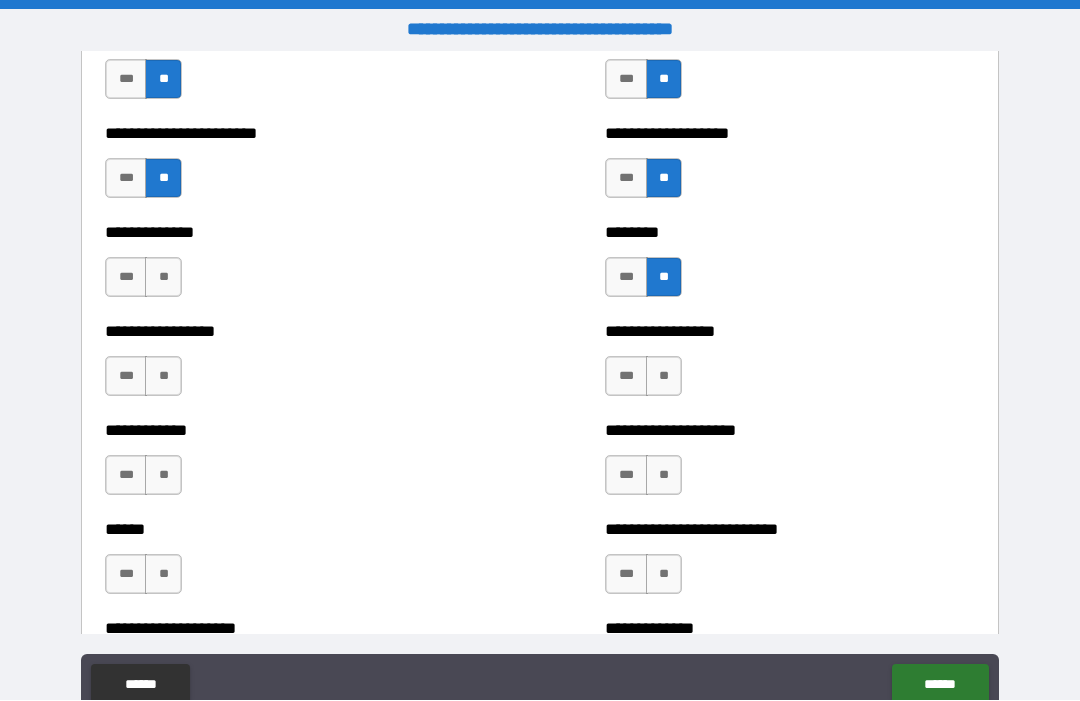 click on "**" at bounding box center (163, 278) 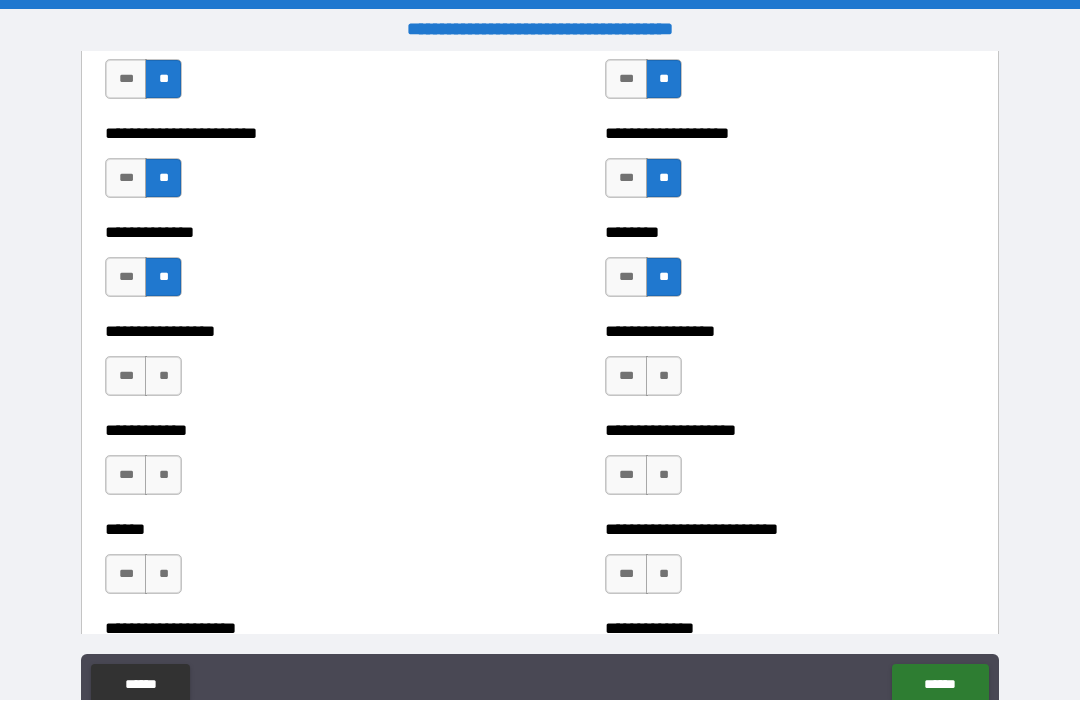 click on "**" at bounding box center (163, 377) 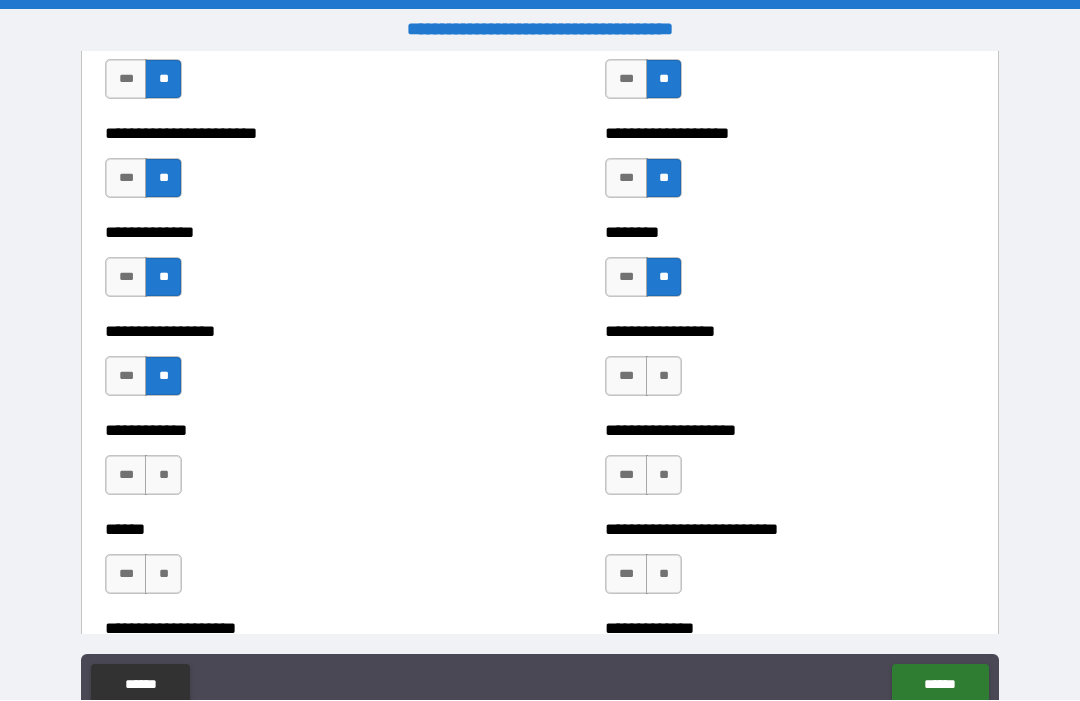 click on "**" at bounding box center (163, 476) 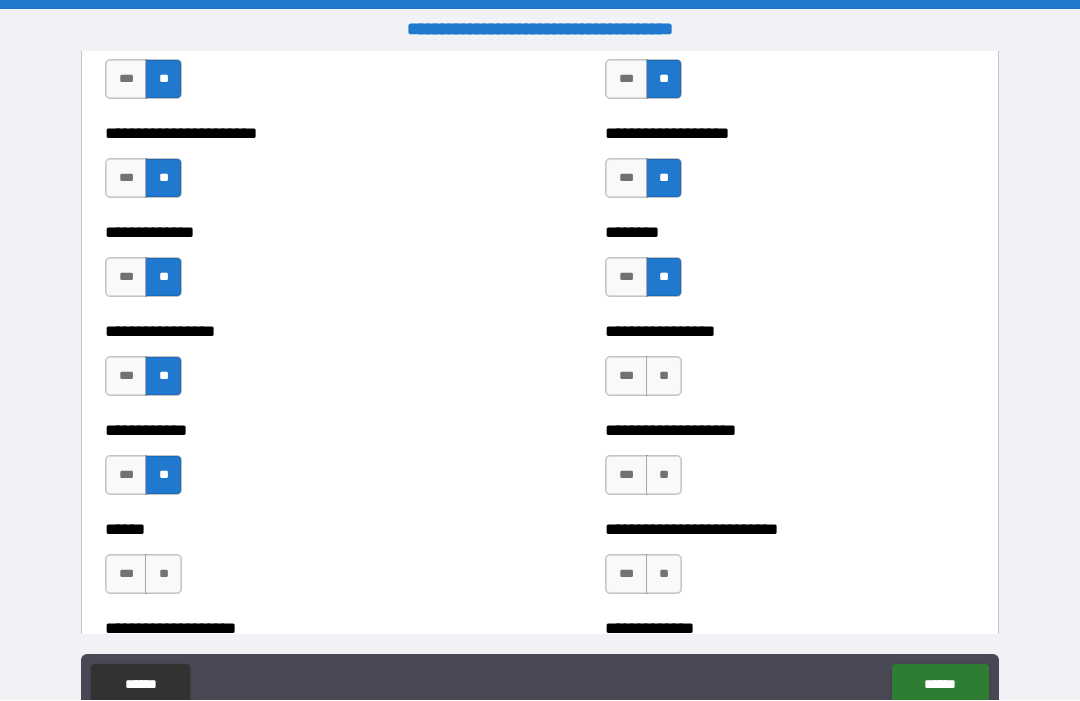 click on "**" at bounding box center [163, 575] 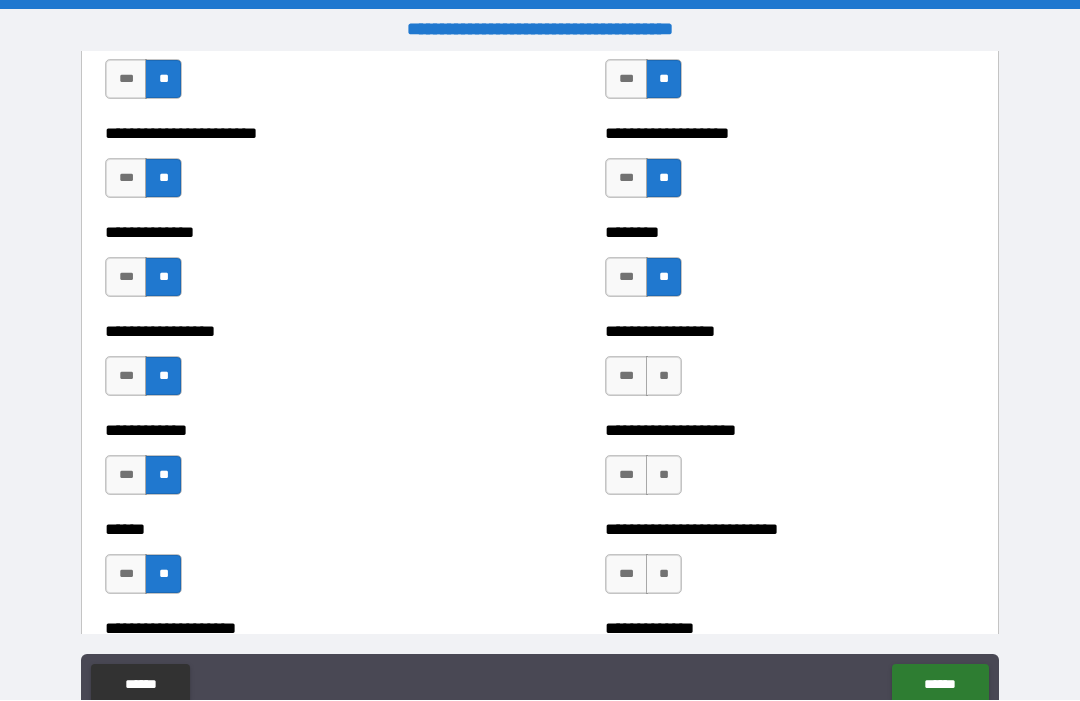 click on "**" at bounding box center (664, 377) 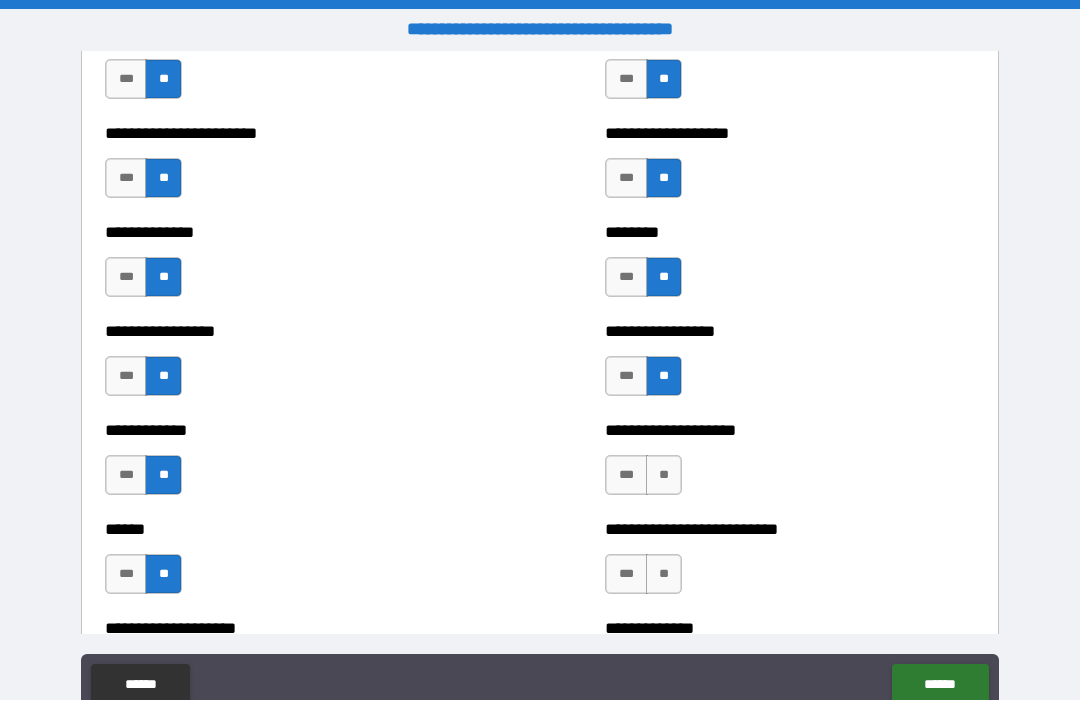 click on "**" at bounding box center (664, 476) 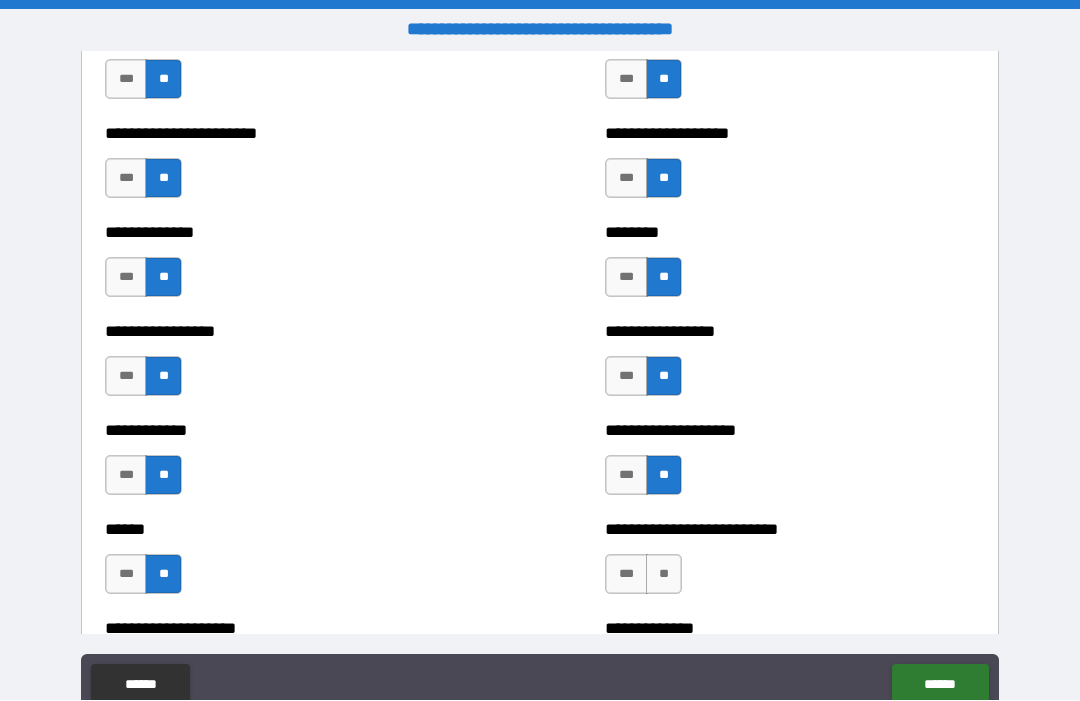 click on "**" at bounding box center [664, 575] 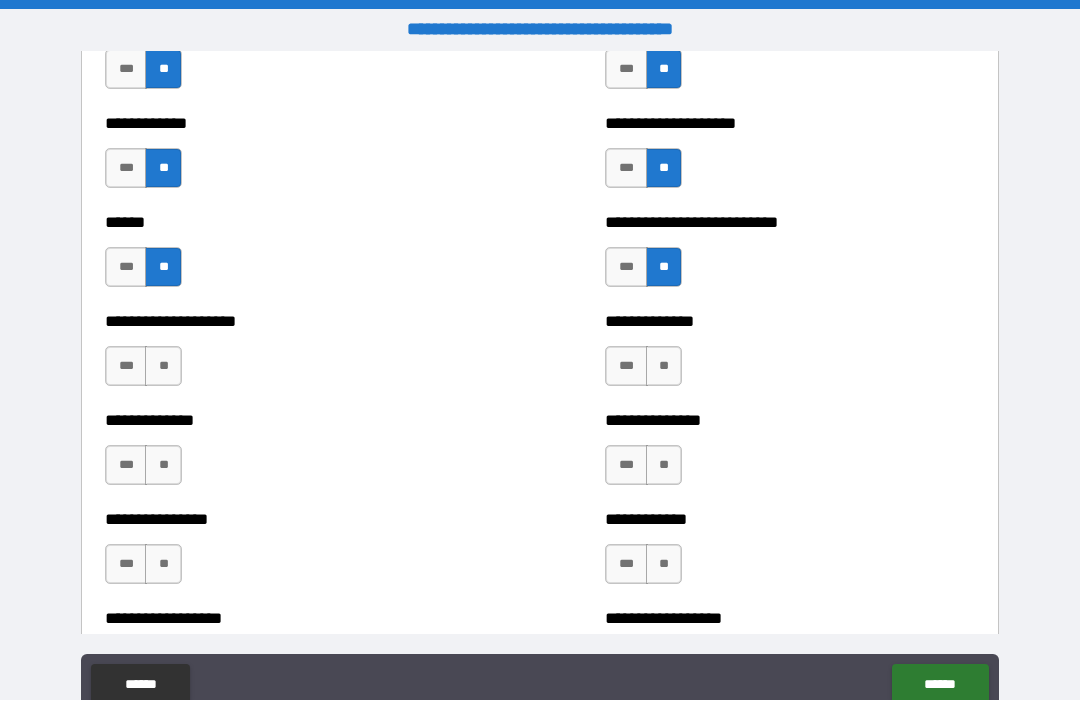 scroll, scrollTop: 3975, scrollLeft: 0, axis: vertical 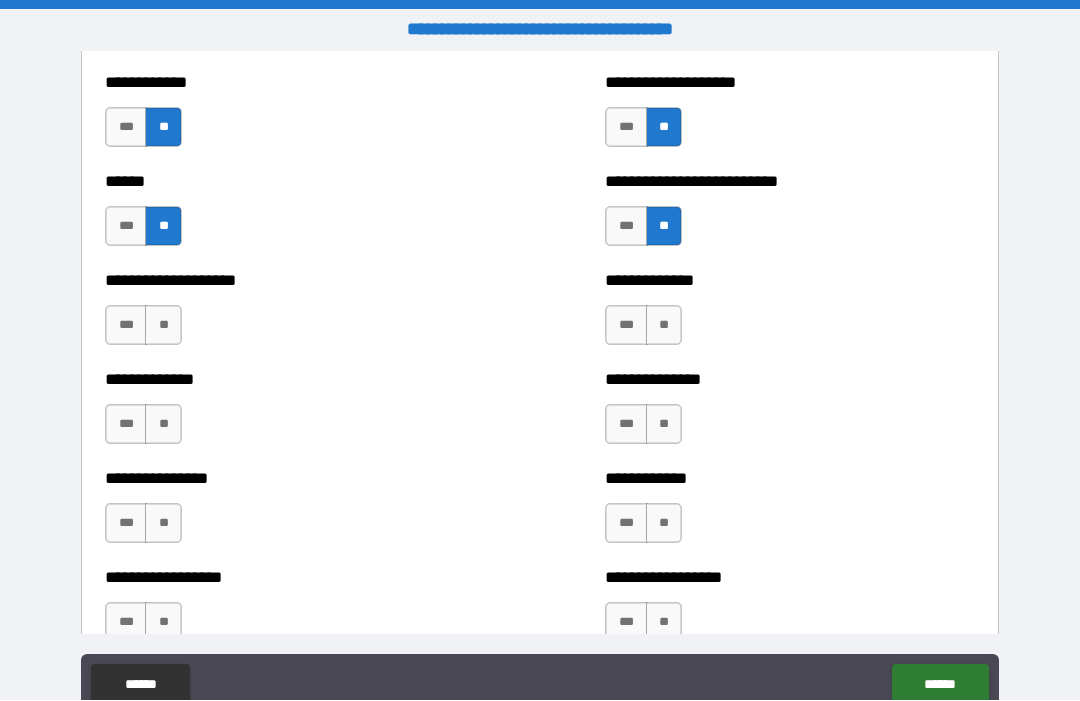 click on "**" at bounding box center [664, 326] 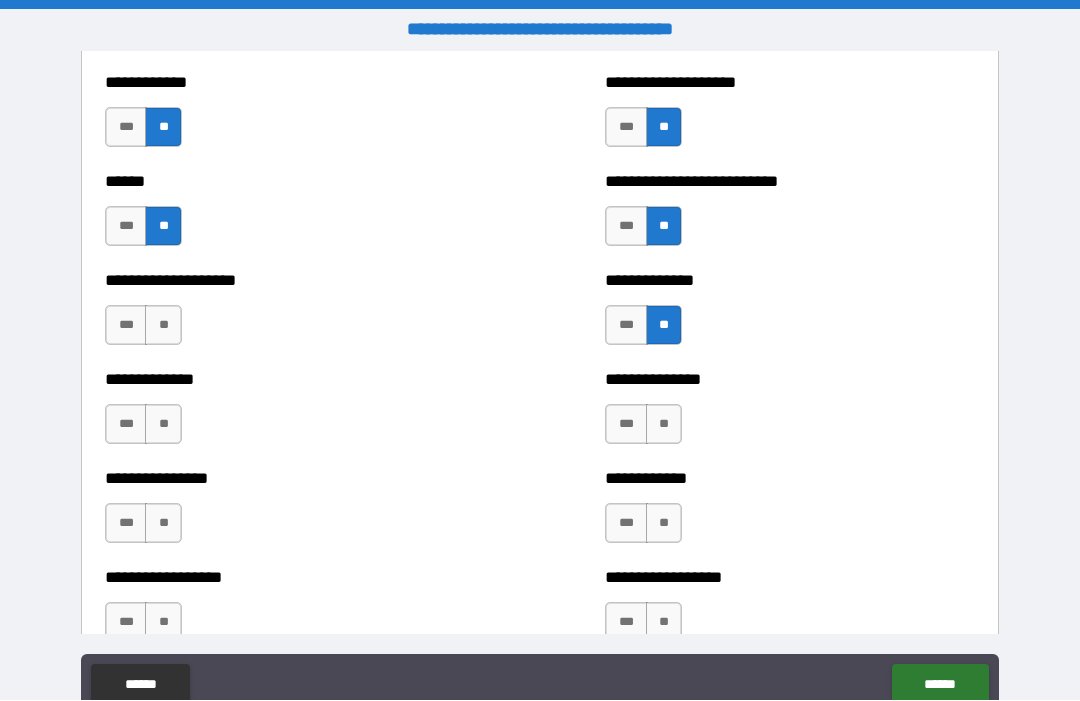 click on "**" at bounding box center [664, 425] 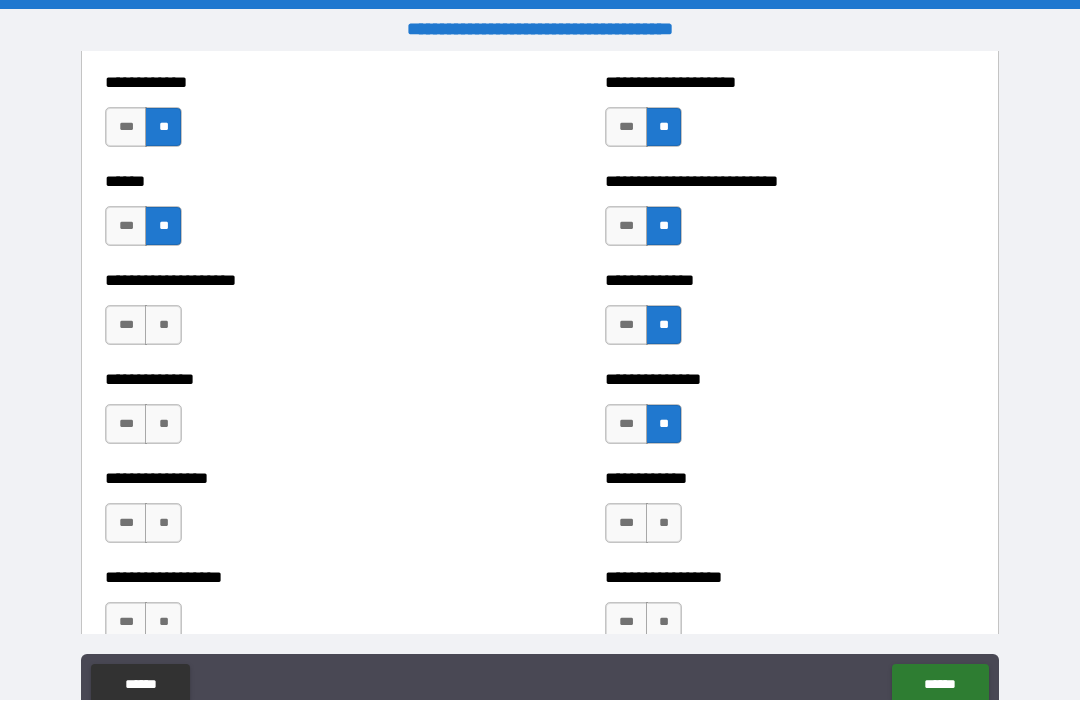 click on "**" at bounding box center [664, 524] 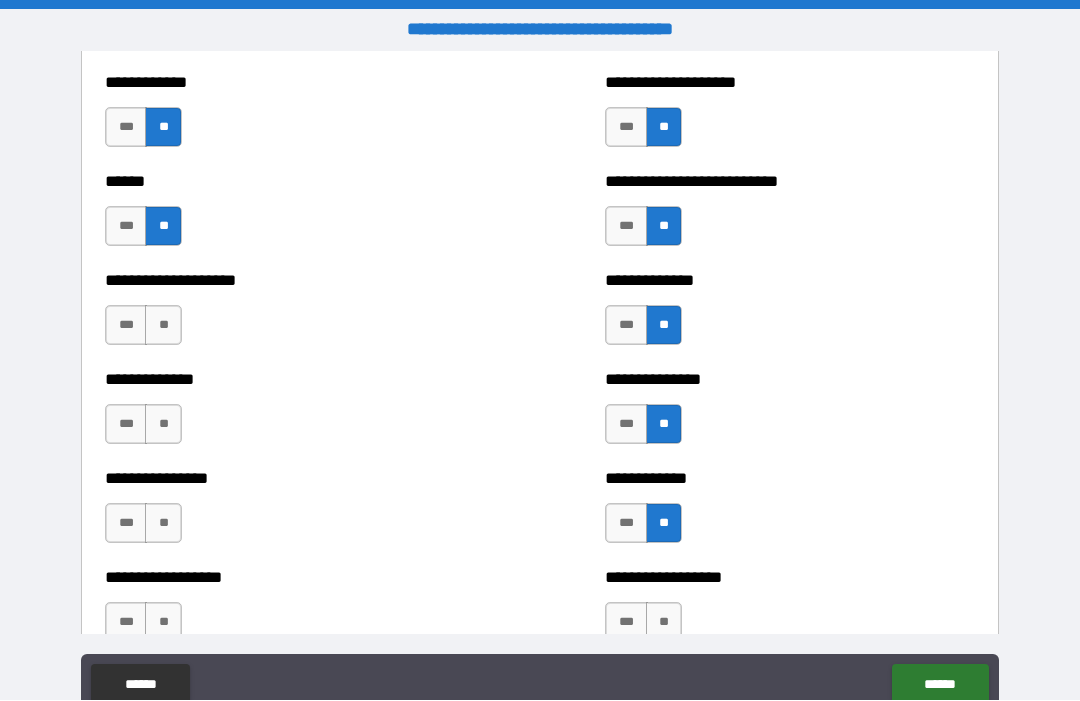 click on "**" at bounding box center (163, 326) 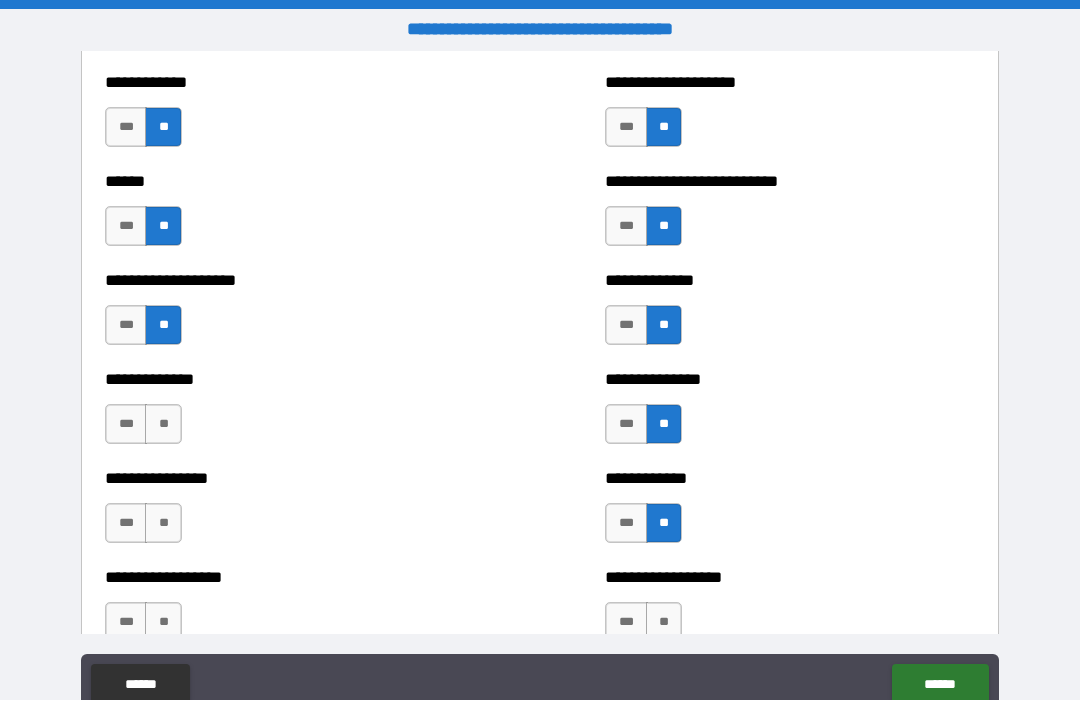 click on "**" at bounding box center [163, 425] 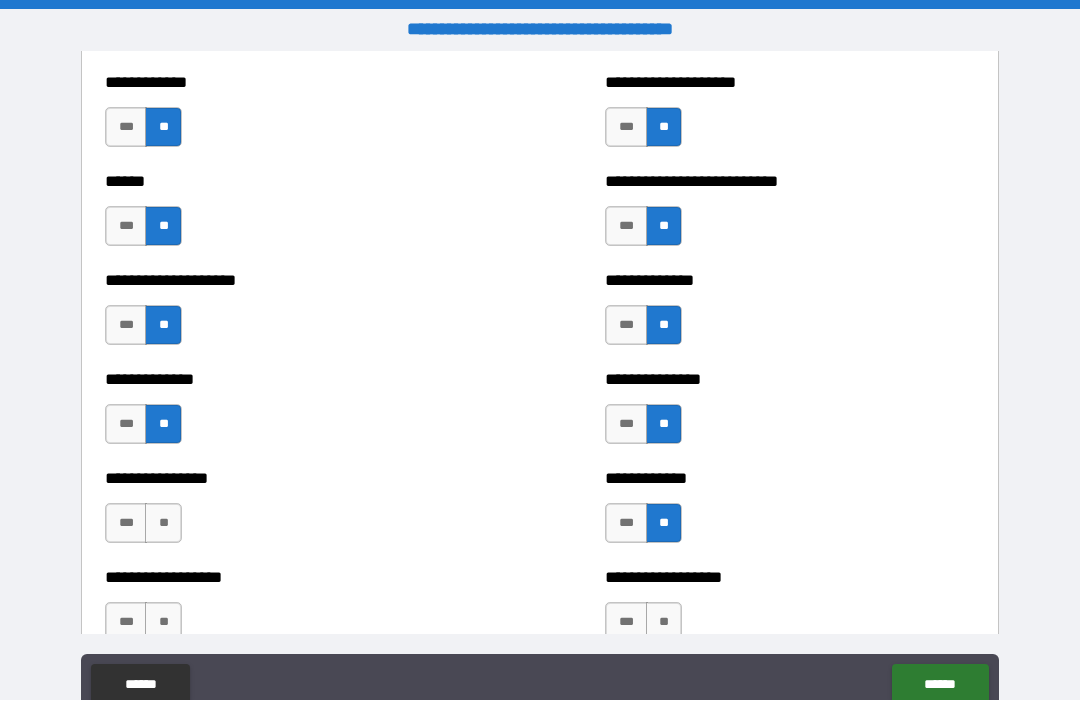 click on "**" at bounding box center (163, 524) 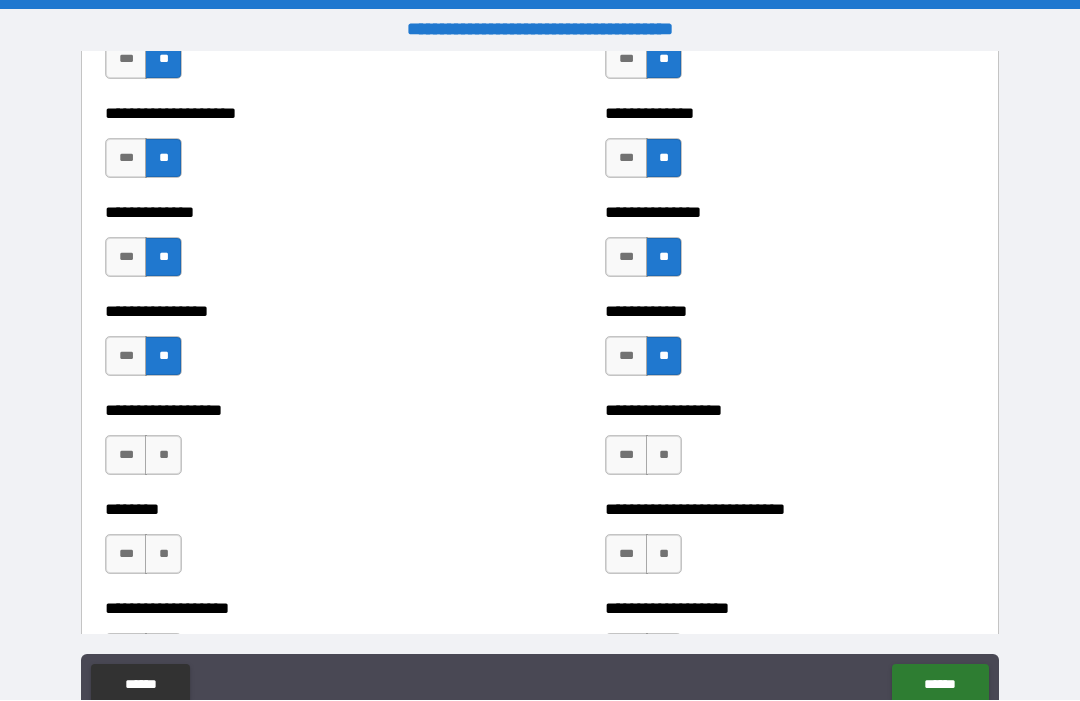 scroll, scrollTop: 4340, scrollLeft: 0, axis: vertical 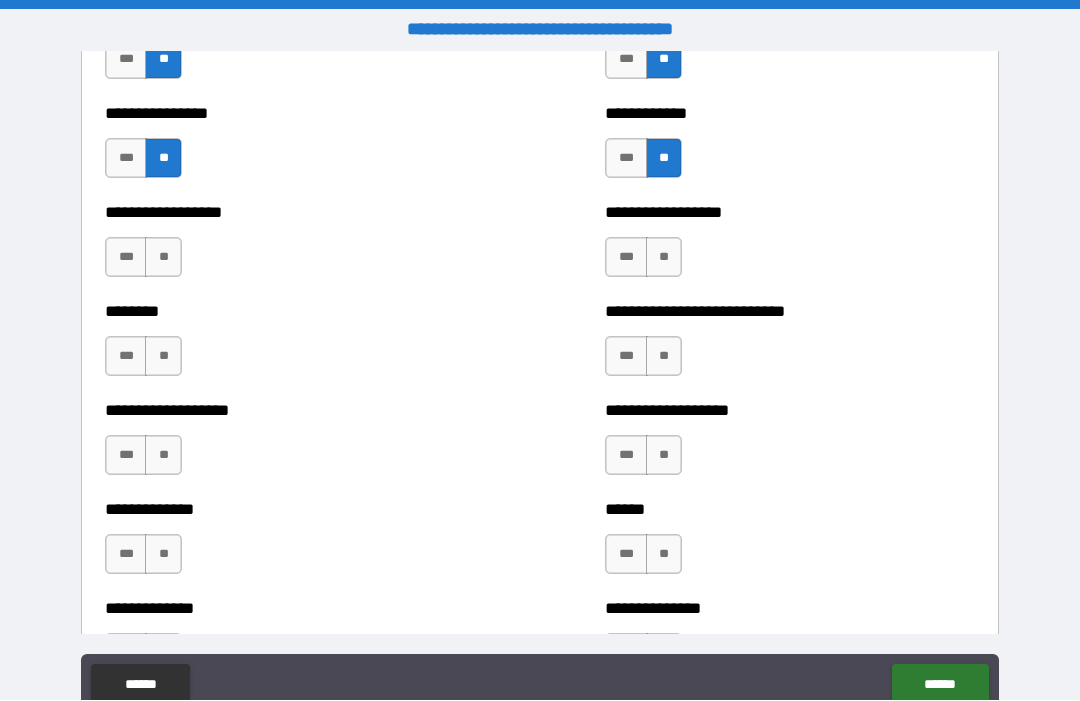 click on "**" at bounding box center (163, 258) 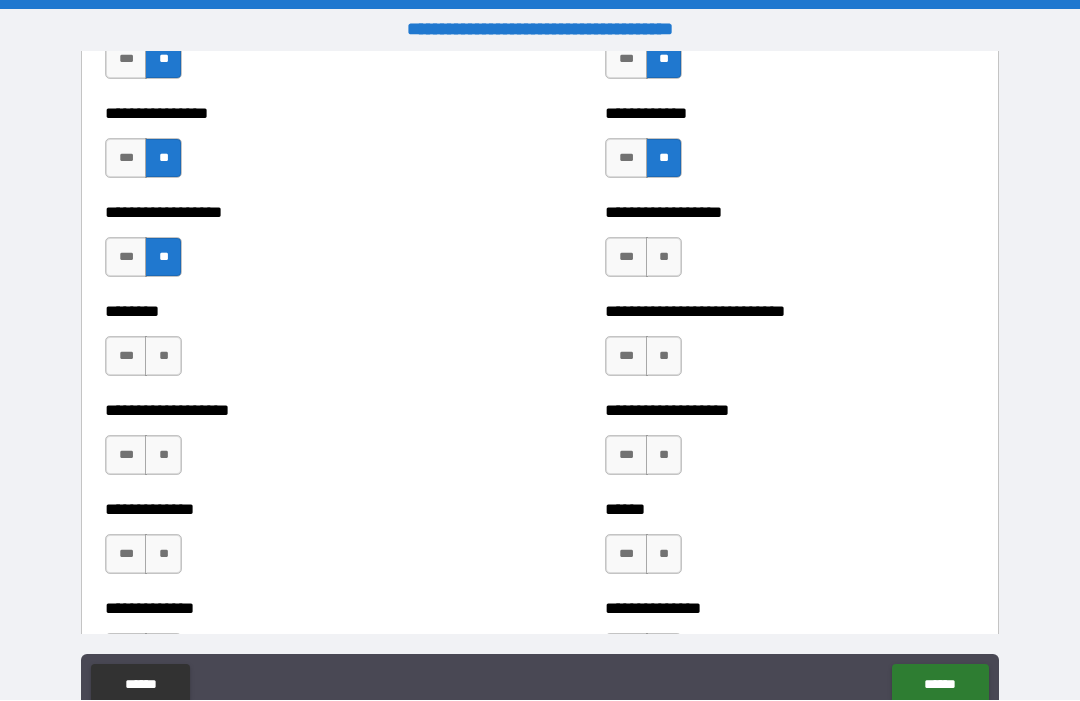 click on "**" at bounding box center [163, 357] 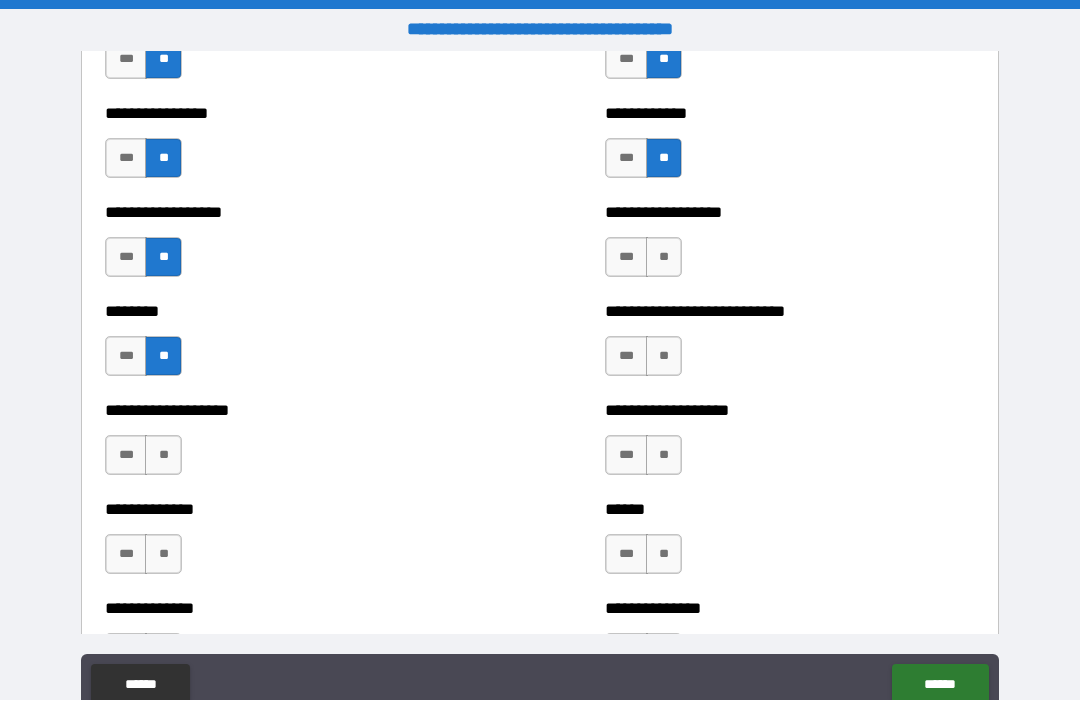 click on "**" at bounding box center (163, 456) 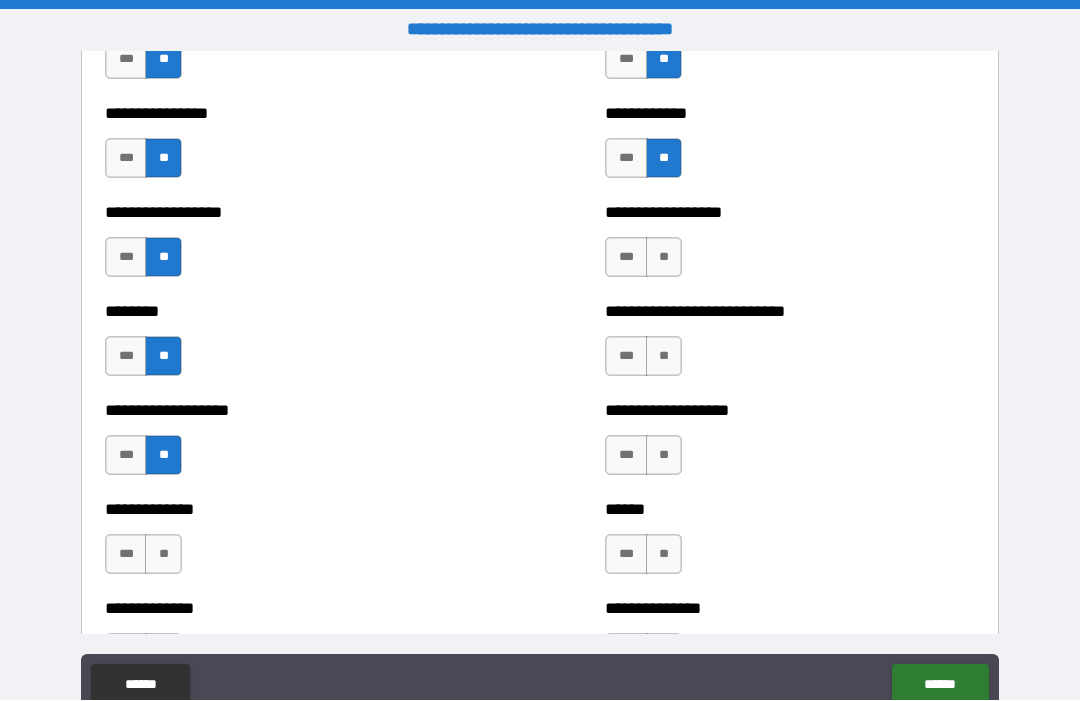 click on "**" at bounding box center [163, 555] 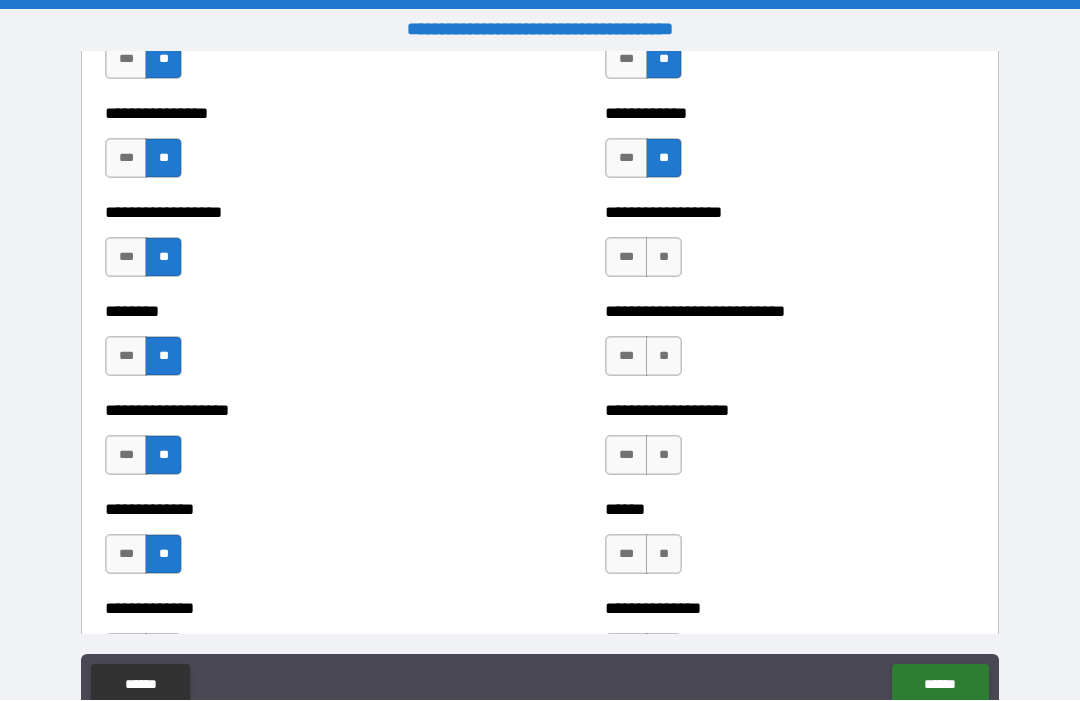 click on "**" at bounding box center [664, 258] 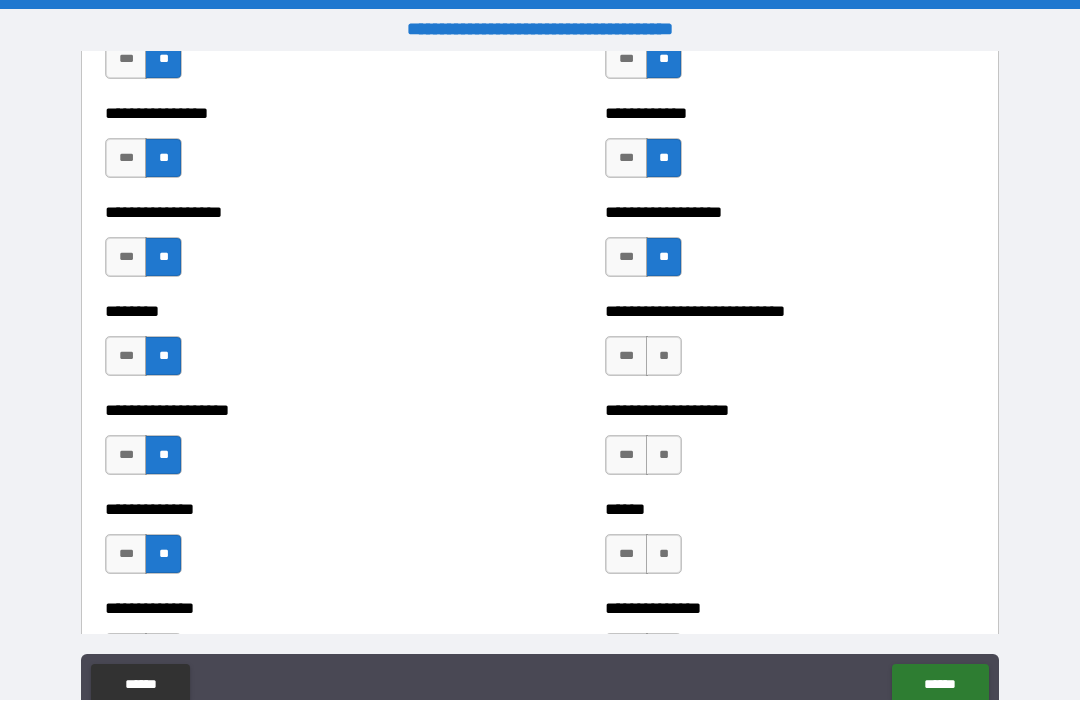 click on "**" at bounding box center (664, 357) 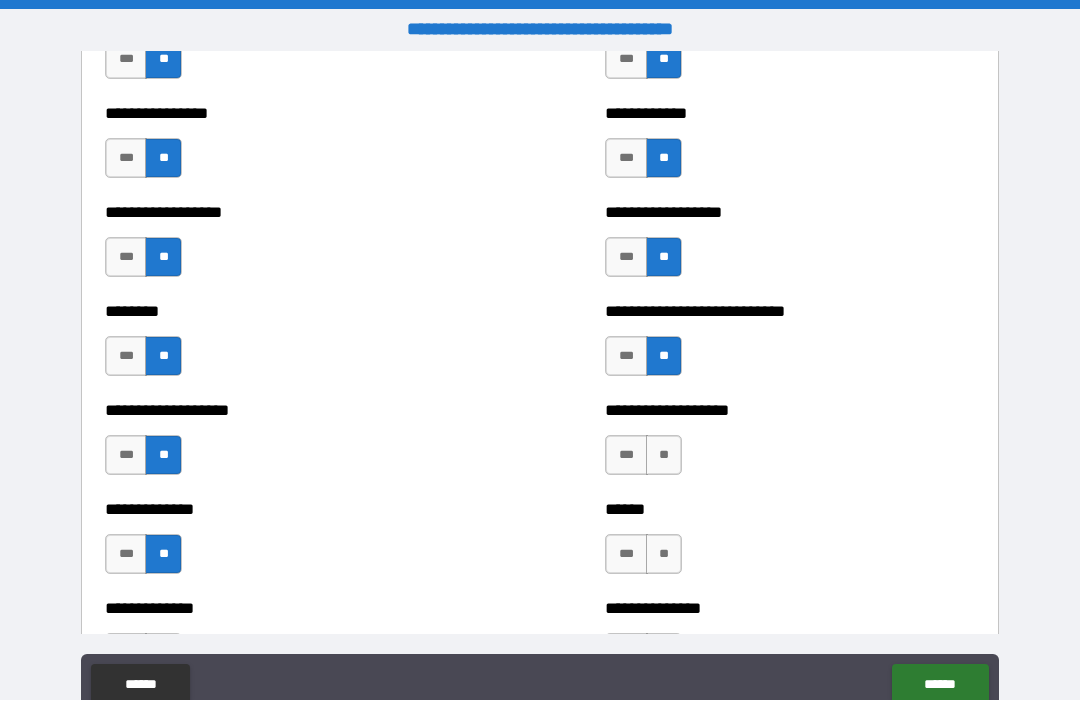 click on "**" at bounding box center [664, 456] 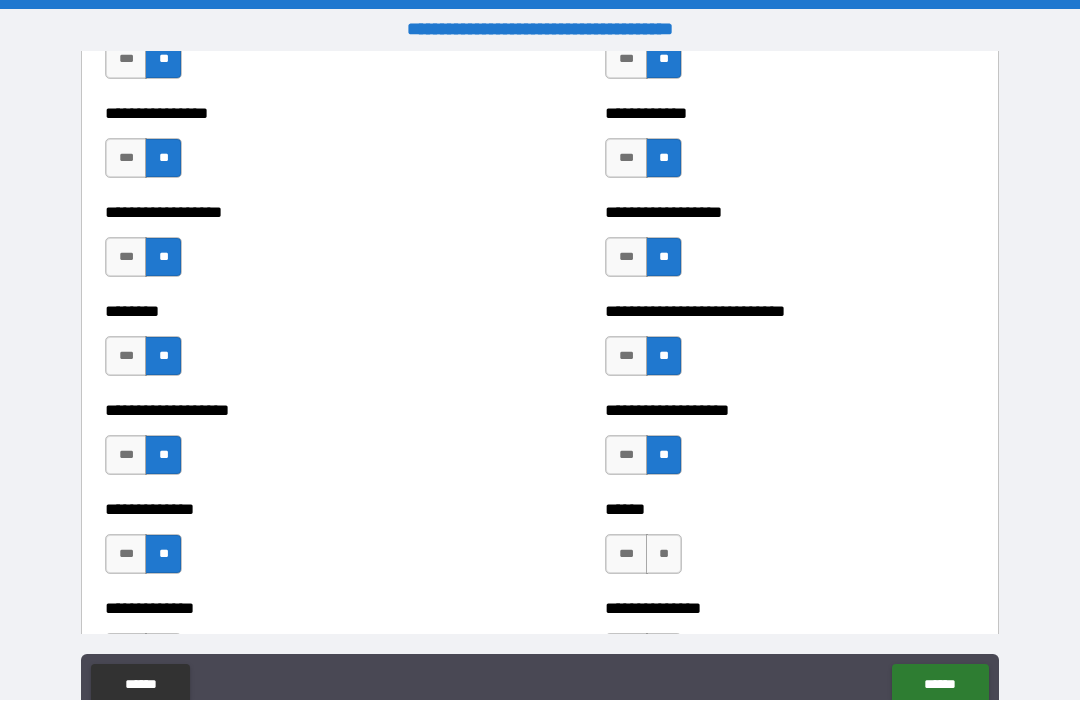 click on "**" at bounding box center [664, 555] 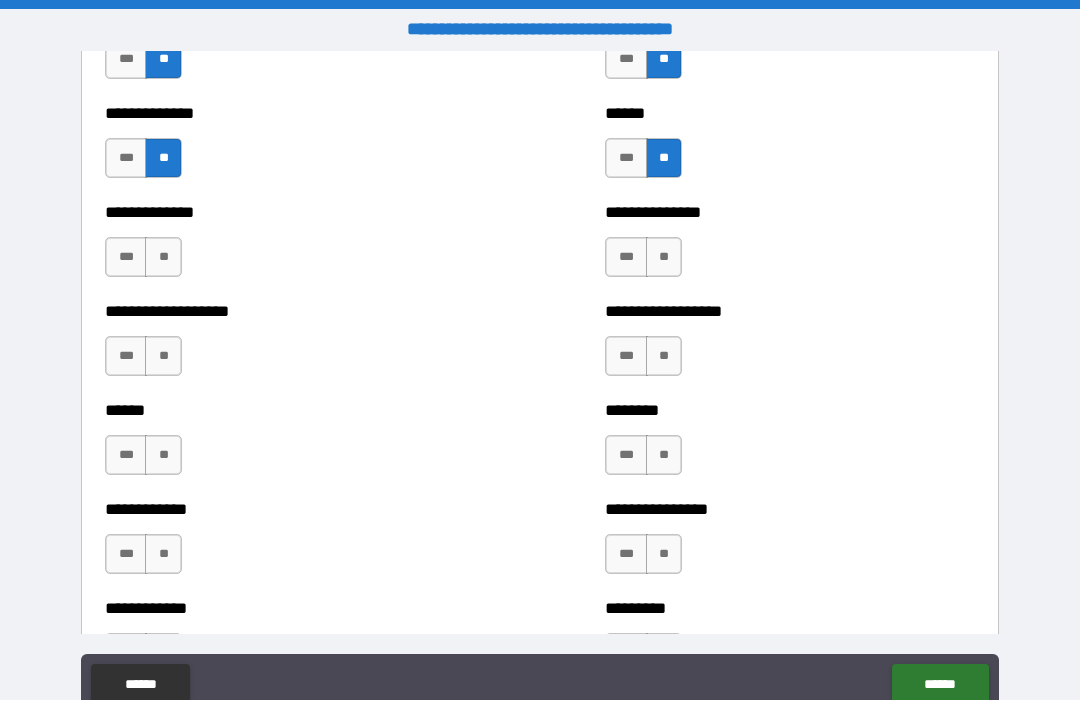 scroll, scrollTop: 4752, scrollLeft: 0, axis: vertical 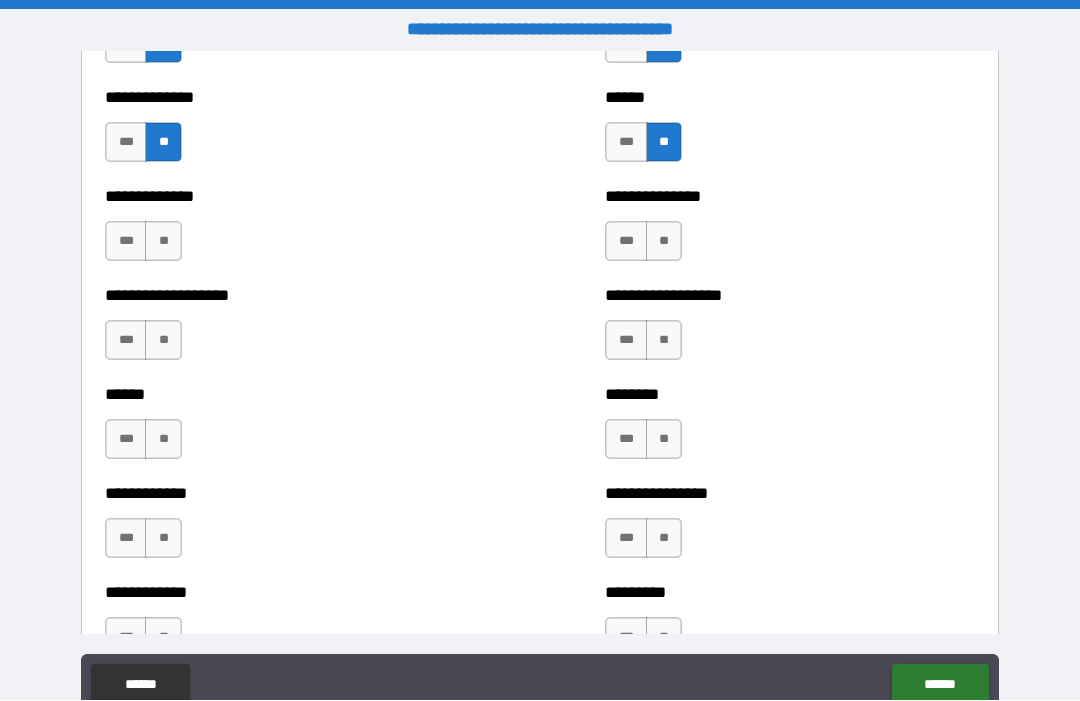 click on "**" at bounding box center [664, 242] 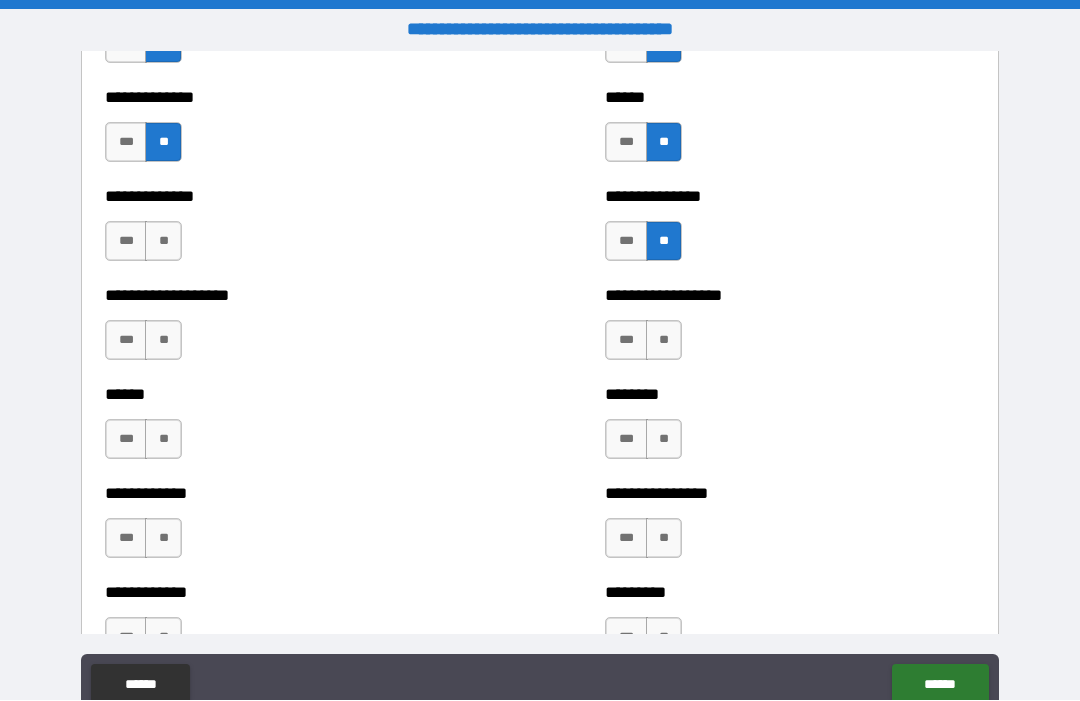 click on "**" at bounding box center (664, 341) 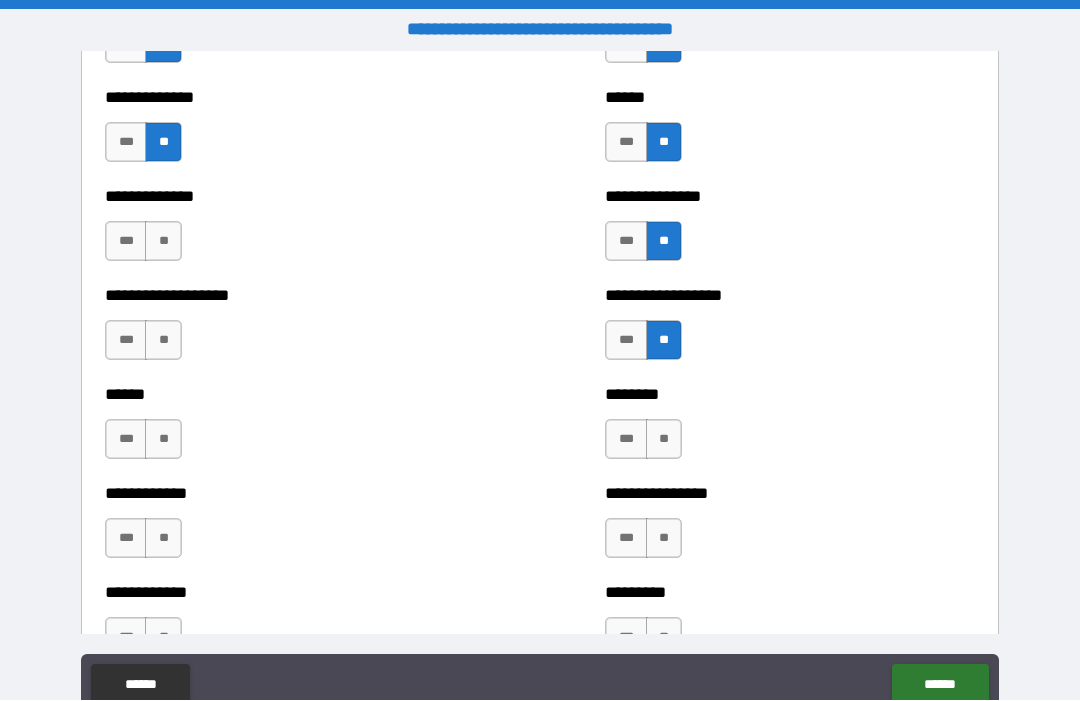 click on "**" at bounding box center [664, 440] 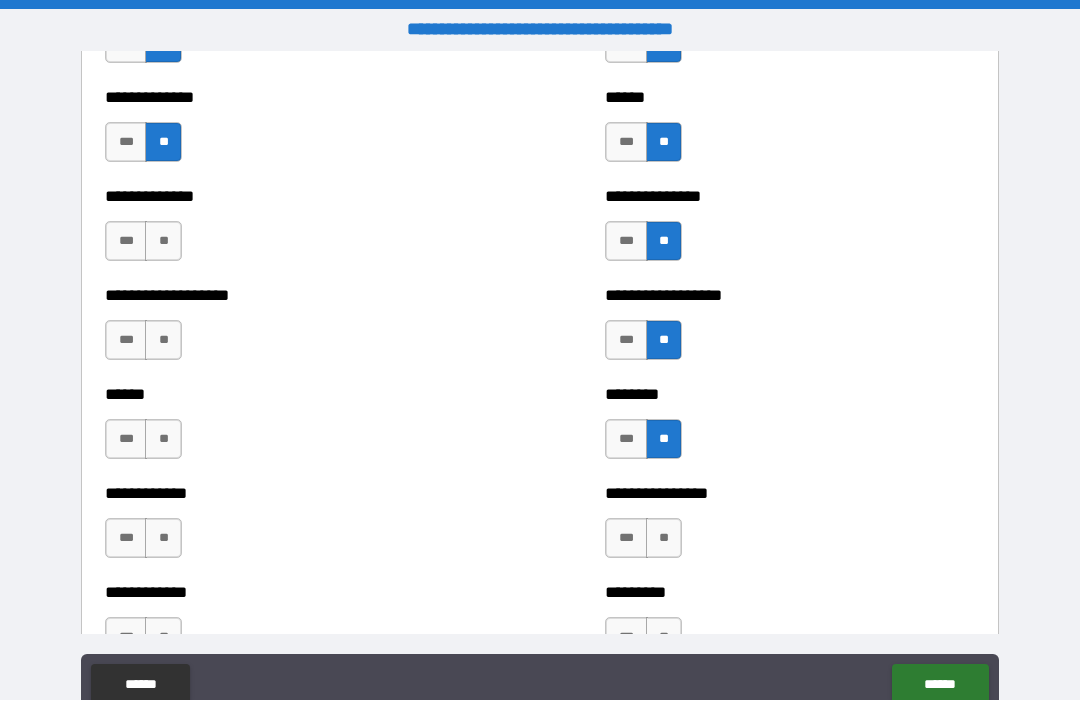 click on "**" at bounding box center [664, 539] 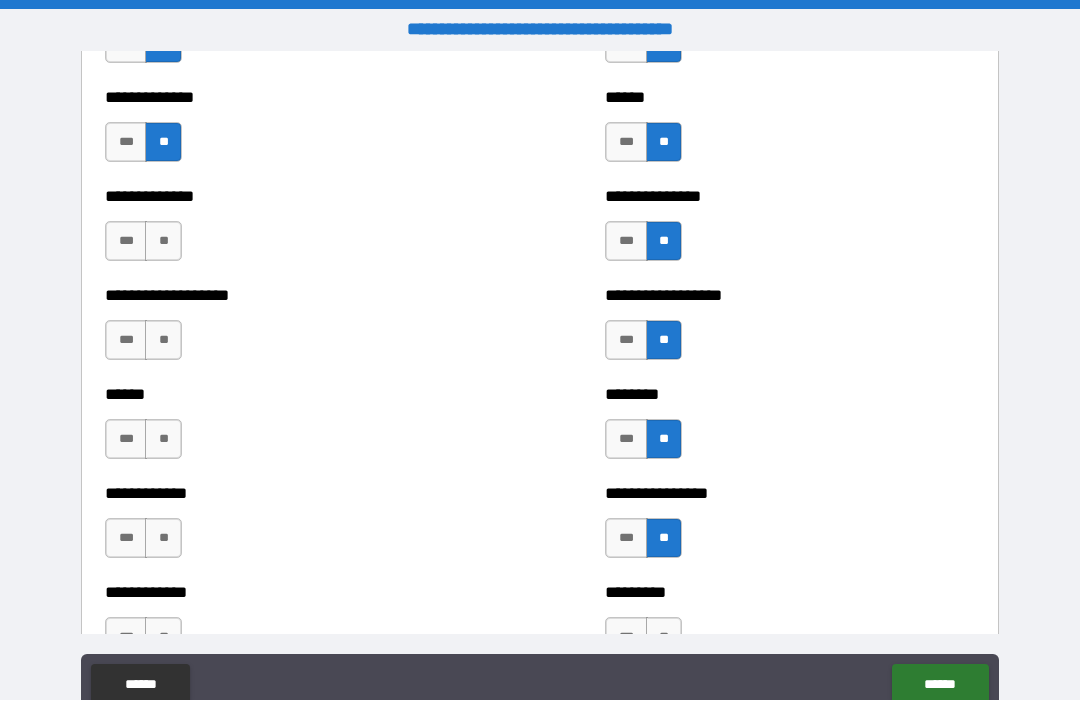 click on "**" at bounding box center [163, 242] 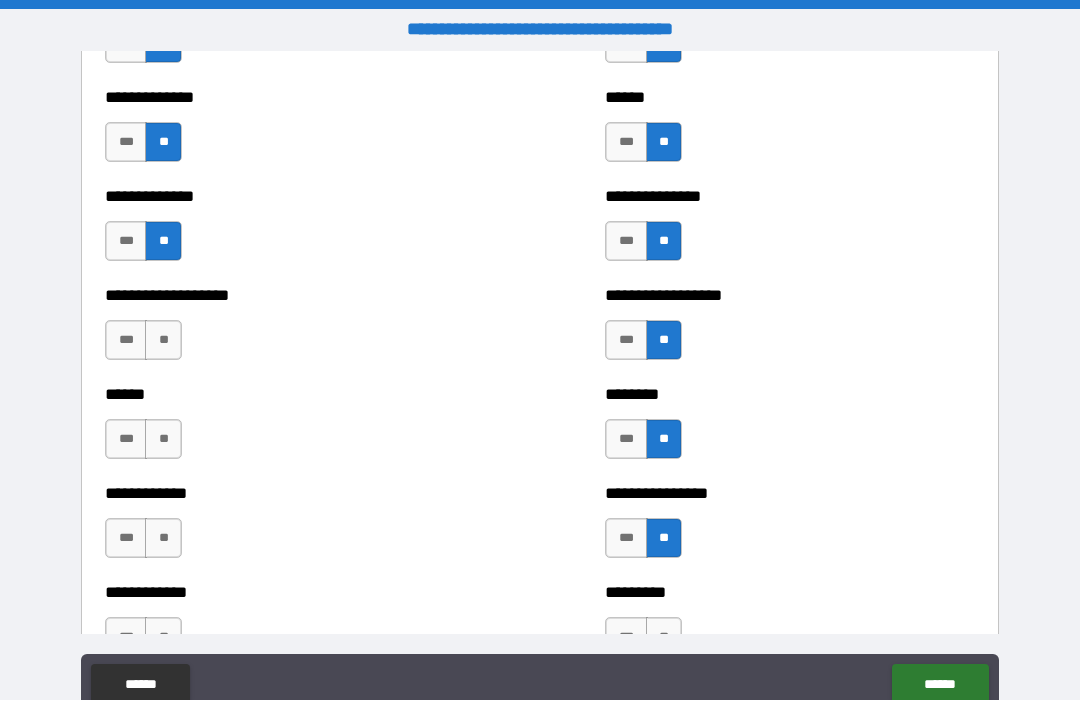click on "**" at bounding box center [163, 341] 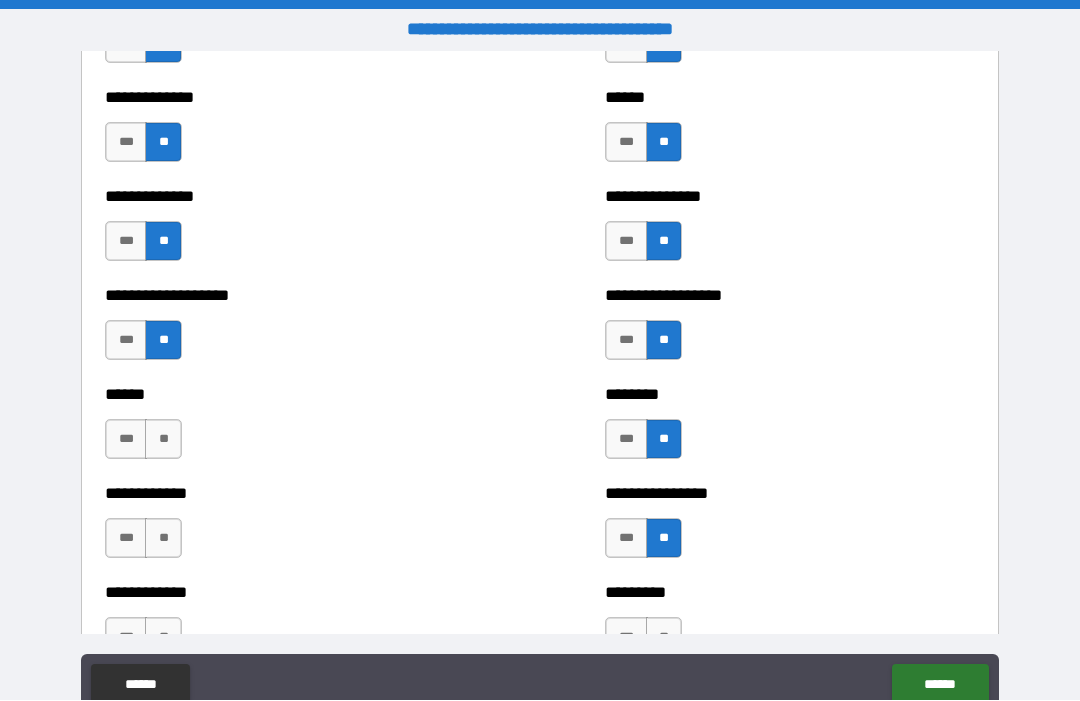 click on "**" at bounding box center [163, 440] 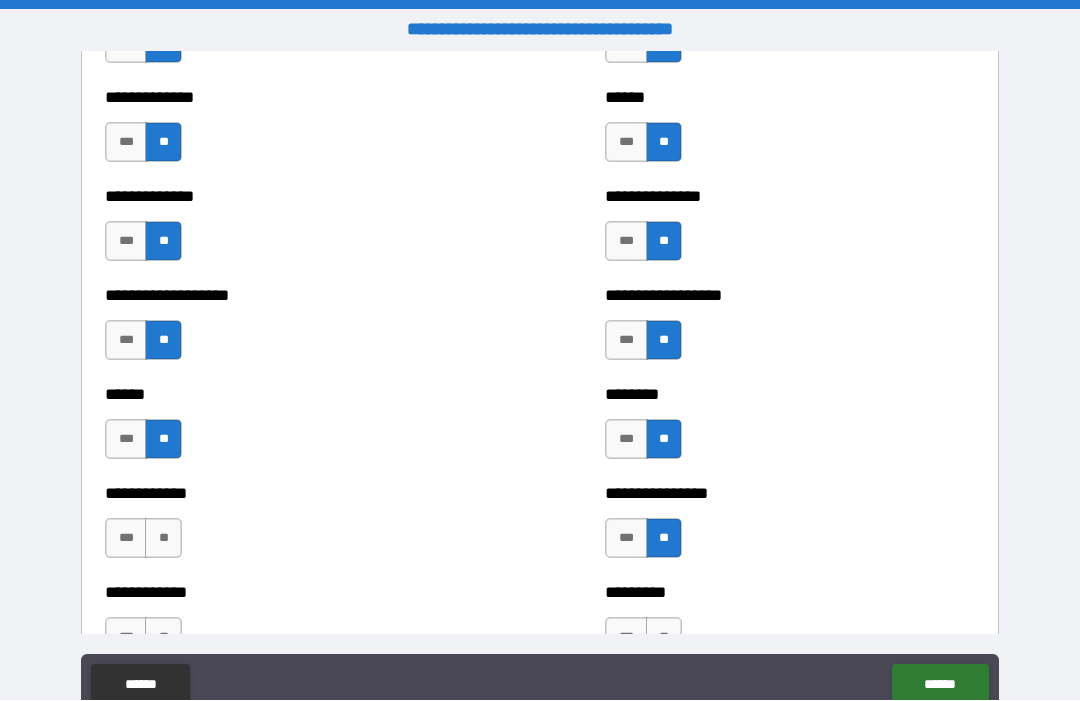 click on "**" at bounding box center (163, 539) 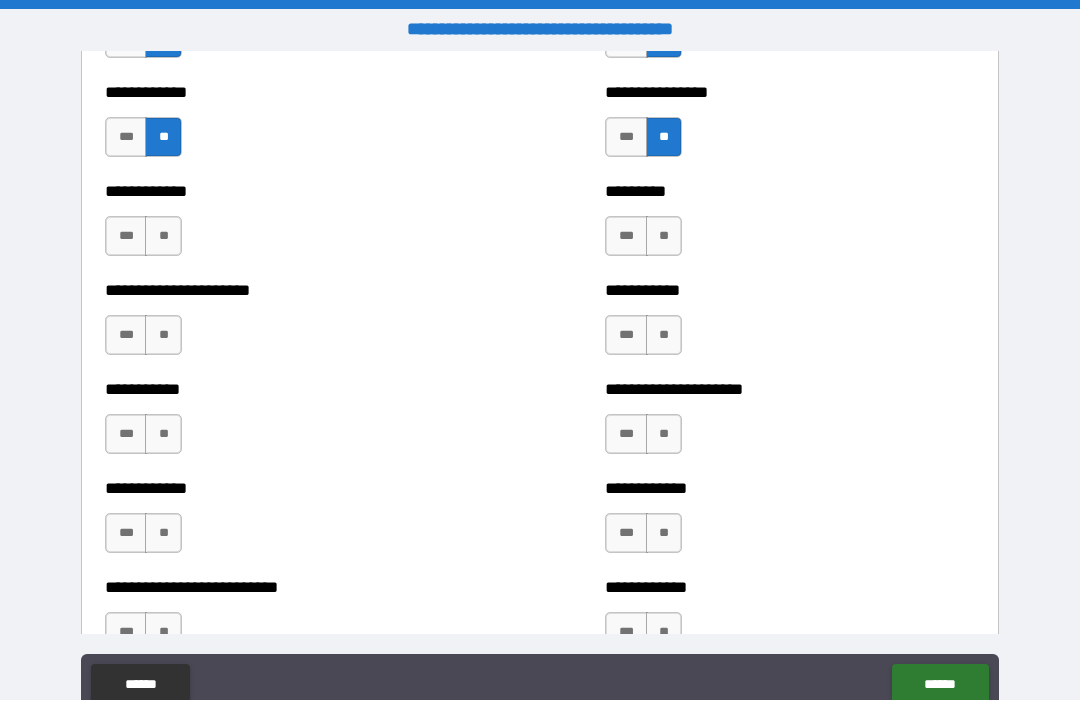 scroll, scrollTop: 5163, scrollLeft: 0, axis: vertical 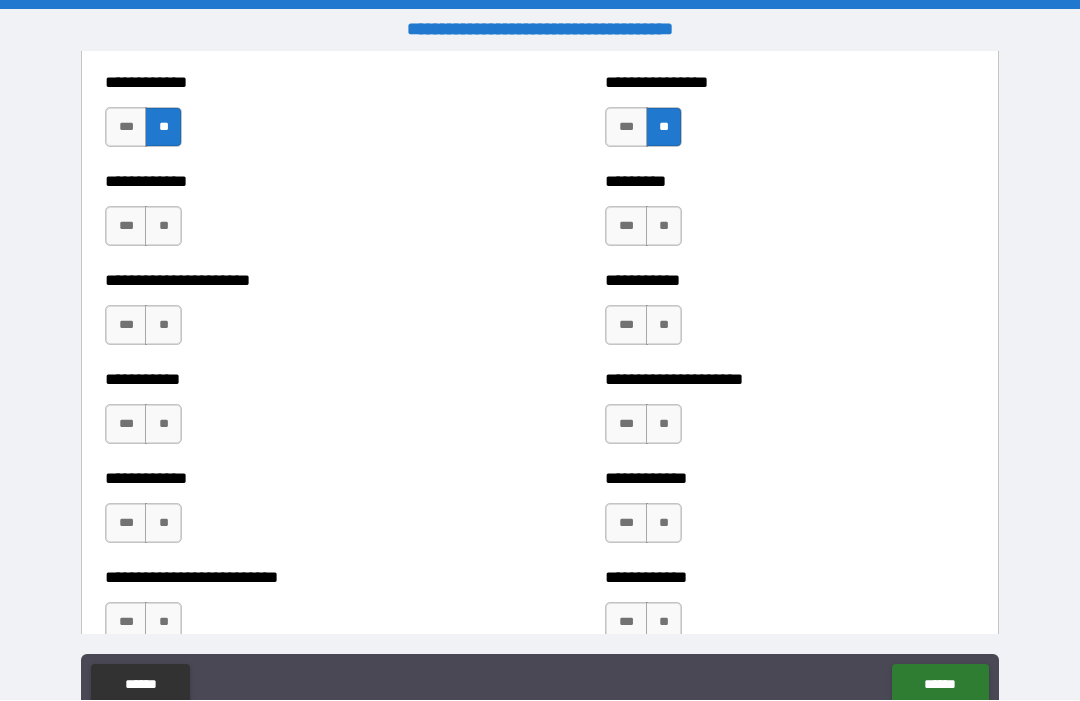 click on "**" at bounding box center (163, 227) 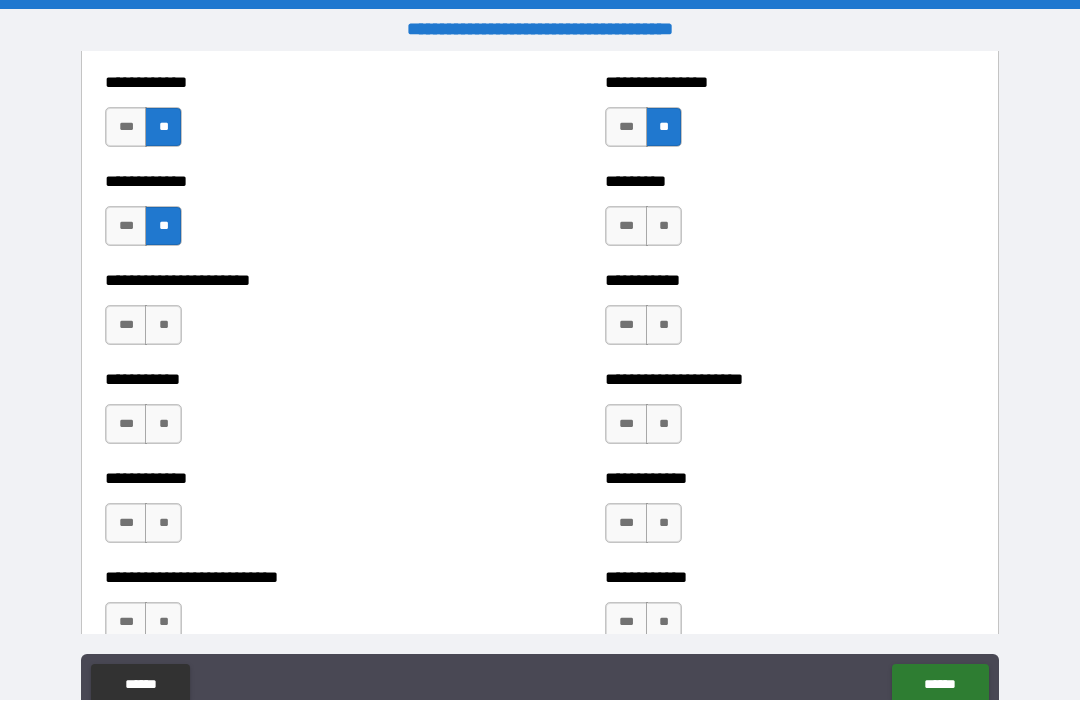 click on "**" at bounding box center (163, 326) 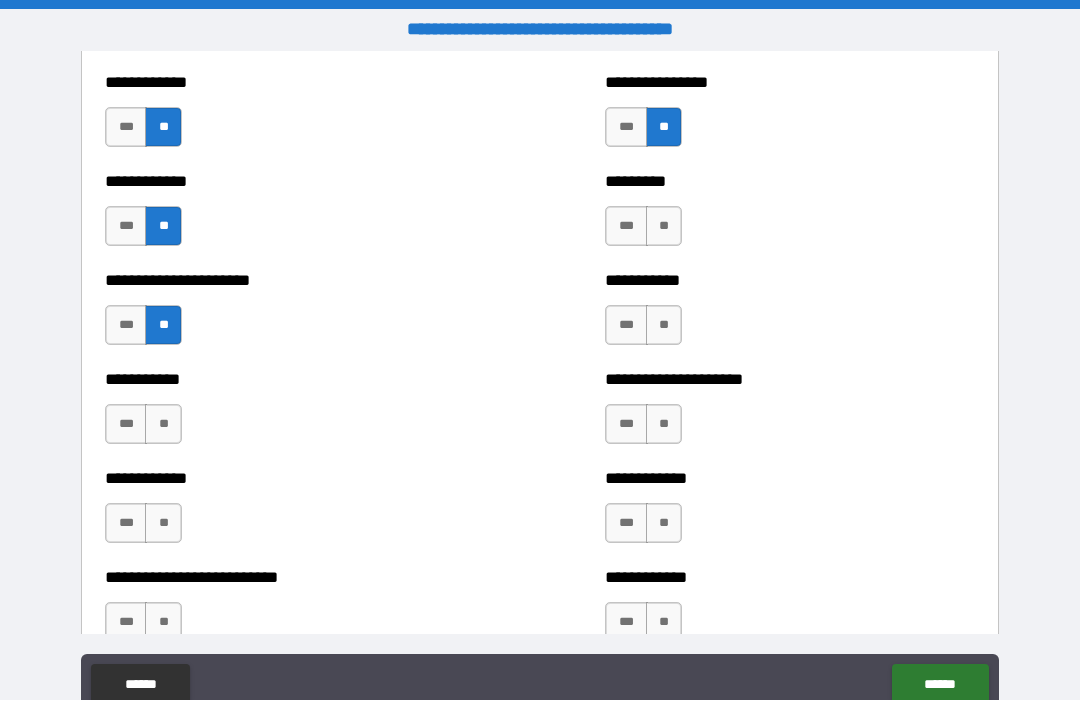 click on "**" at bounding box center [163, 425] 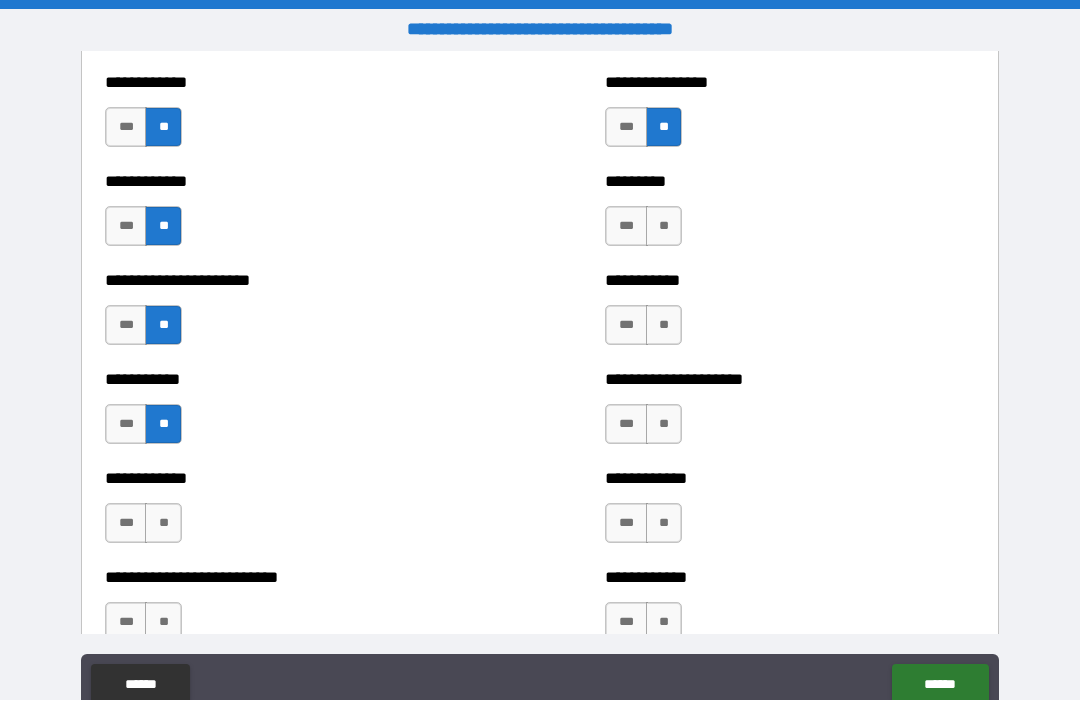 click on "**" at bounding box center [163, 524] 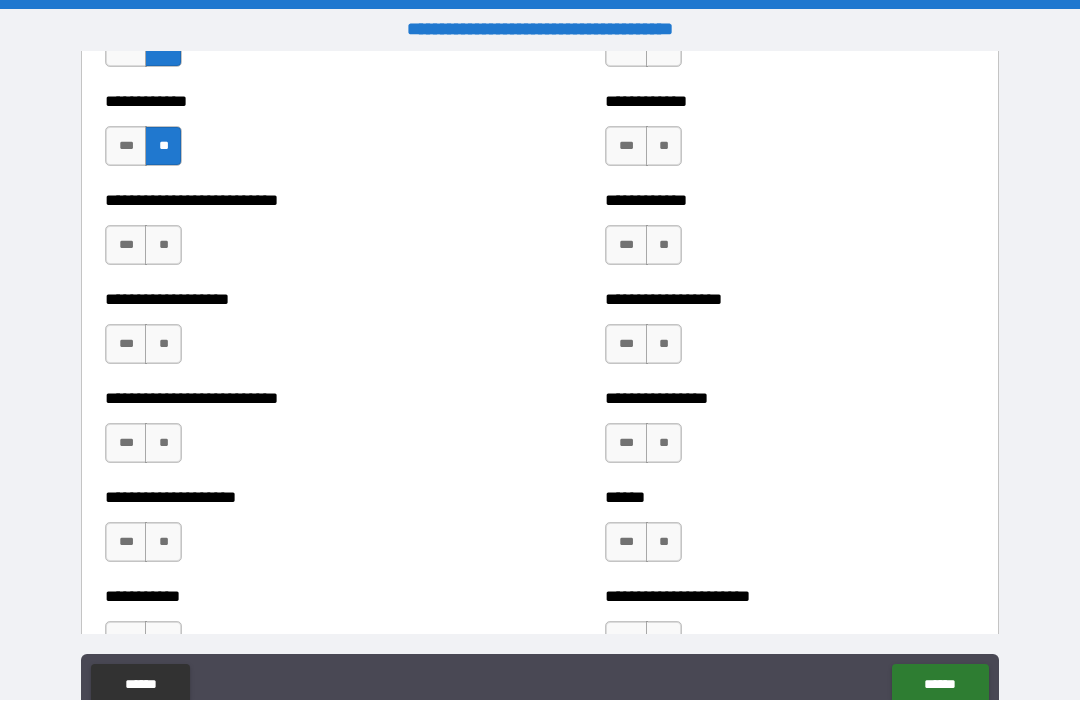 scroll, scrollTop: 5543, scrollLeft: 0, axis: vertical 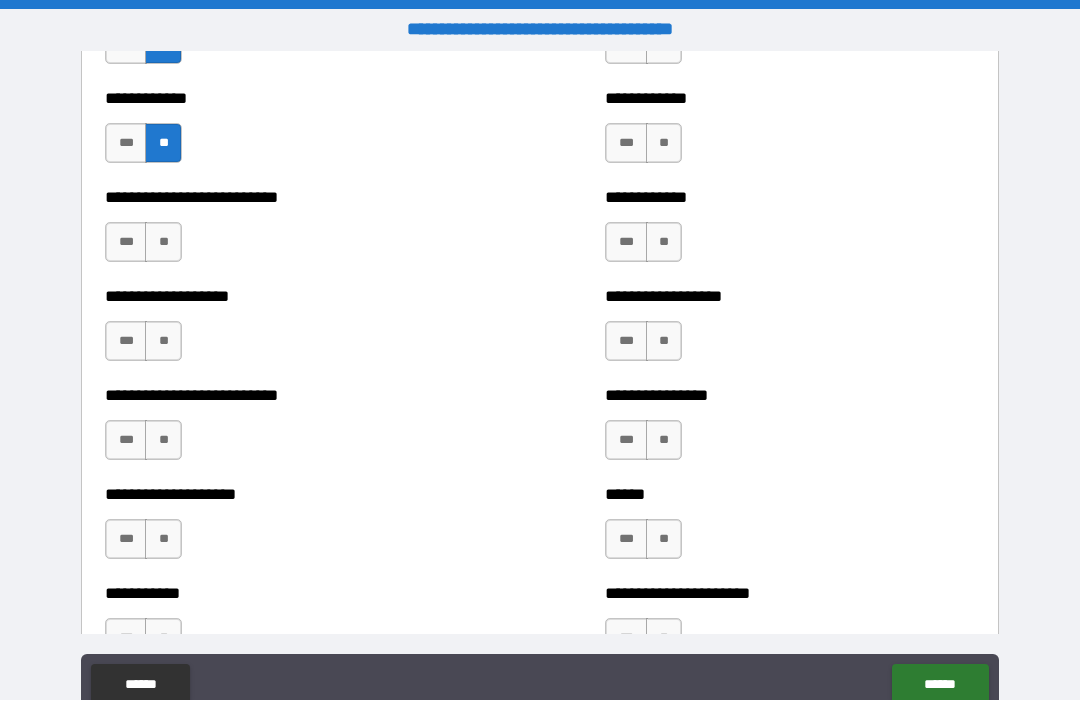 click on "**" at bounding box center (163, 243) 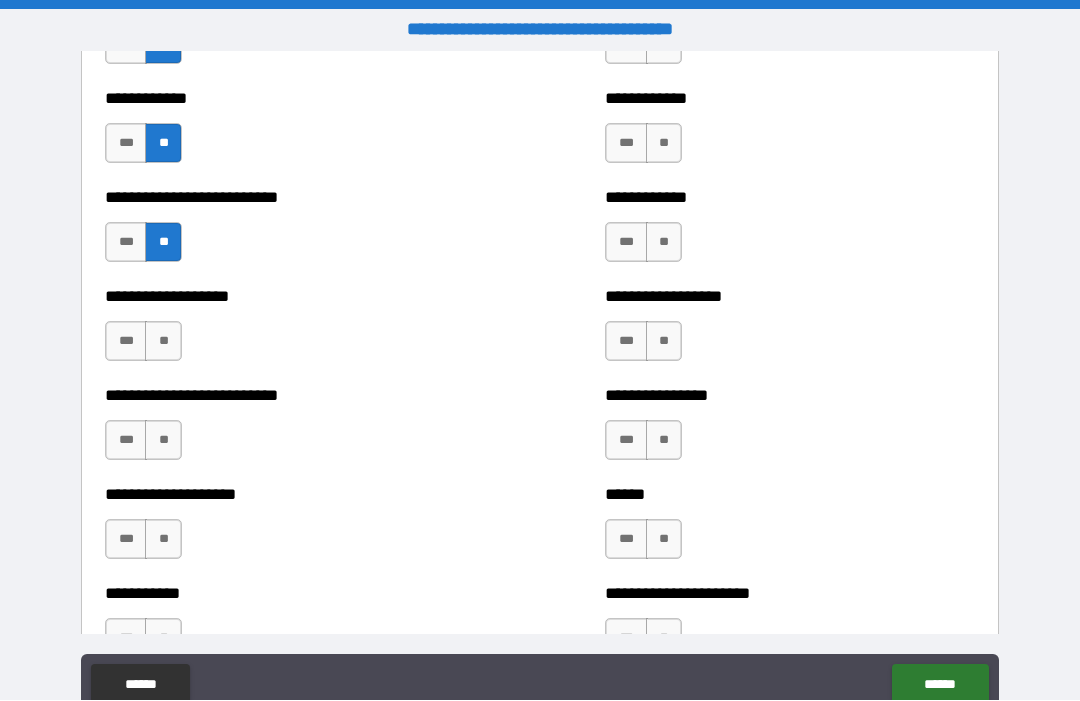 click on "**" at bounding box center [163, 342] 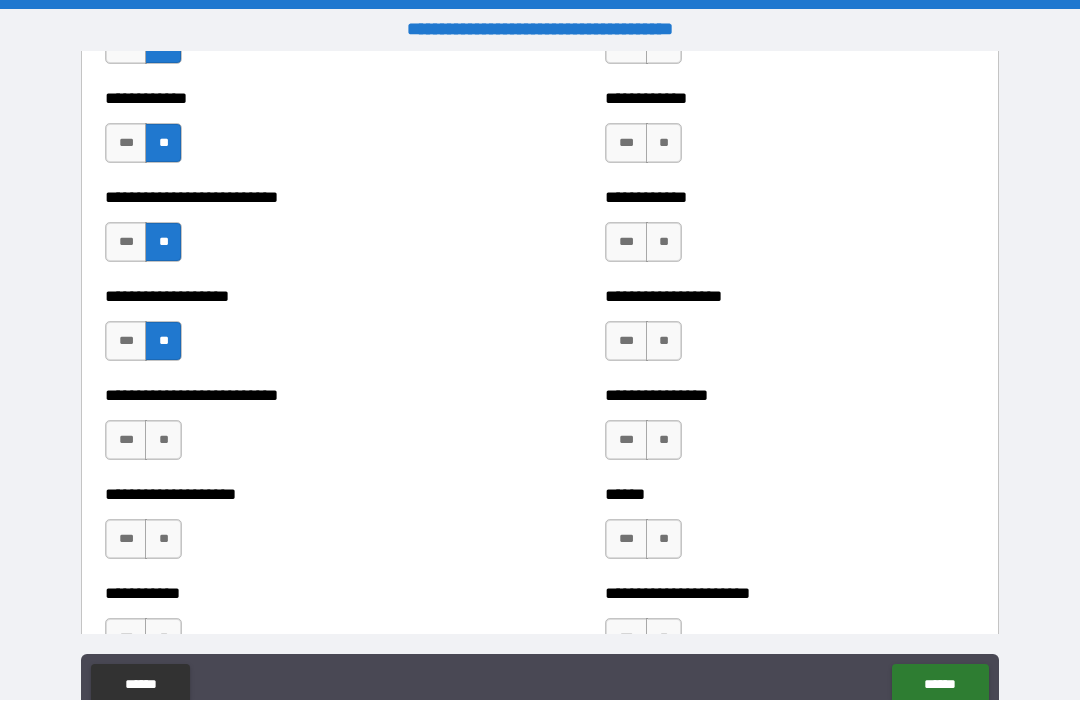 click on "**" at bounding box center [163, 441] 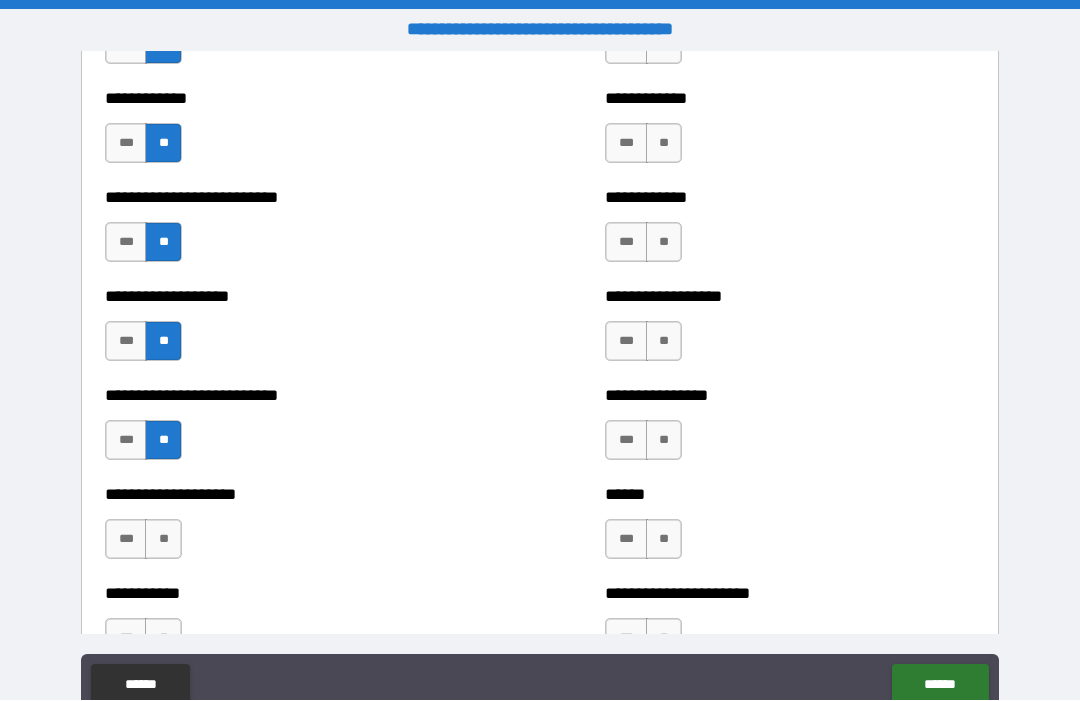 click on "**" at bounding box center [163, 540] 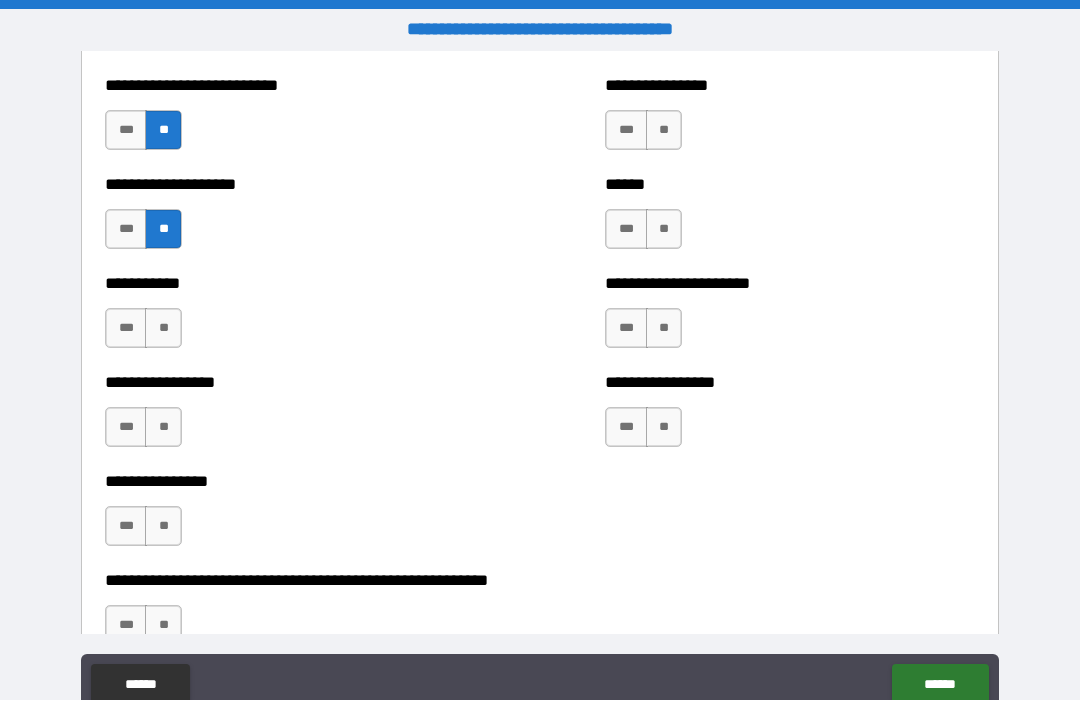 scroll, scrollTop: 5869, scrollLeft: 0, axis: vertical 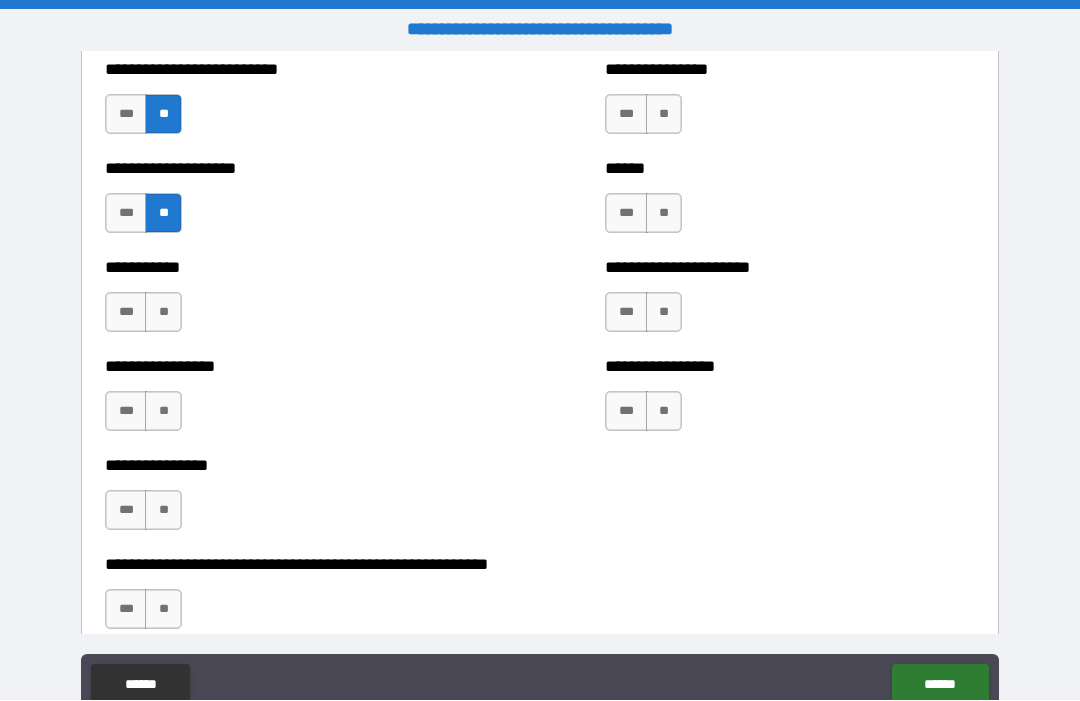 click on "**" at bounding box center (163, 313) 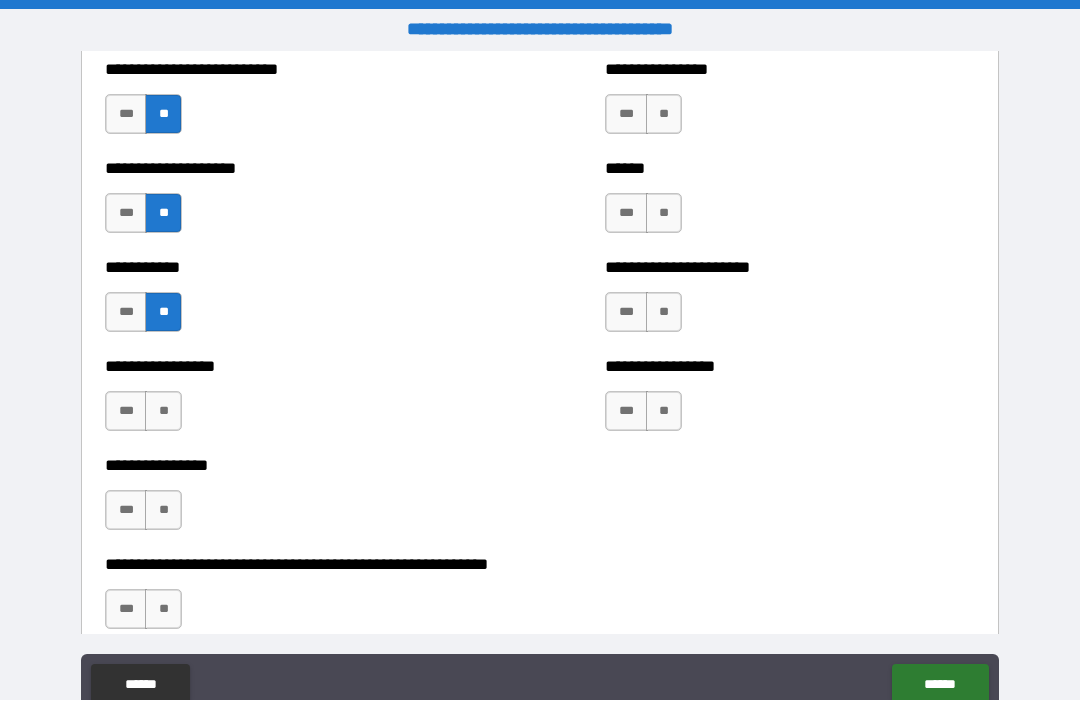 click on "**" at bounding box center [163, 412] 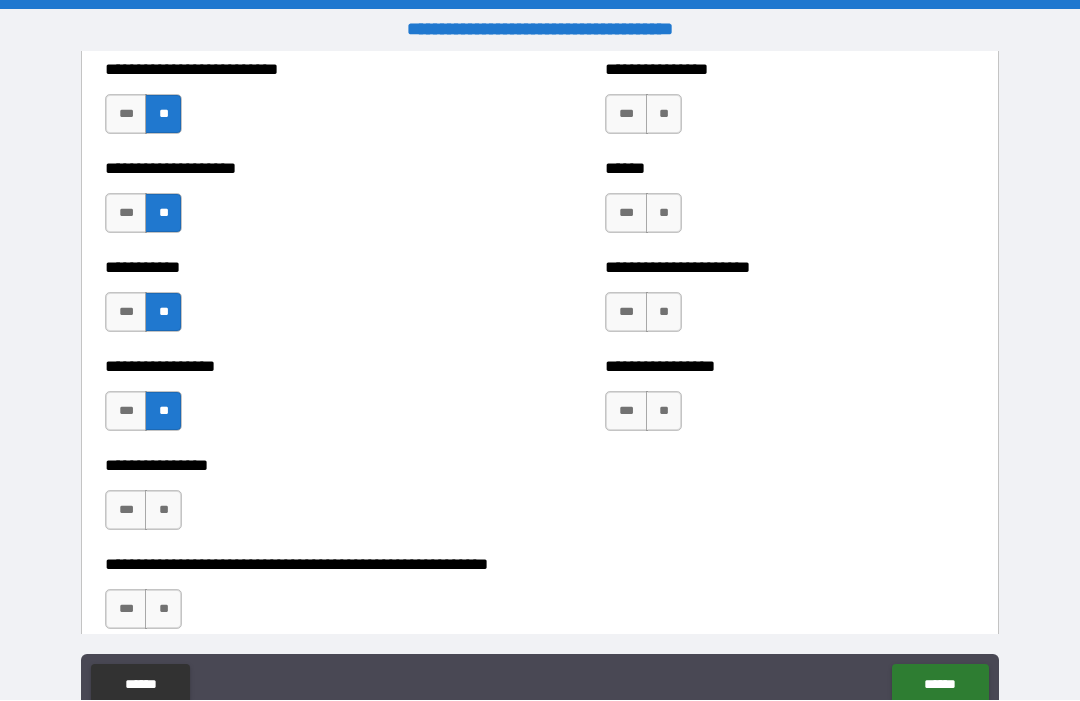 click on "**" at bounding box center (163, 511) 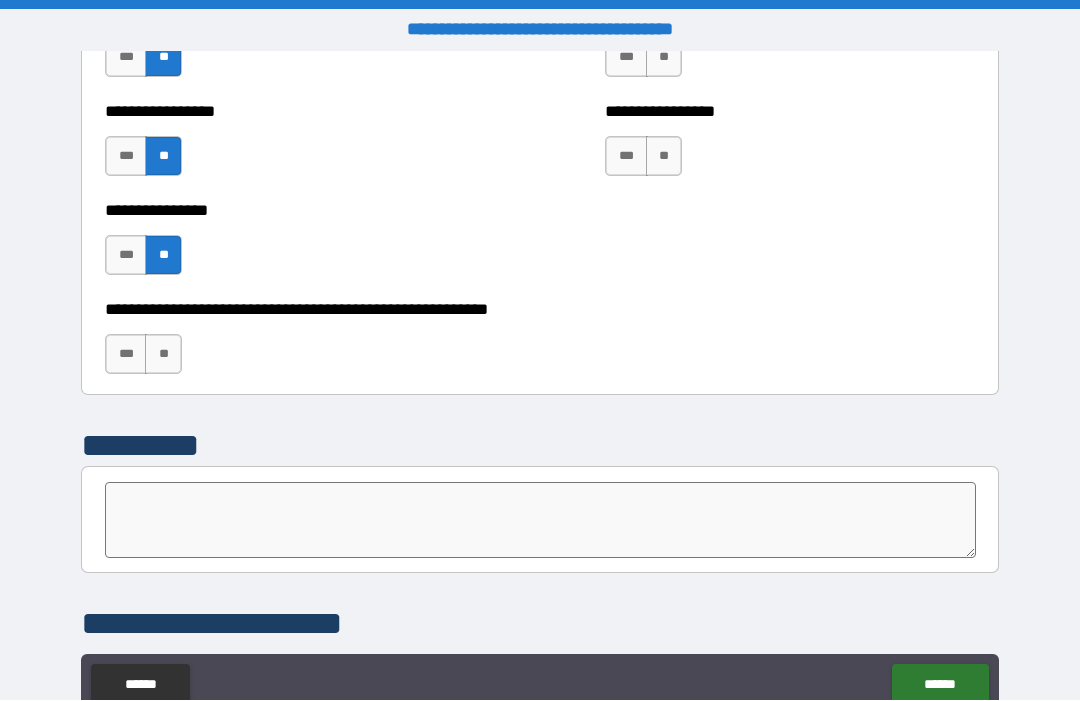 scroll, scrollTop: 6142, scrollLeft: 0, axis: vertical 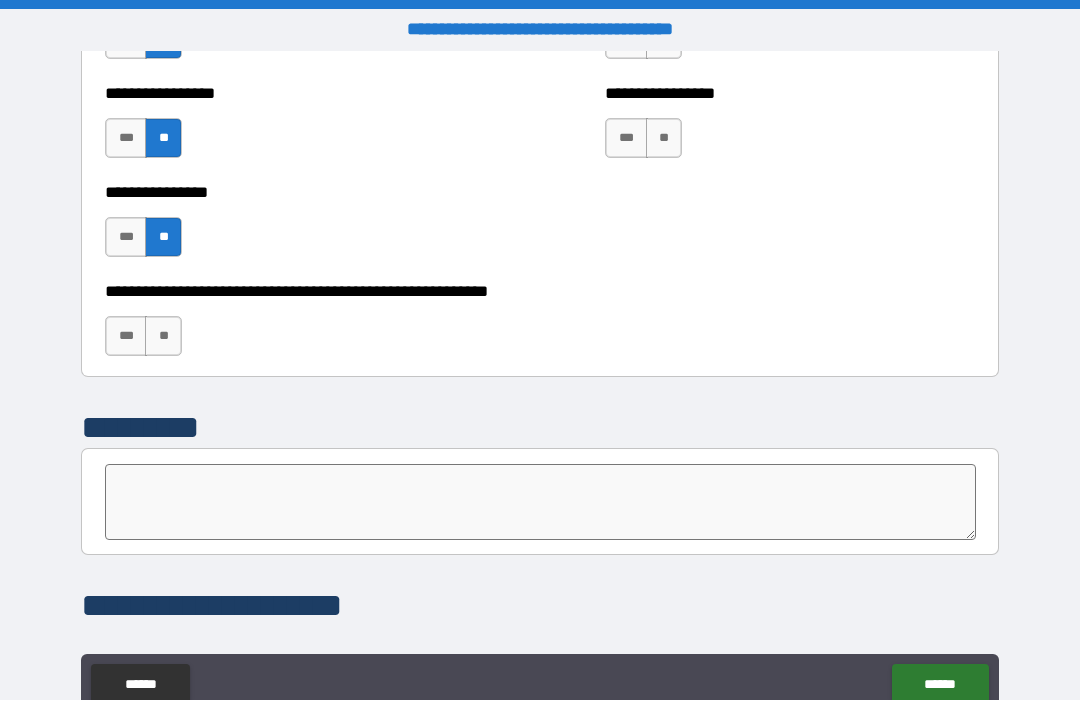 click on "**" at bounding box center (163, 337) 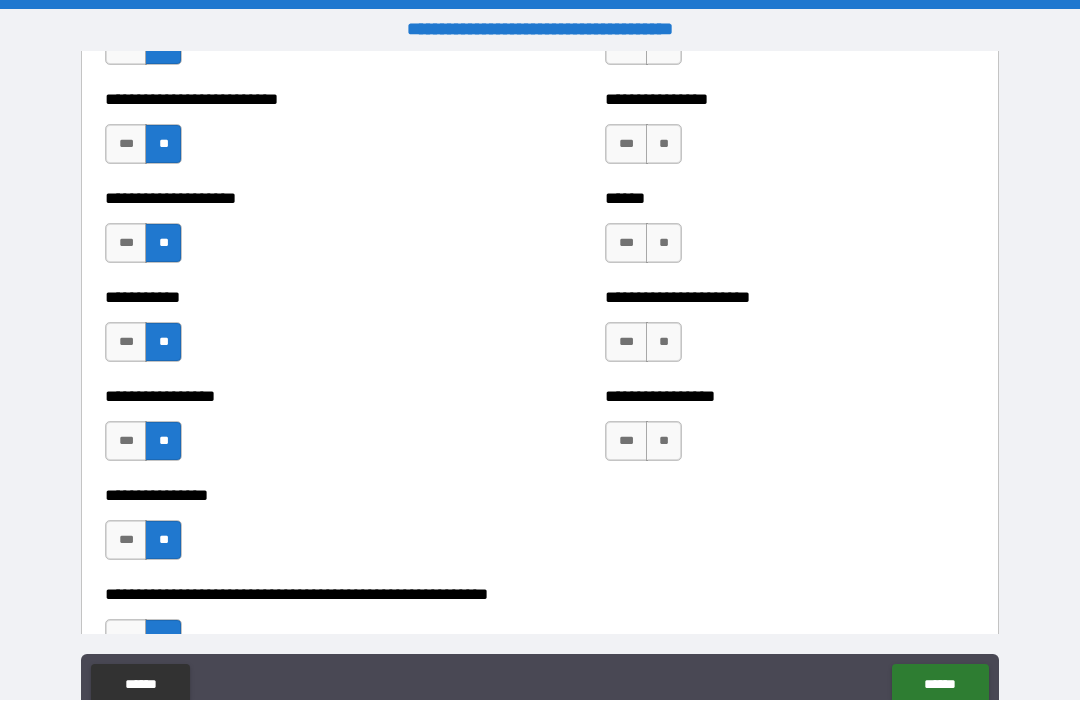 scroll, scrollTop: 5838, scrollLeft: 0, axis: vertical 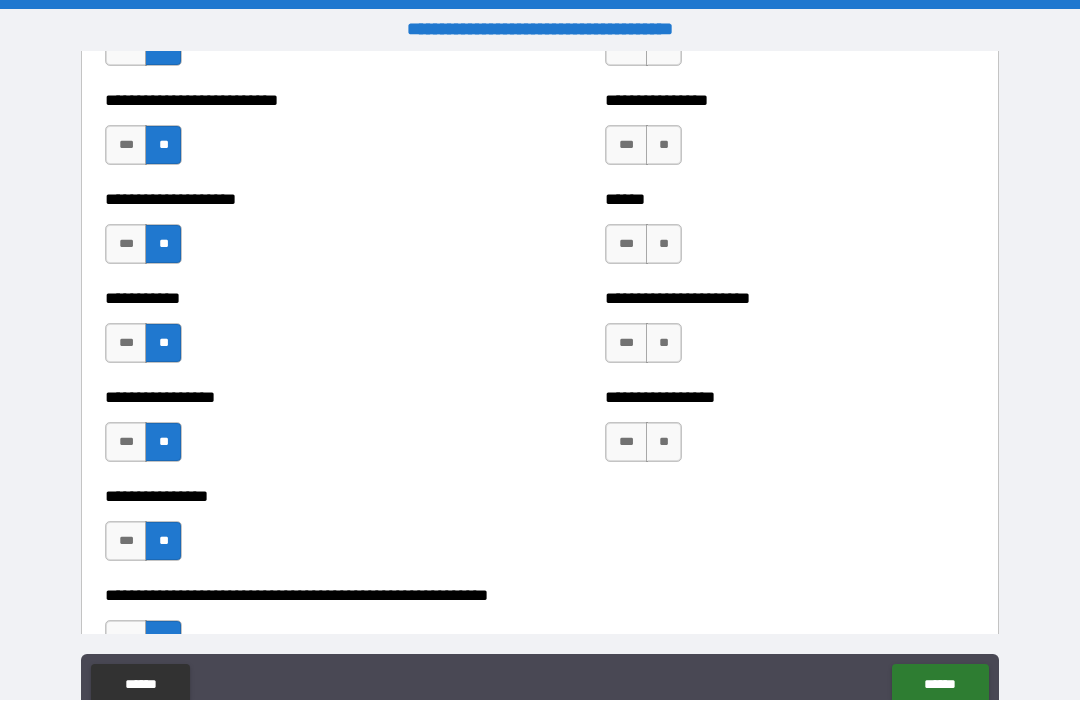 click on "**" at bounding box center [664, 443] 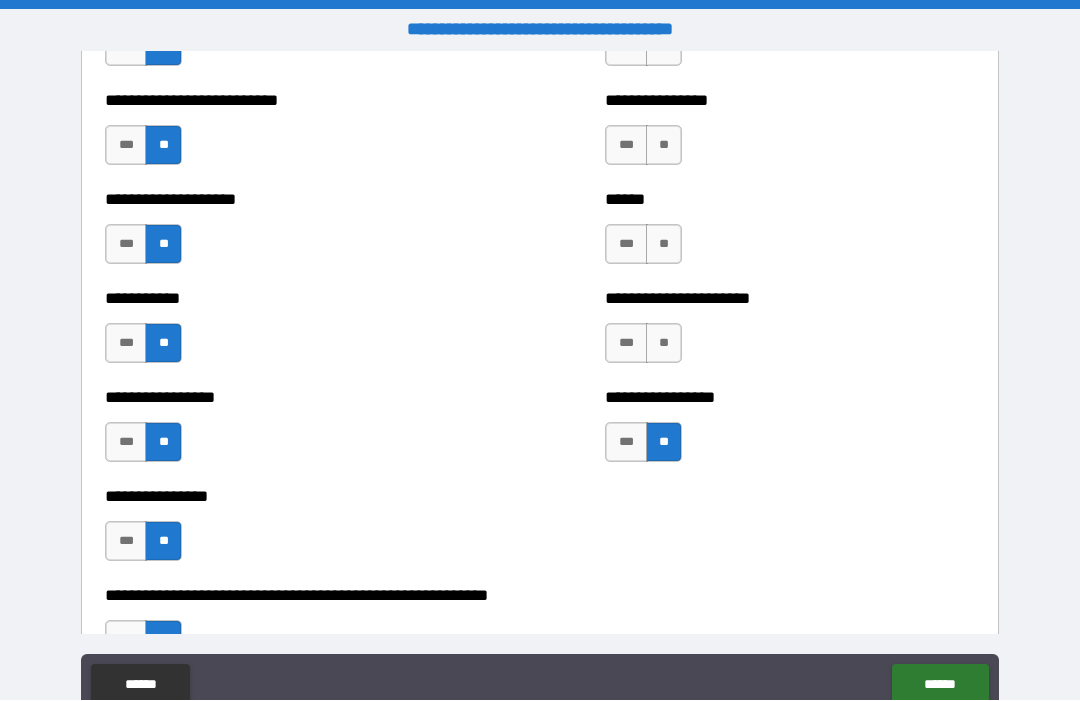 click on "**" at bounding box center [664, 344] 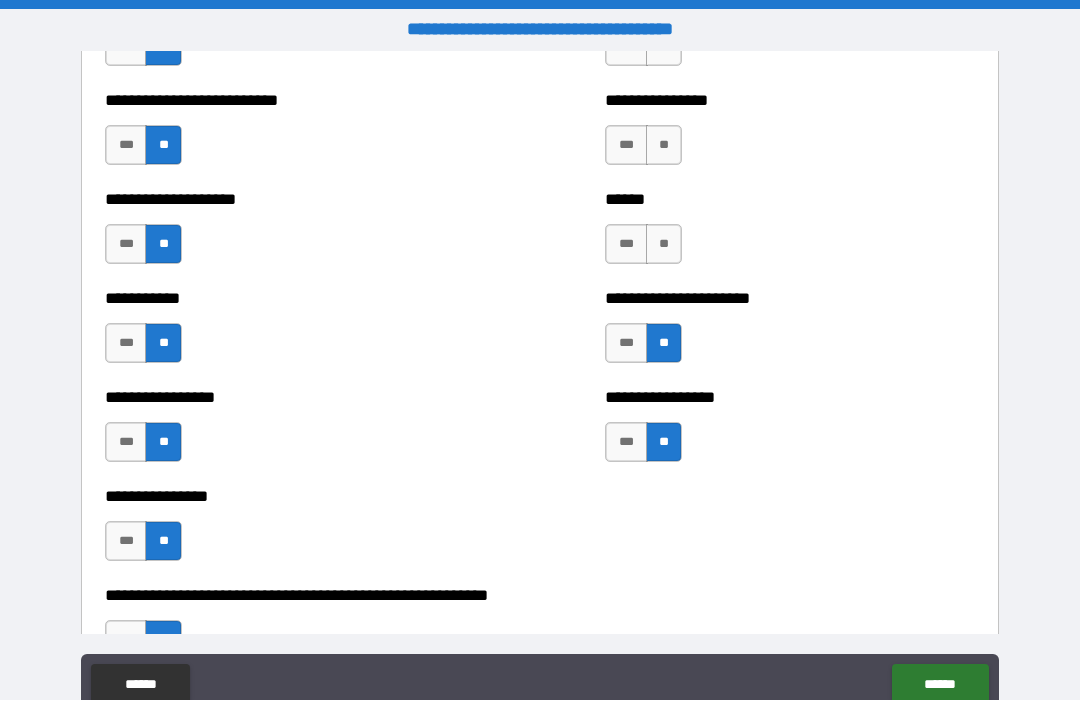 click on "**" at bounding box center (664, 245) 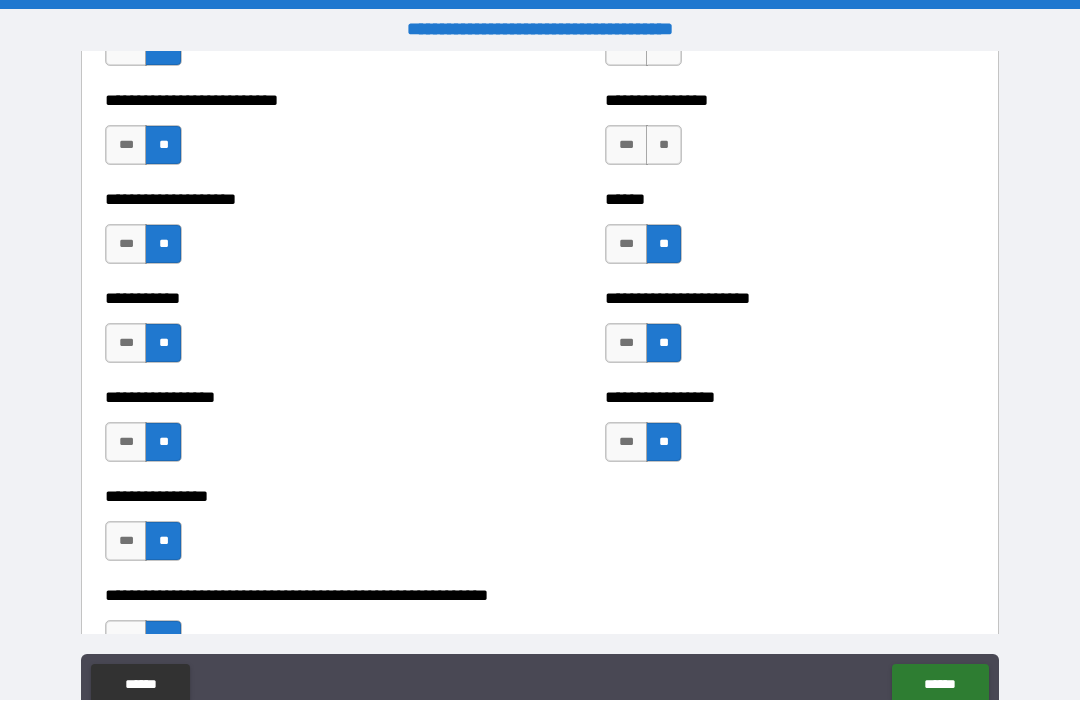 click on "**" at bounding box center (664, 146) 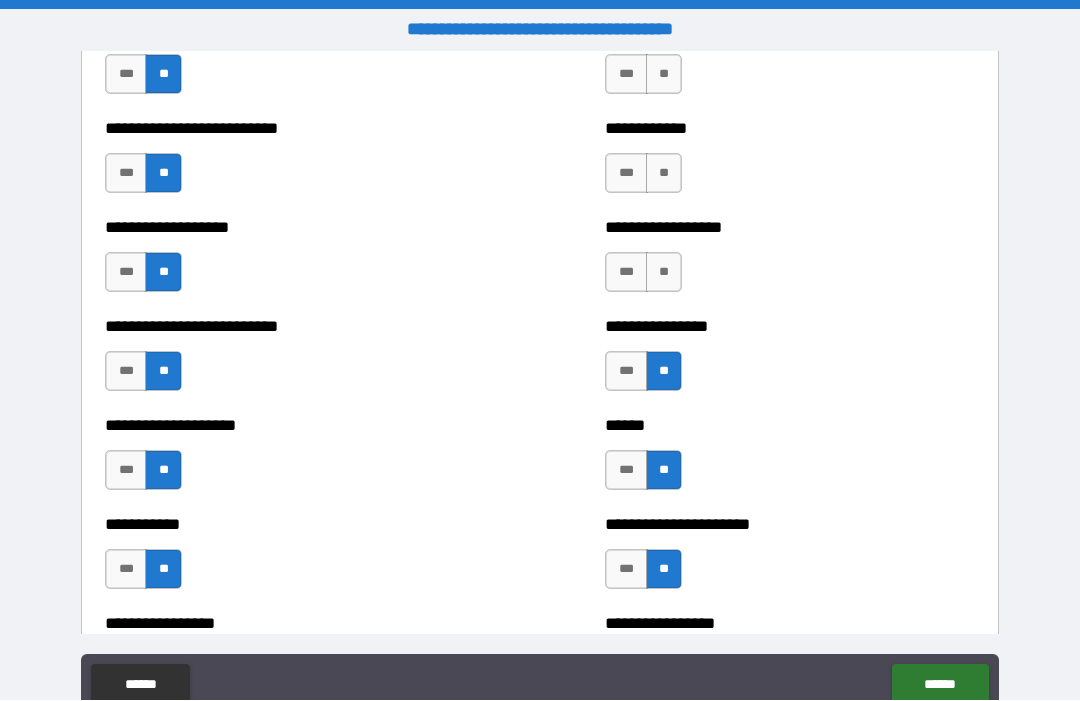 scroll, scrollTop: 5535, scrollLeft: 0, axis: vertical 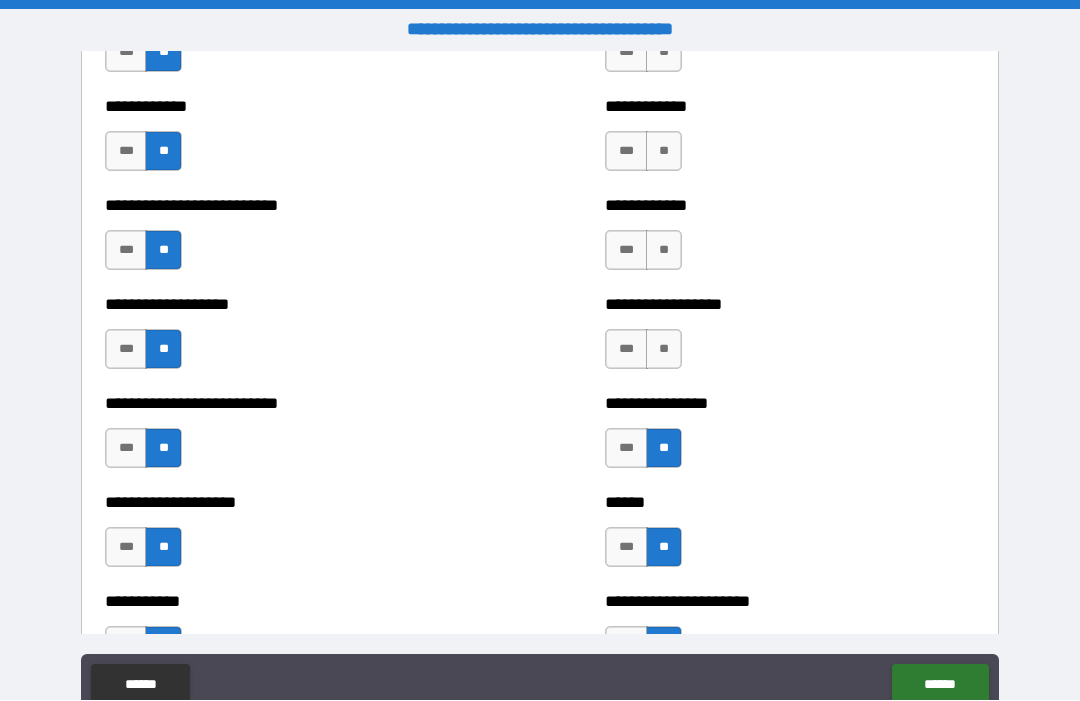 click on "**" at bounding box center (664, 350) 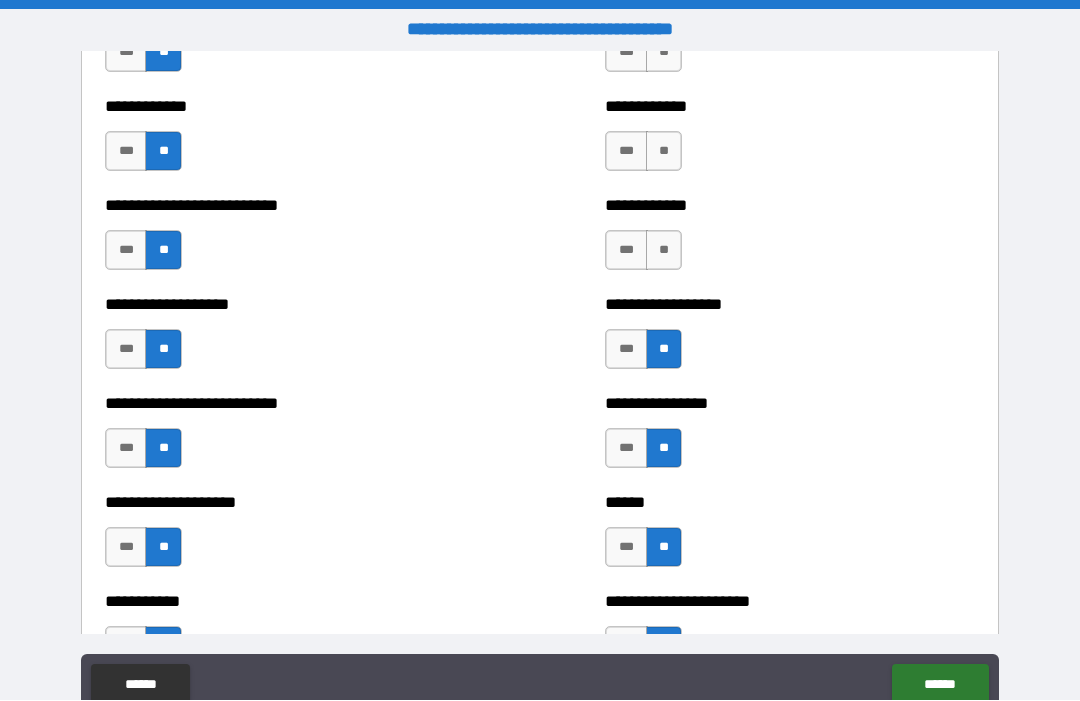 click on "**" at bounding box center (664, 251) 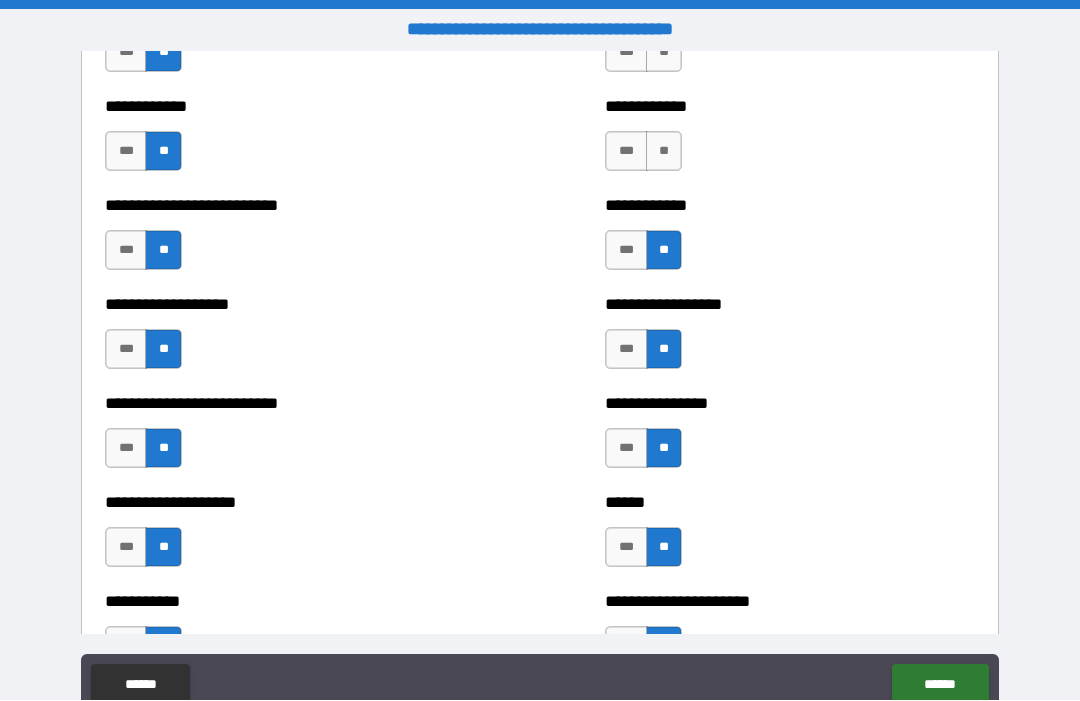 click on "**" at bounding box center (664, 152) 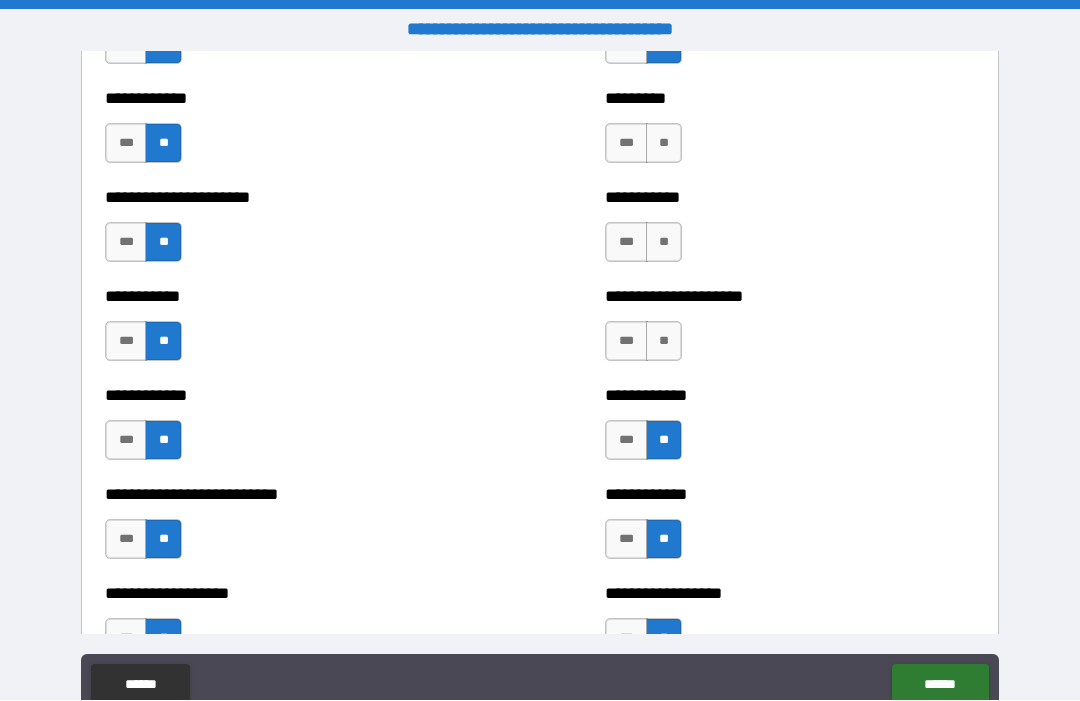 scroll, scrollTop: 5245, scrollLeft: 0, axis: vertical 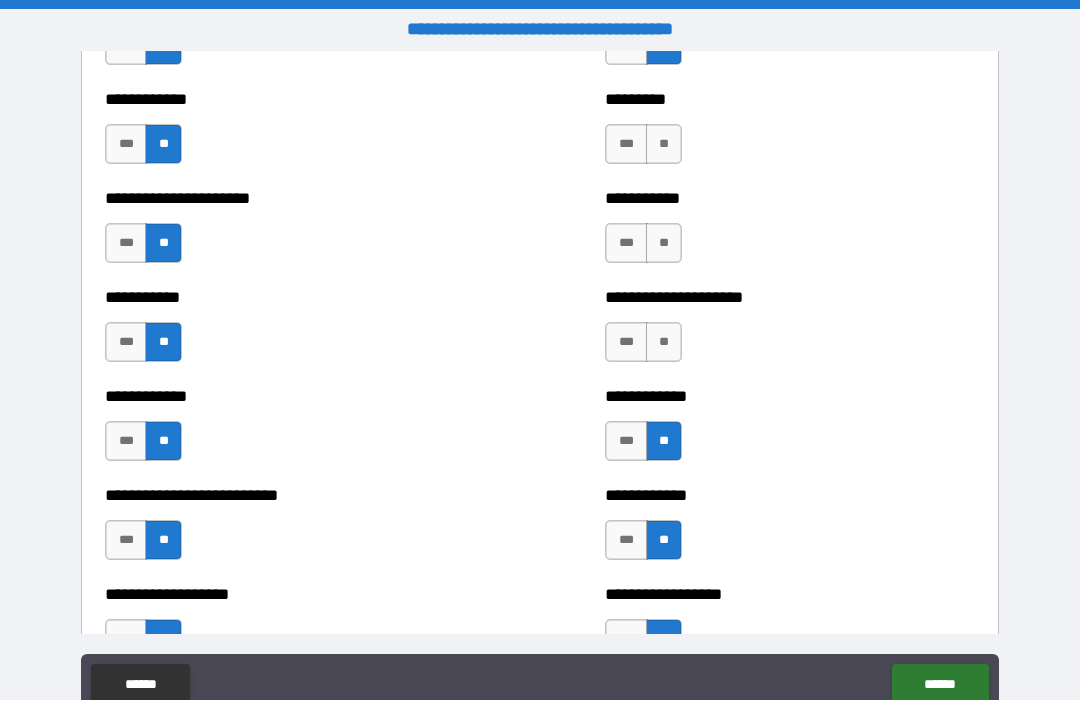 click on "**" at bounding box center (664, 343) 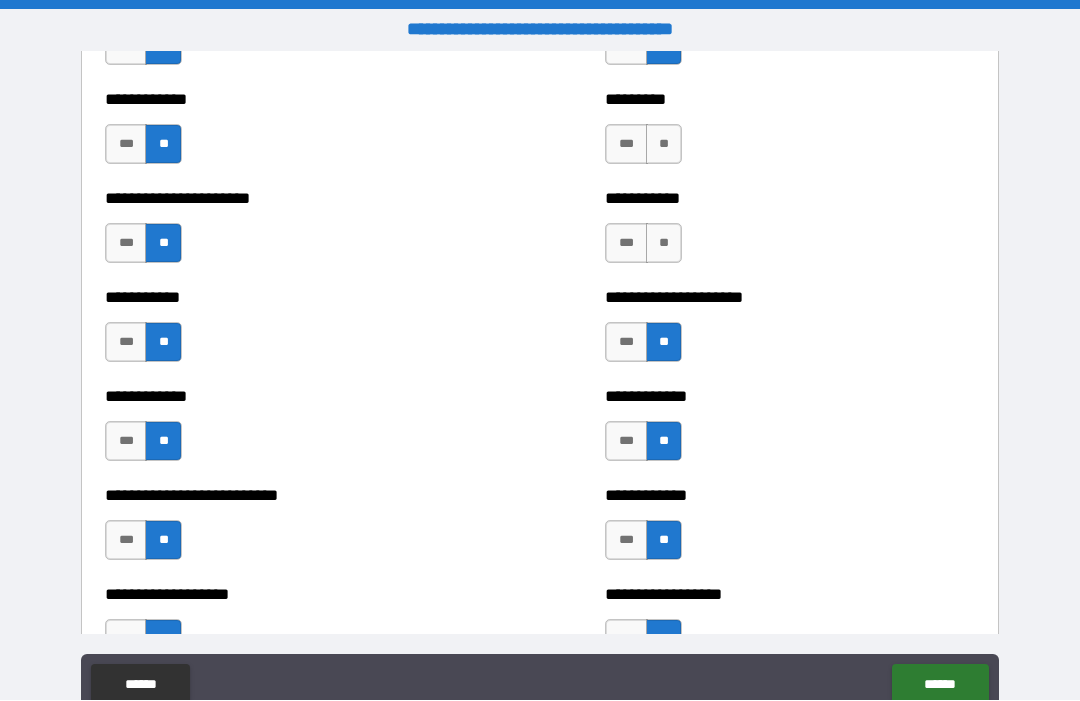 click on "**" at bounding box center [664, 244] 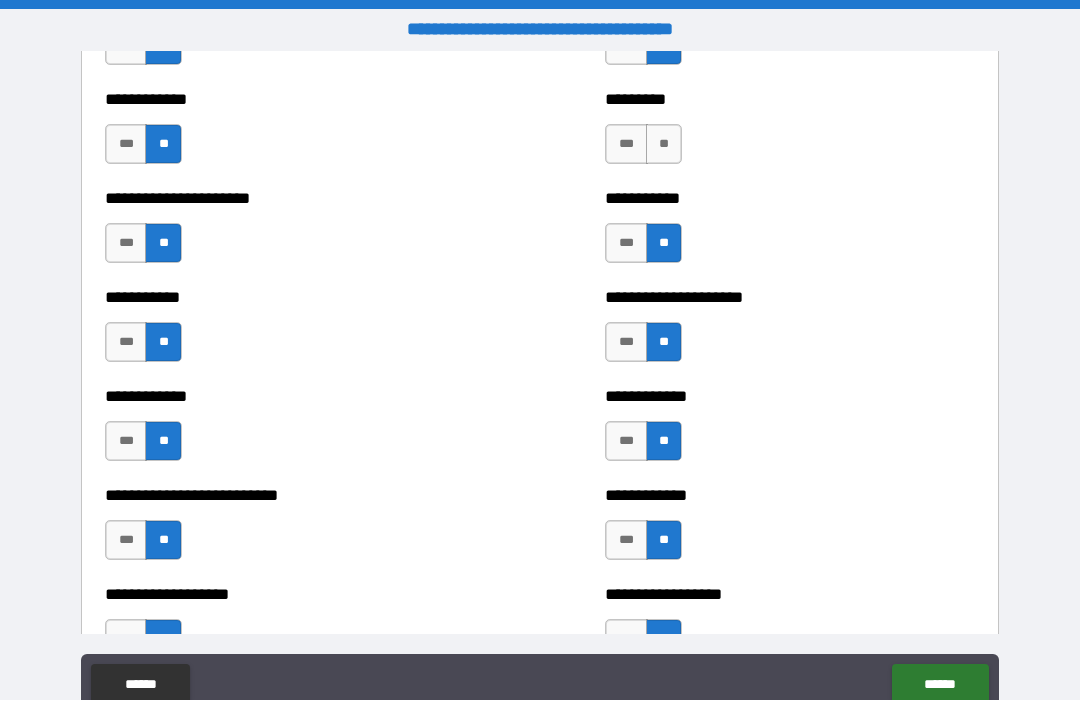 click on "**" at bounding box center (664, 145) 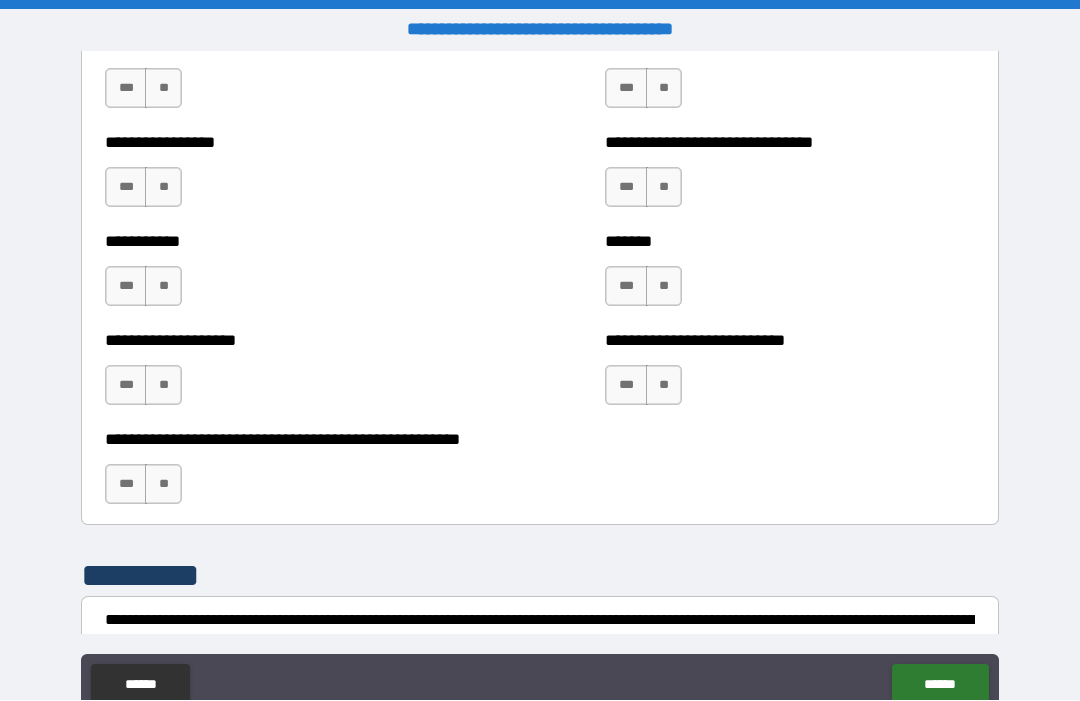 scroll, scrollTop: 7887, scrollLeft: 0, axis: vertical 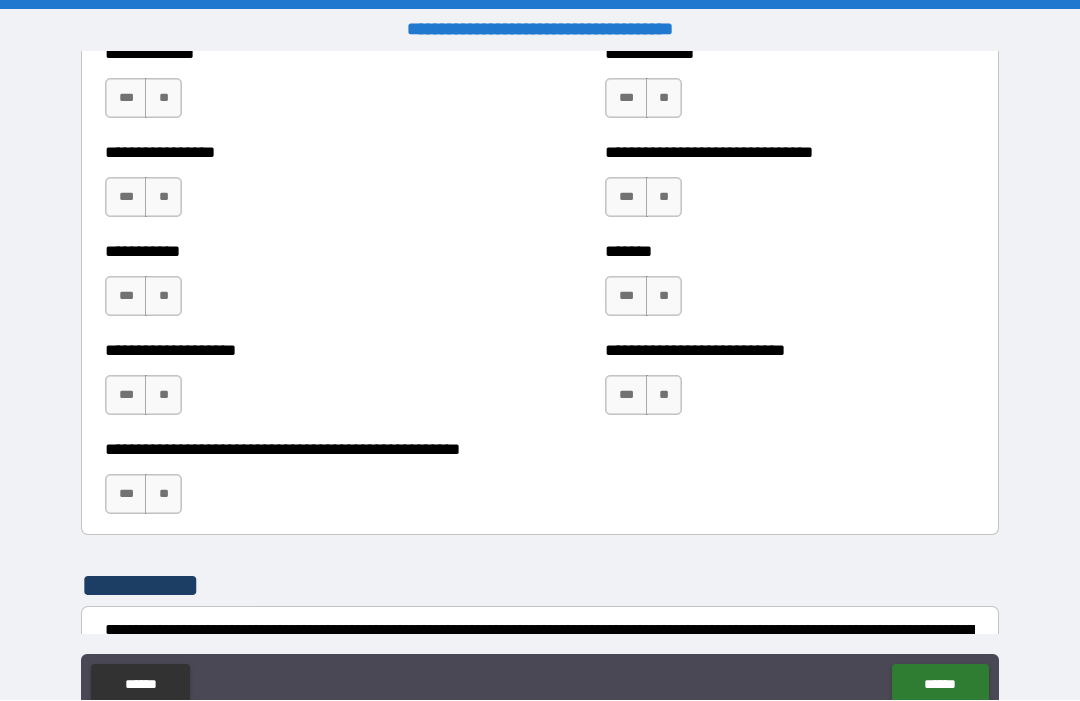 click on "***" at bounding box center [626, 396] 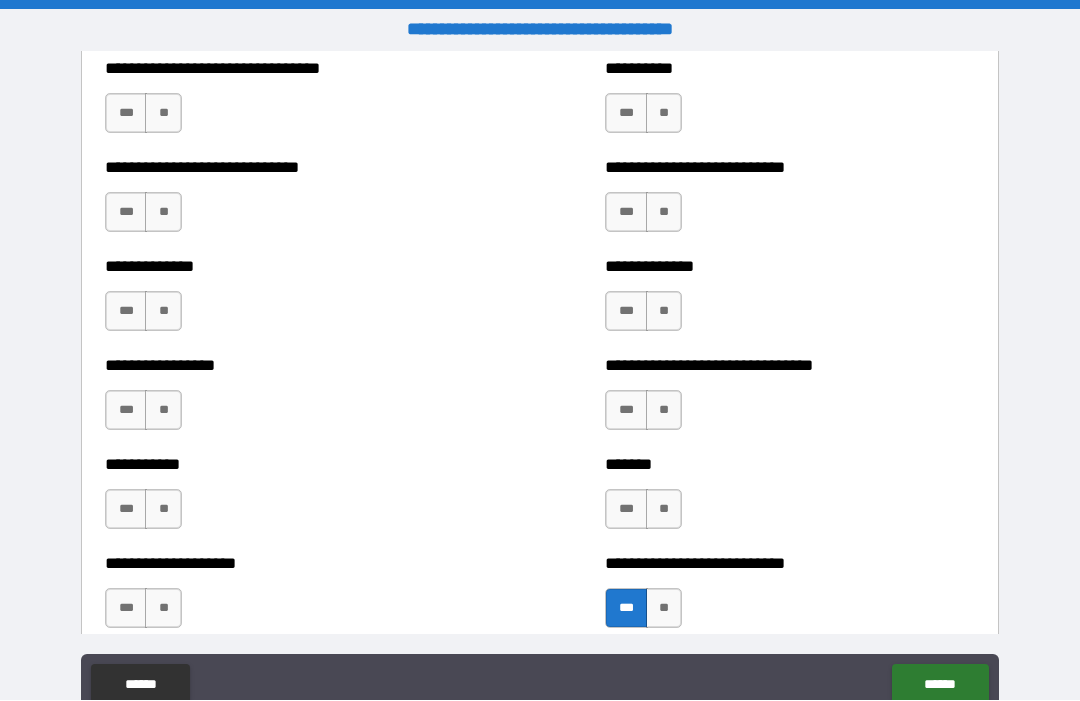 scroll, scrollTop: 7673, scrollLeft: 0, axis: vertical 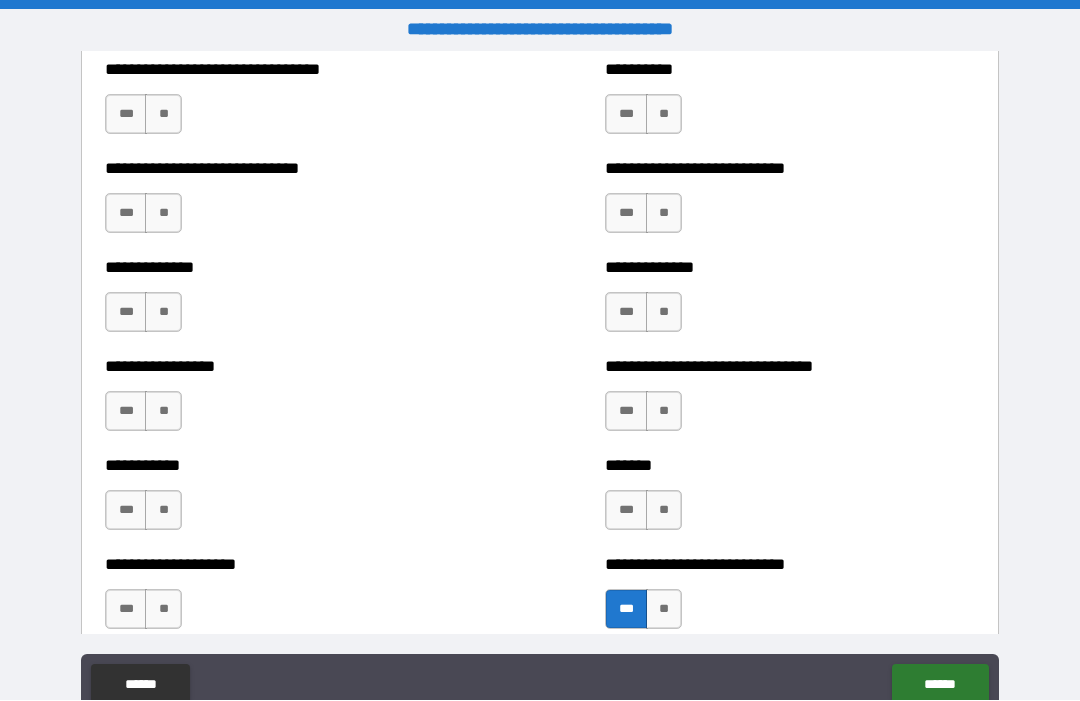 click on "**" at bounding box center (664, 511) 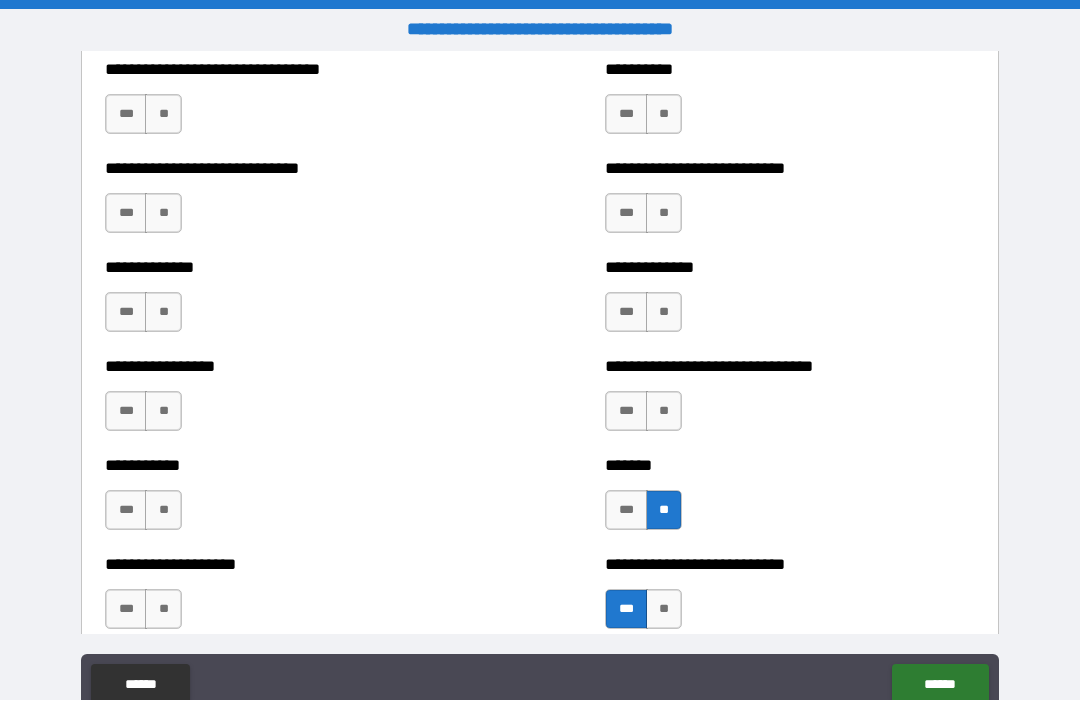 click on "**" at bounding box center [664, 412] 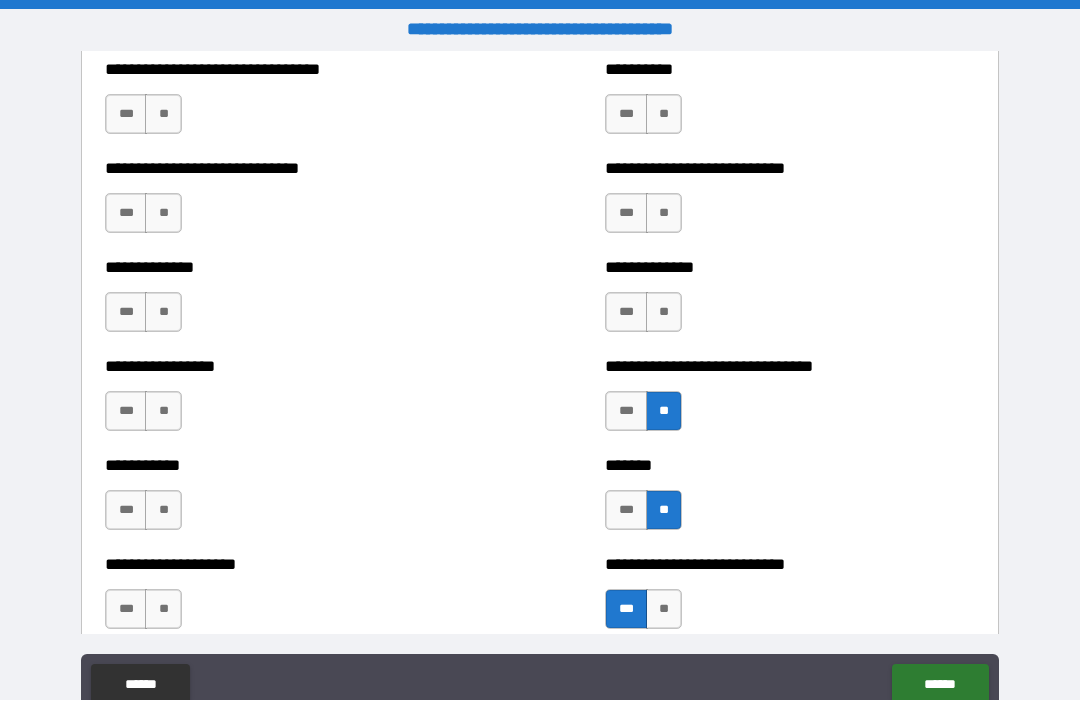 click on "**" at bounding box center (664, 313) 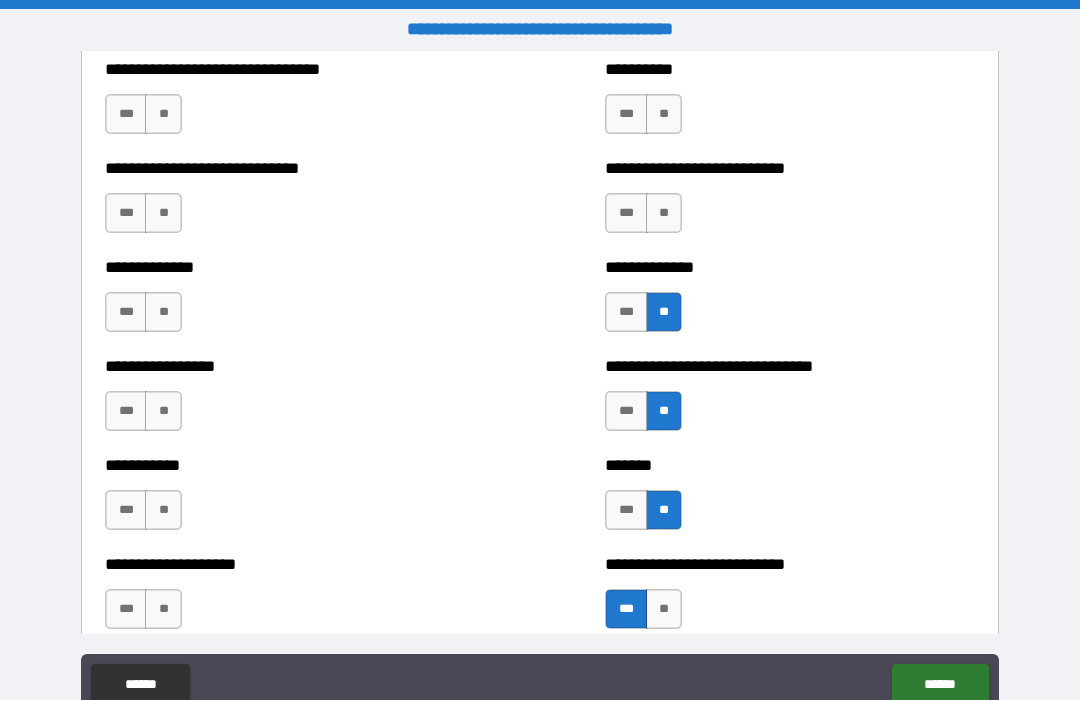 click on "**" at bounding box center [664, 214] 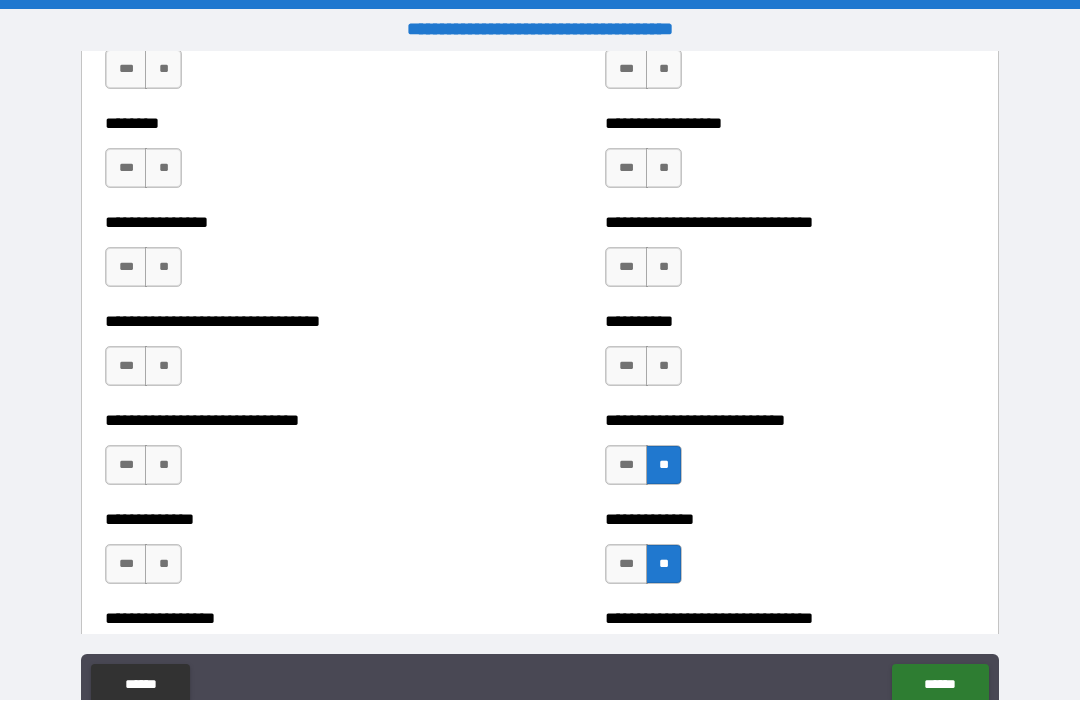 scroll, scrollTop: 7419, scrollLeft: 0, axis: vertical 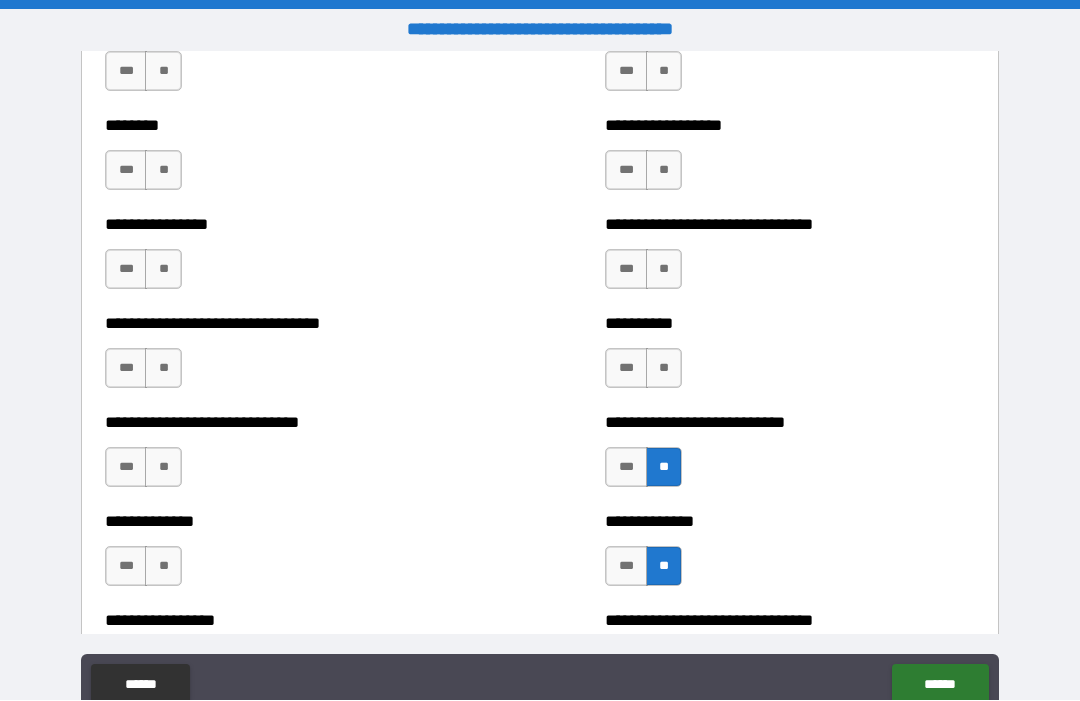 click on "***" at bounding box center (626, 369) 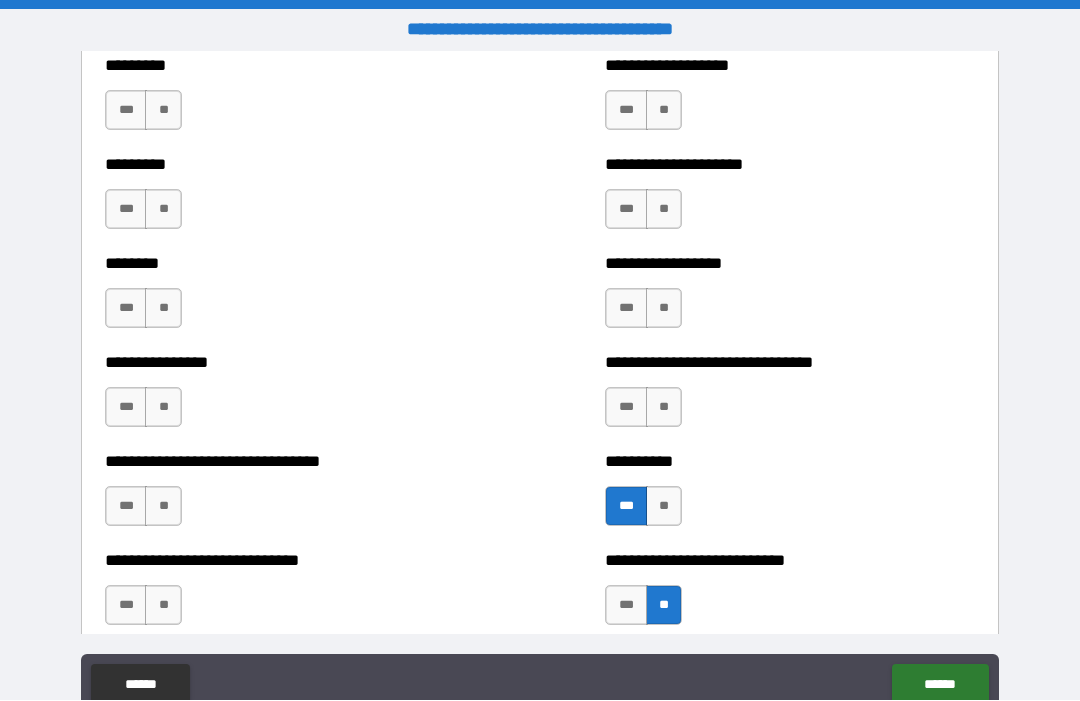scroll, scrollTop: 7274, scrollLeft: 0, axis: vertical 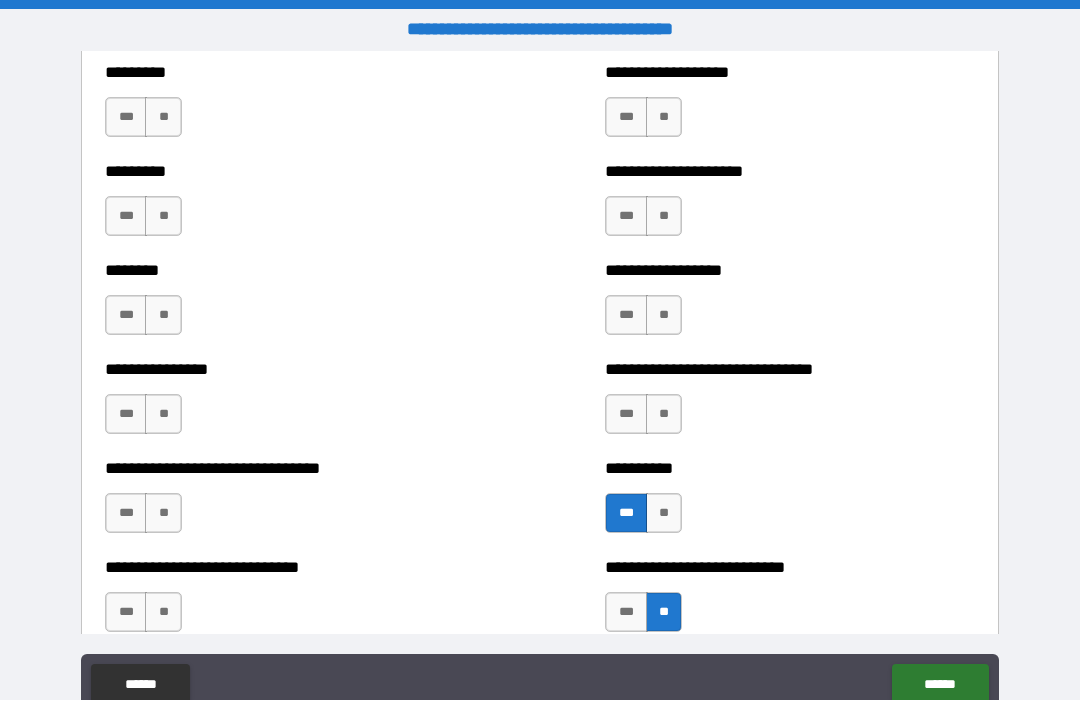 click on "**" at bounding box center (664, 415) 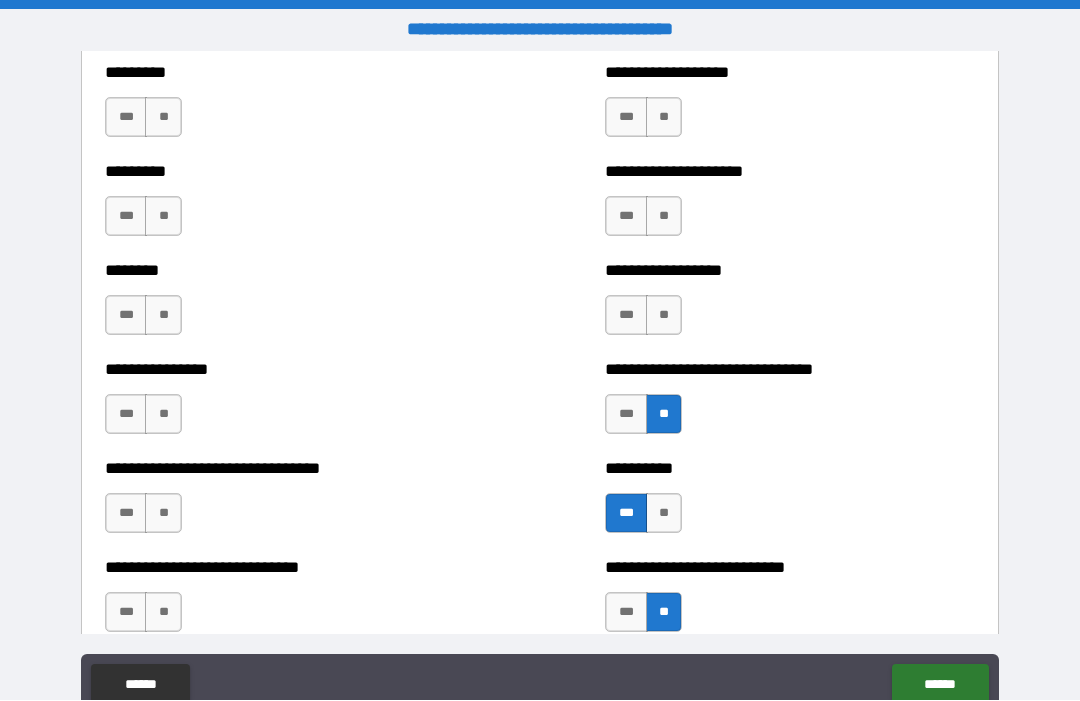 click on "***" at bounding box center (626, 316) 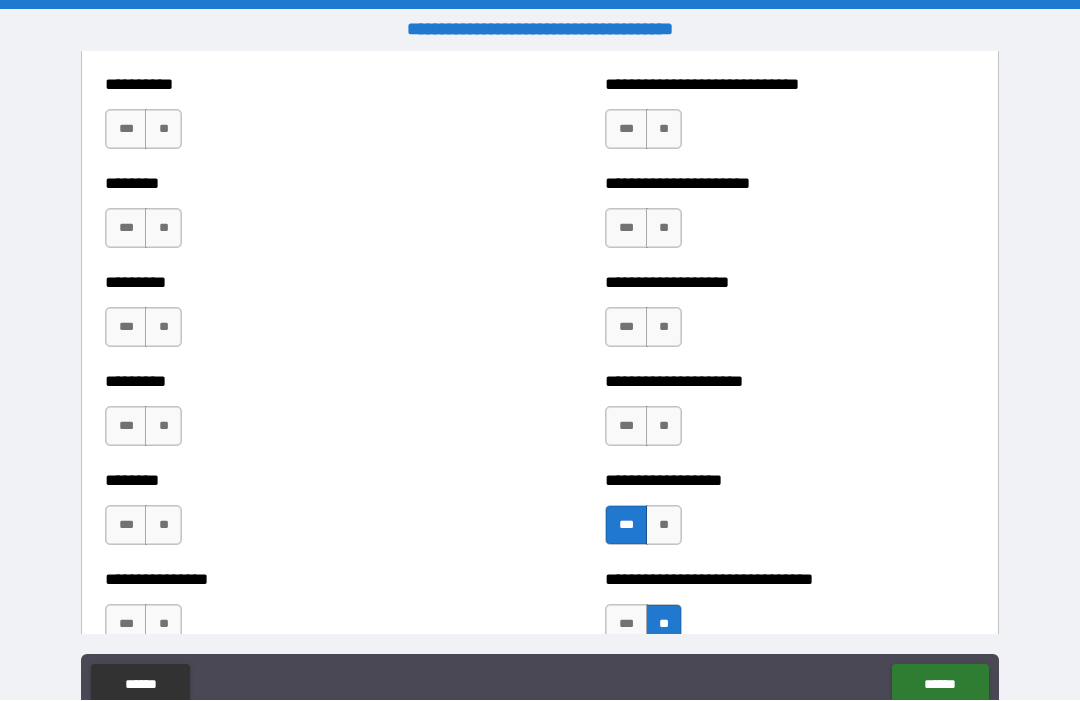 scroll, scrollTop: 7061, scrollLeft: 0, axis: vertical 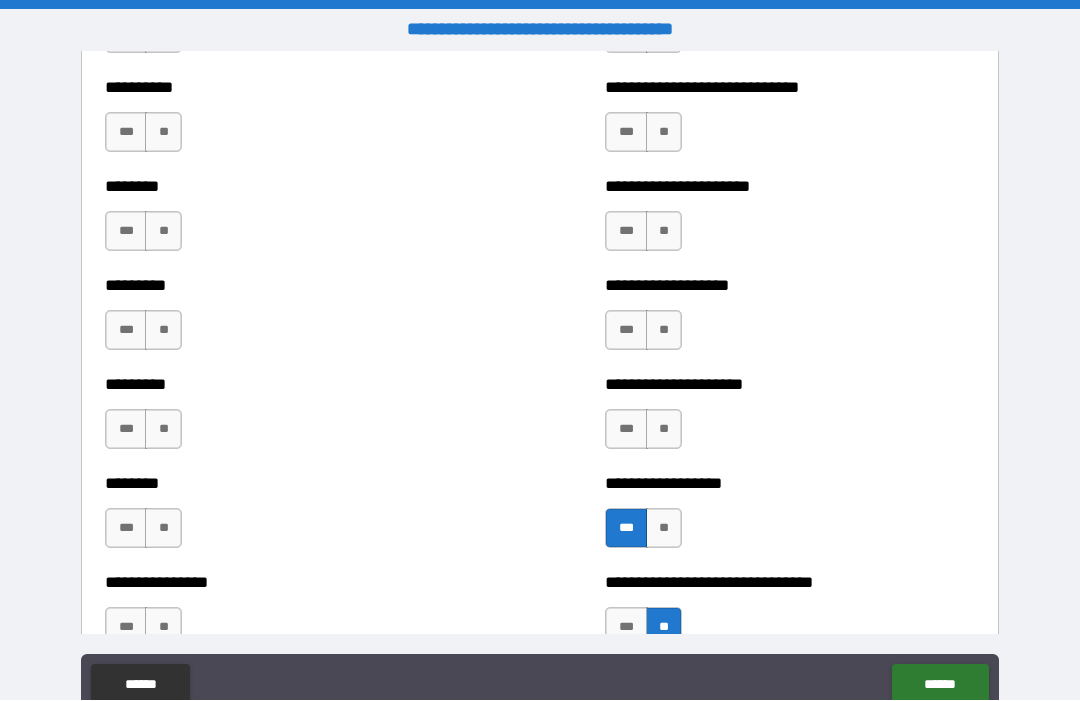 click on "**" at bounding box center (664, 430) 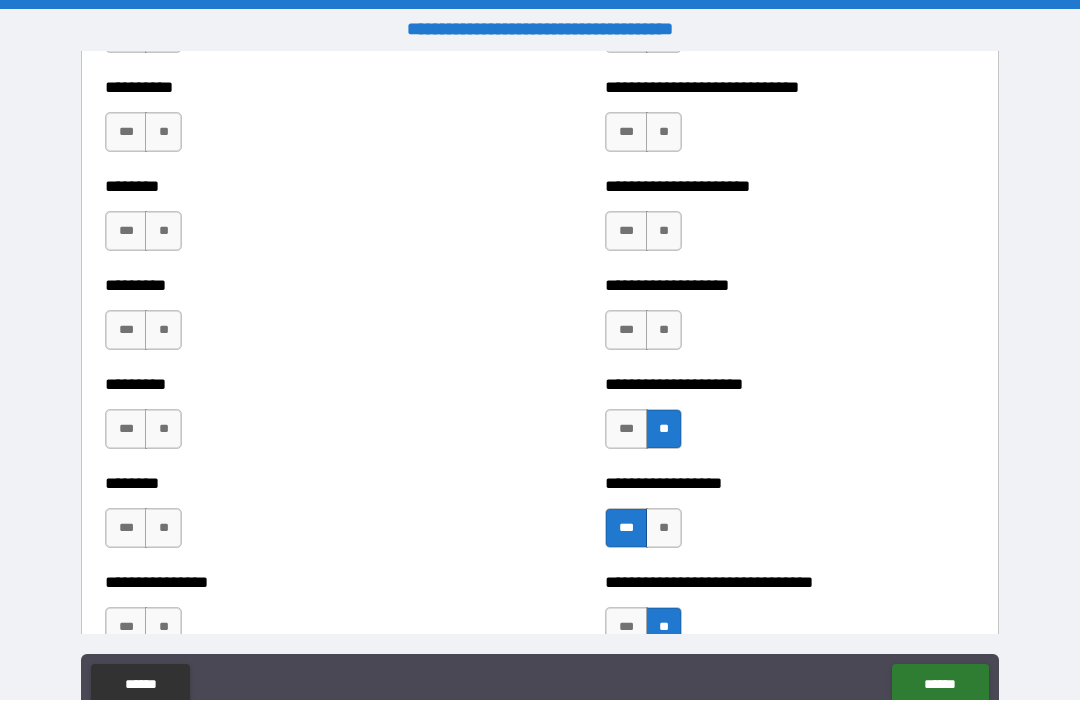 click on "***" at bounding box center (626, 331) 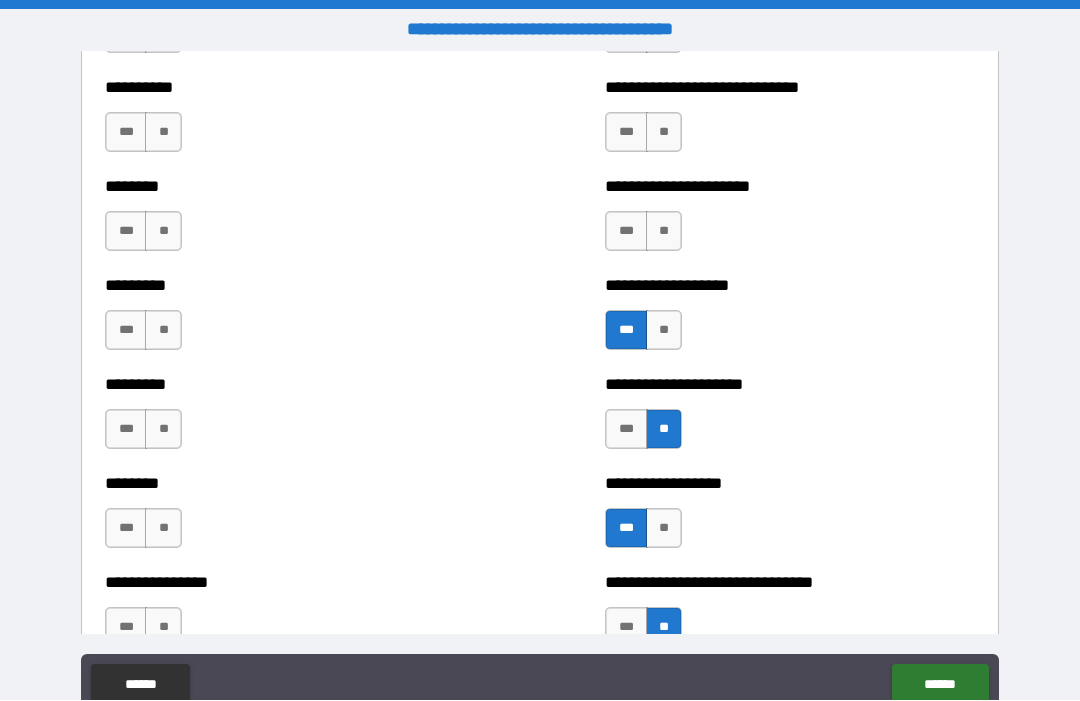 click on "***" at bounding box center [626, 232] 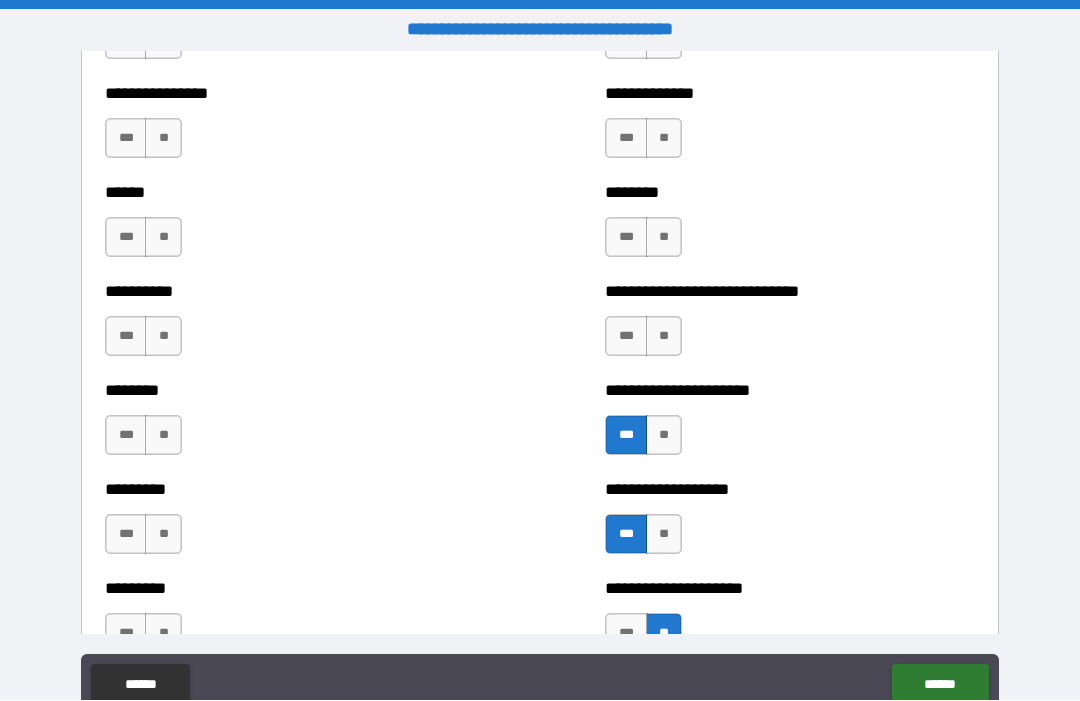 scroll, scrollTop: 6852, scrollLeft: 0, axis: vertical 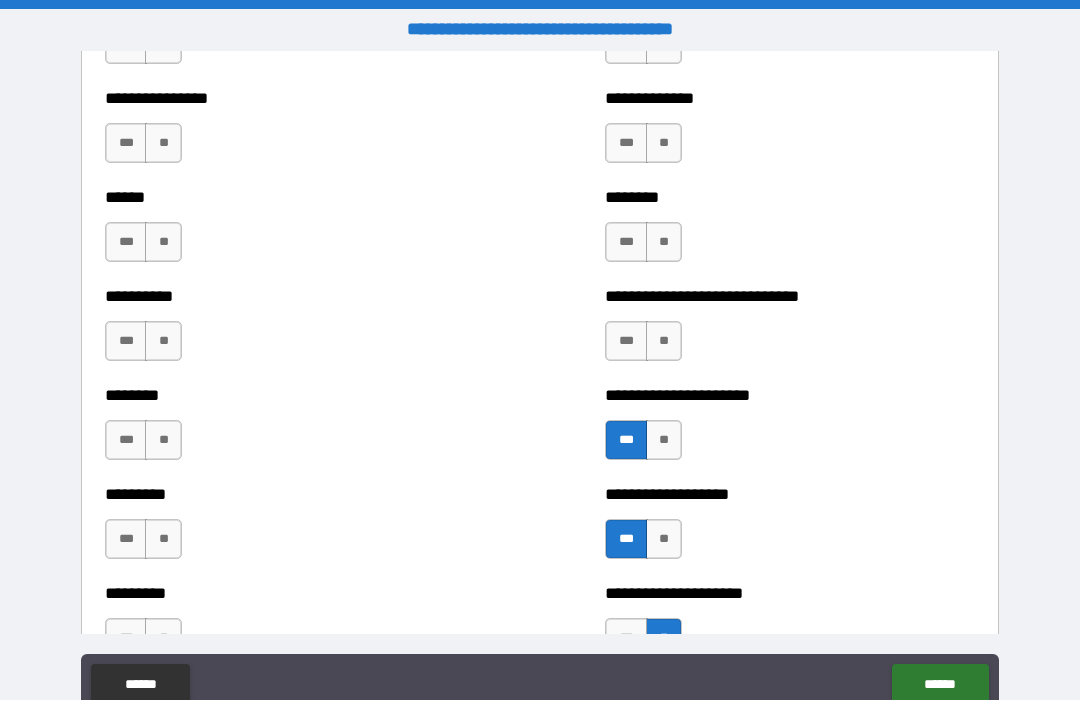 click on "**" at bounding box center (664, 342) 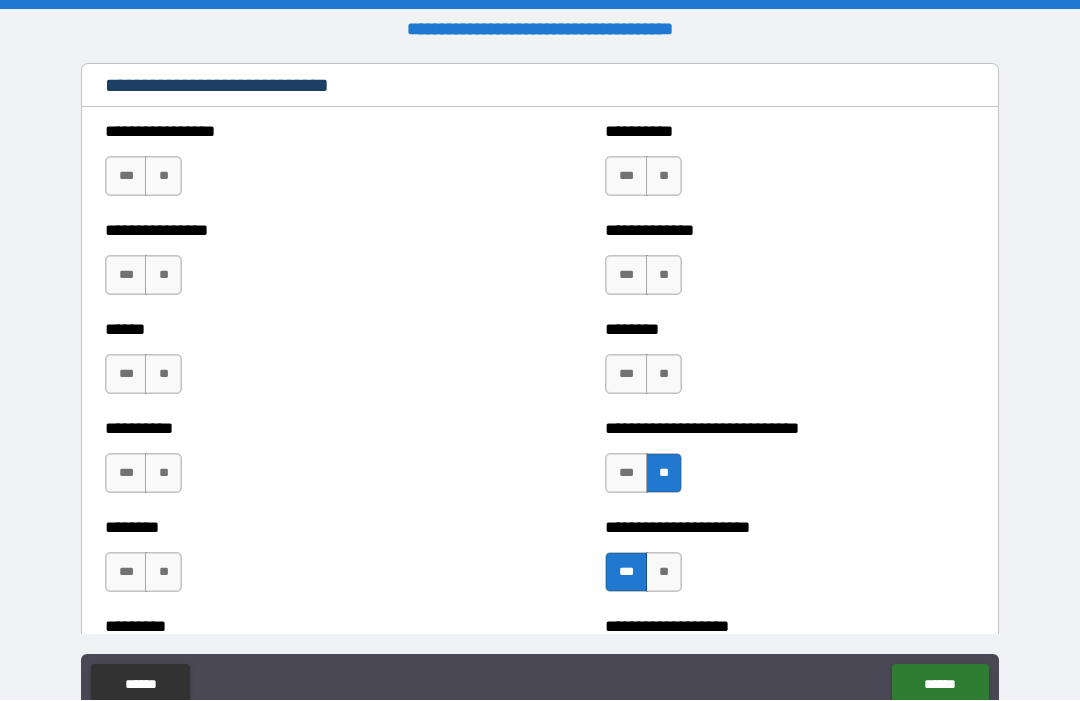 scroll, scrollTop: 6665, scrollLeft: 0, axis: vertical 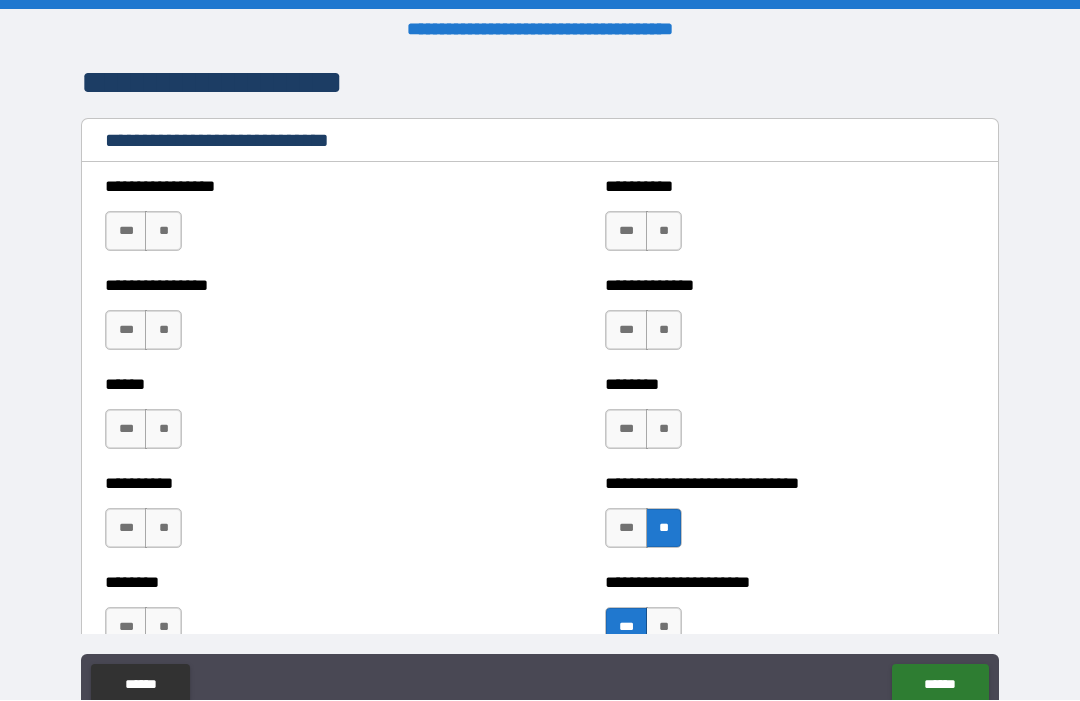 click on "**" at bounding box center (664, 430) 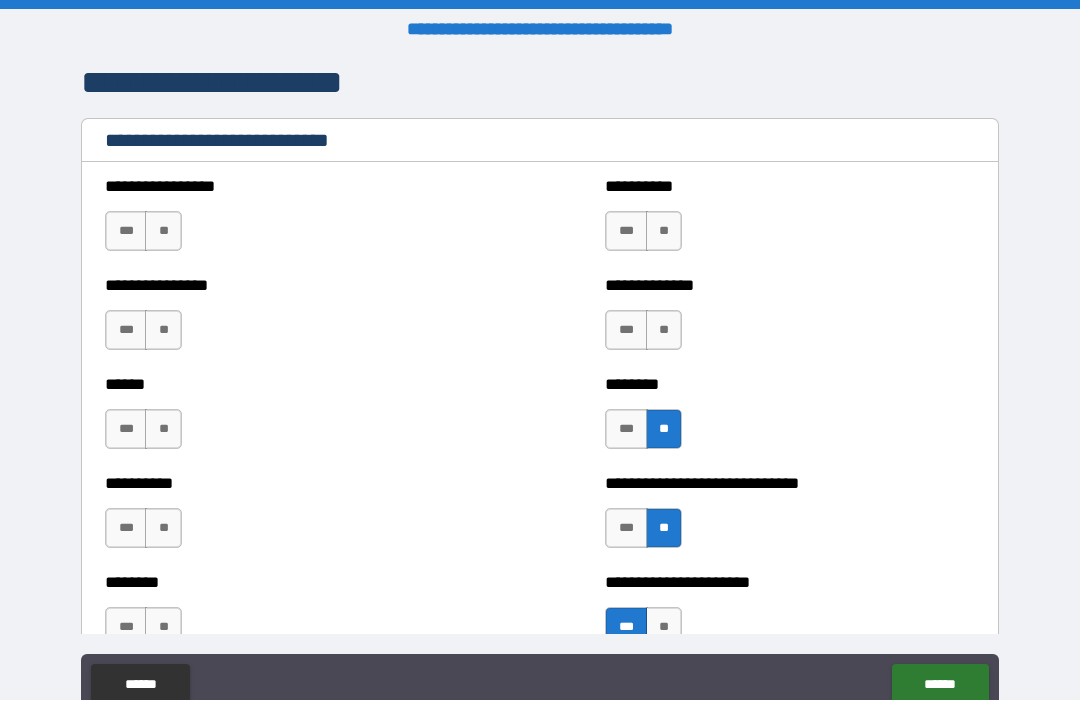 click on "**" at bounding box center [664, 331] 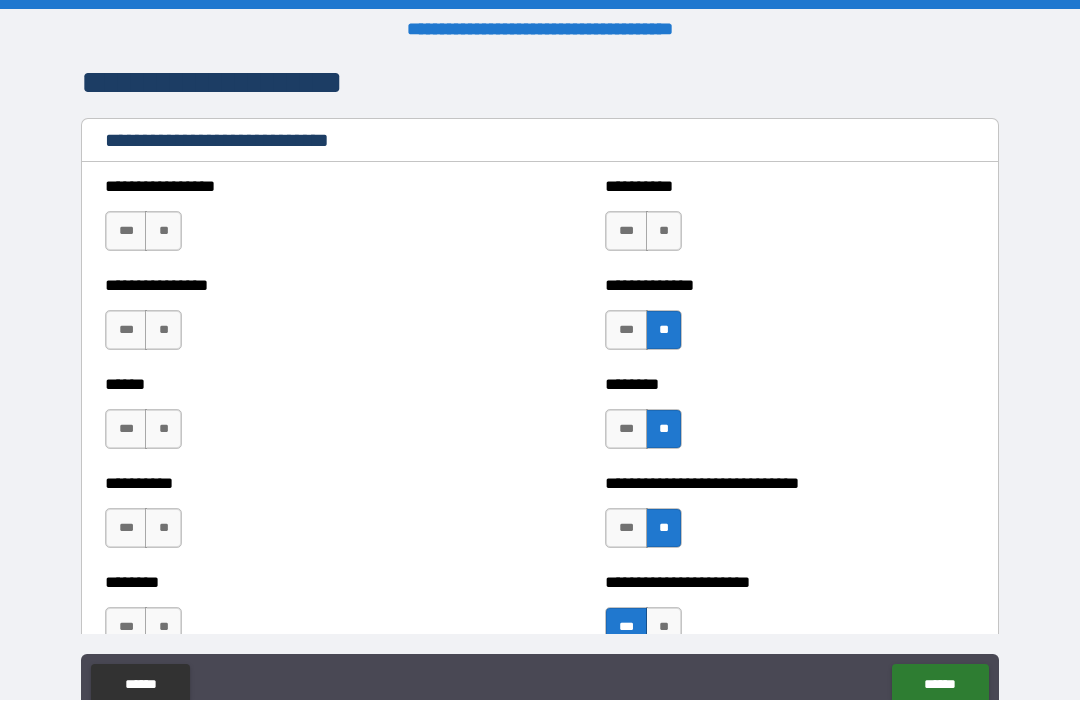 click on "**" at bounding box center [664, 232] 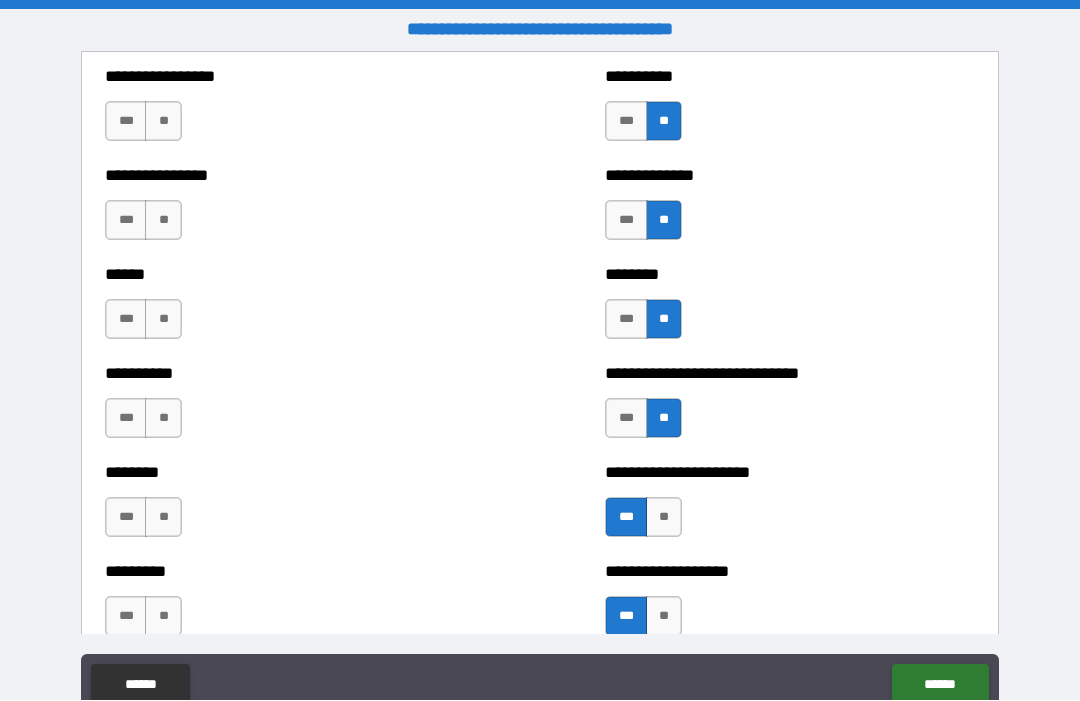 scroll, scrollTop: 6784, scrollLeft: 0, axis: vertical 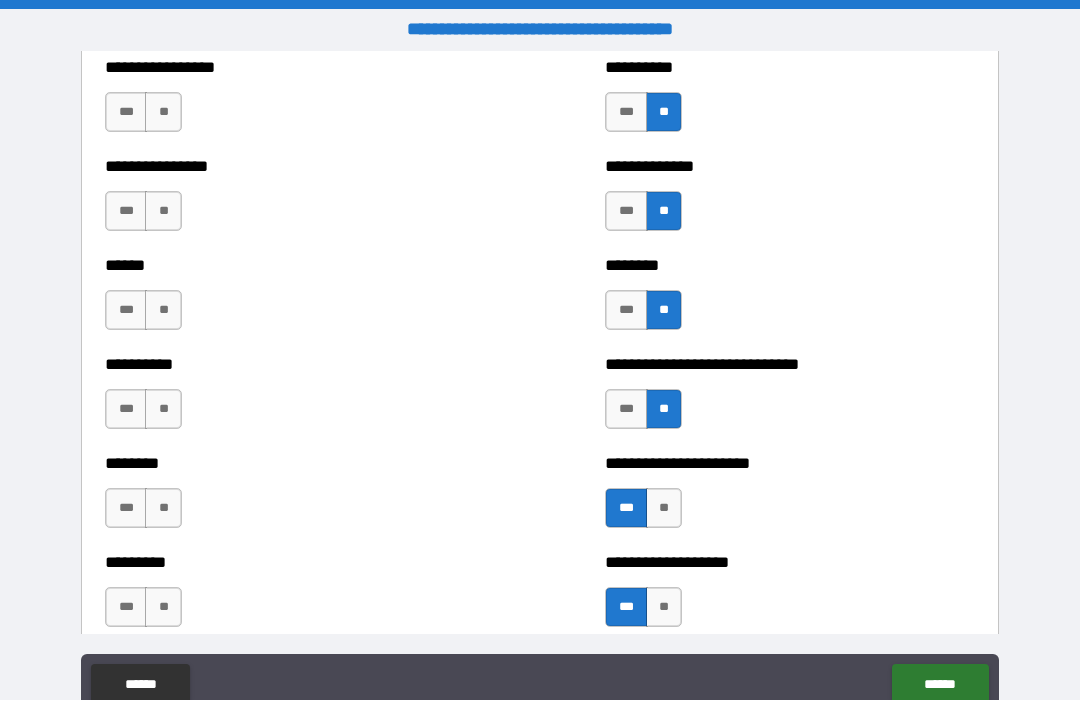 click on "**" at bounding box center [163, 113] 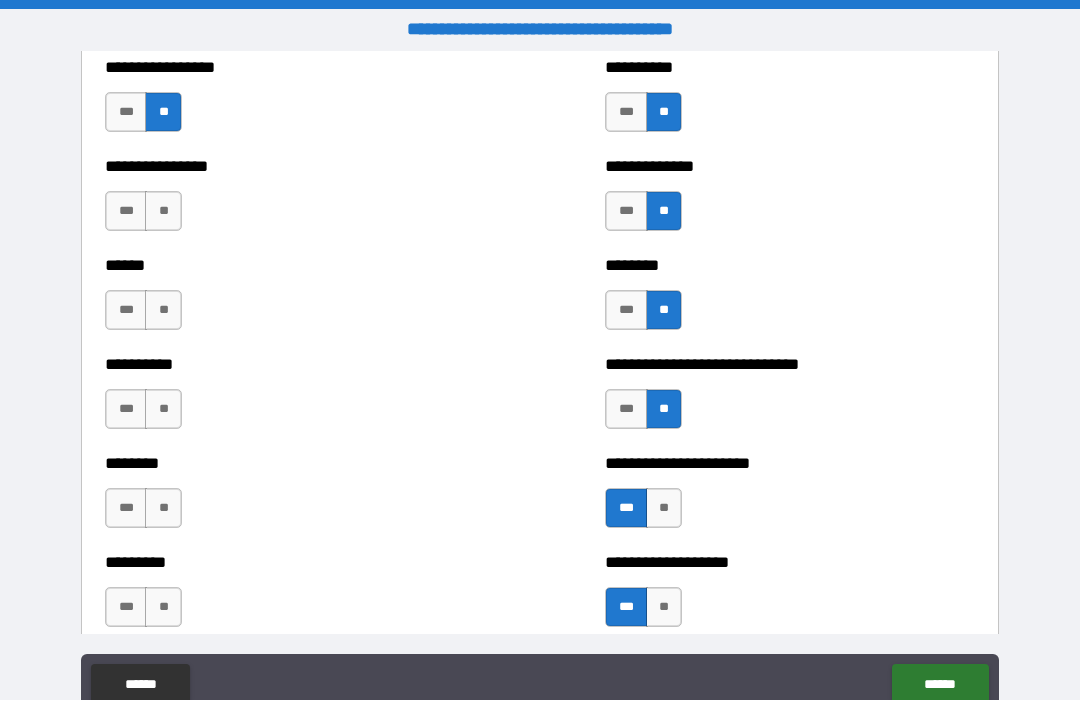 click on "**" at bounding box center [163, 212] 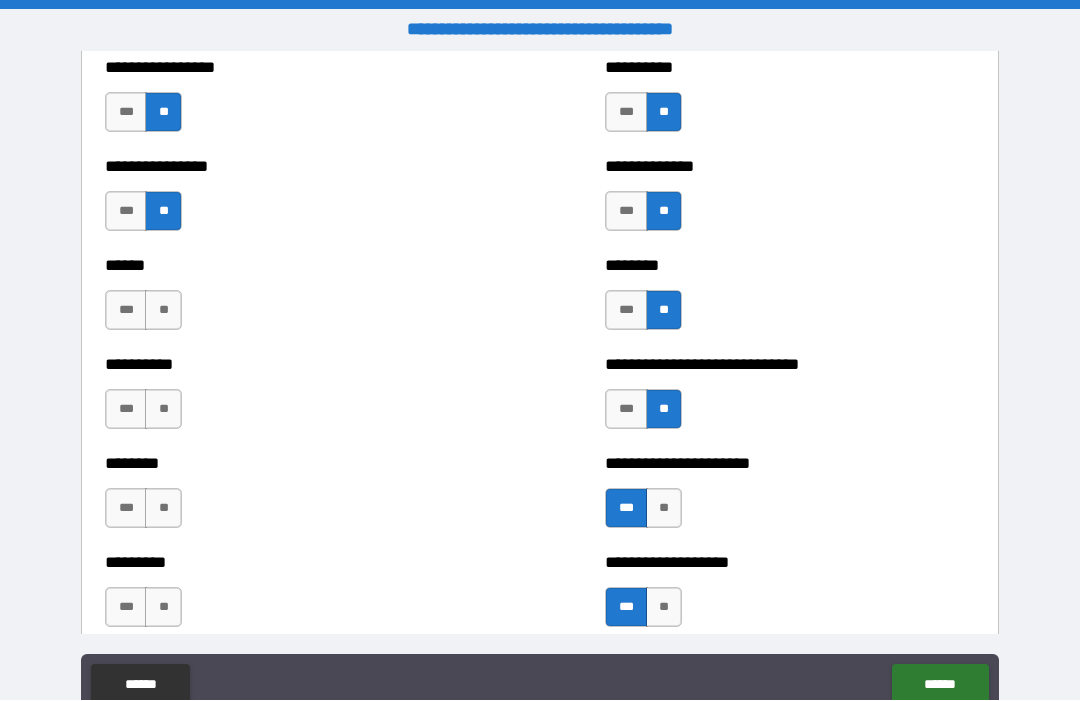 click on "**" at bounding box center [163, 311] 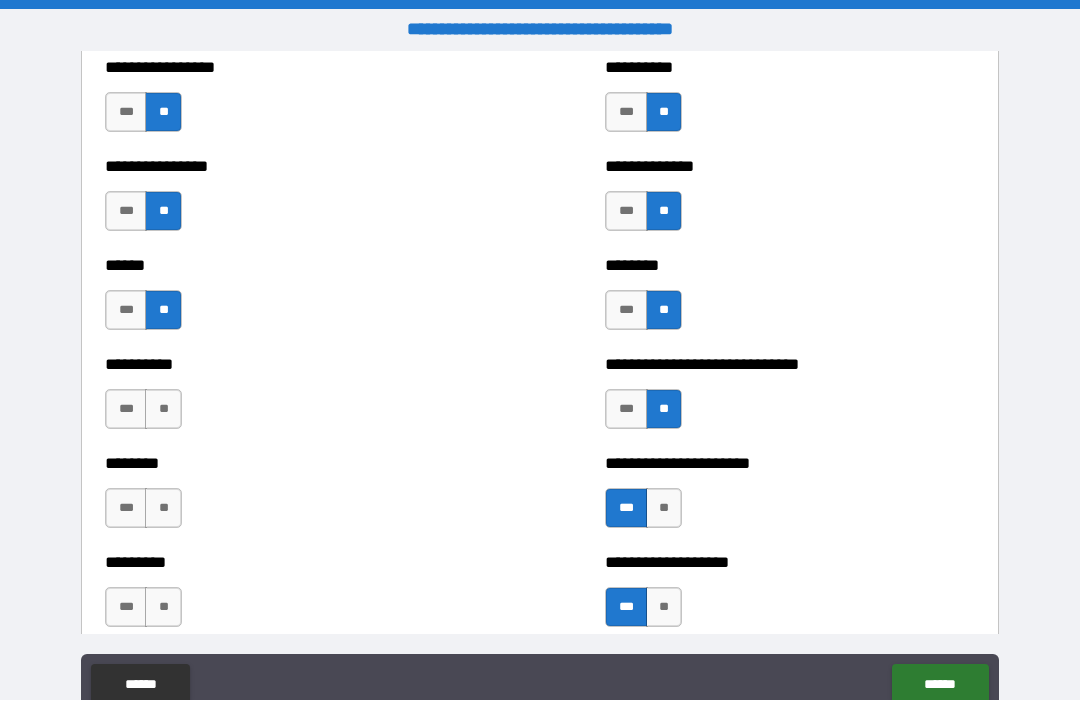 click on "**" at bounding box center [163, 410] 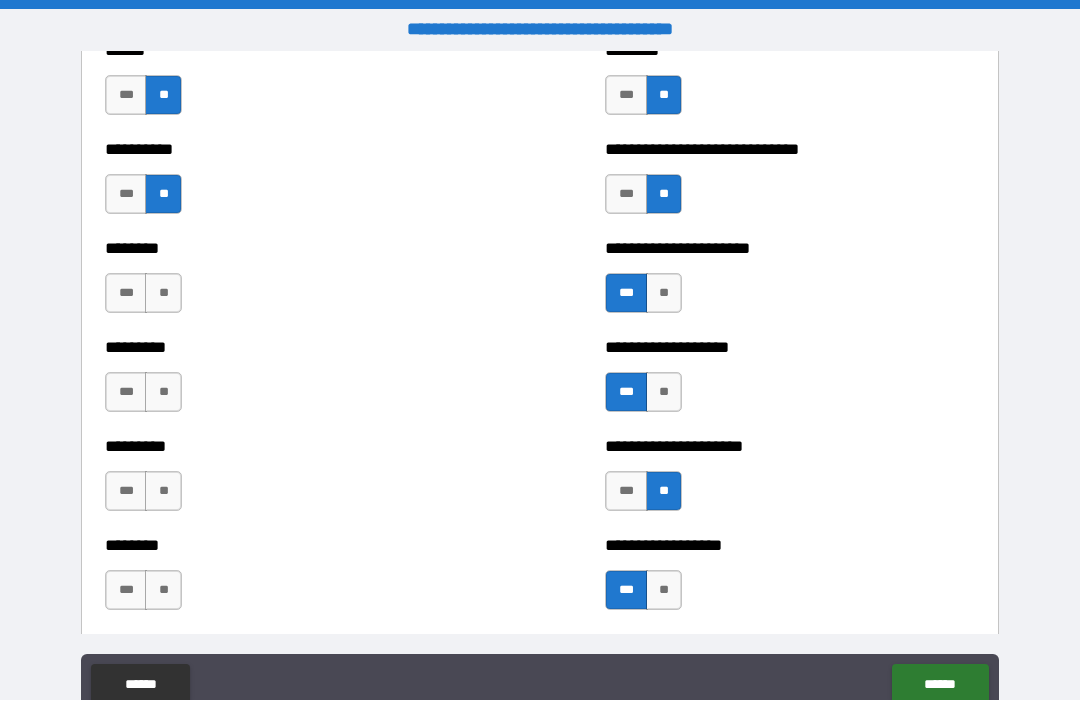 scroll, scrollTop: 7000, scrollLeft: 0, axis: vertical 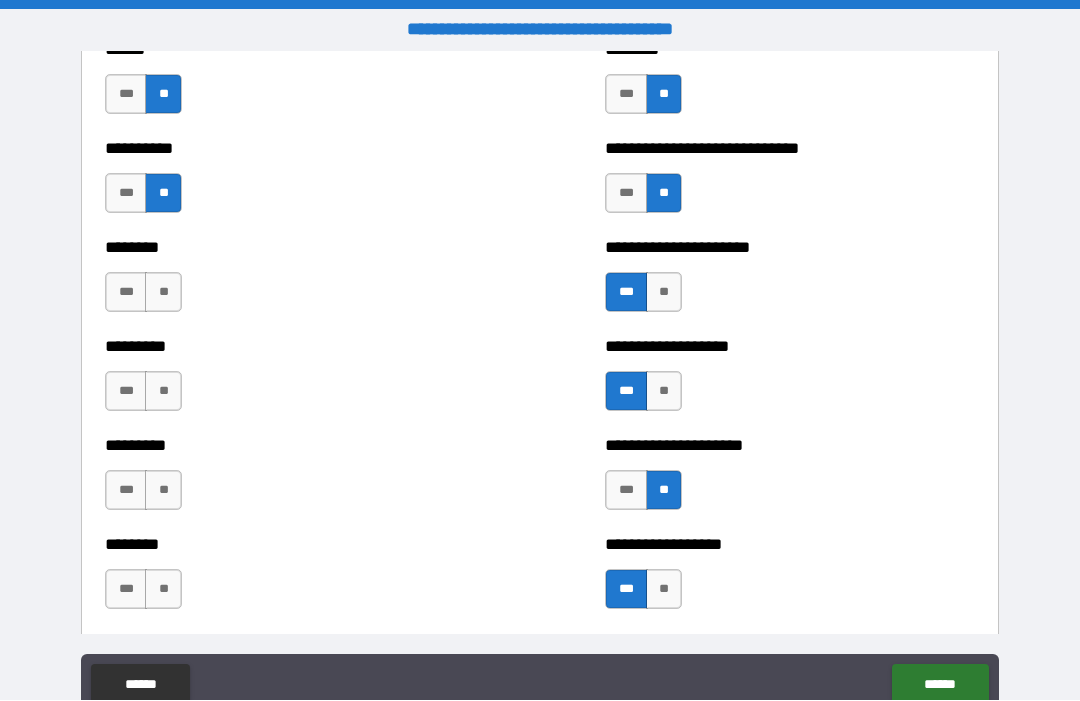 click on "**" at bounding box center [163, 293] 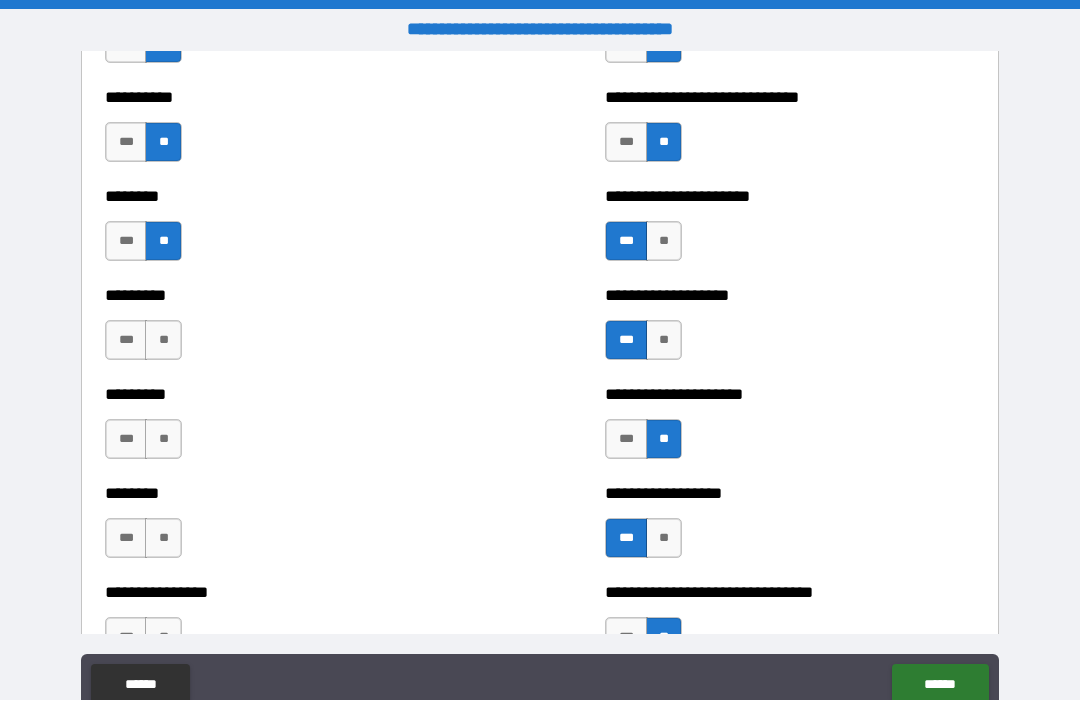 scroll, scrollTop: 7069, scrollLeft: 0, axis: vertical 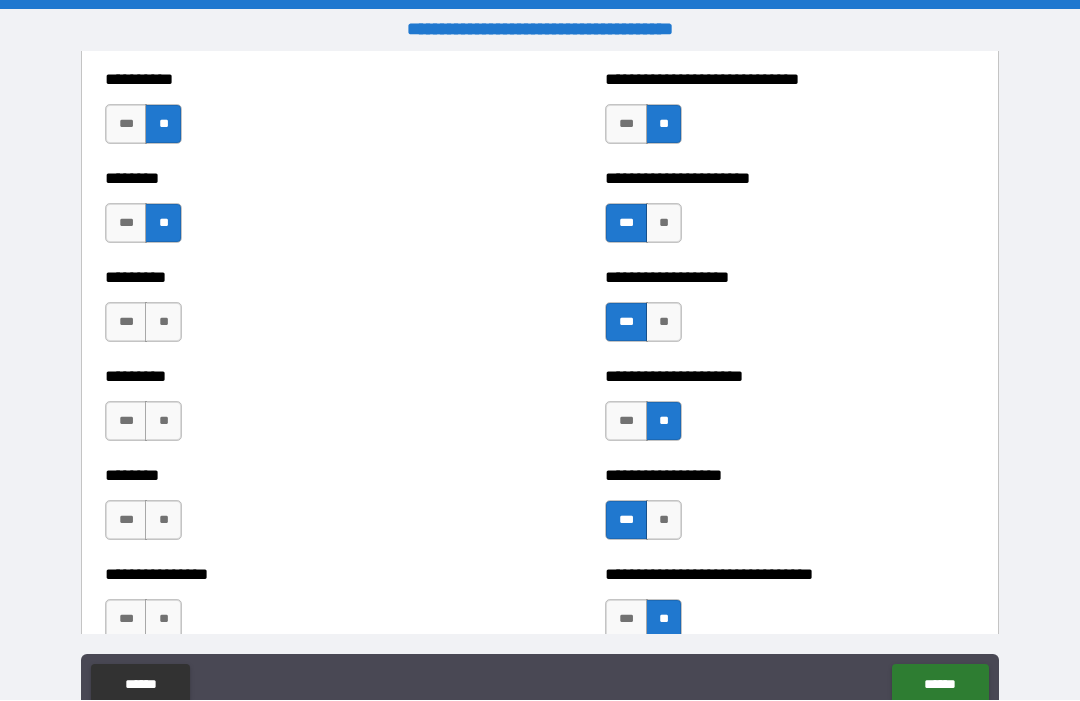 click on "**" at bounding box center (163, 323) 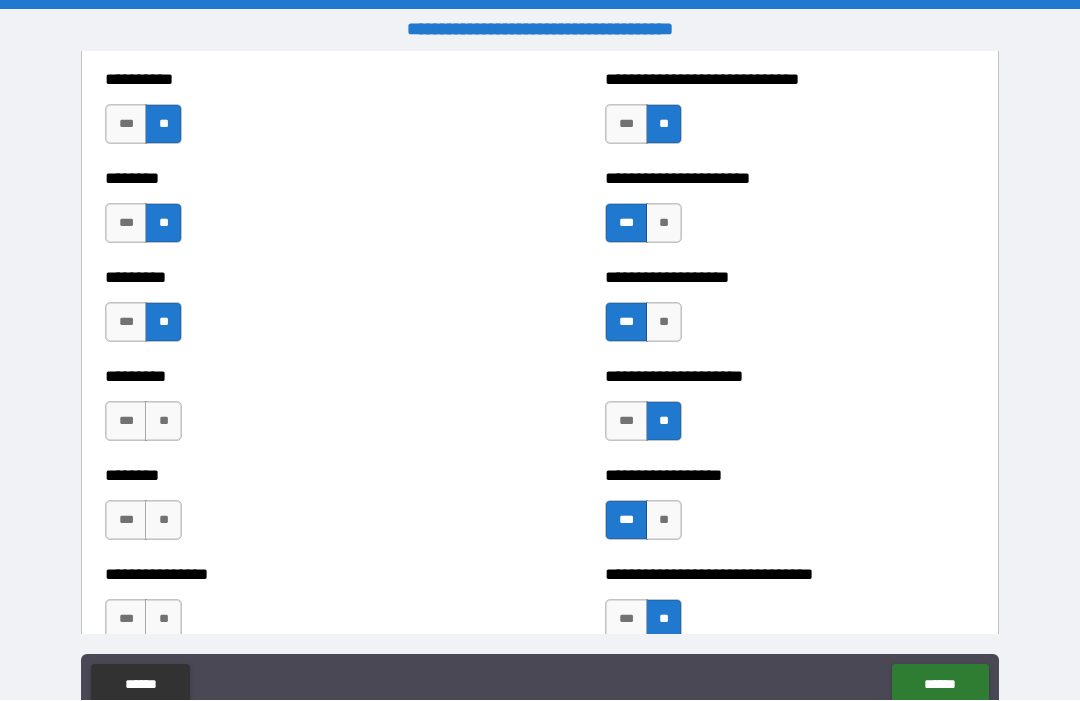 click on "**" at bounding box center [163, 422] 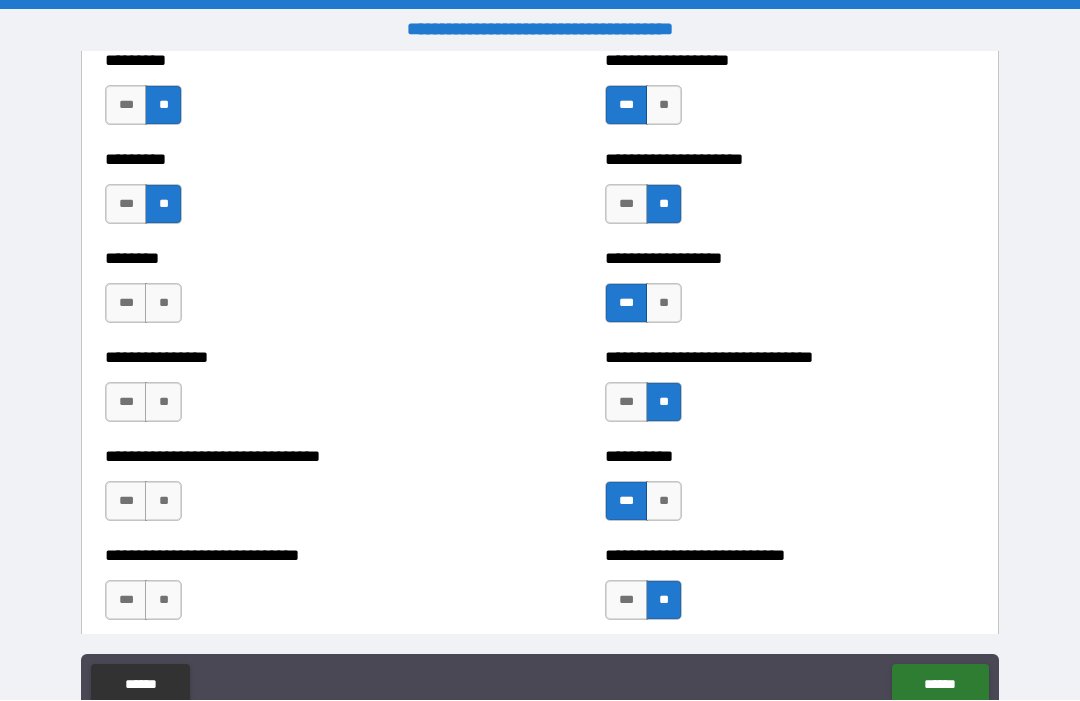 scroll, scrollTop: 7289, scrollLeft: 0, axis: vertical 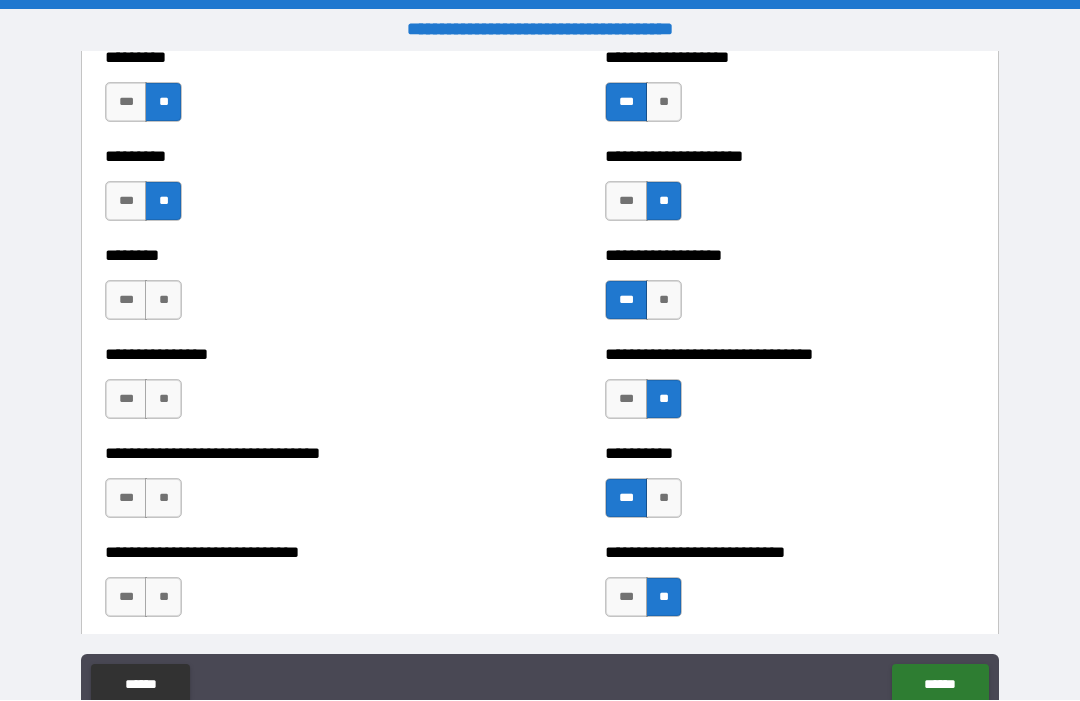 click on "**" at bounding box center [163, 301] 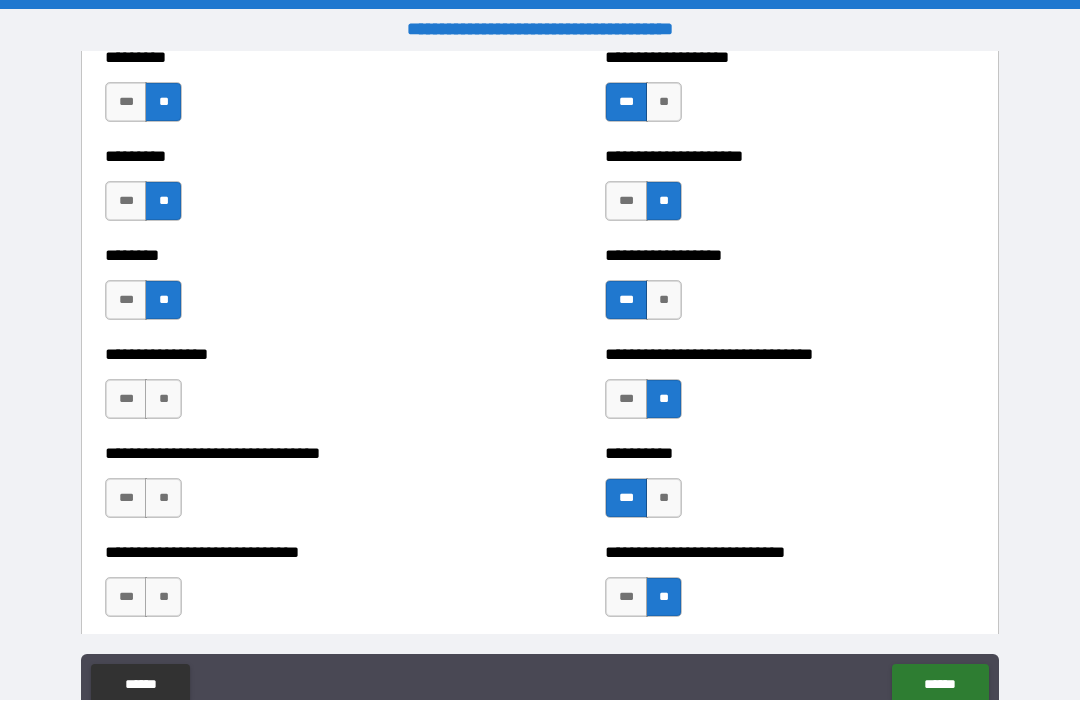 click on "***" at bounding box center (126, 400) 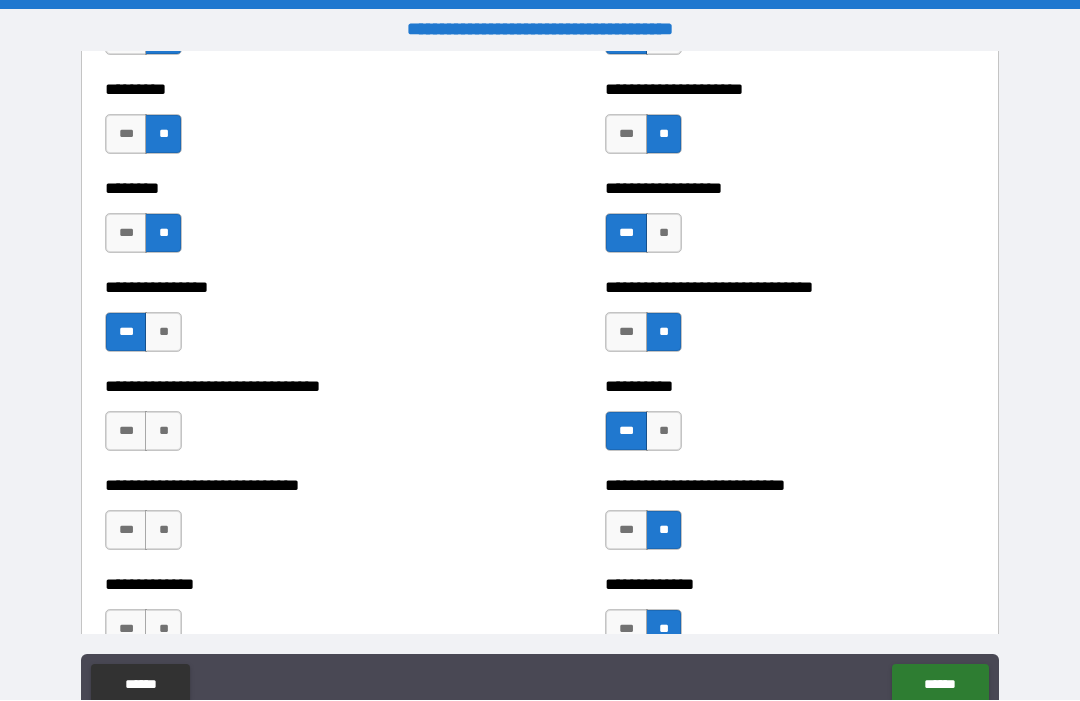 scroll, scrollTop: 7478, scrollLeft: 0, axis: vertical 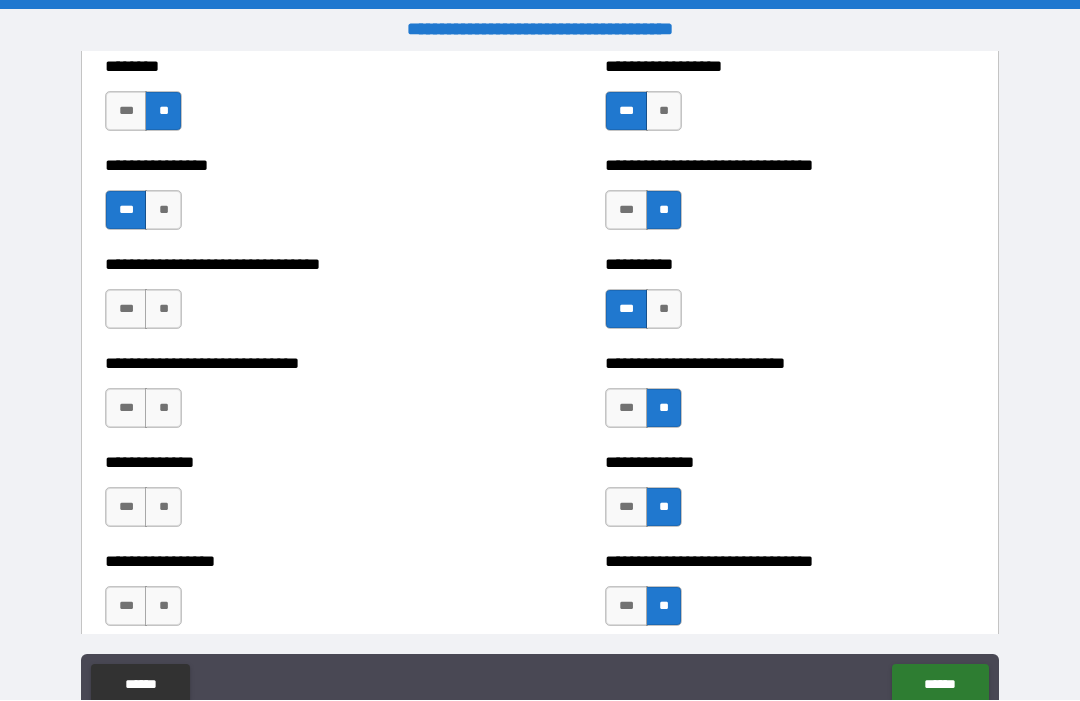 click on "**" at bounding box center (163, 310) 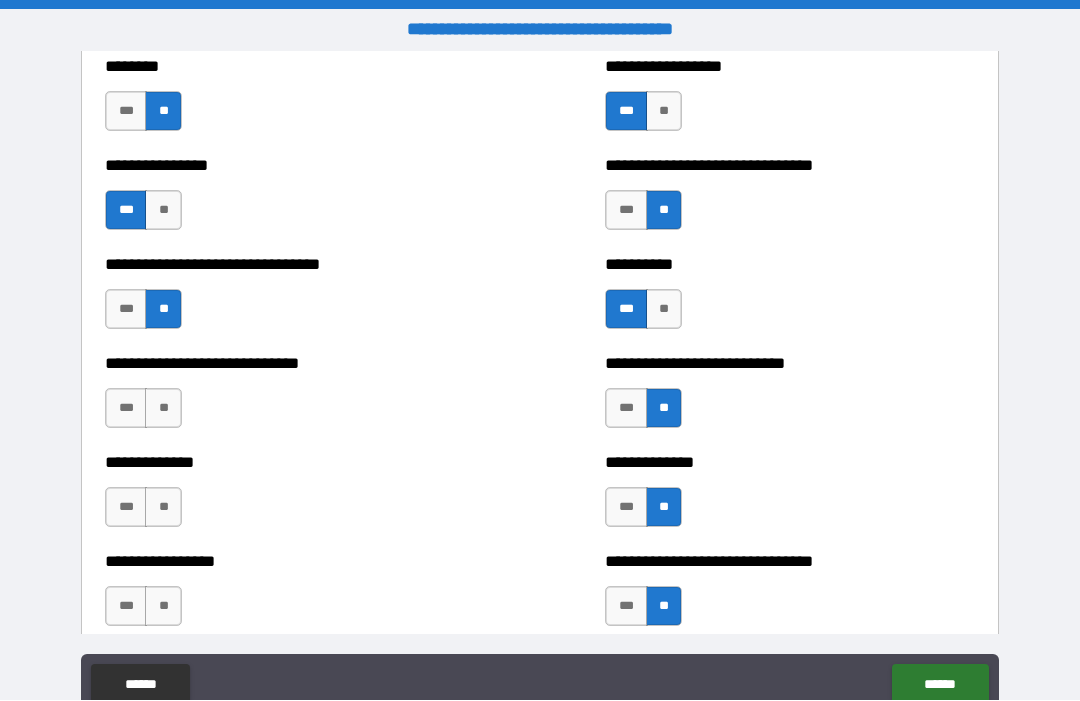 click on "**" at bounding box center (163, 409) 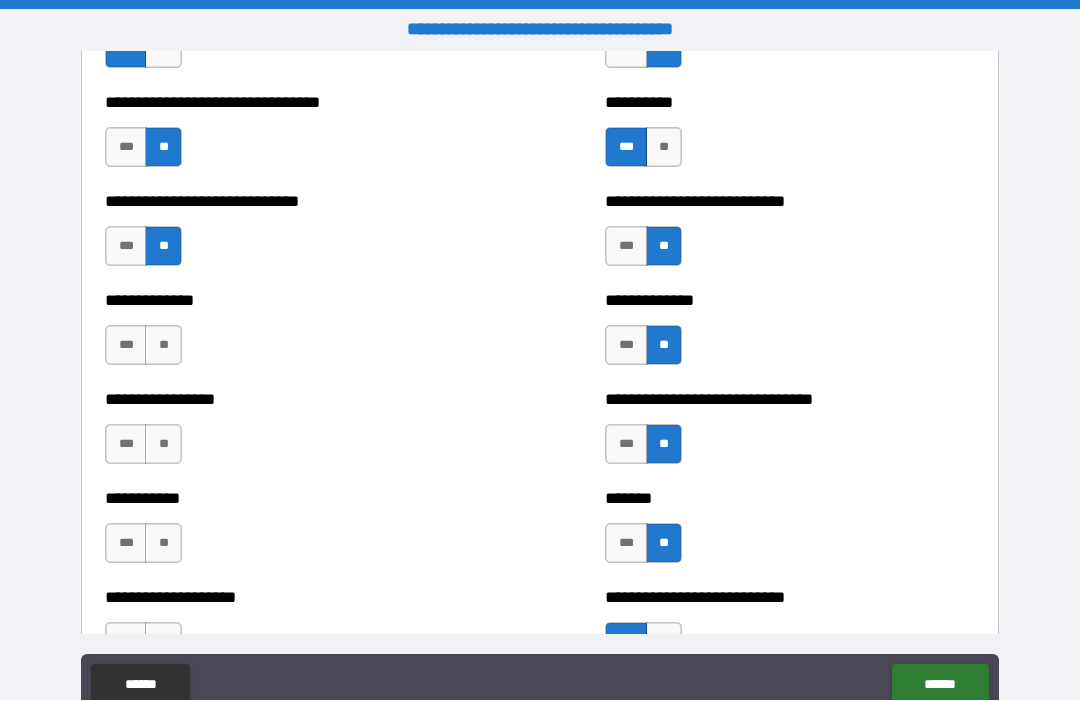scroll, scrollTop: 7683, scrollLeft: 0, axis: vertical 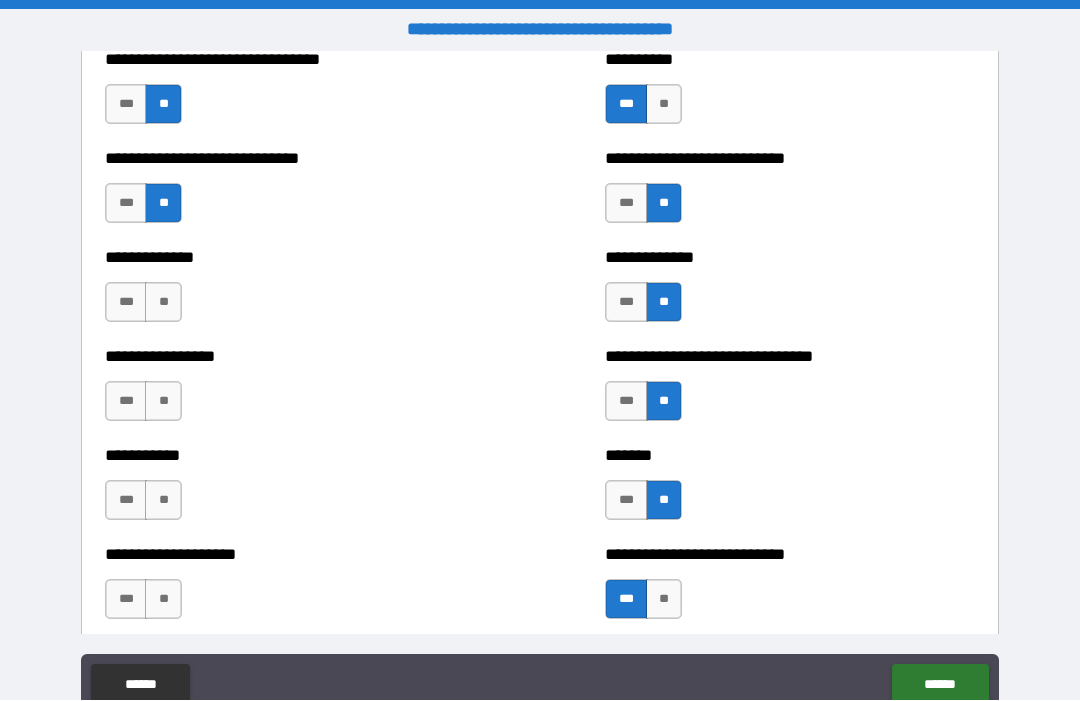 click on "**" at bounding box center [163, 303] 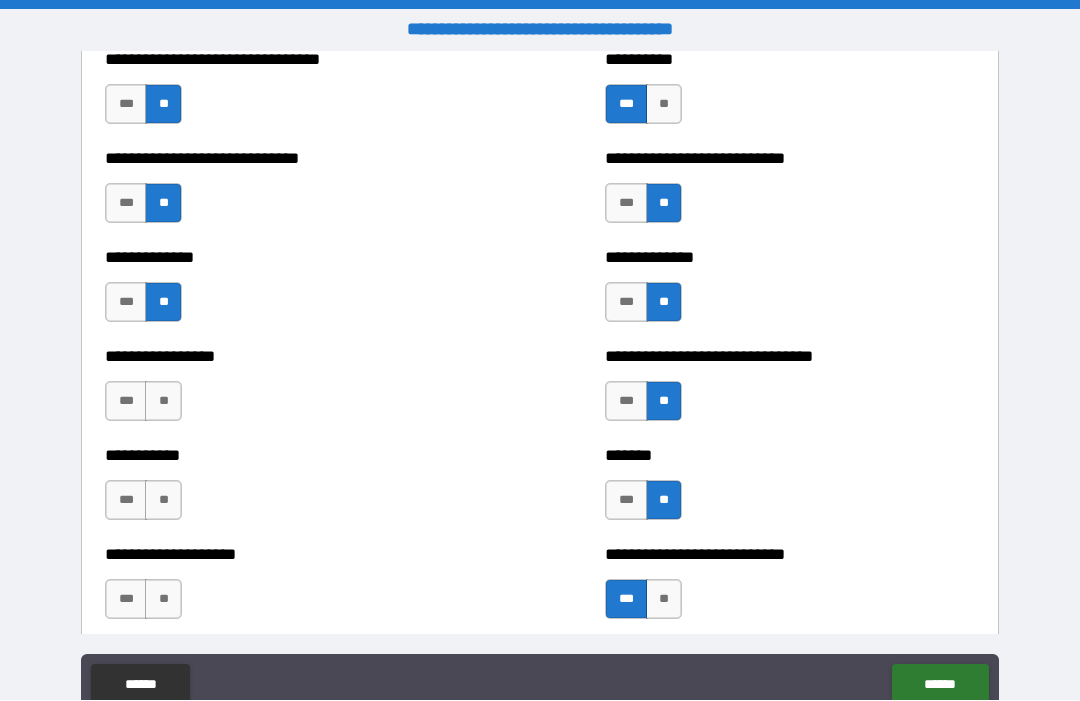click on "**" at bounding box center [163, 402] 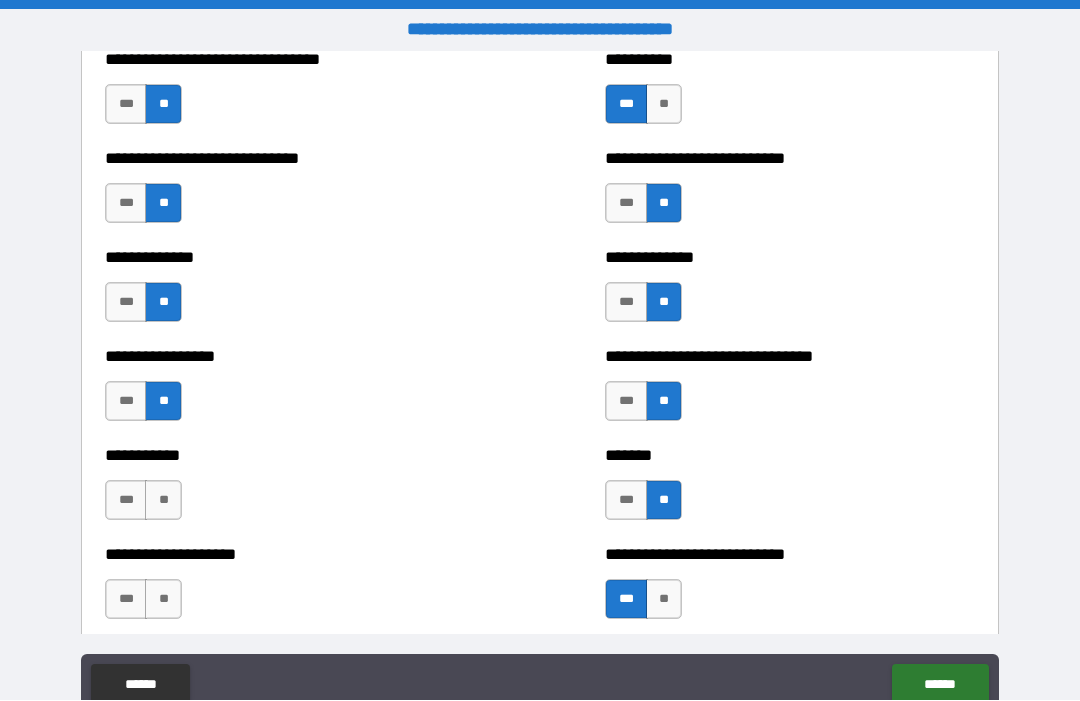 click on "**" at bounding box center (163, 501) 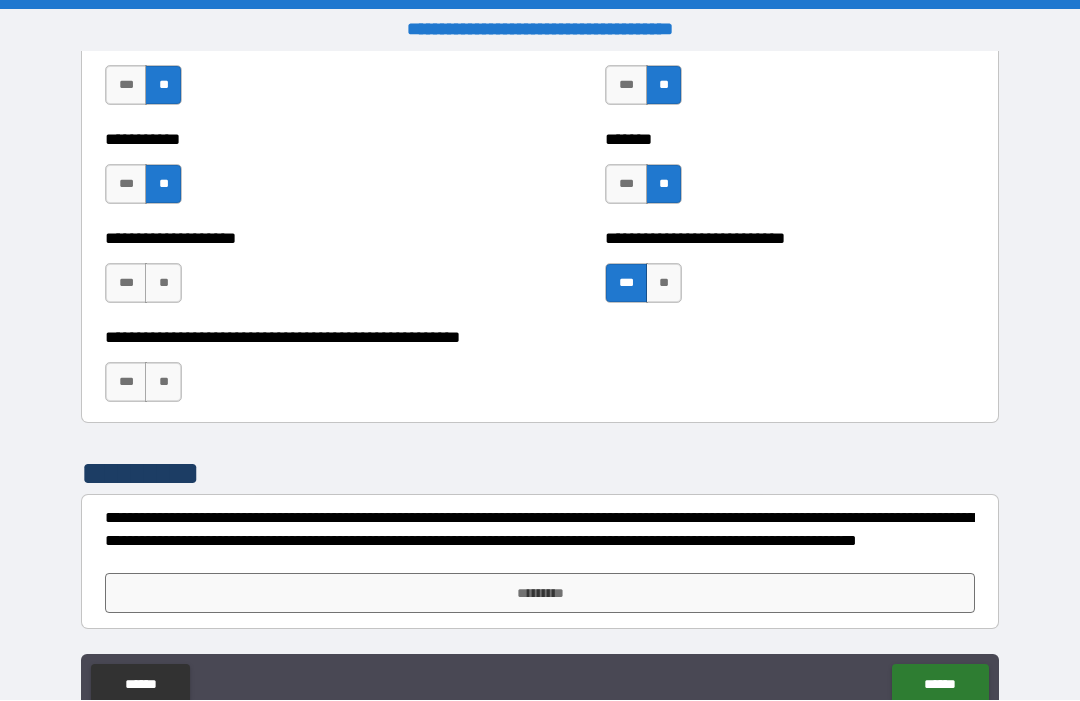 scroll, scrollTop: 7999, scrollLeft: 0, axis: vertical 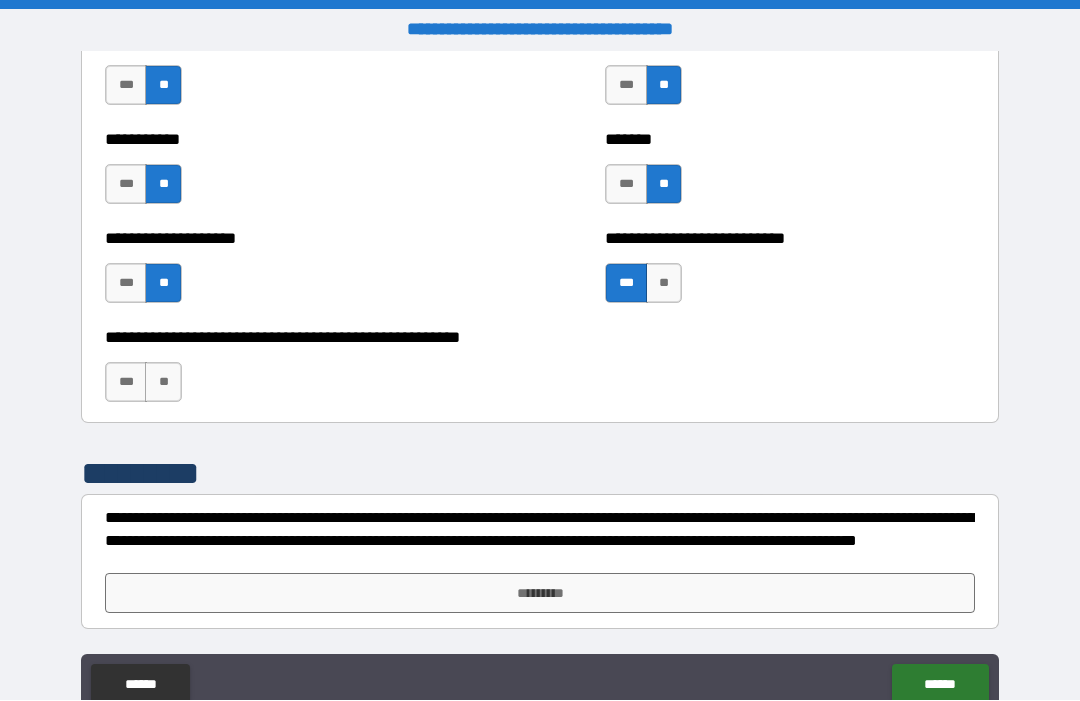 click on "**" at bounding box center (163, 383) 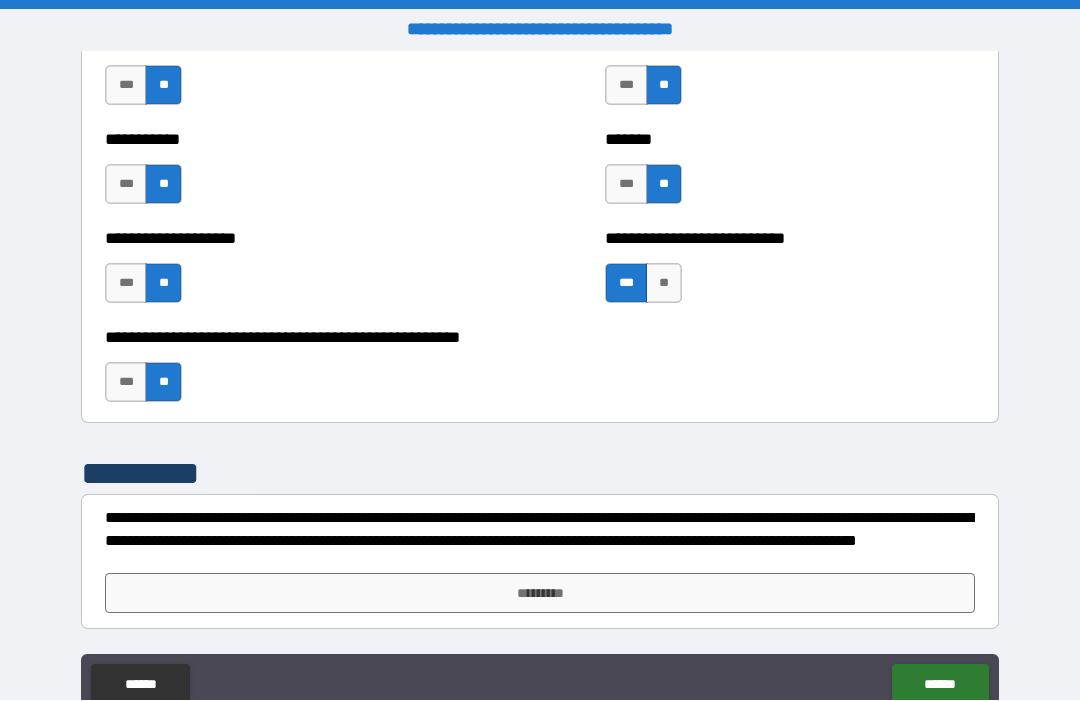scroll, scrollTop: 0, scrollLeft: 0, axis: both 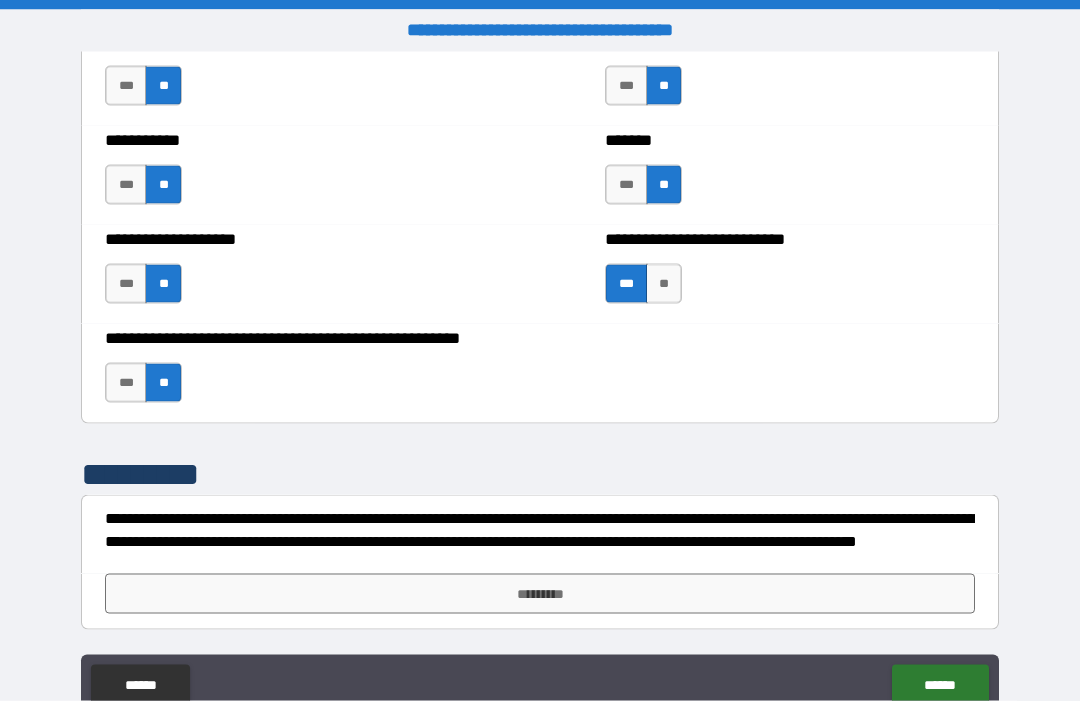 click on "*********" at bounding box center [540, 594] 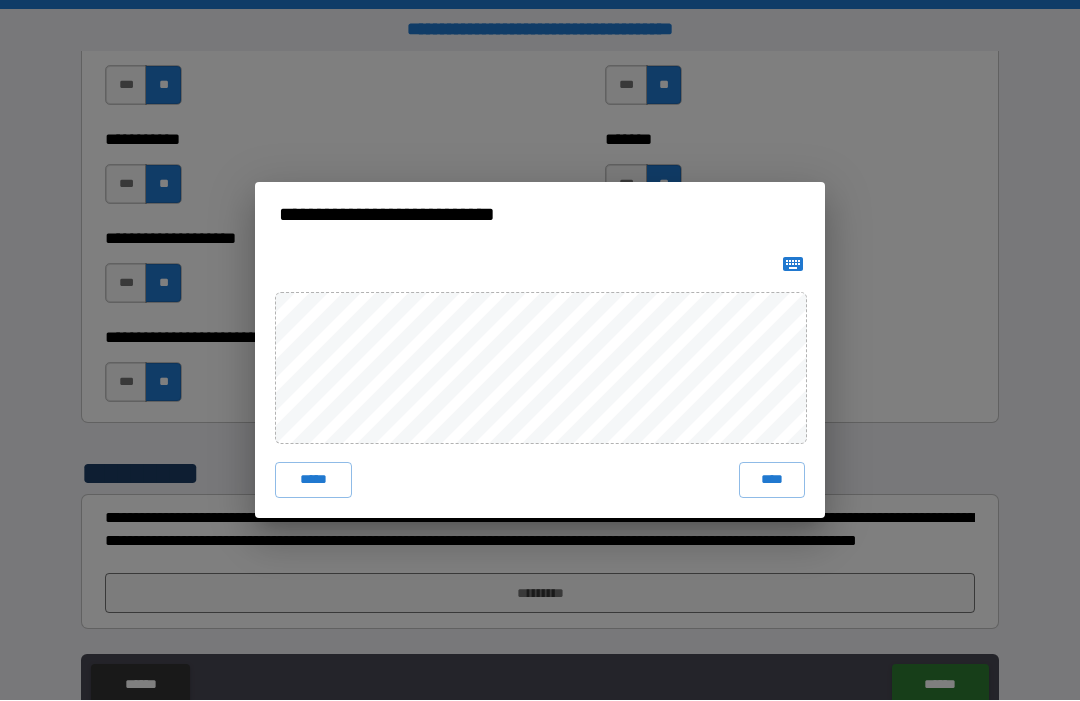 click on "****" at bounding box center [772, 481] 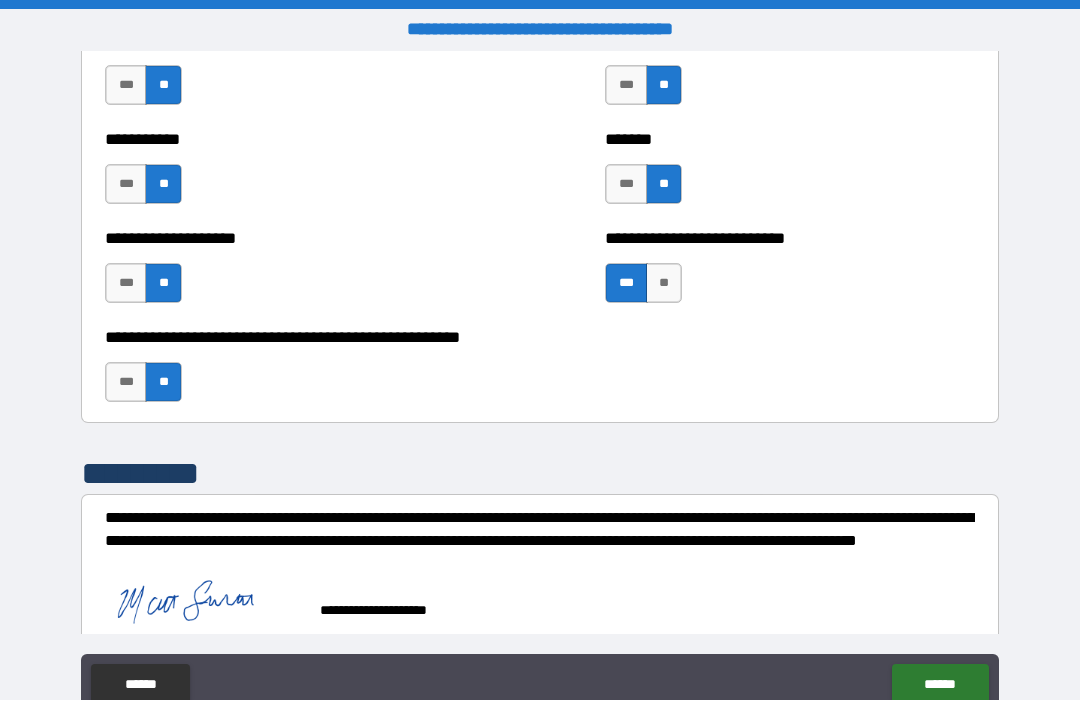 click on "******" at bounding box center (940, 685) 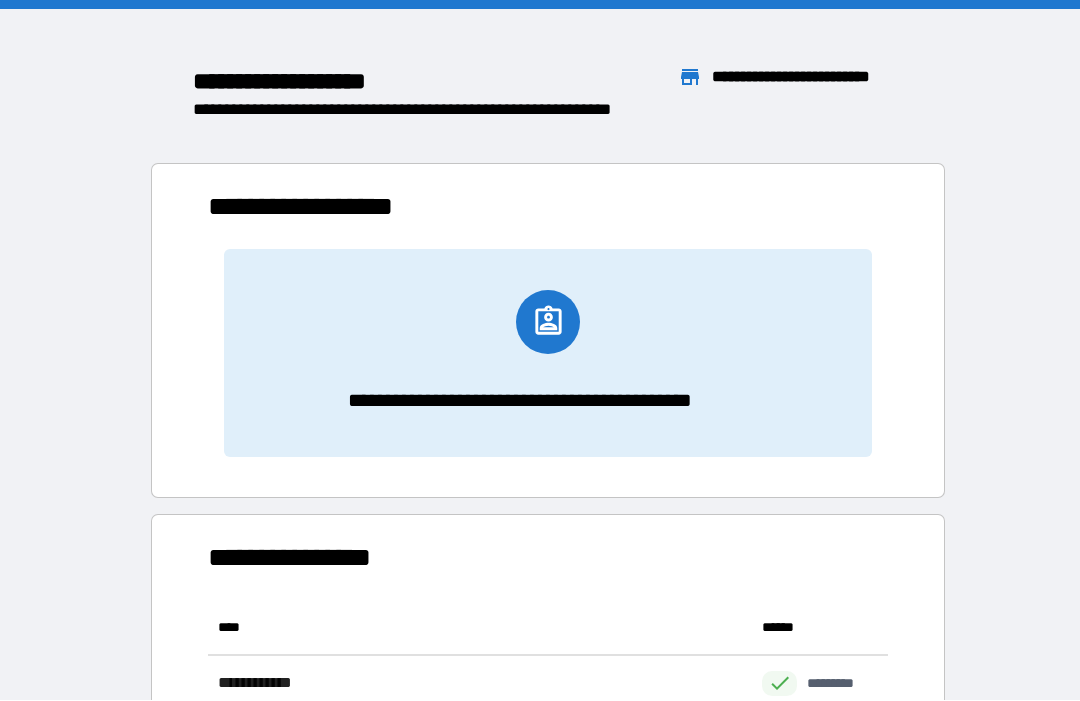 scroll, scrollTop: 1, scrollLeft: 1, axis: both 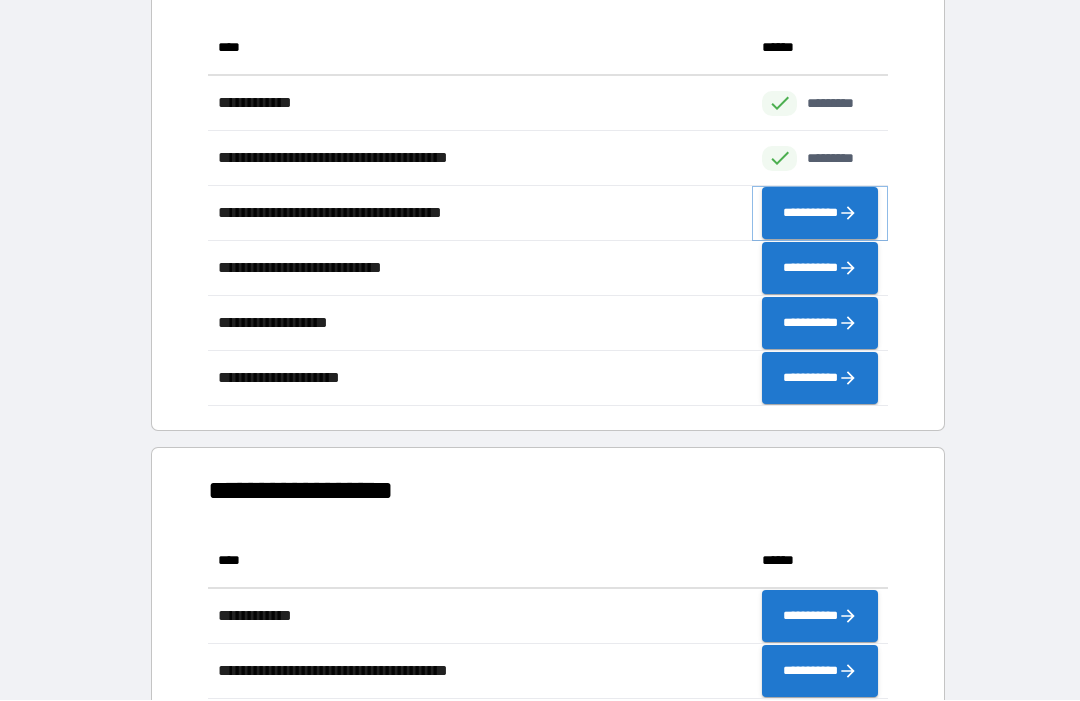 click on "**********" at bounding box center (820, 214) 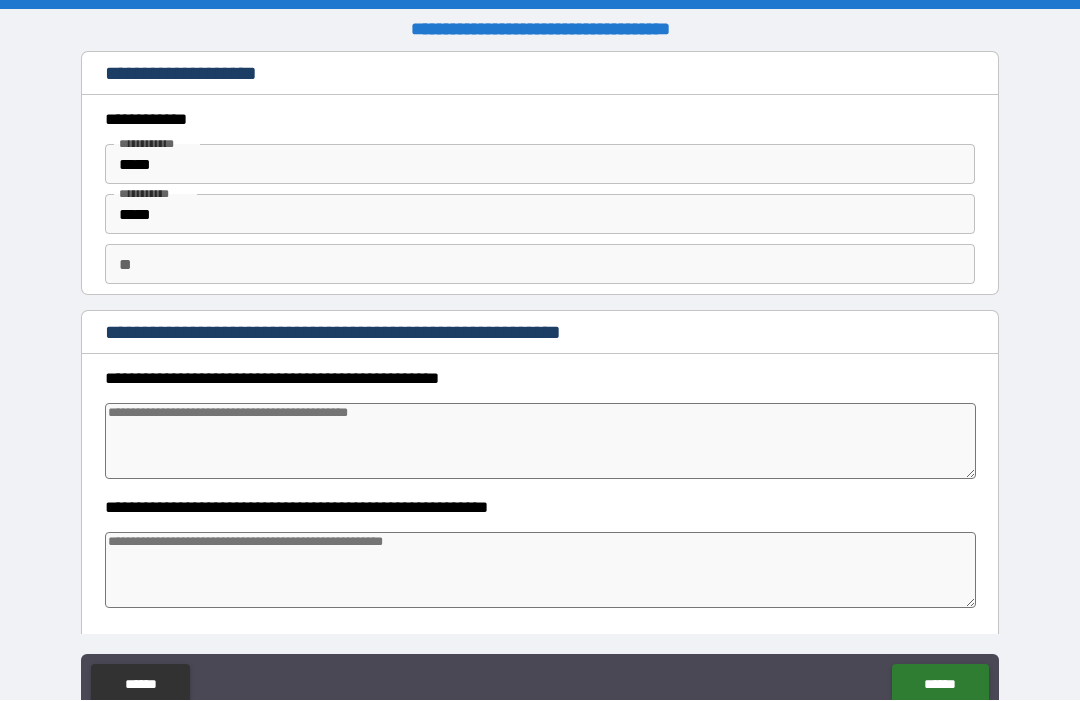 type on "*" 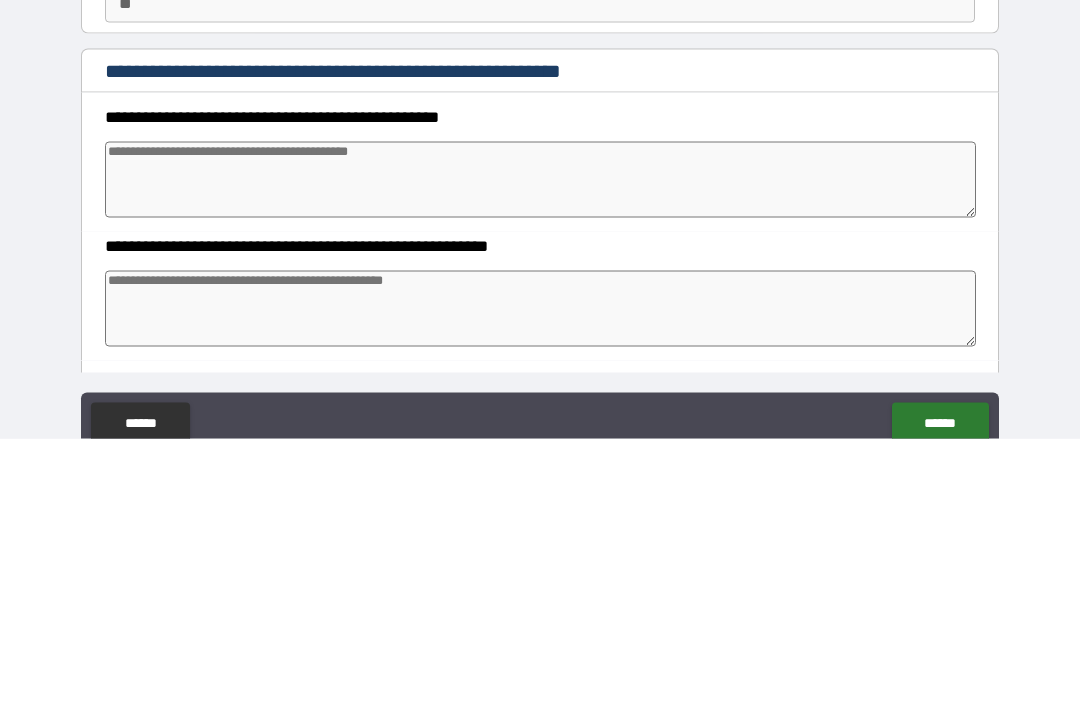 type on "*" 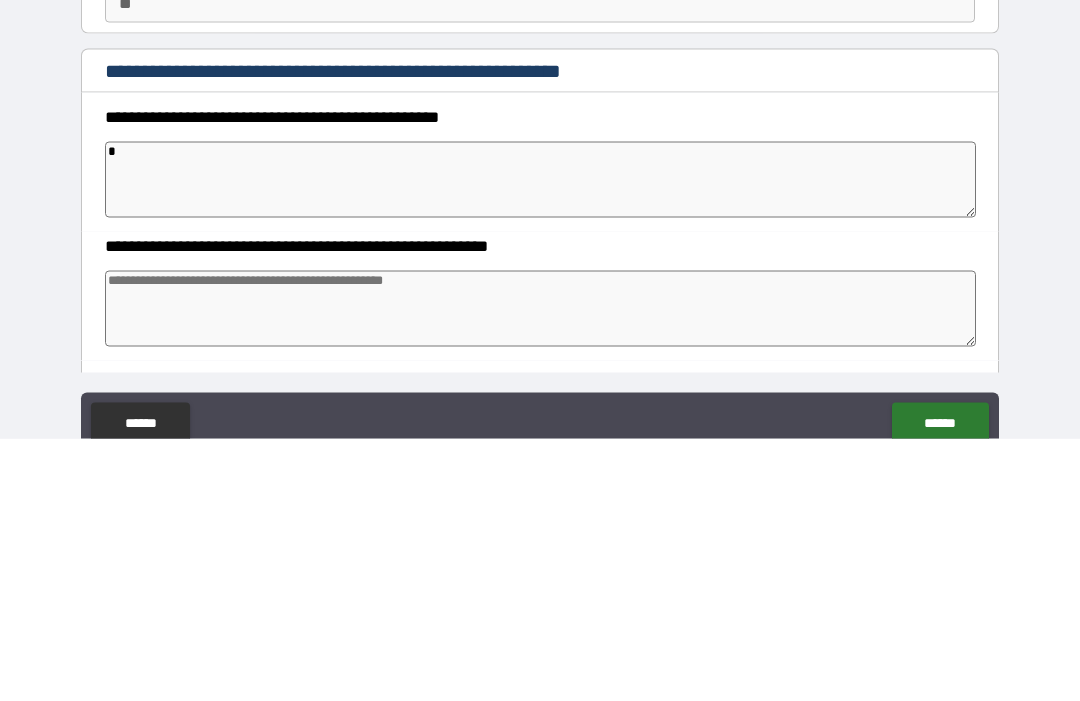 type on "*" 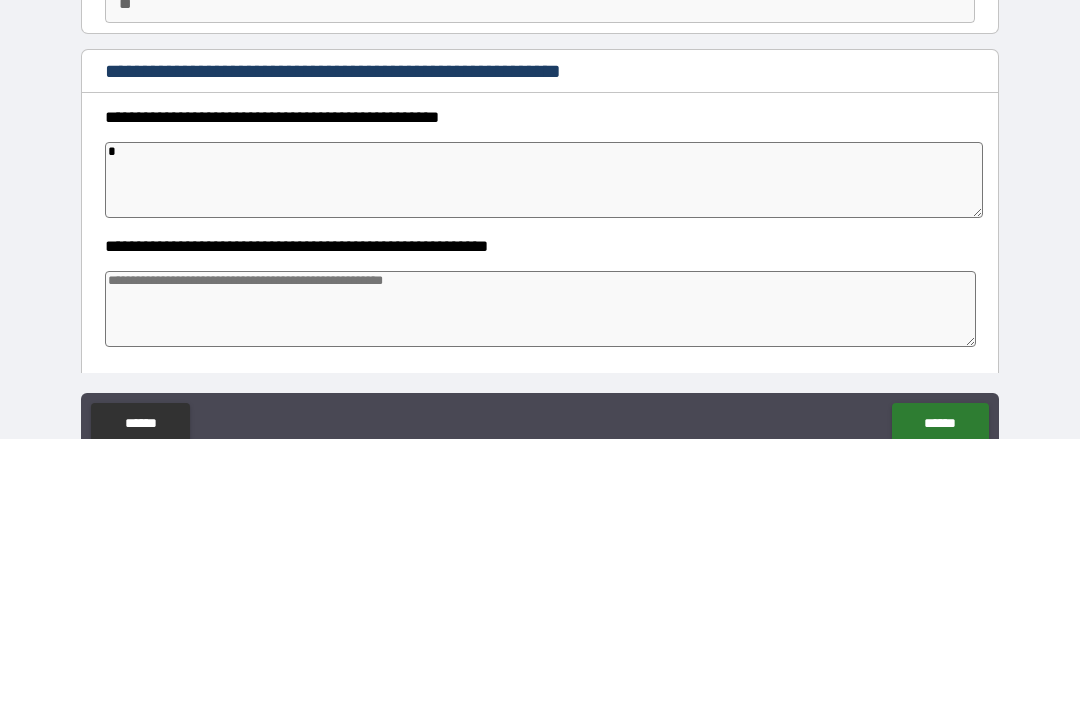 type on "*" 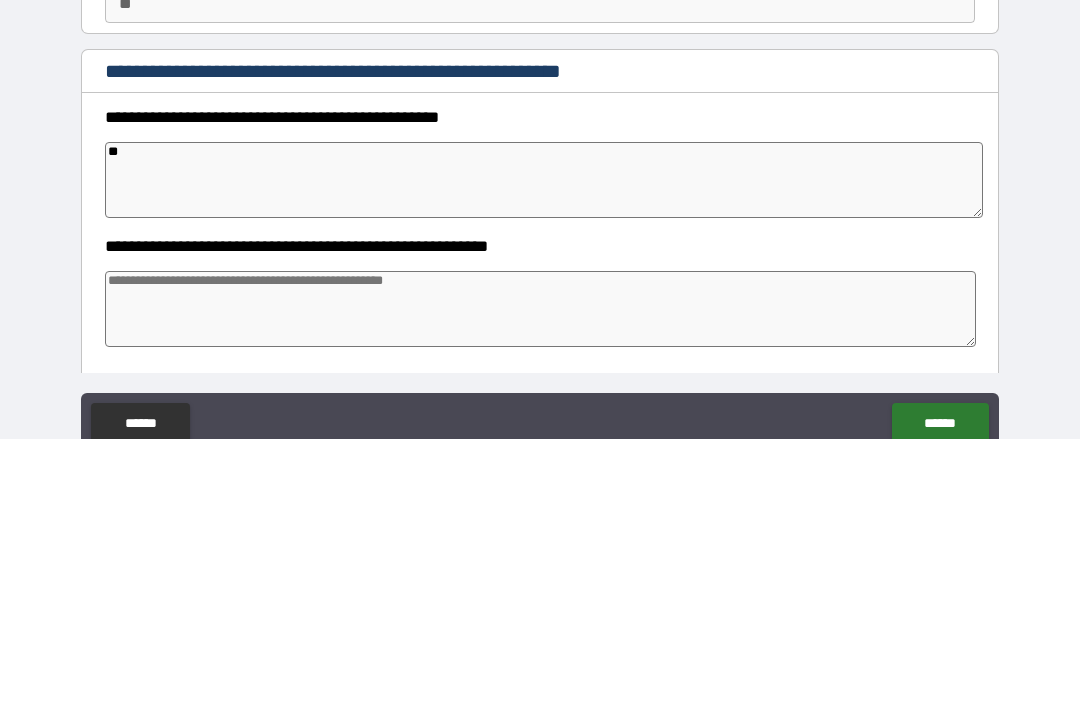 type on "*" 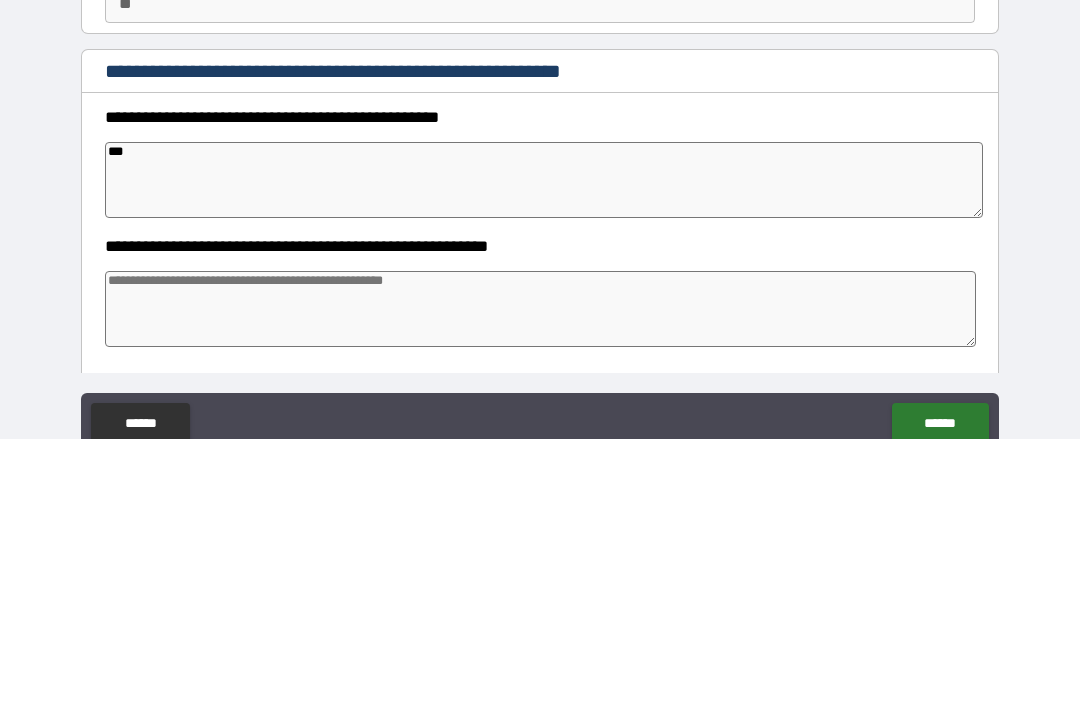 type on "****" 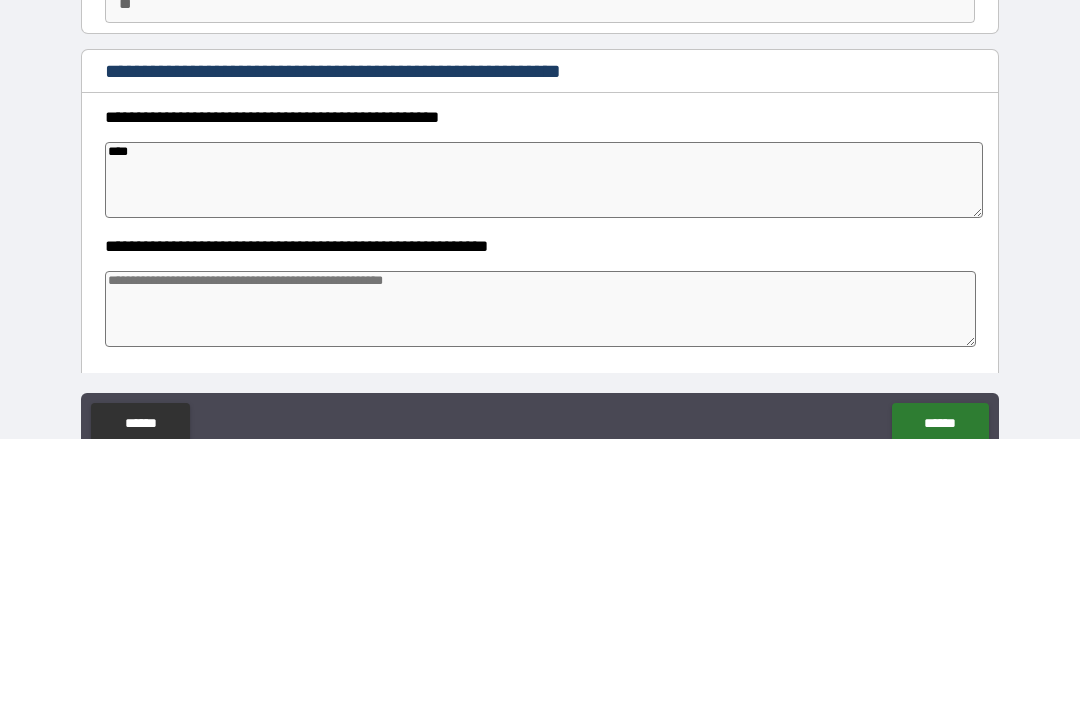 type on "*" 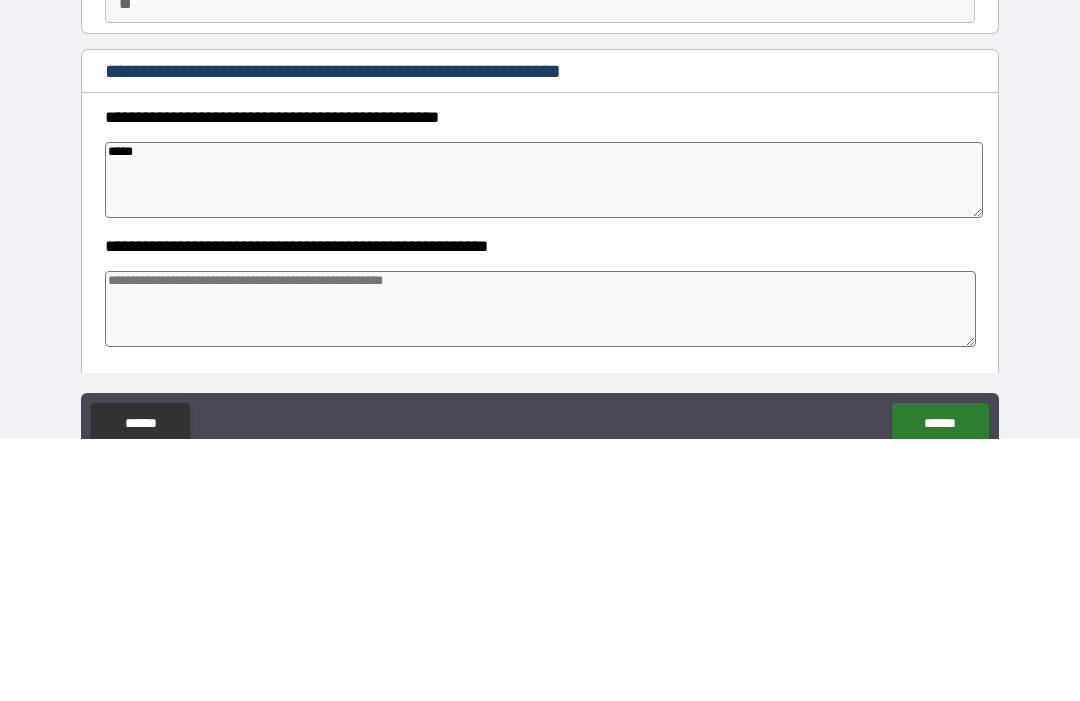 type on "*" 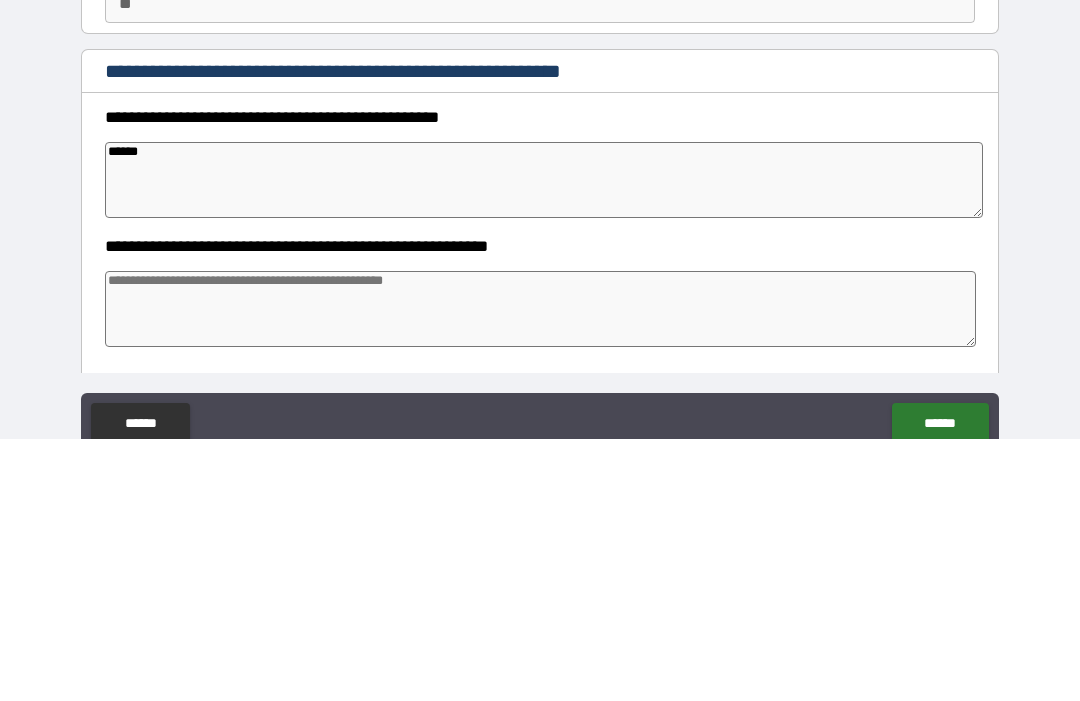 type on "*" 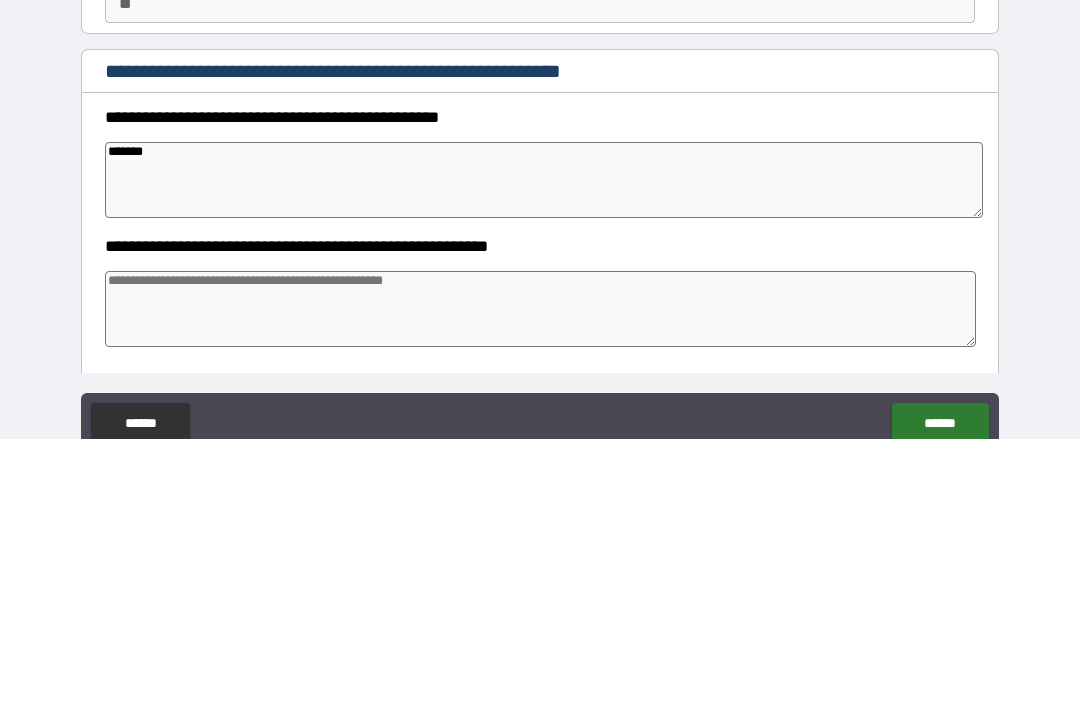 type on "*" 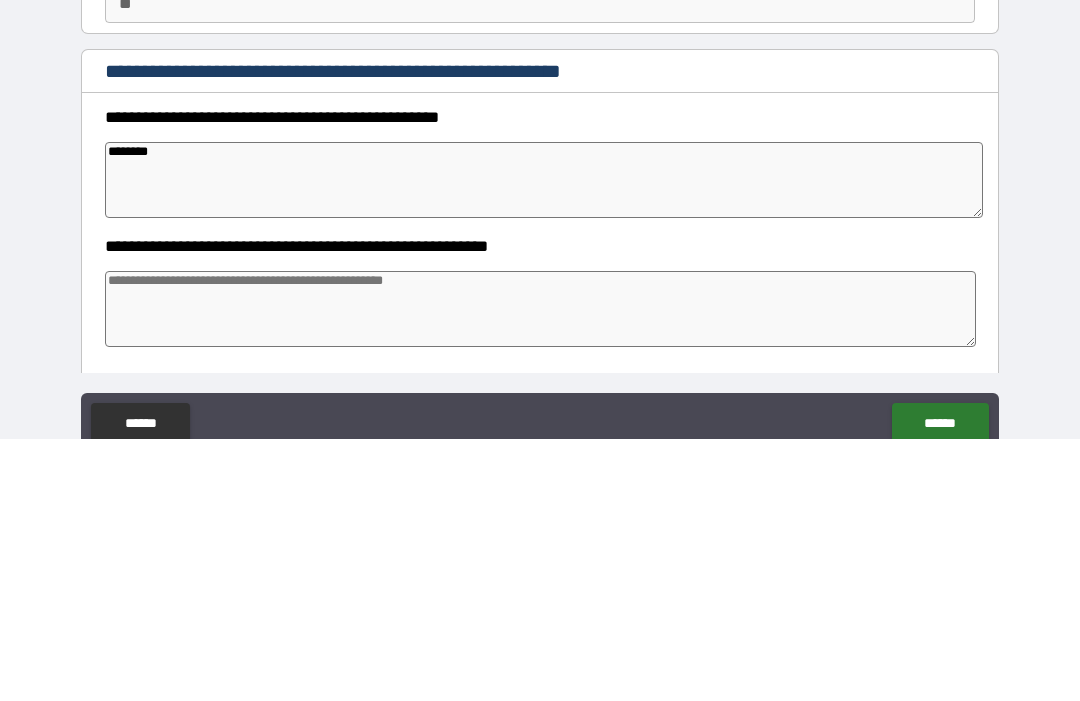 type on "*" 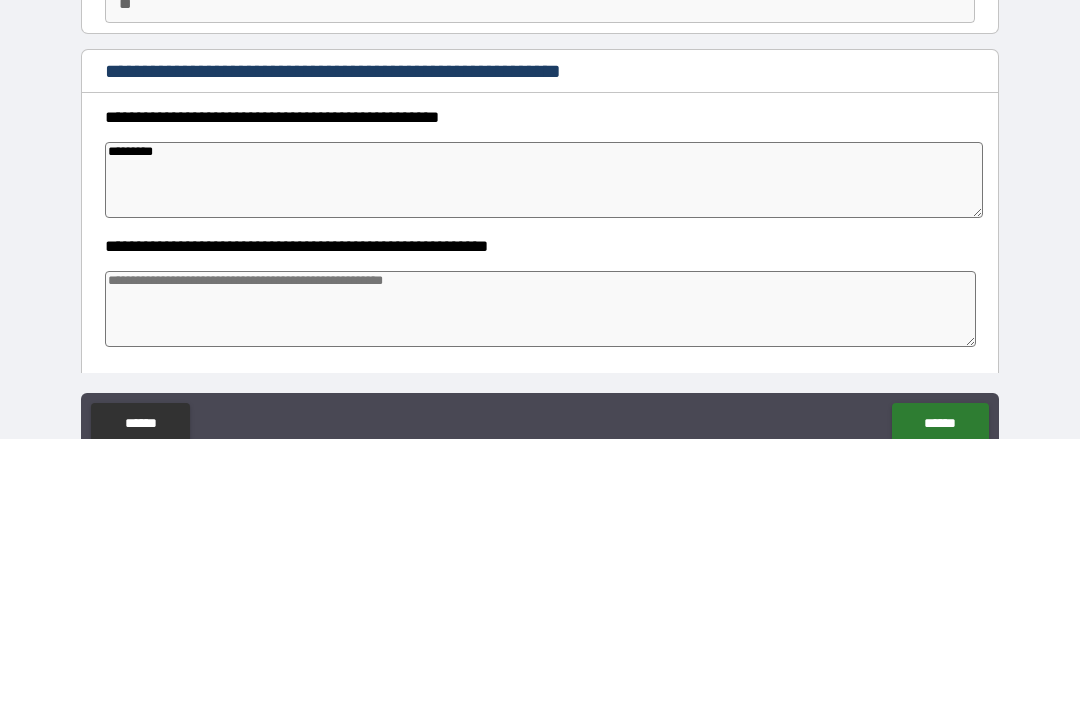type on "*" 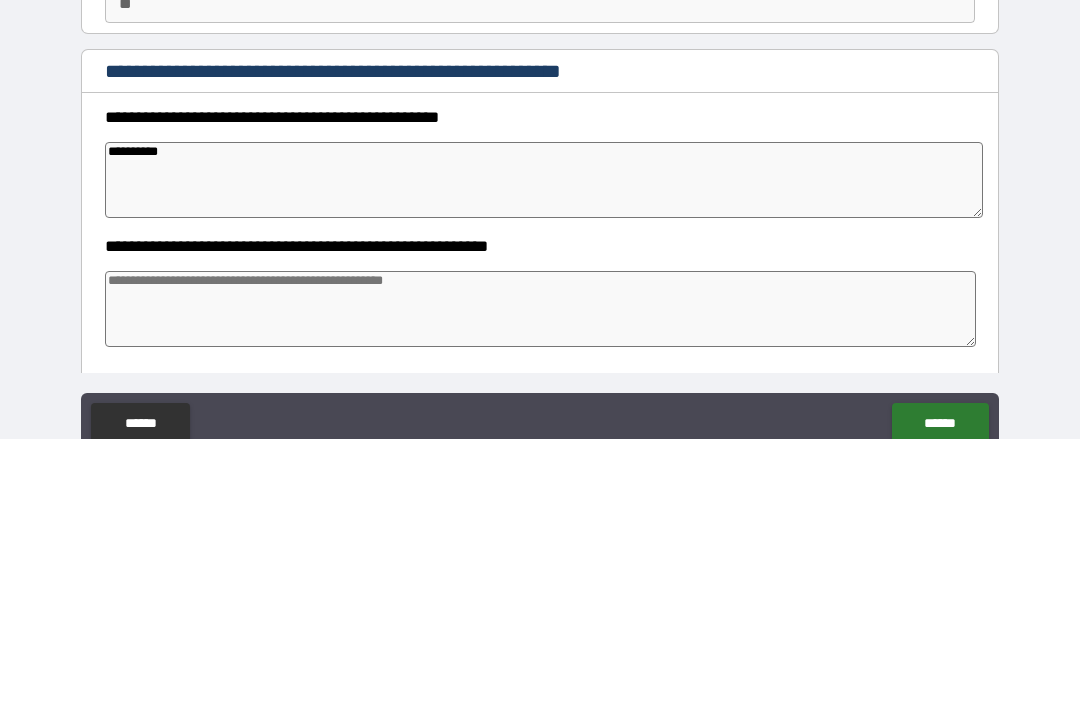 type on "*" 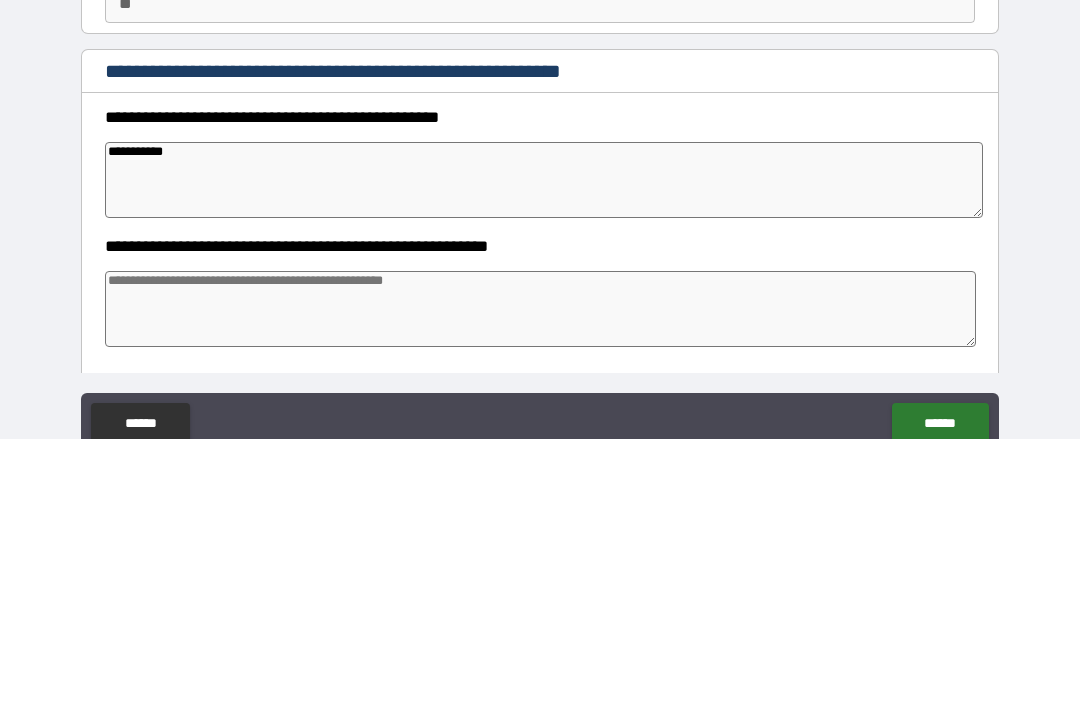 type on "*" 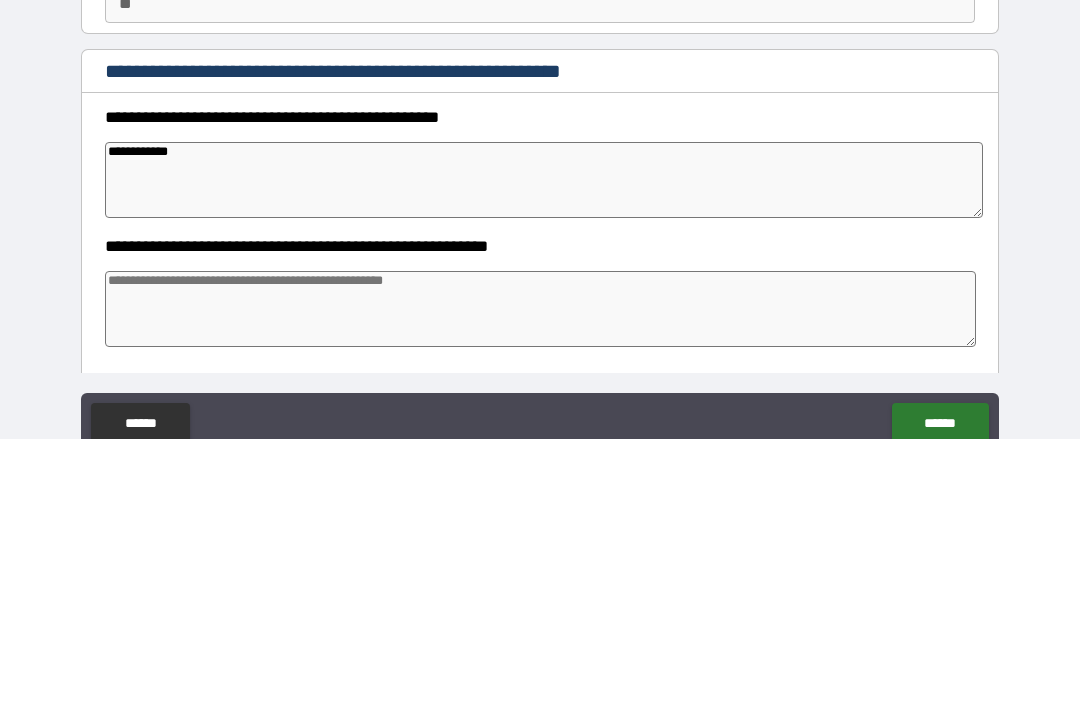 type on "*" 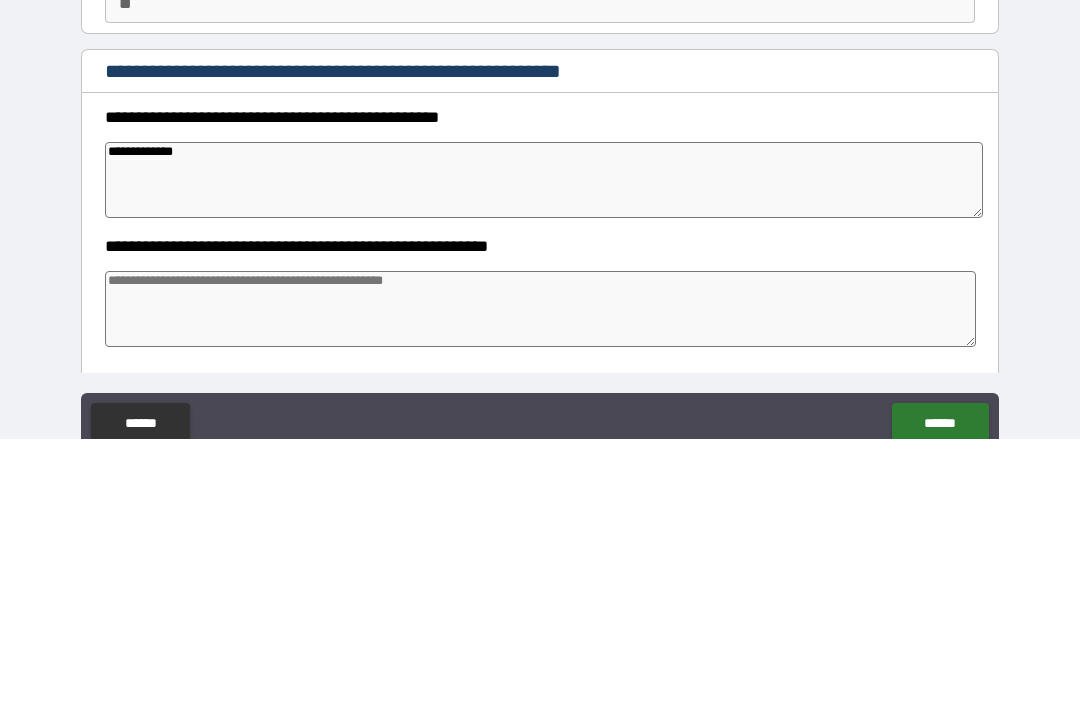 type on "*" 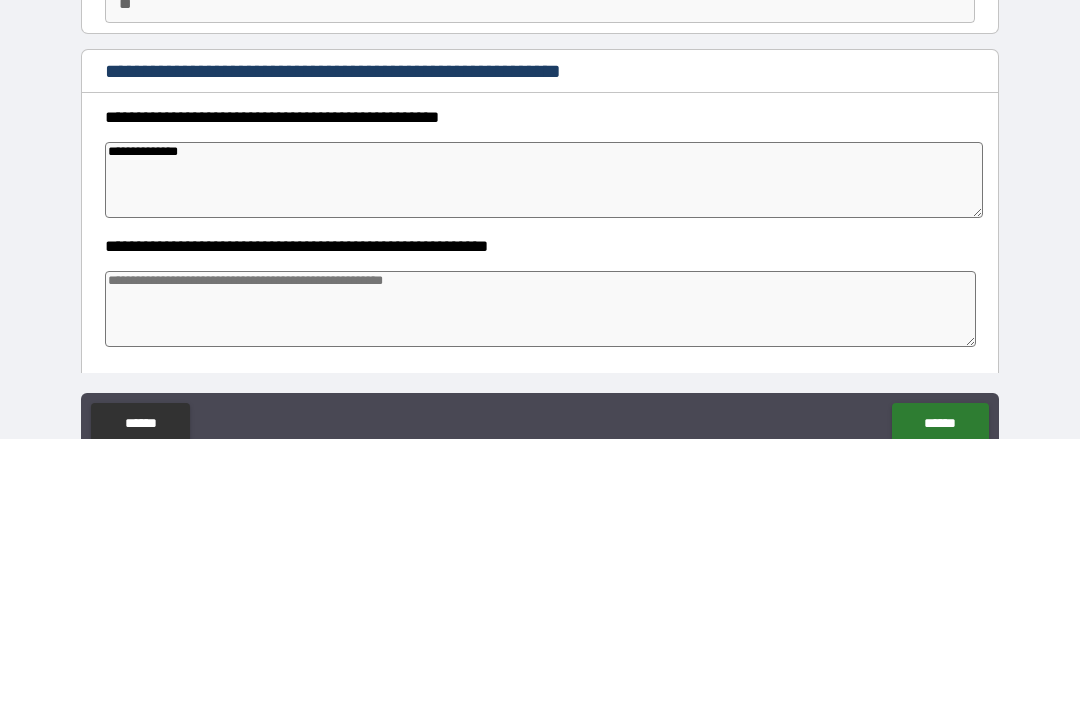 type on "*" 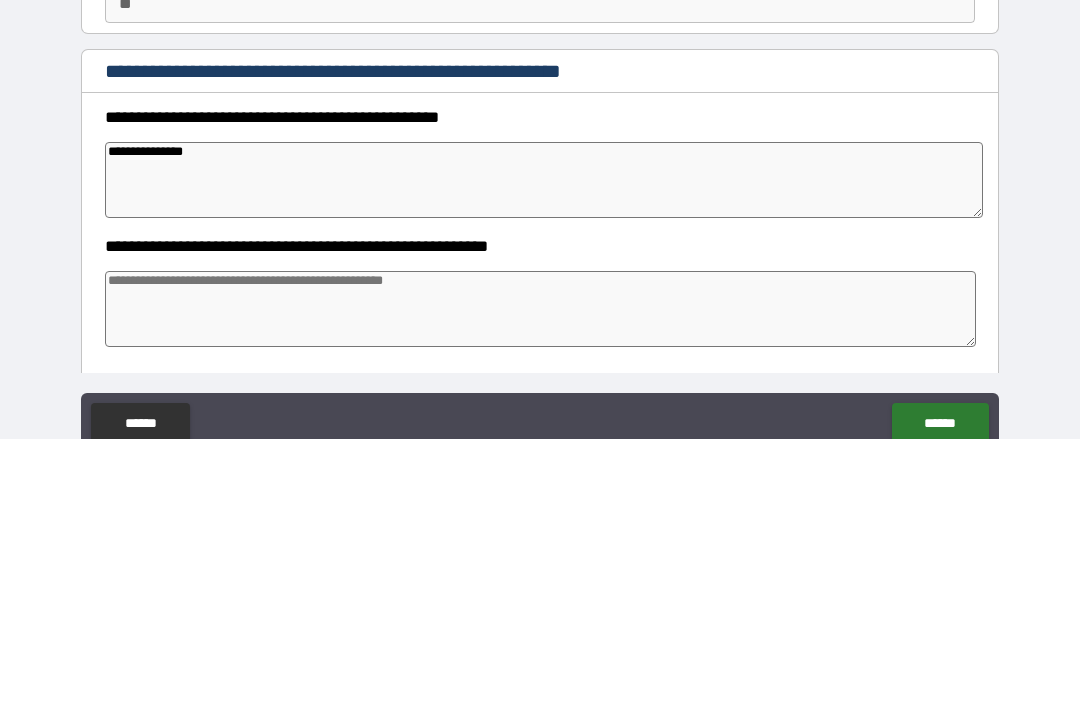 type on "*" 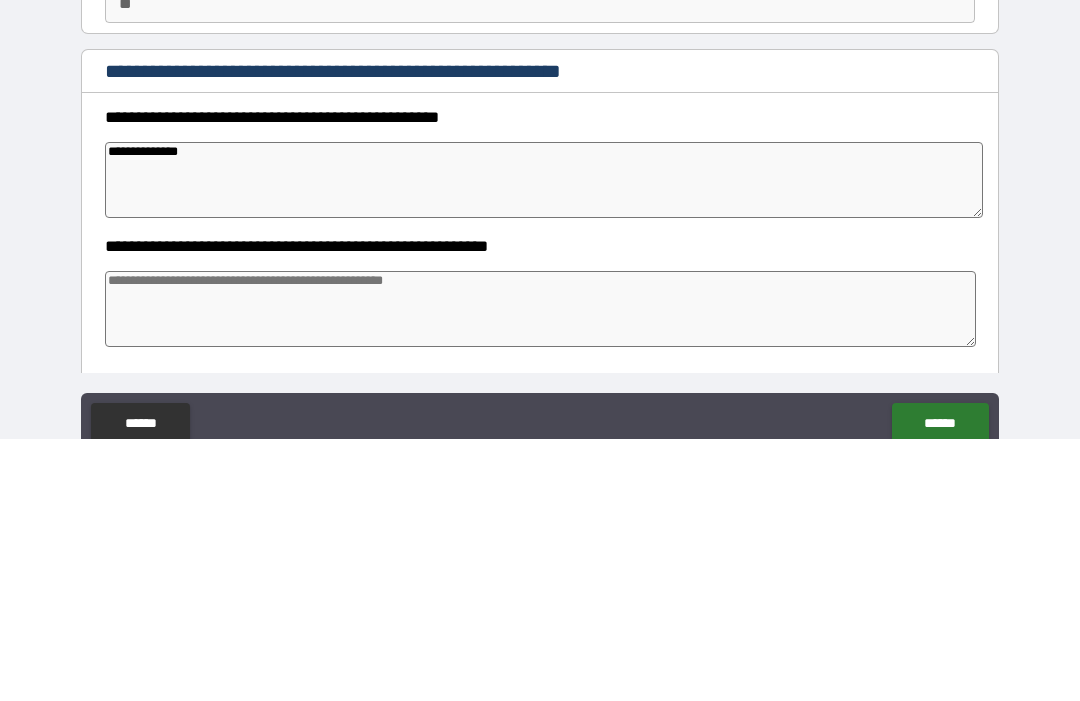 type on "*" 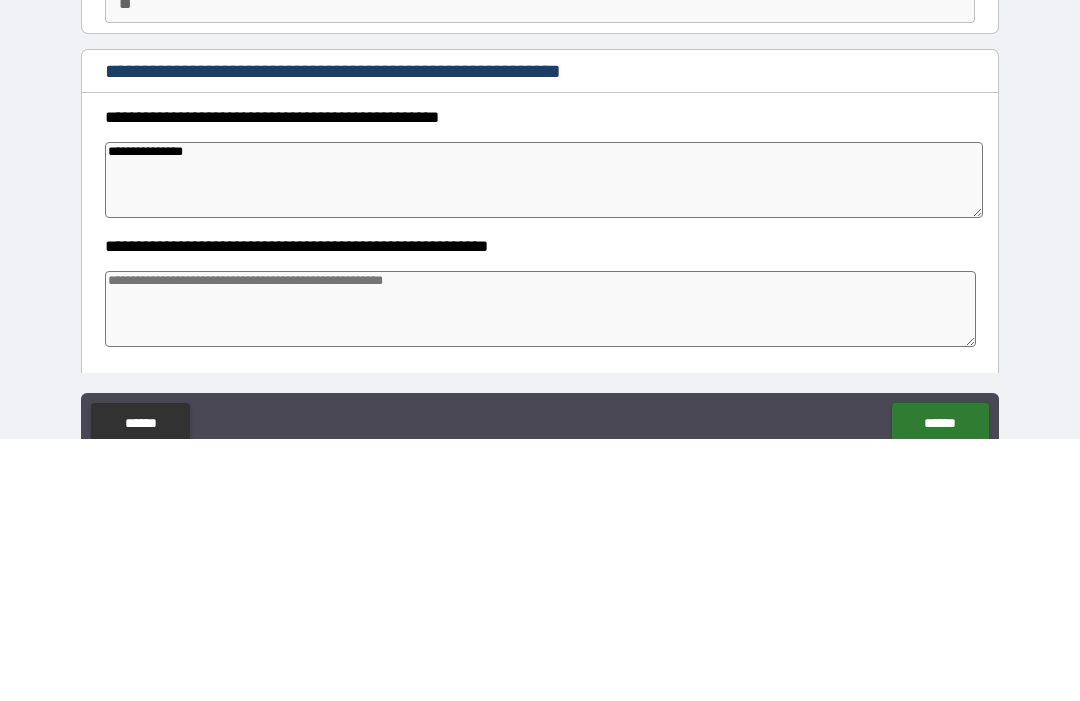 type on "*" 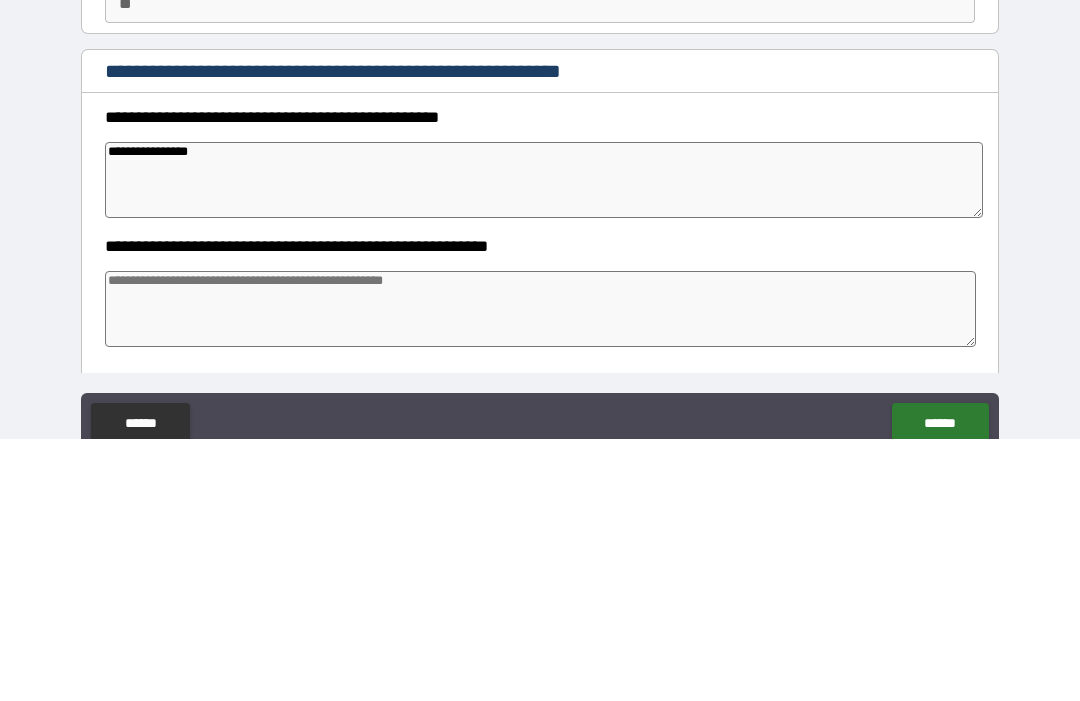 type on "*" 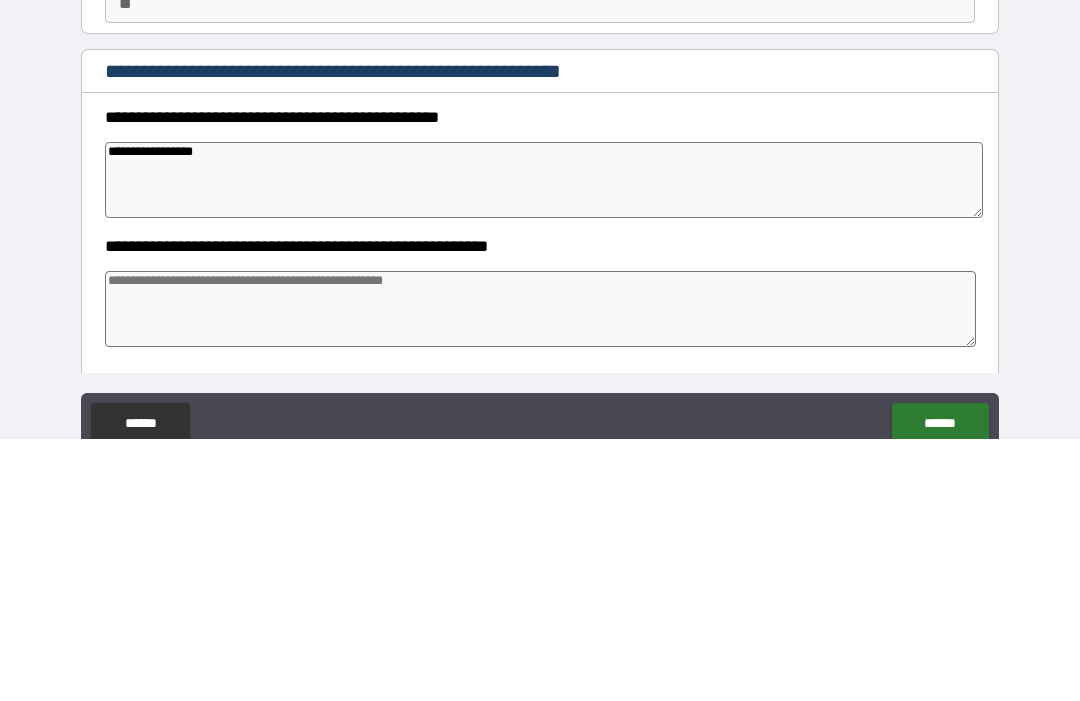 type on "*" 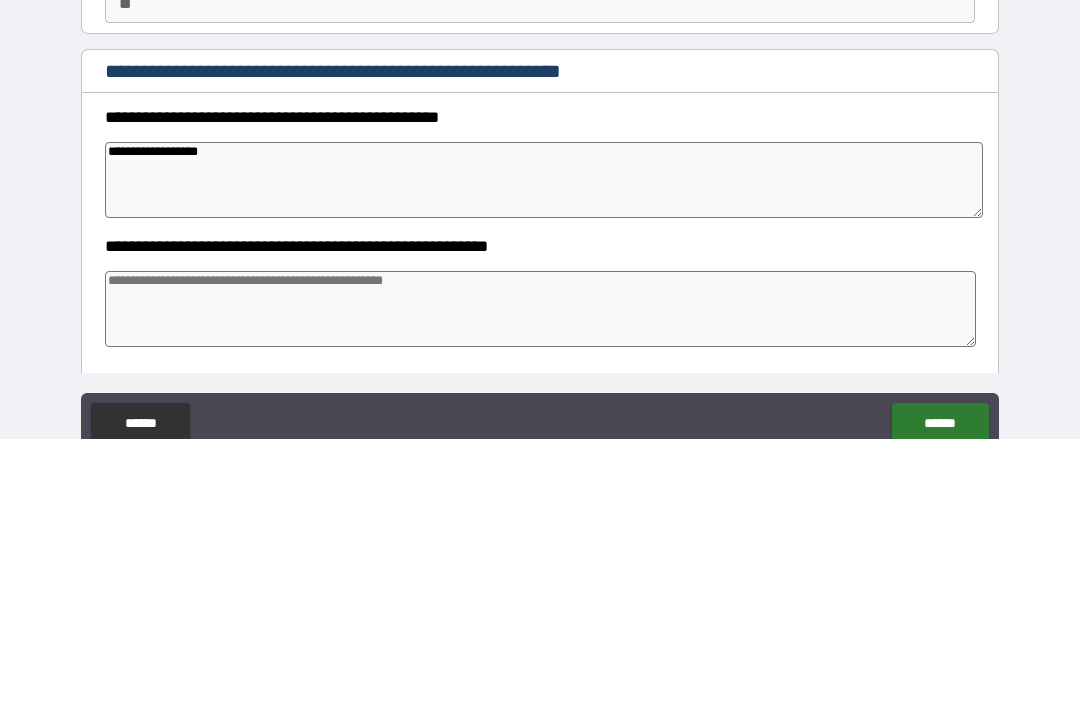 type on "*" 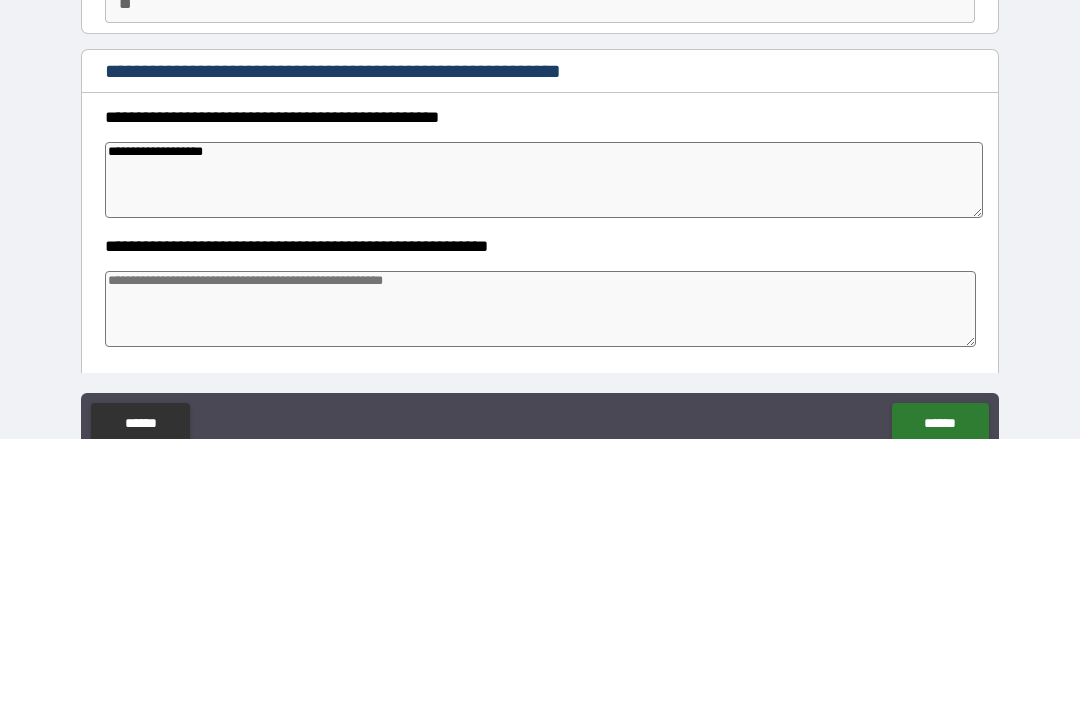 type on "*" 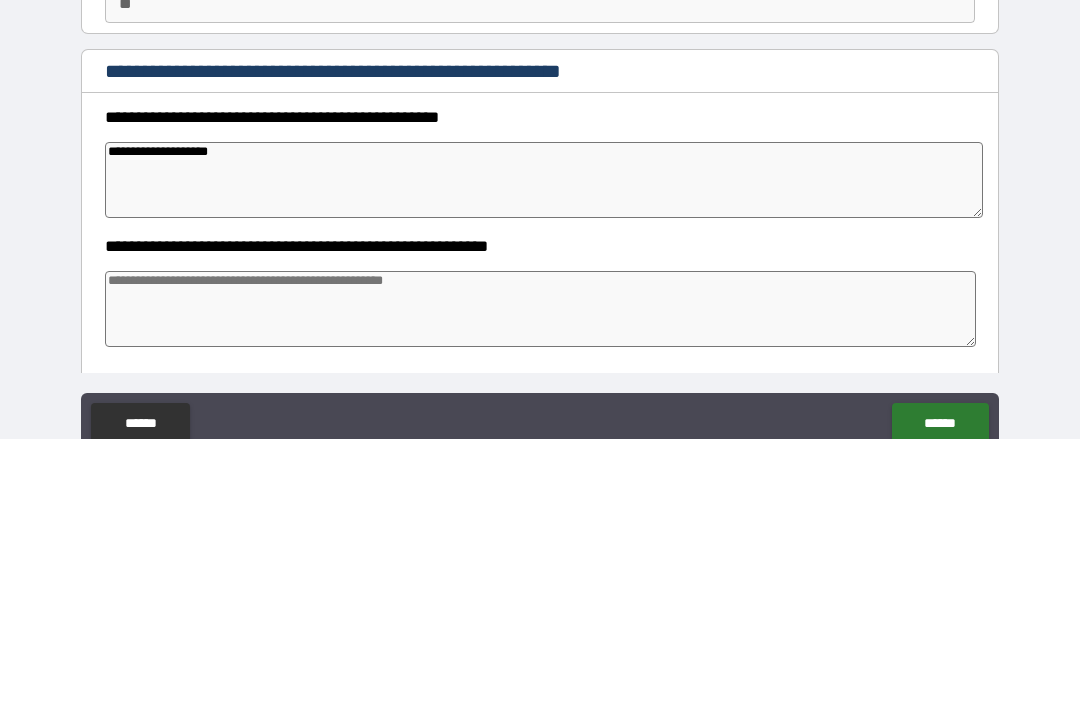 type on "*" 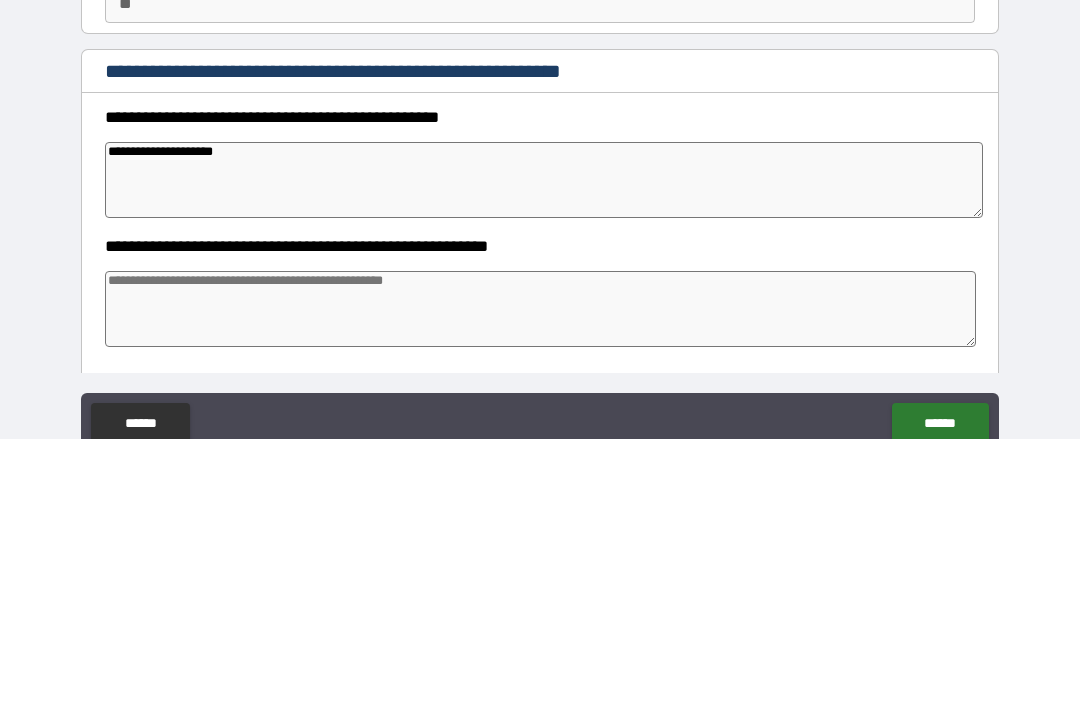 type on "*" 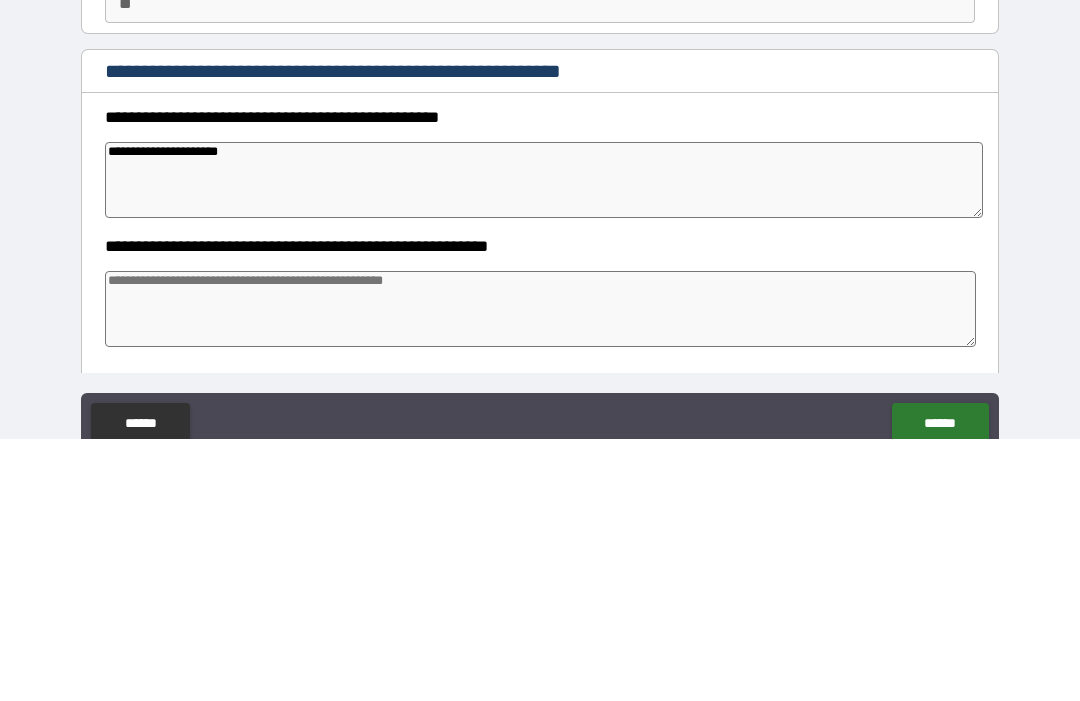 type on "*" 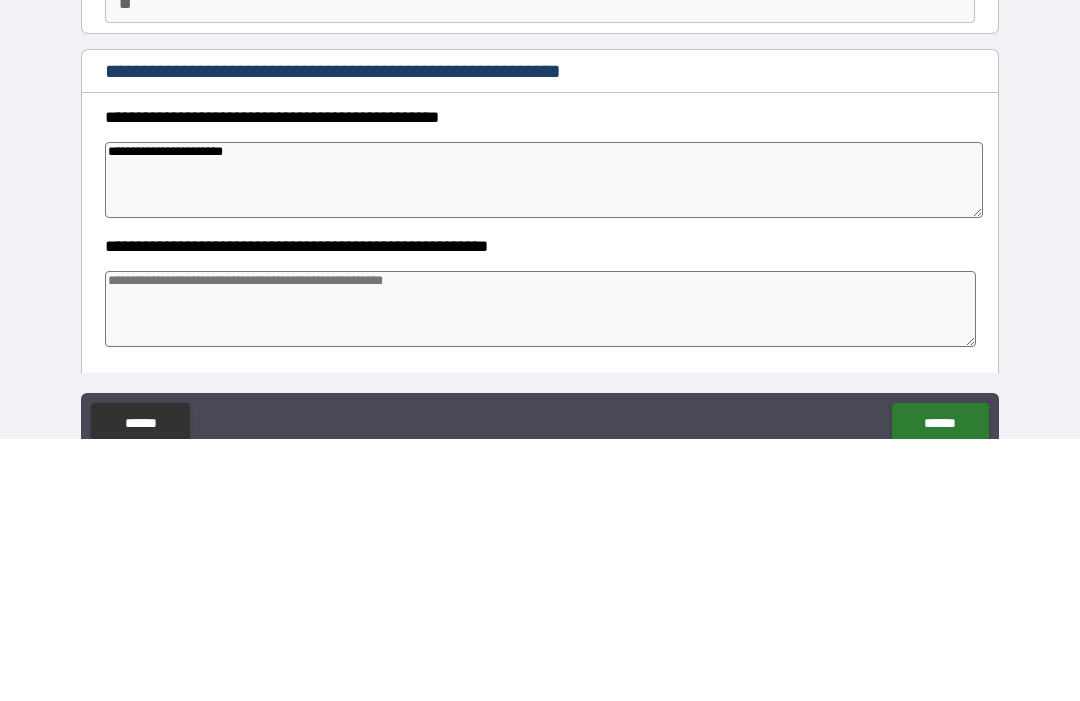 type on "*" 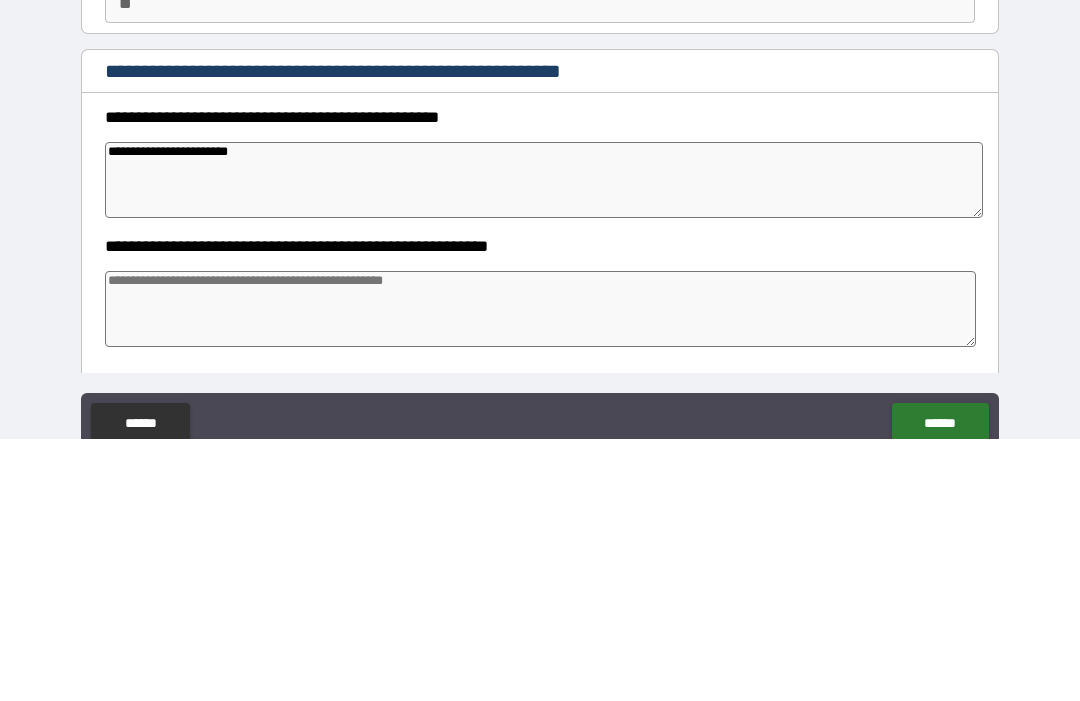 type on "*" 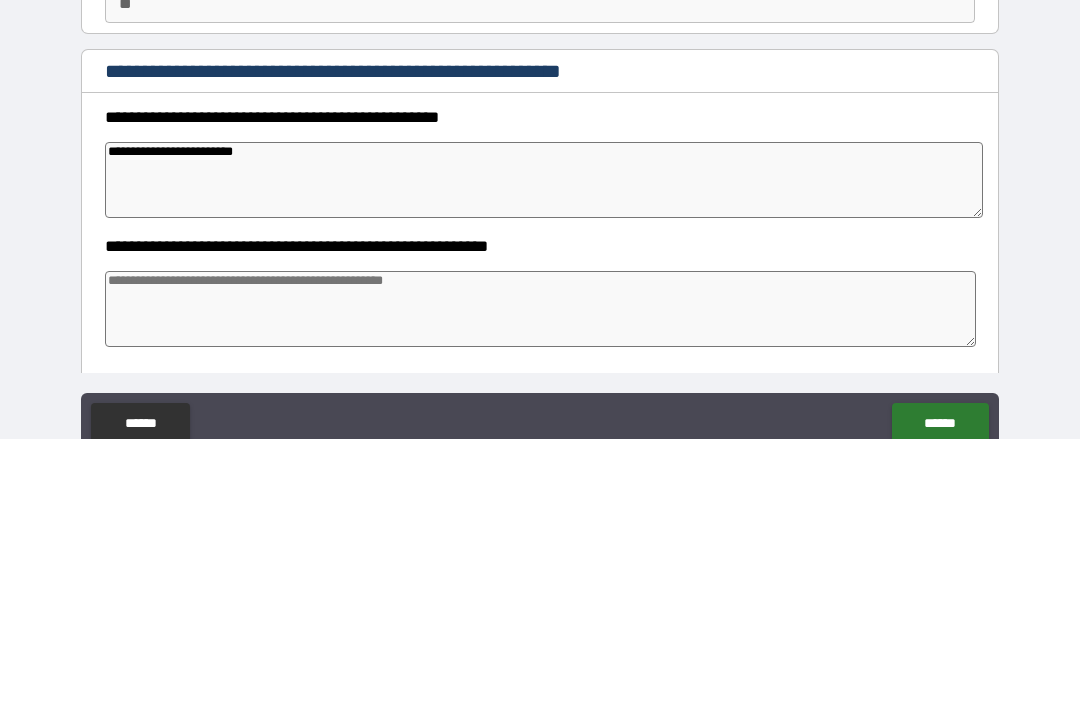 type on "*" 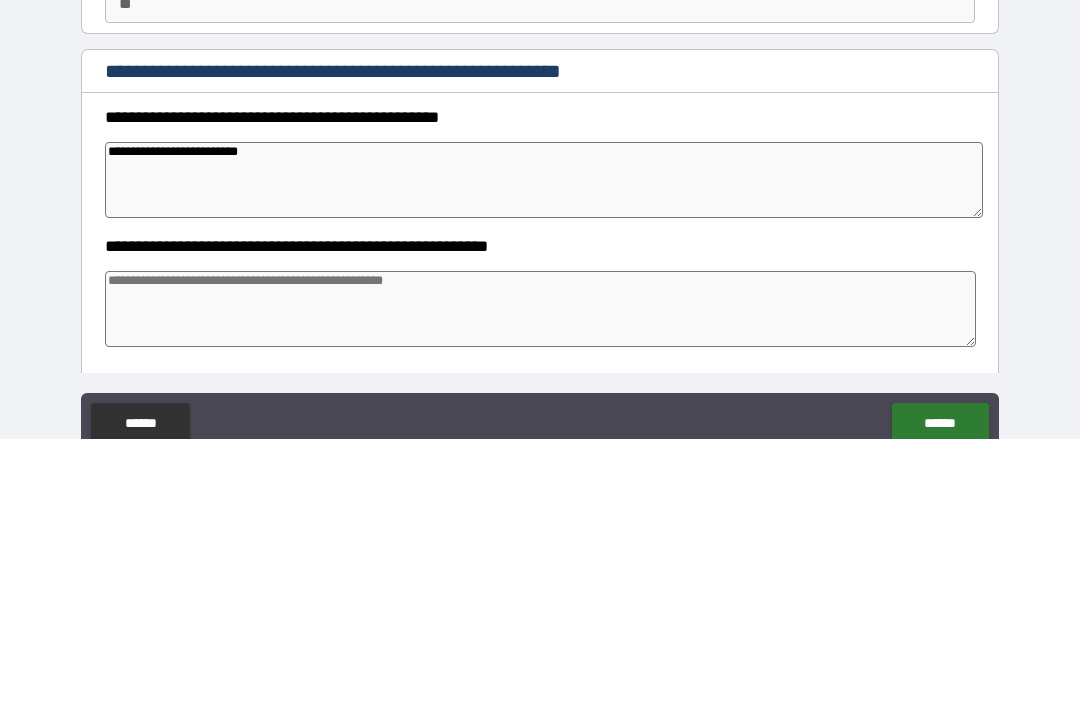 type on "*" 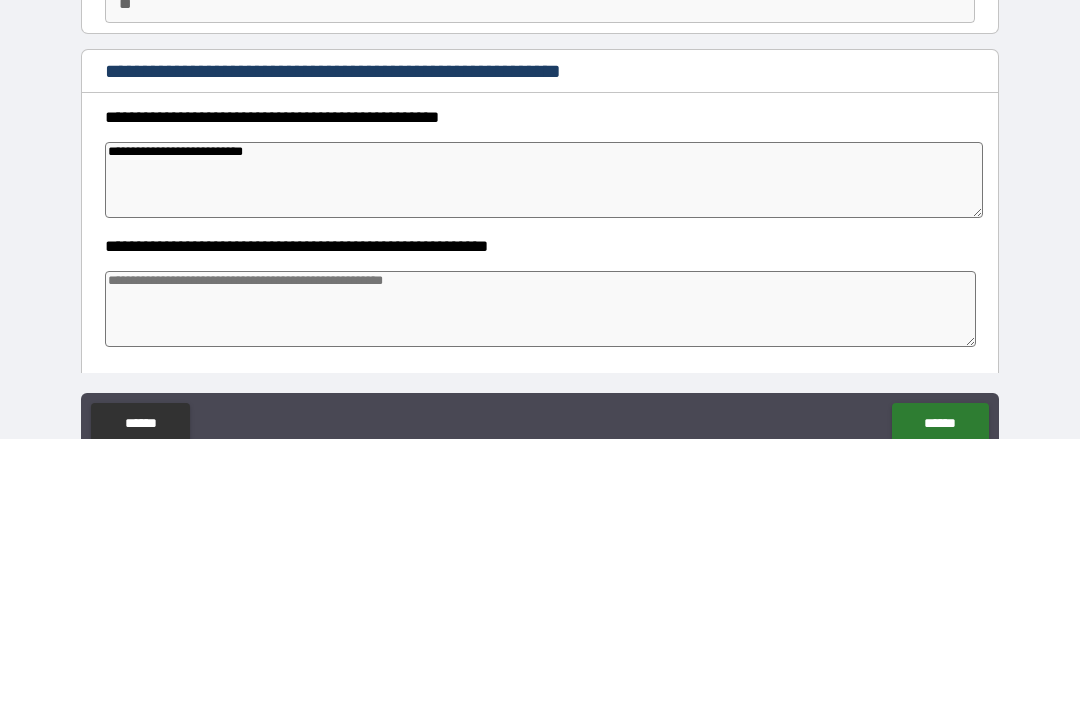 type on "*" 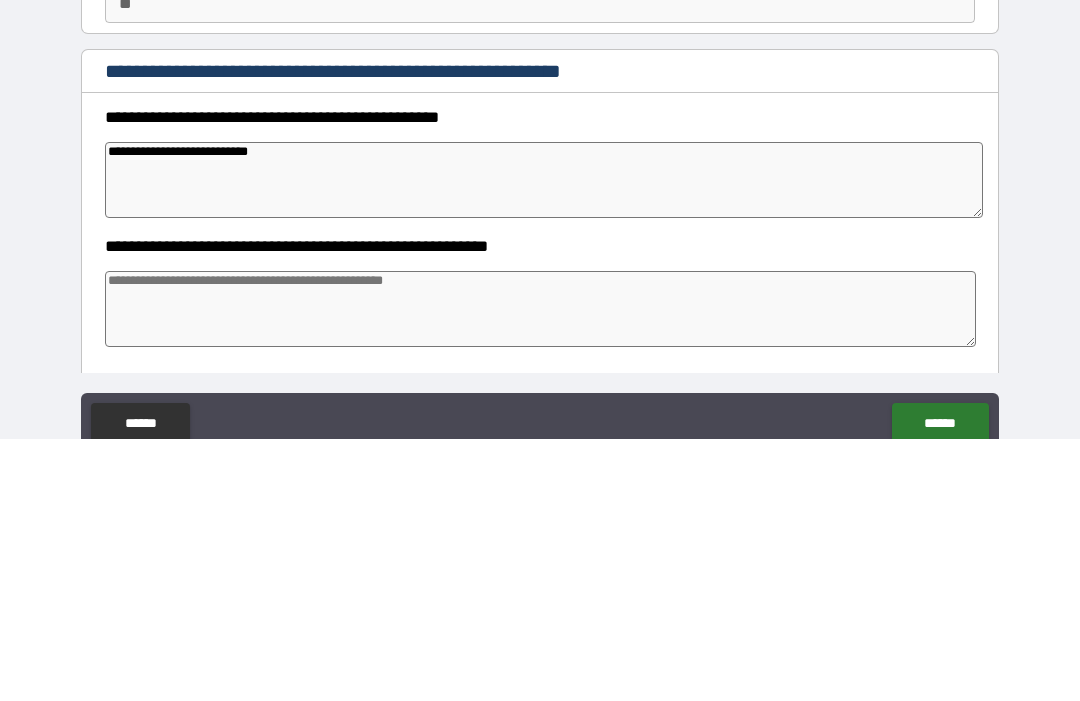 type on "*" 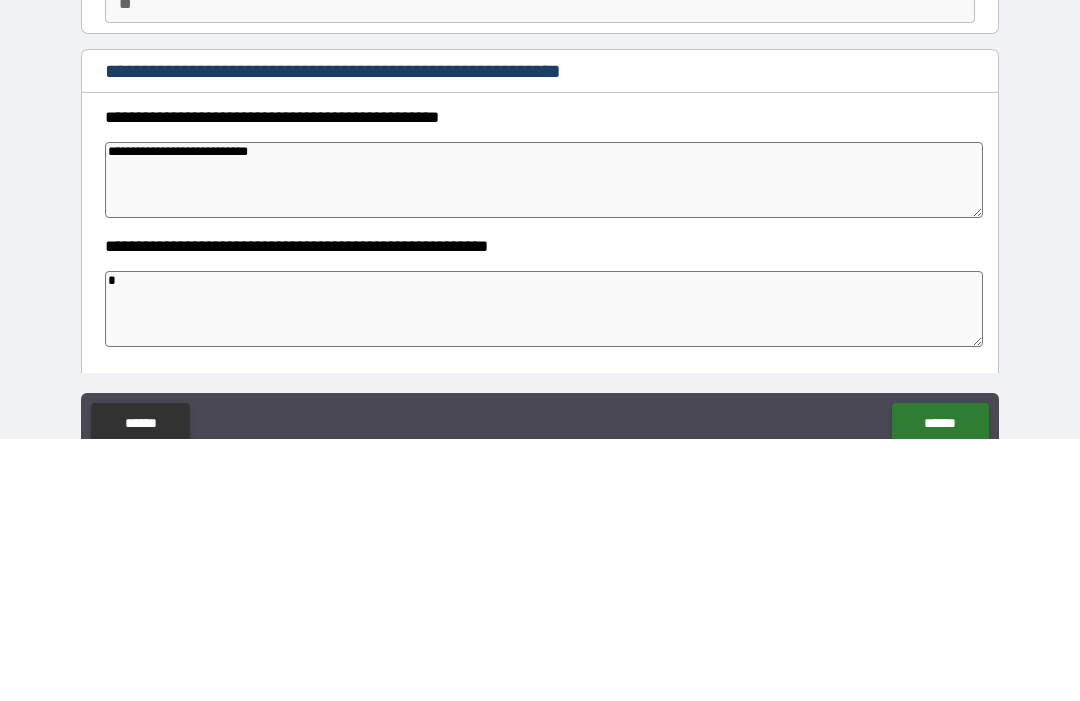 type on "*" 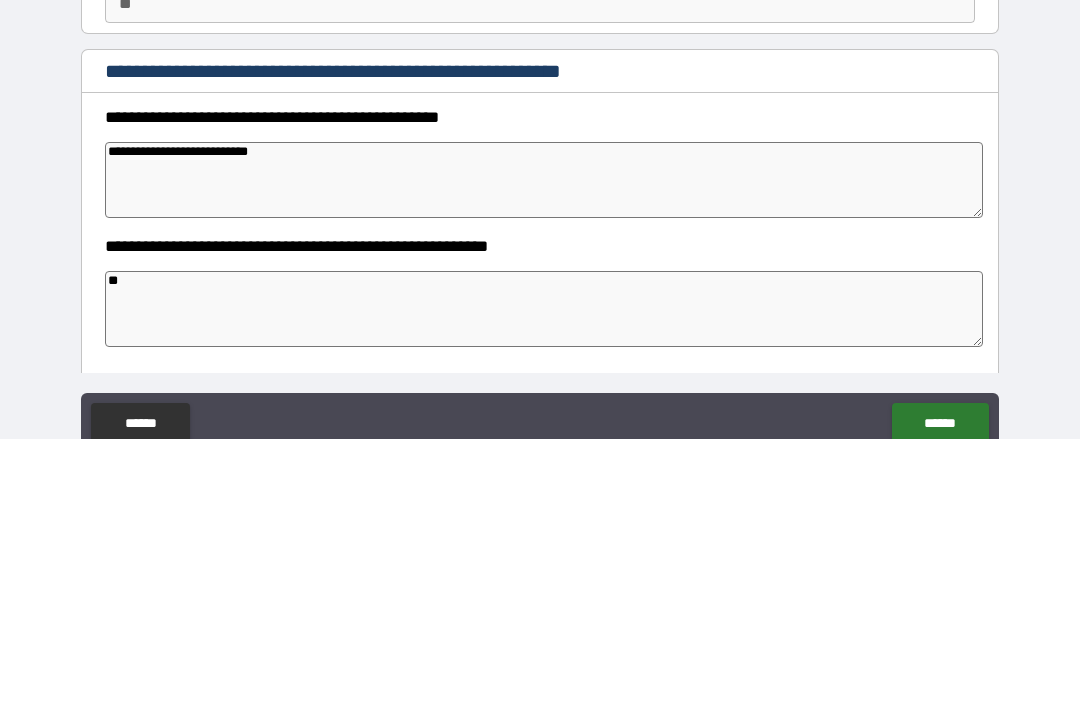 type on "*" 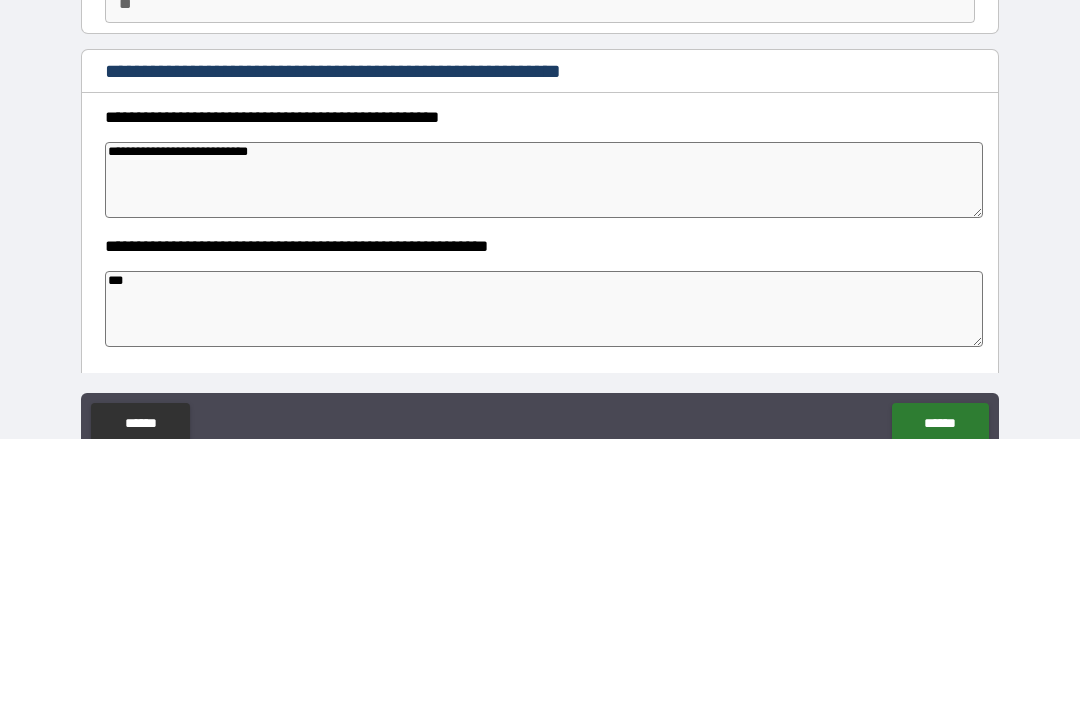 type on "*" 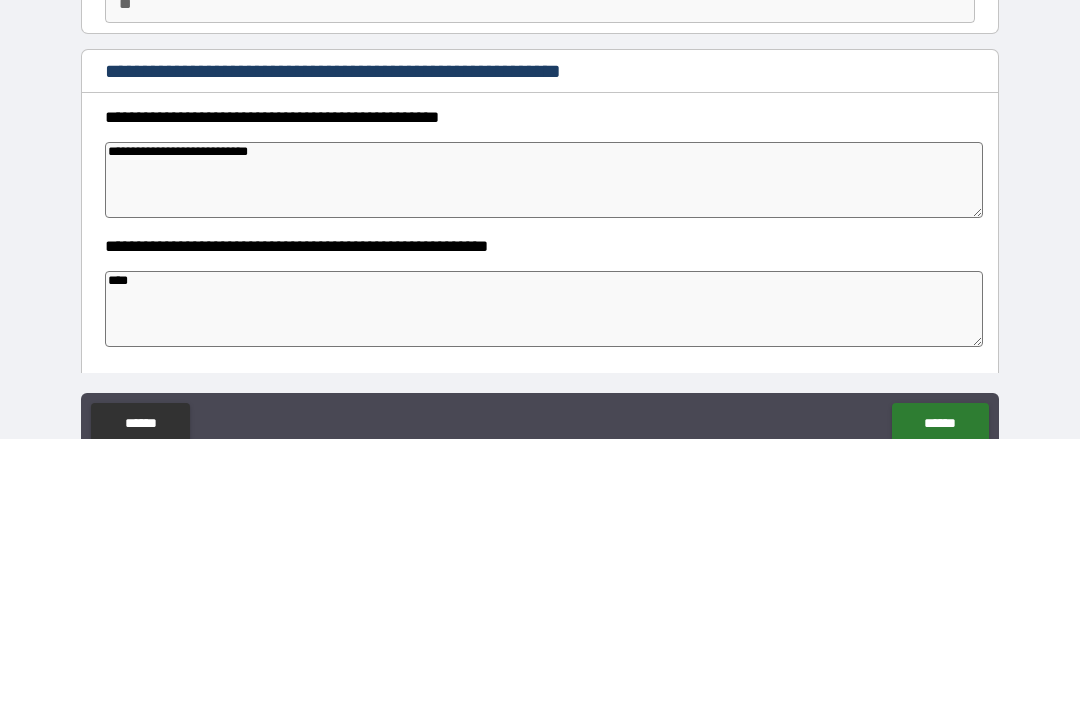 type on "*" 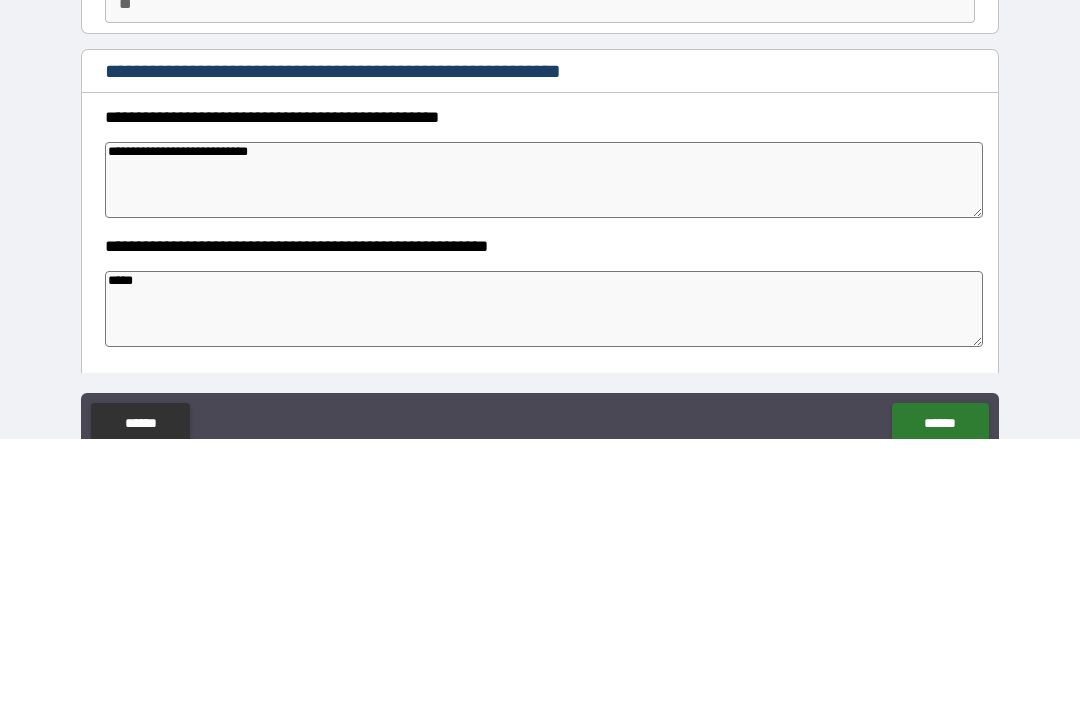 type on "*" 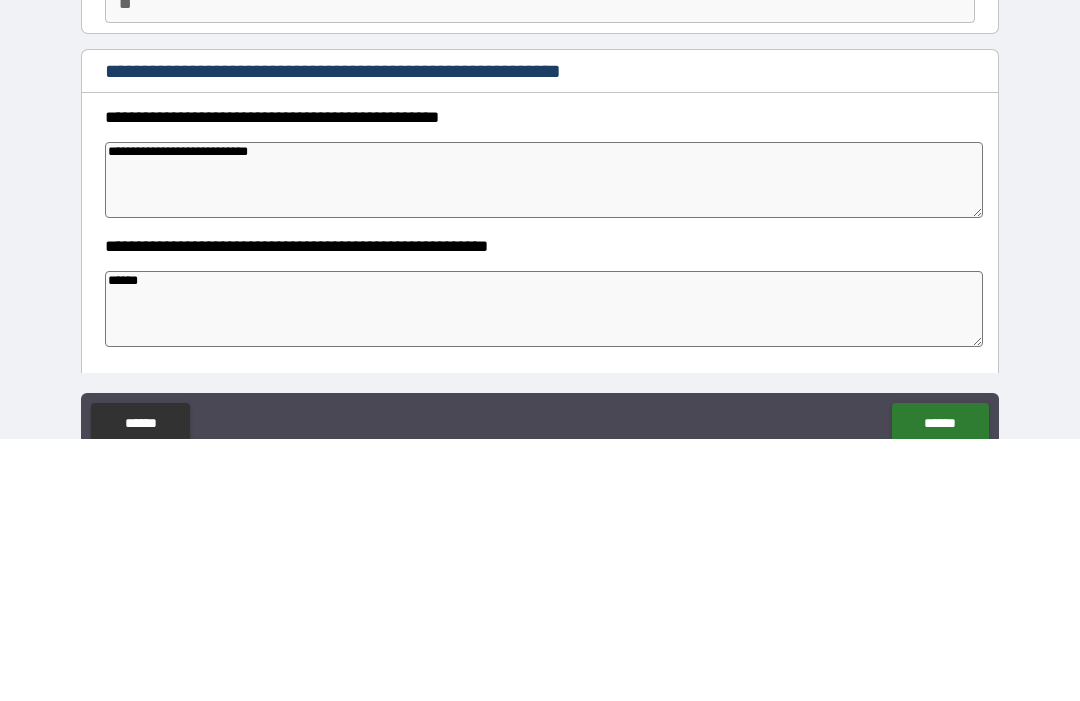 type on "*******" 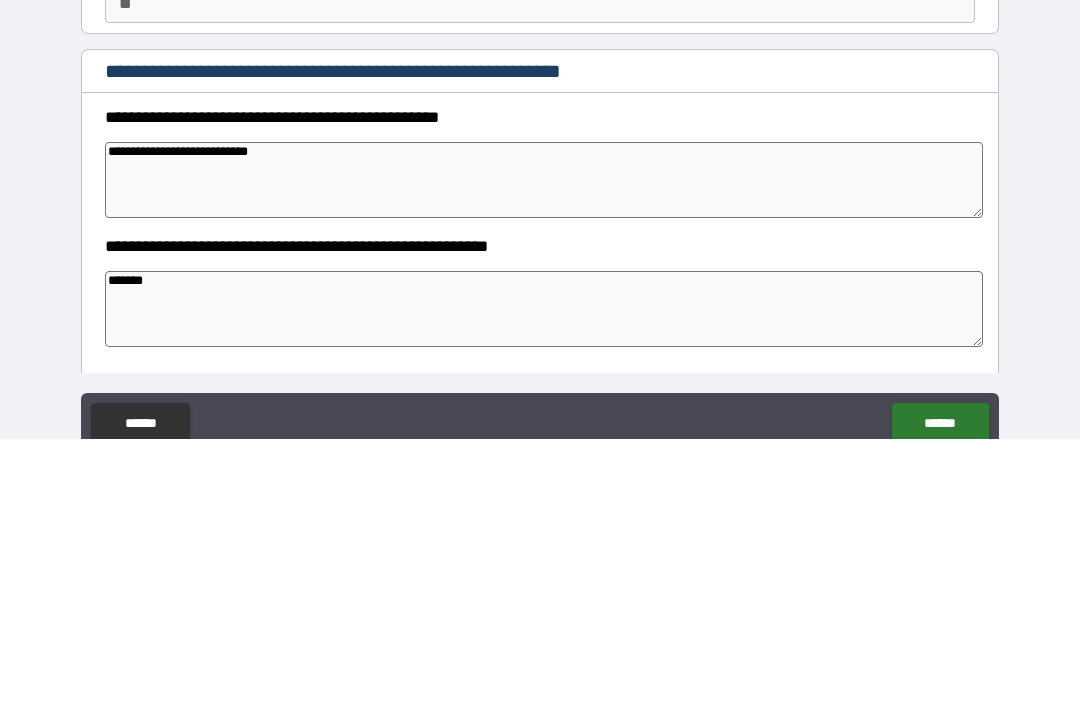 type on "*" 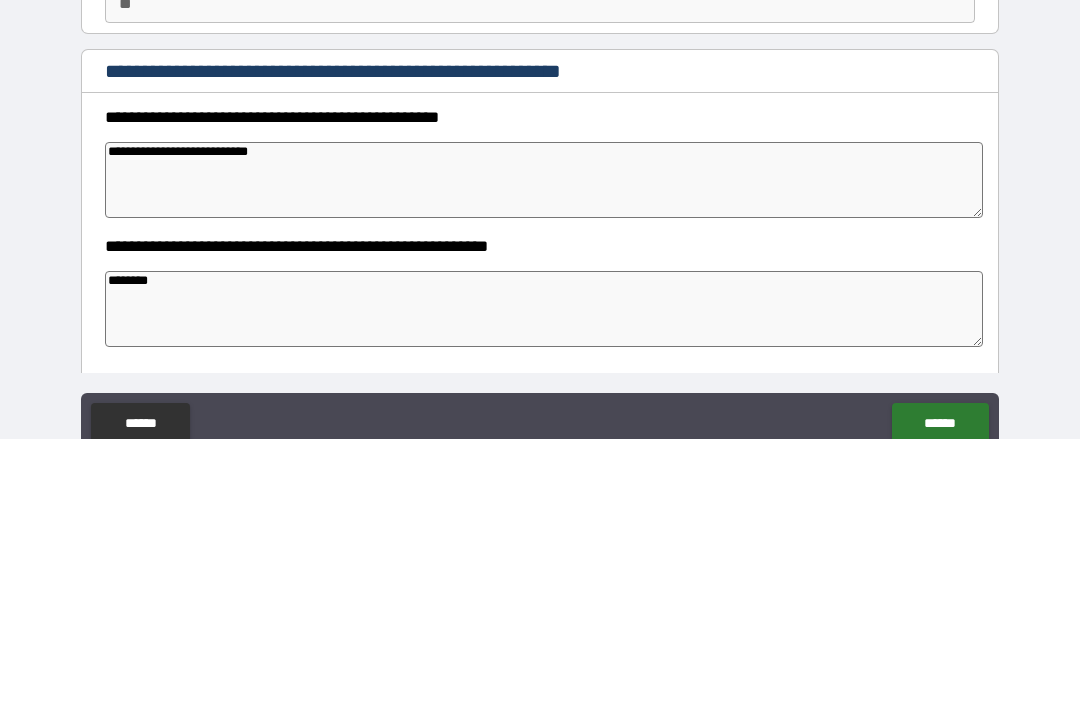 type on "*" 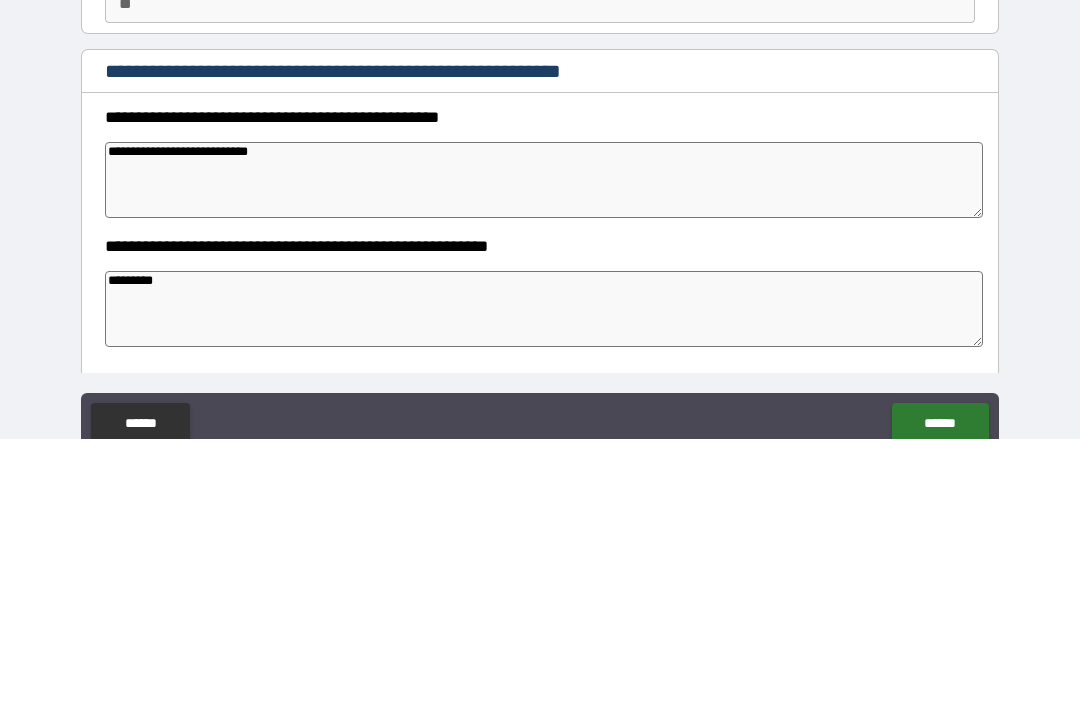 type on "*" 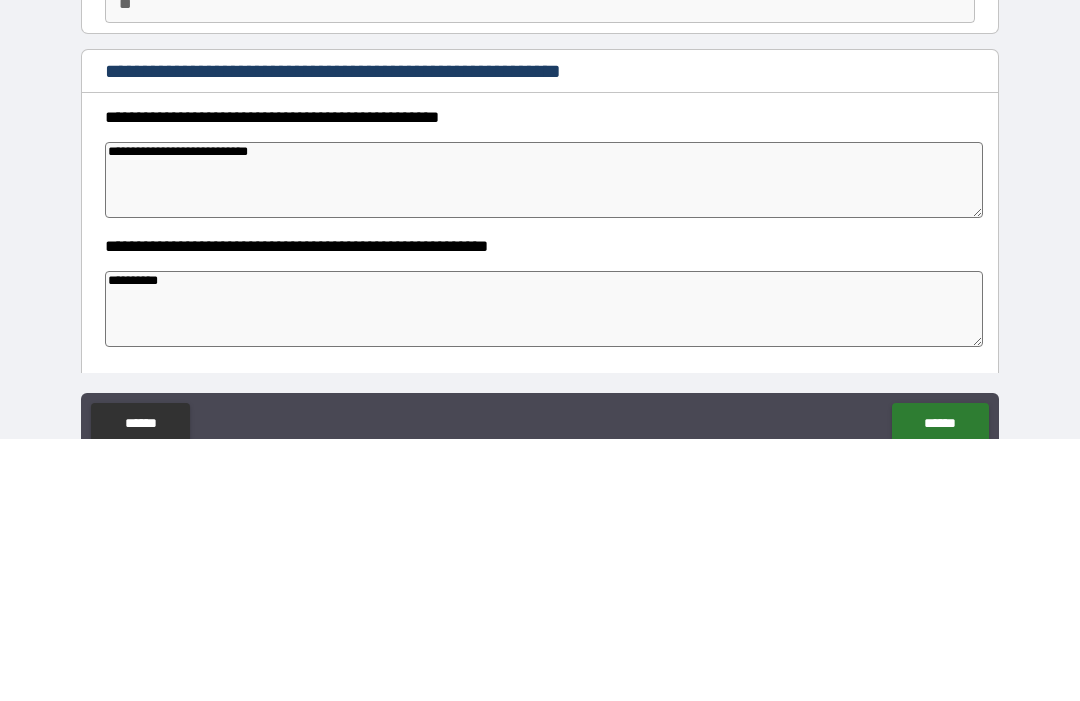 type on "*" 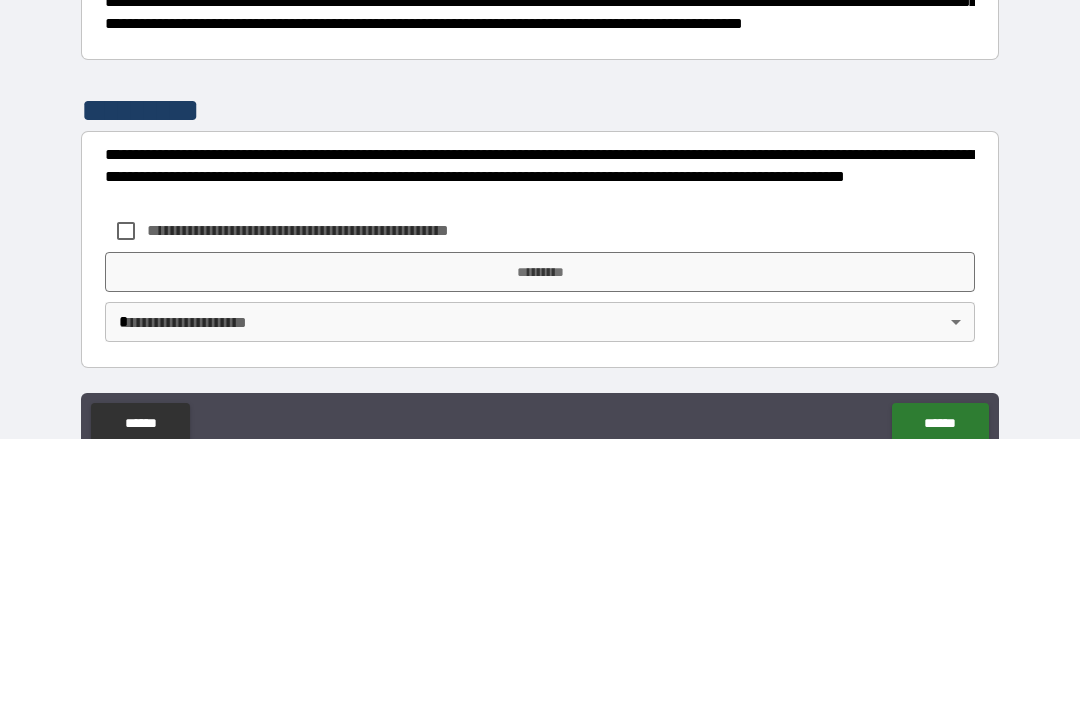 scroll, scrollTop: 529, scrollLeft: 0, axis: vertical 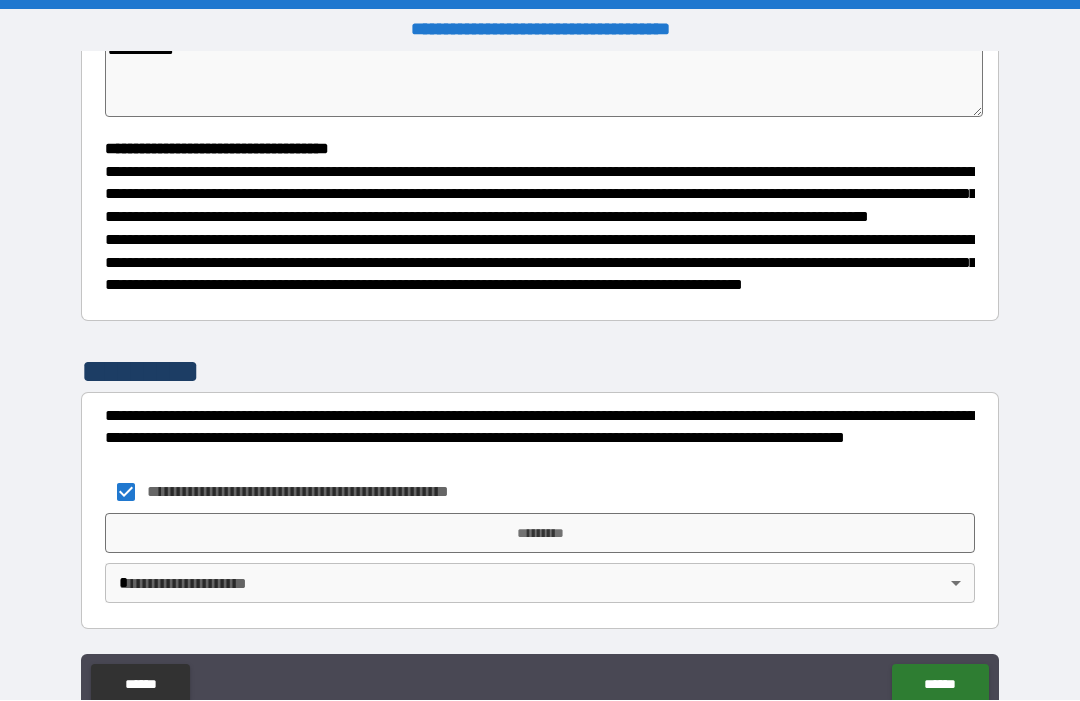 click on "*********" at bounding box center (540, 534) 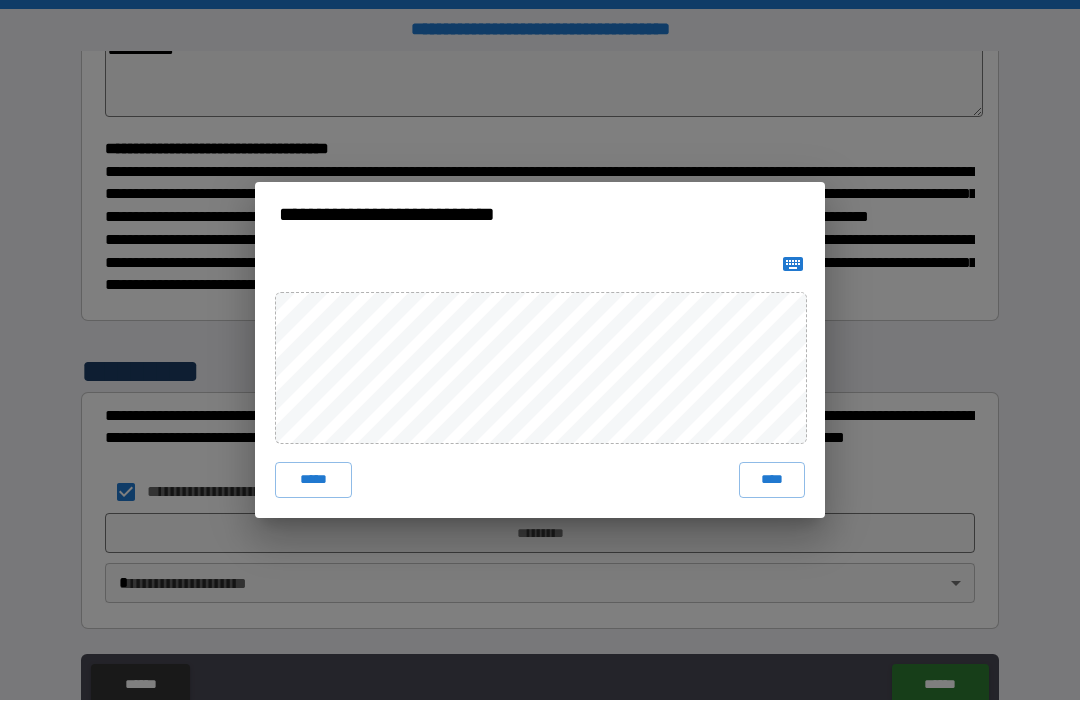 click on "****" at bounding box center (772, 481) 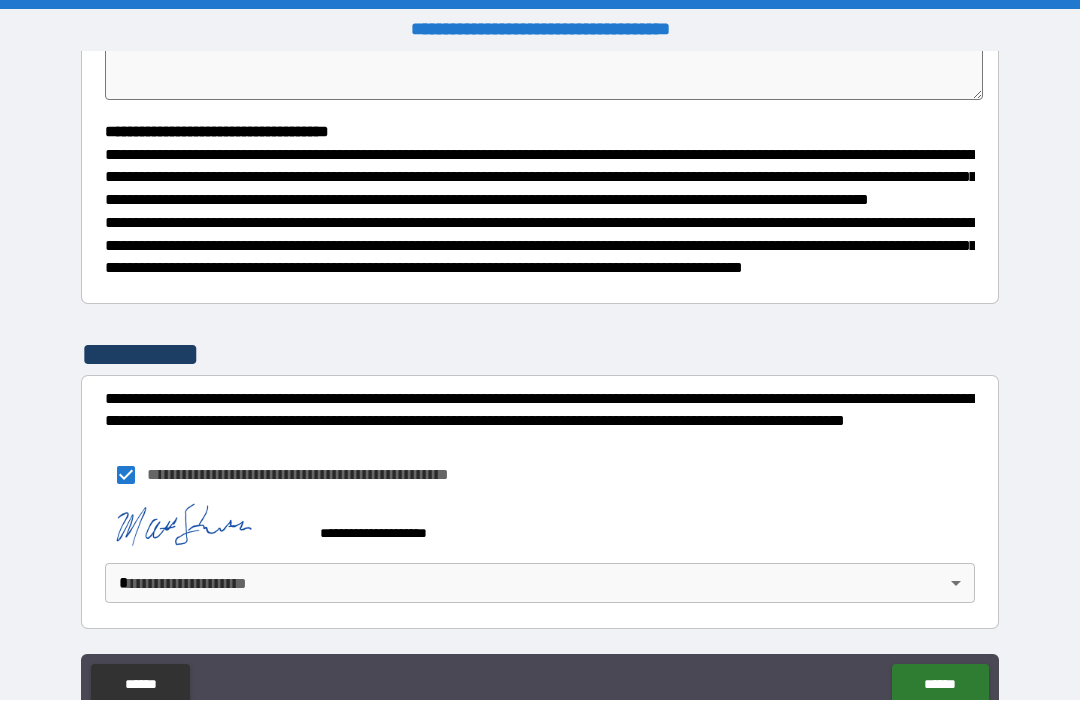 scroll, scrollTop: 519, scrollLeft: 0, axis: vertical 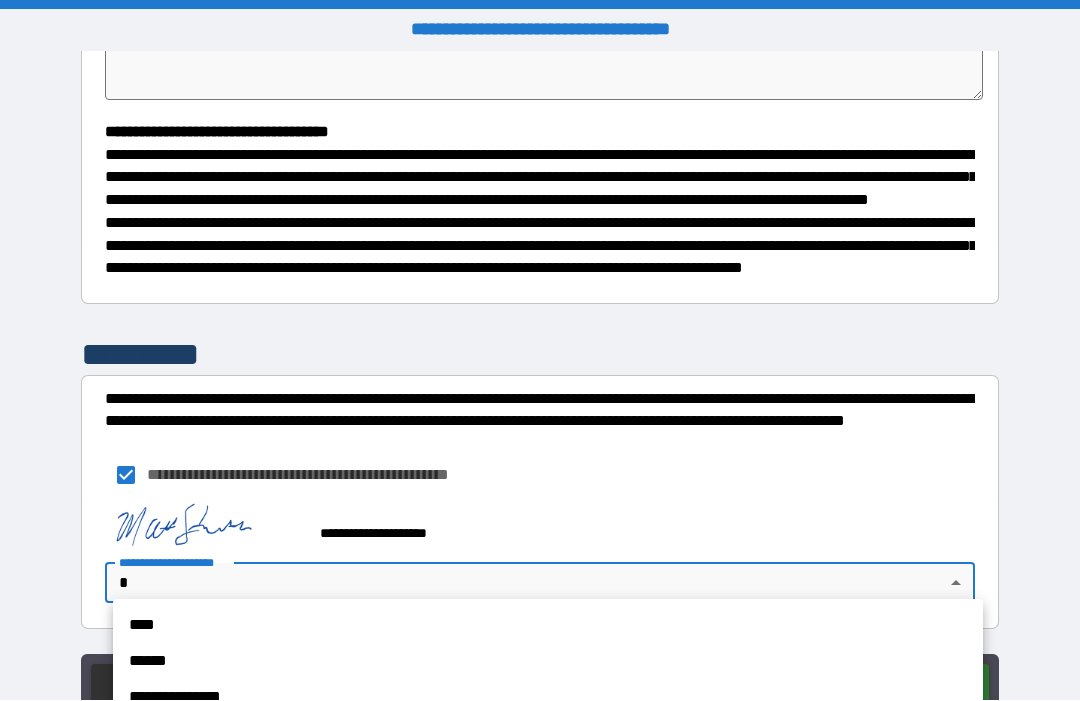 click on "**********" at bounding box center [548, 698] 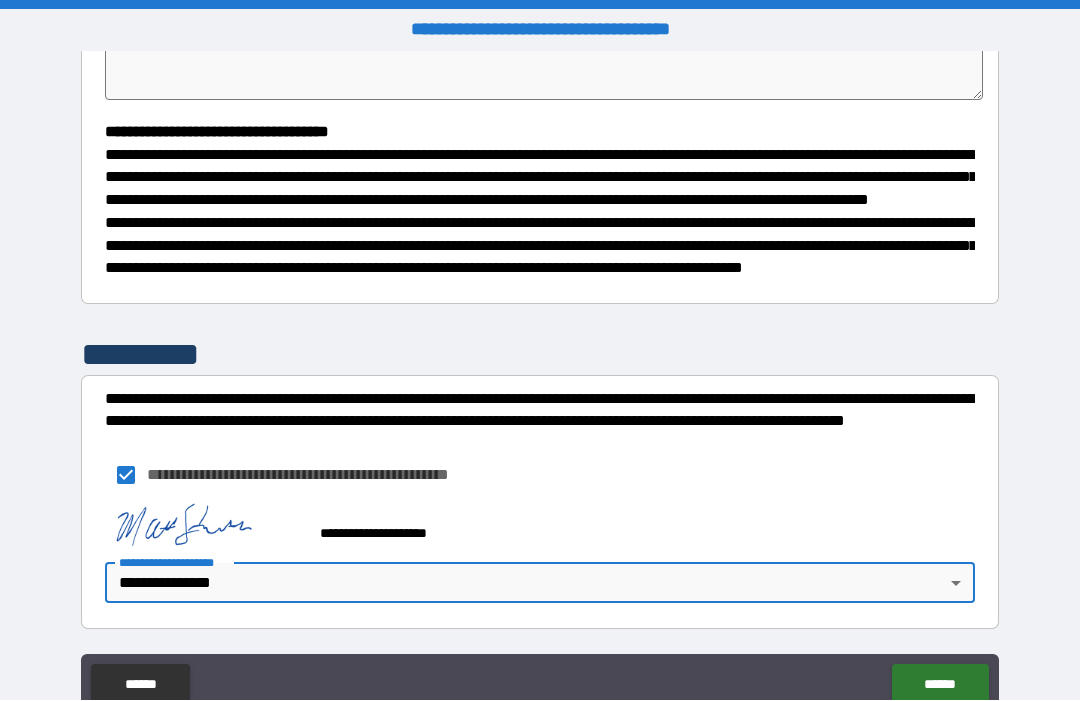 click on "******" at bounding box center [940, 685] 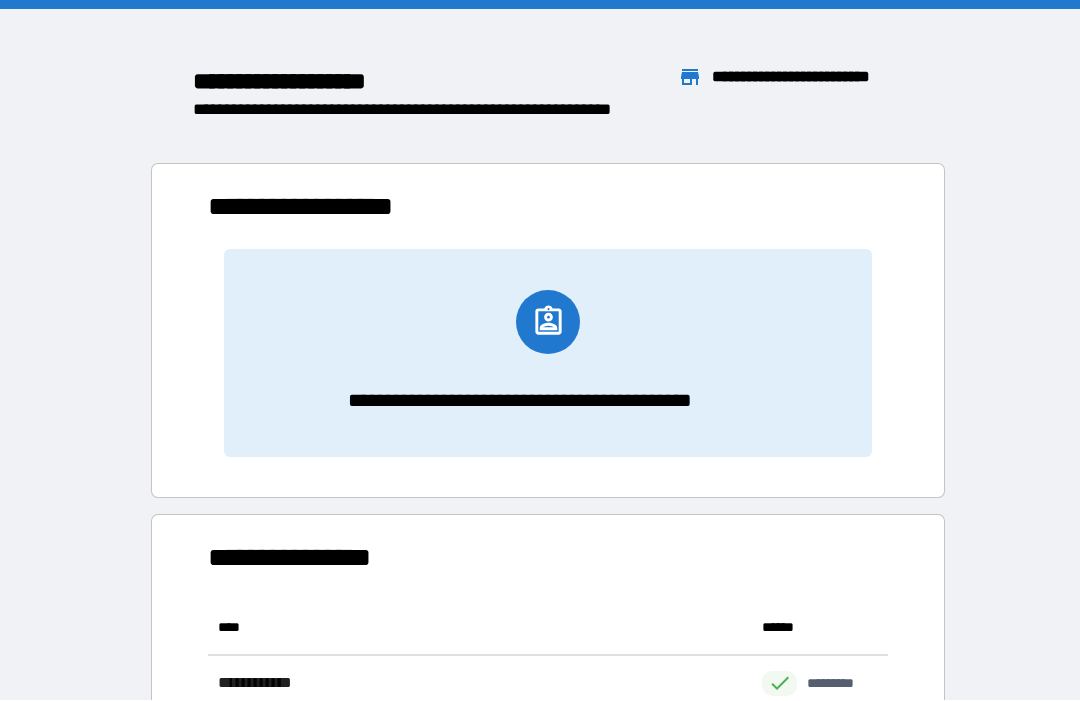 scroll, scrollTop: 1, scrollLeft: 1, axis: both 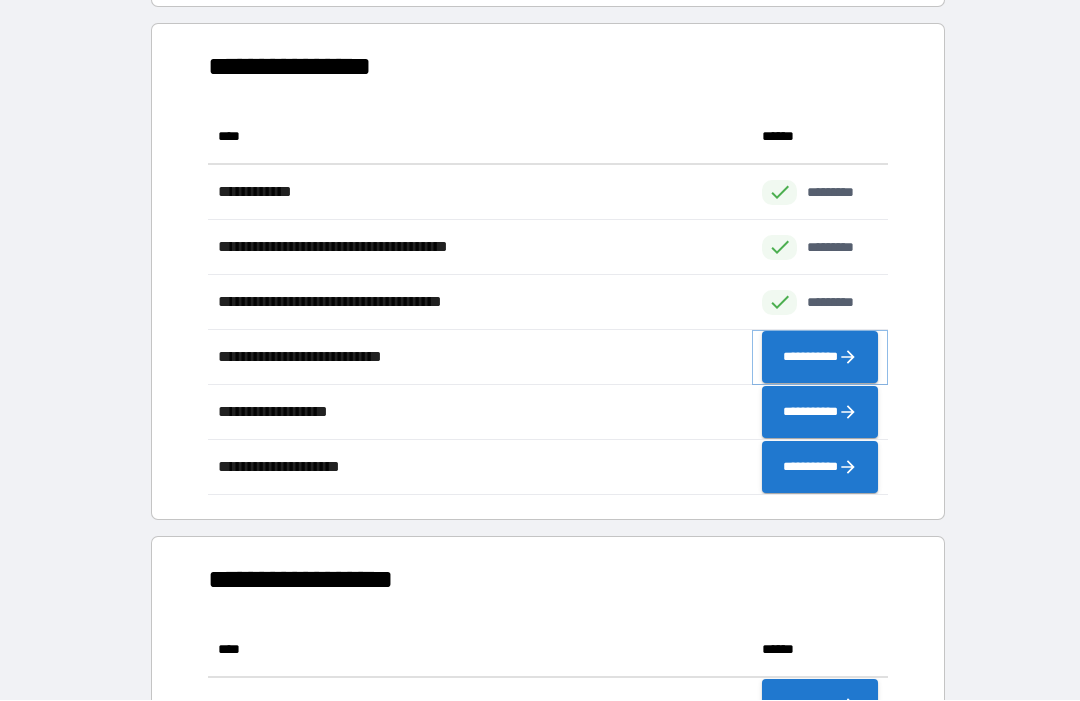 click on "**********" at bounding box center [820, 358] 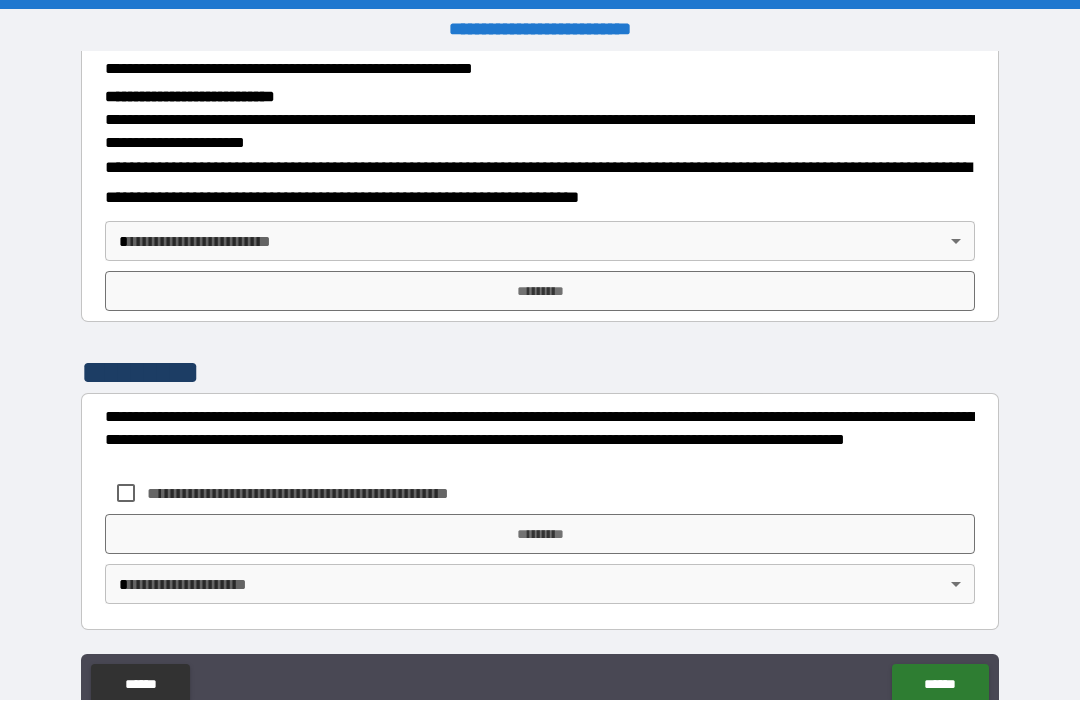 scroll, scrollTop: 636, scrollLeft: 0, axis: vertical 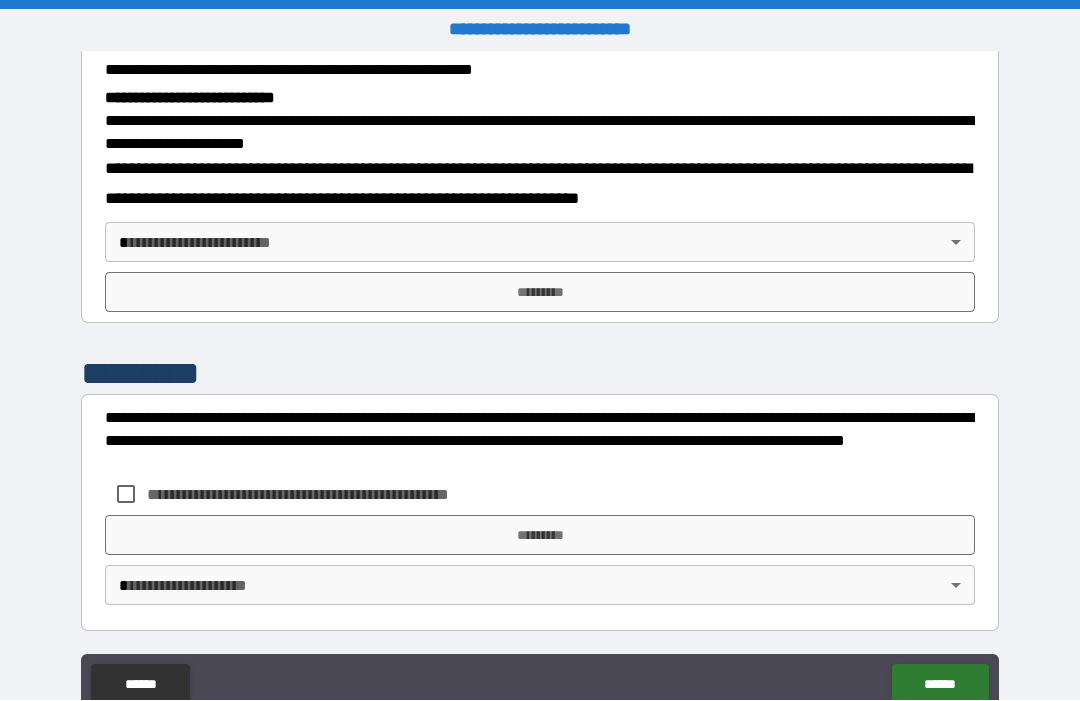 click on "**********" at bounding box center [540, 384] 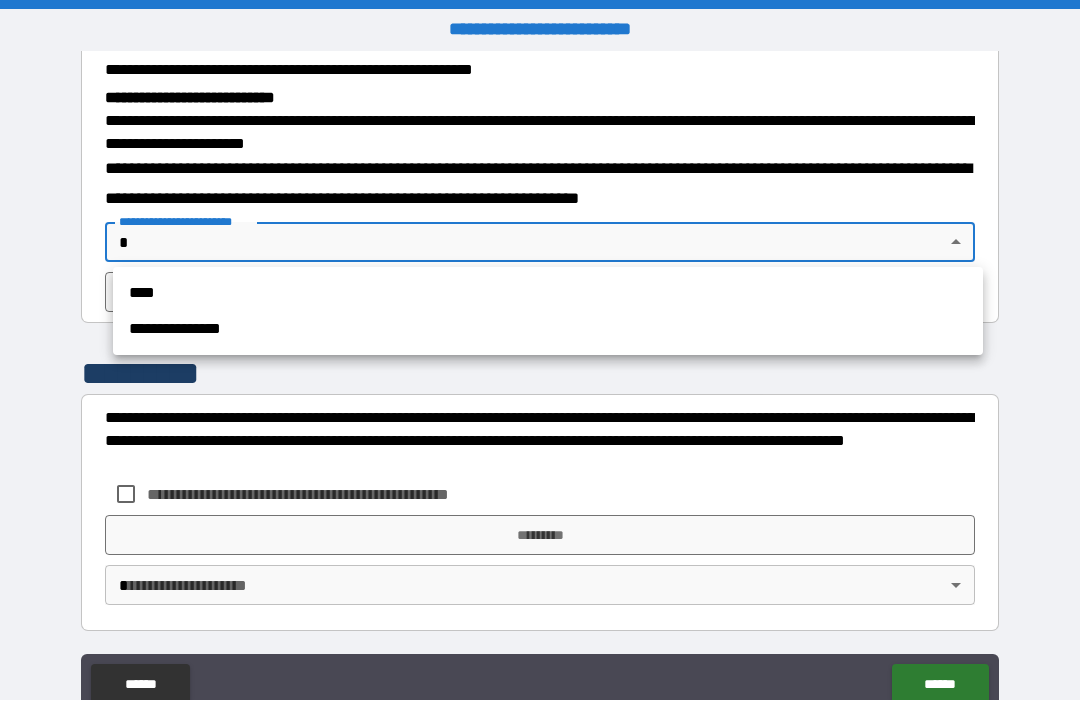 click on "**********" at bounding box center [548, 330] 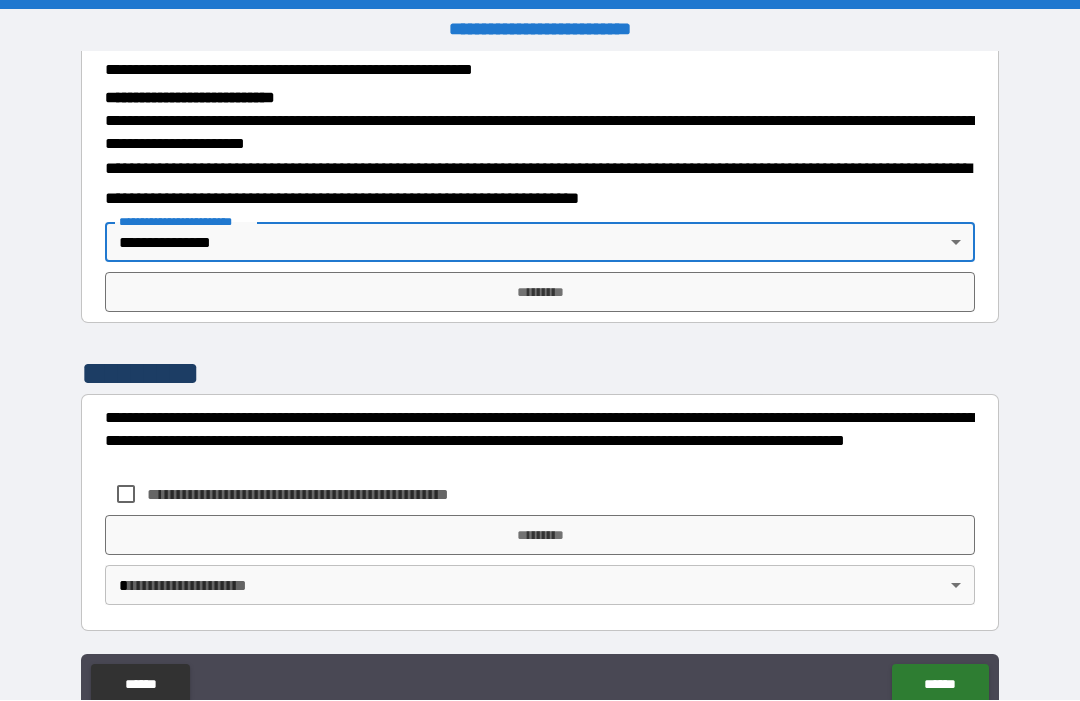 click on "*********" at bounding box center [540, 293] 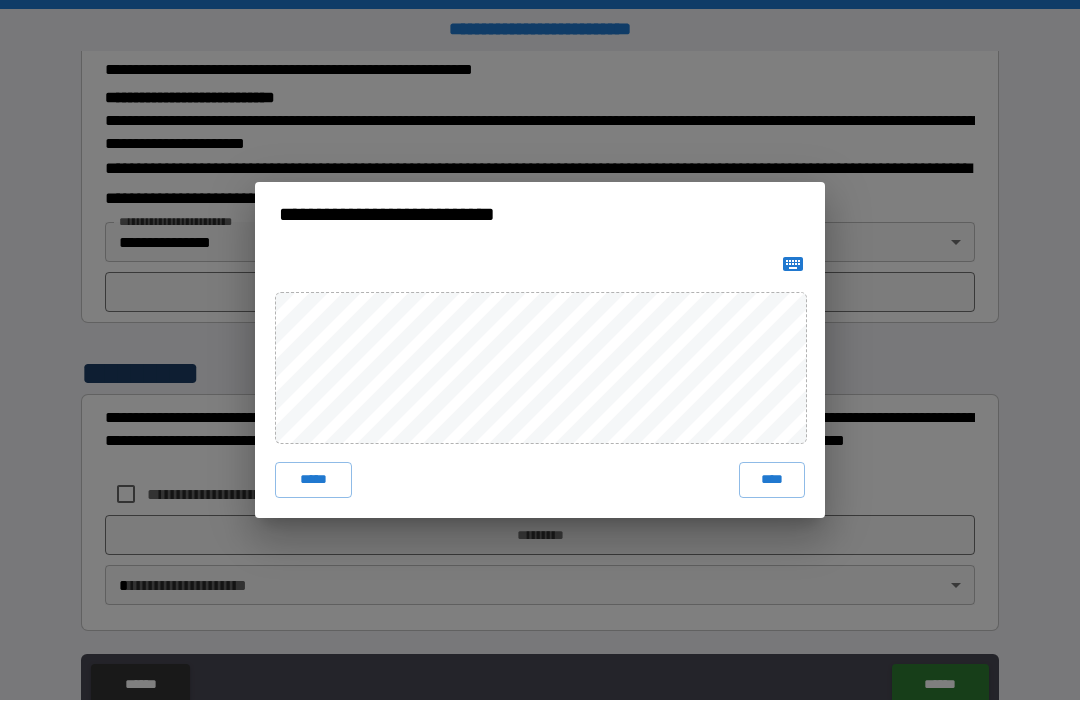 click on "****" at bounding box center [772, 481] 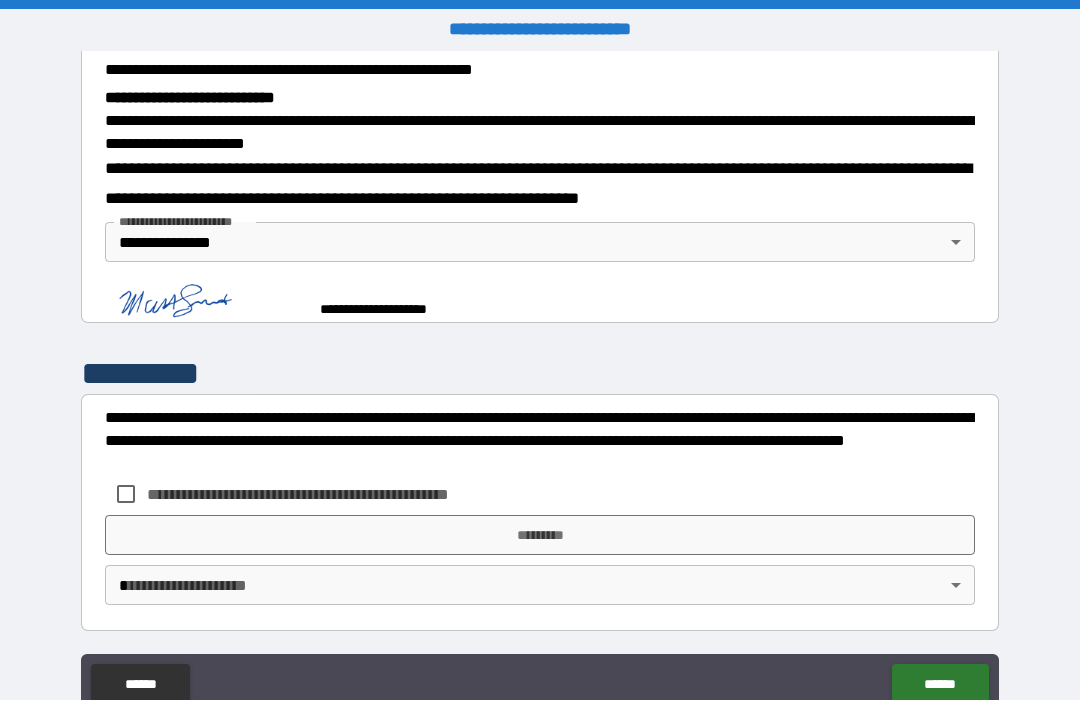 scroll, scrollTop: 626, scrollLeft: 0, axis: vertical 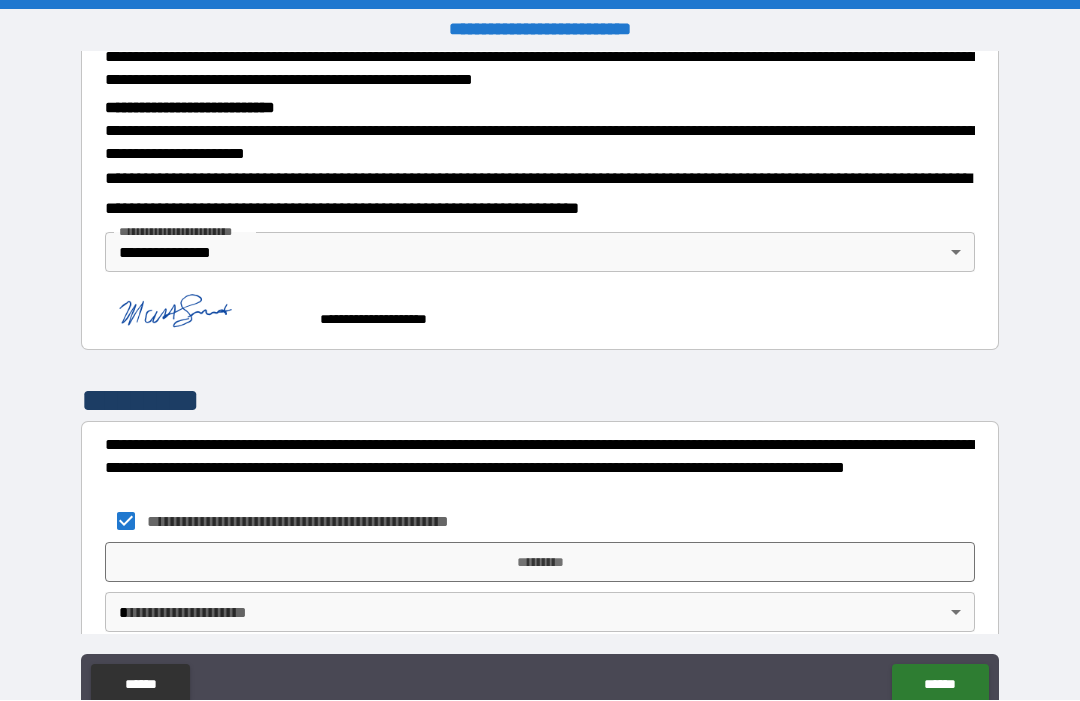 click on "*********" at bounding box center (540, 563) 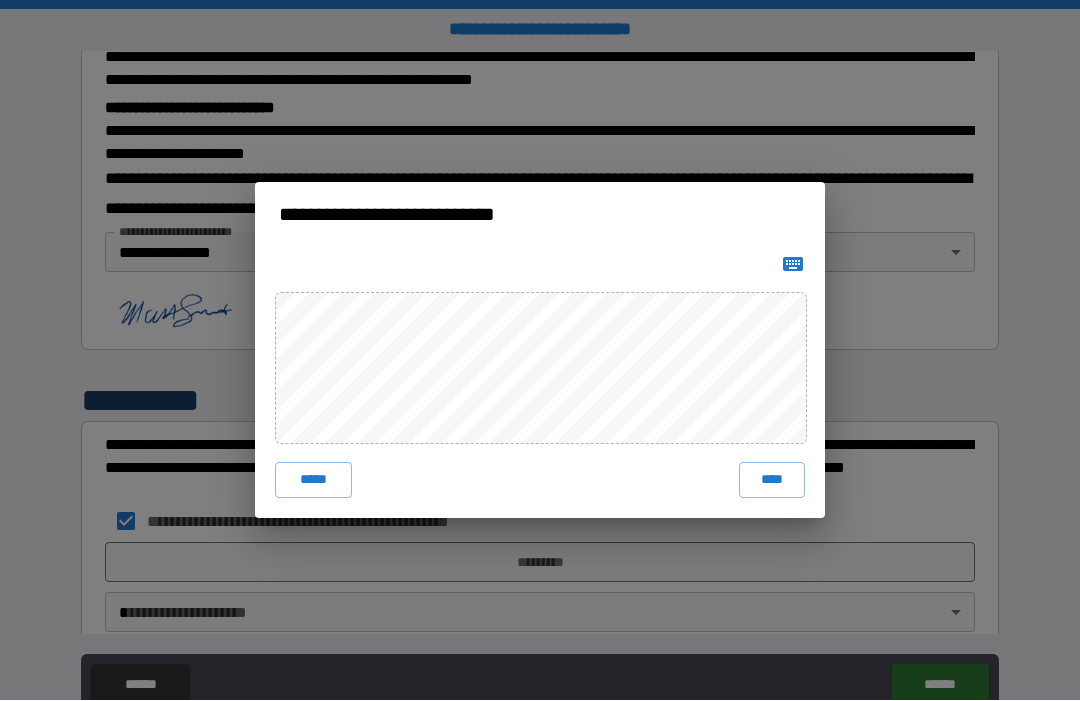 click on "****" at bounding box center [772, 481] 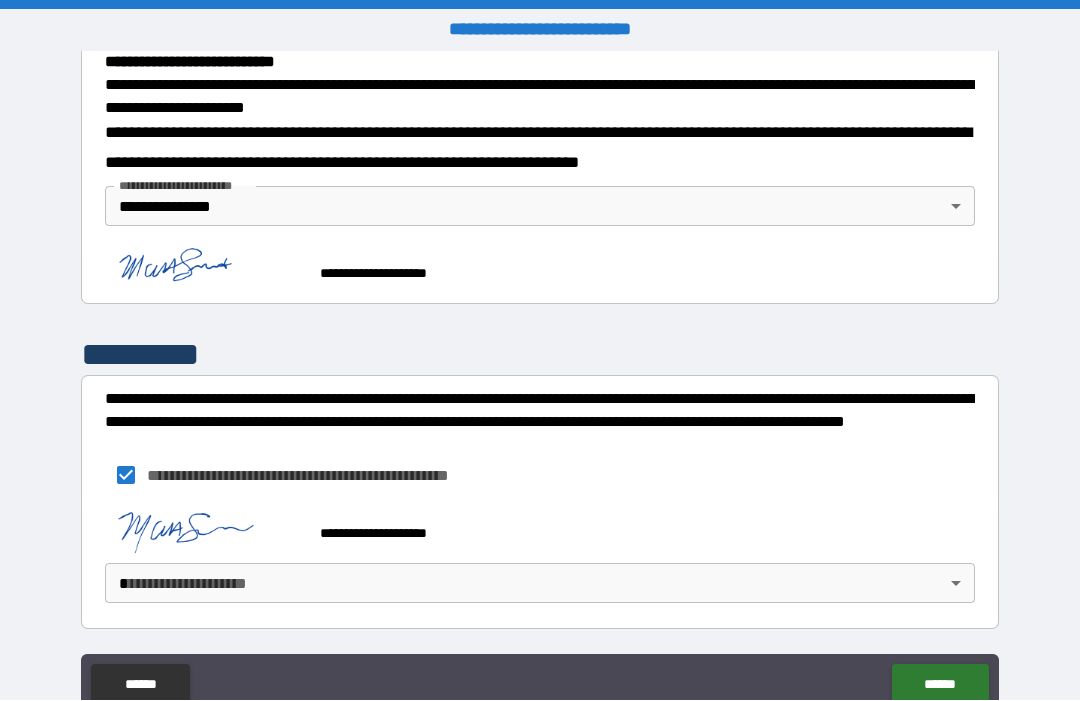 scroll, scrollTop: 670, scrollLeft: 0, axis: vertical 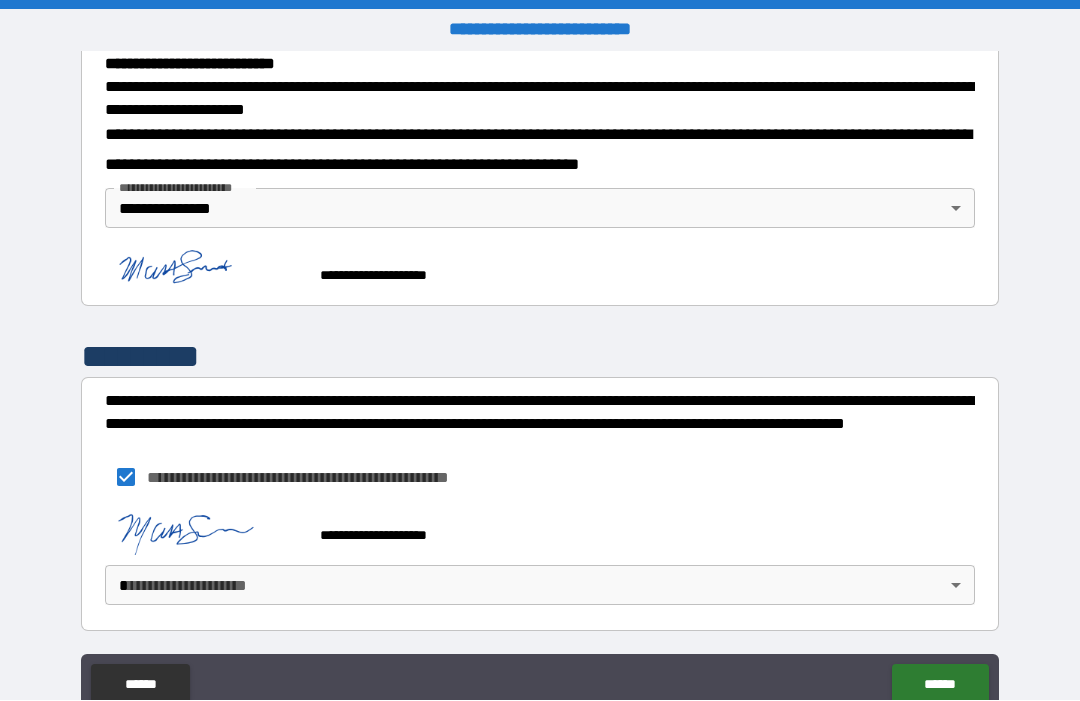 click on "**********" at bounding box center [540, 384] 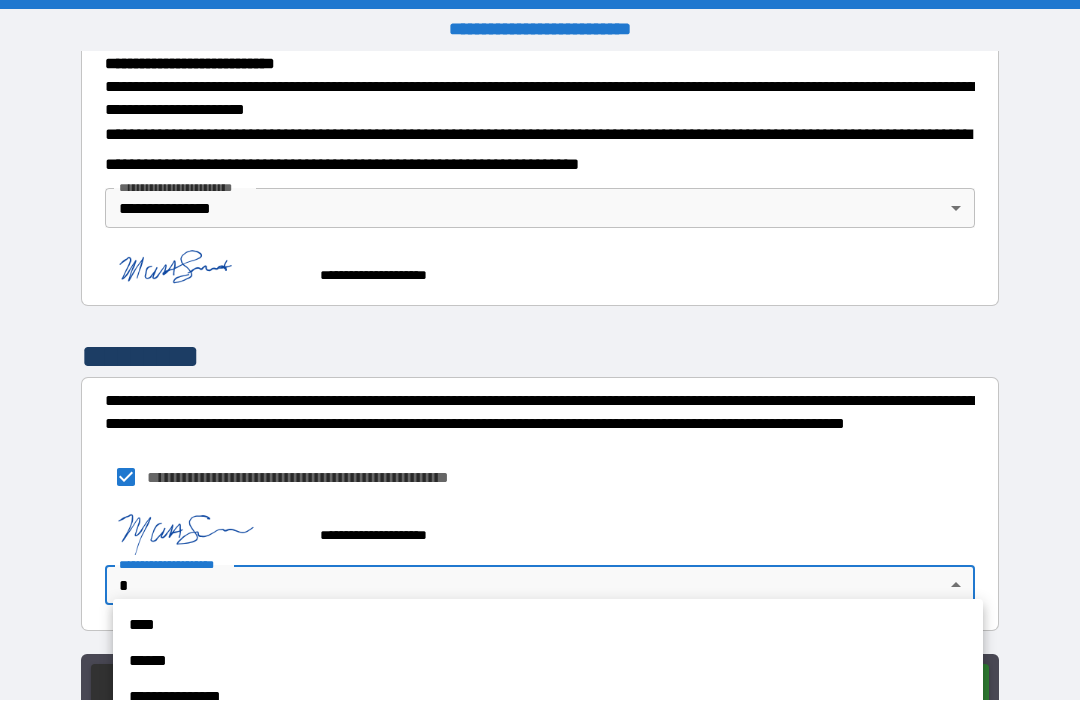 click on "**********" at bounding box center (548, 698) 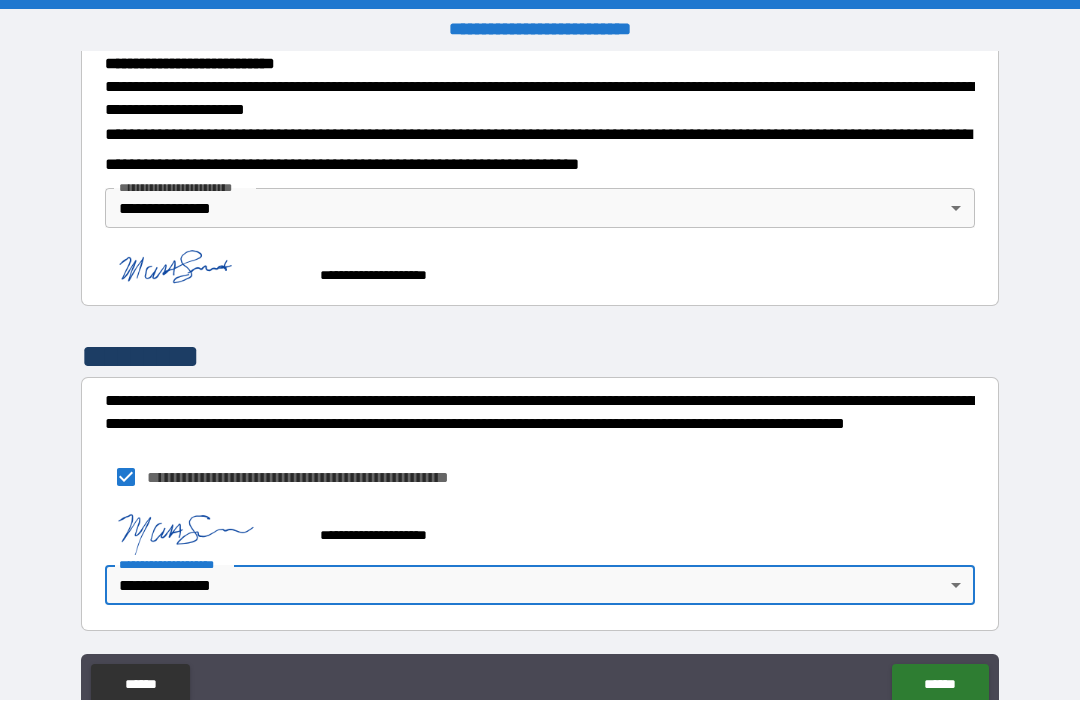 click on "******" at bounding box center [940, 685] 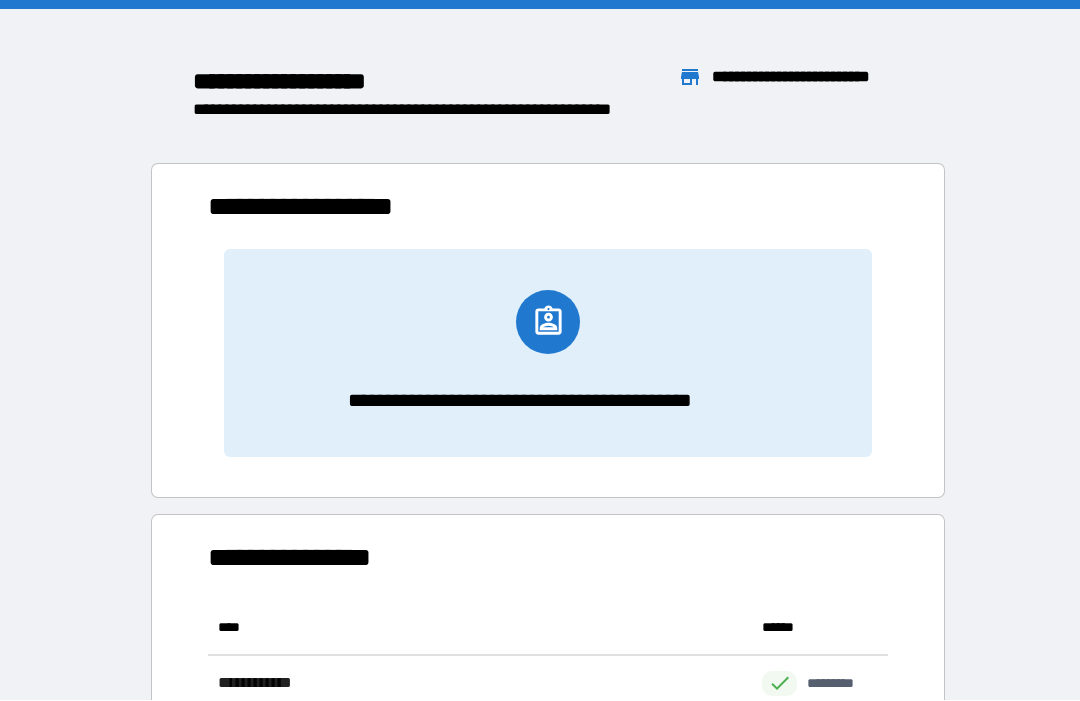 scroll, scrollTop: 1, scrollLeft: 1, axis: both 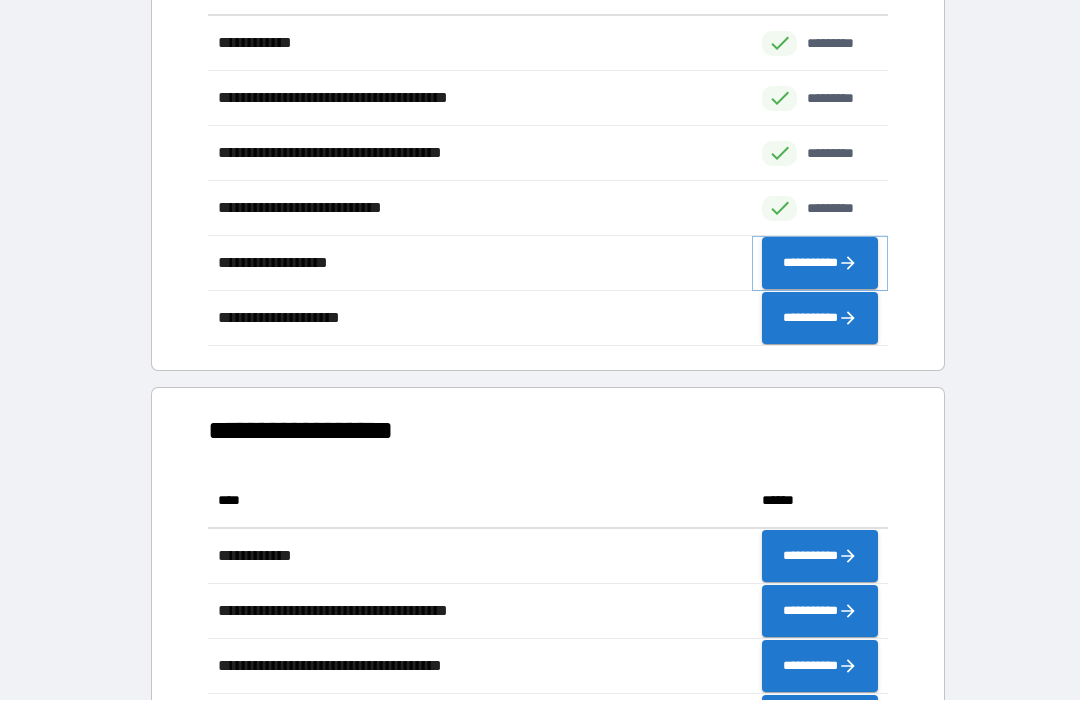 click 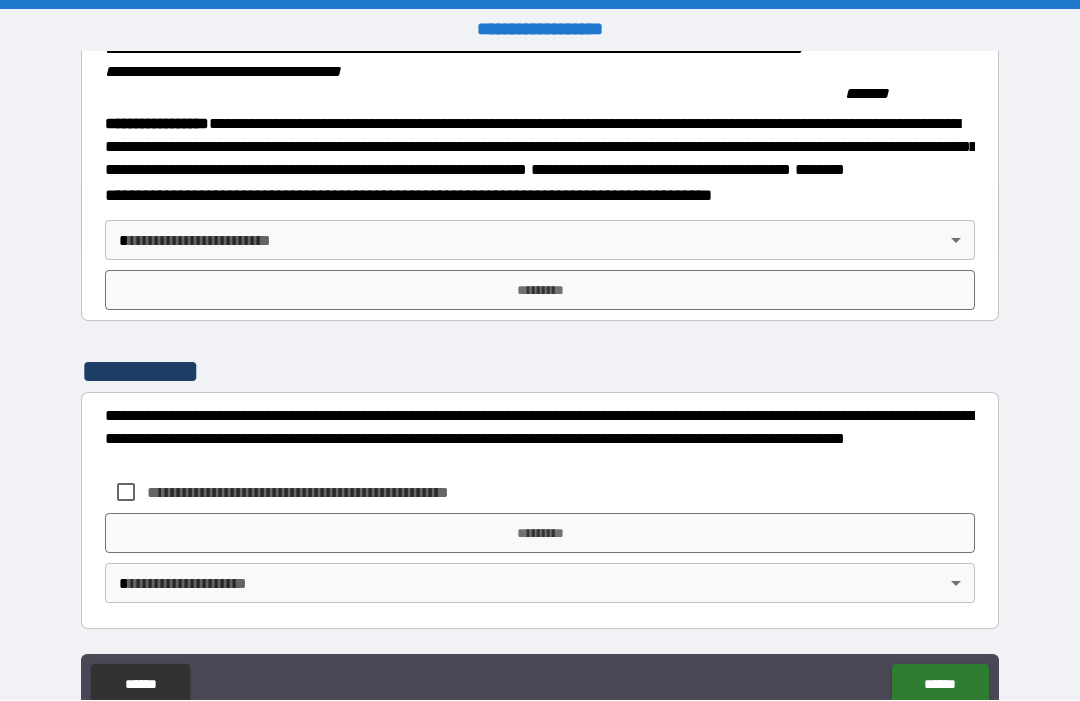 scroll, scrollTop: 2240, scrollLeft: 0, axis: vertical 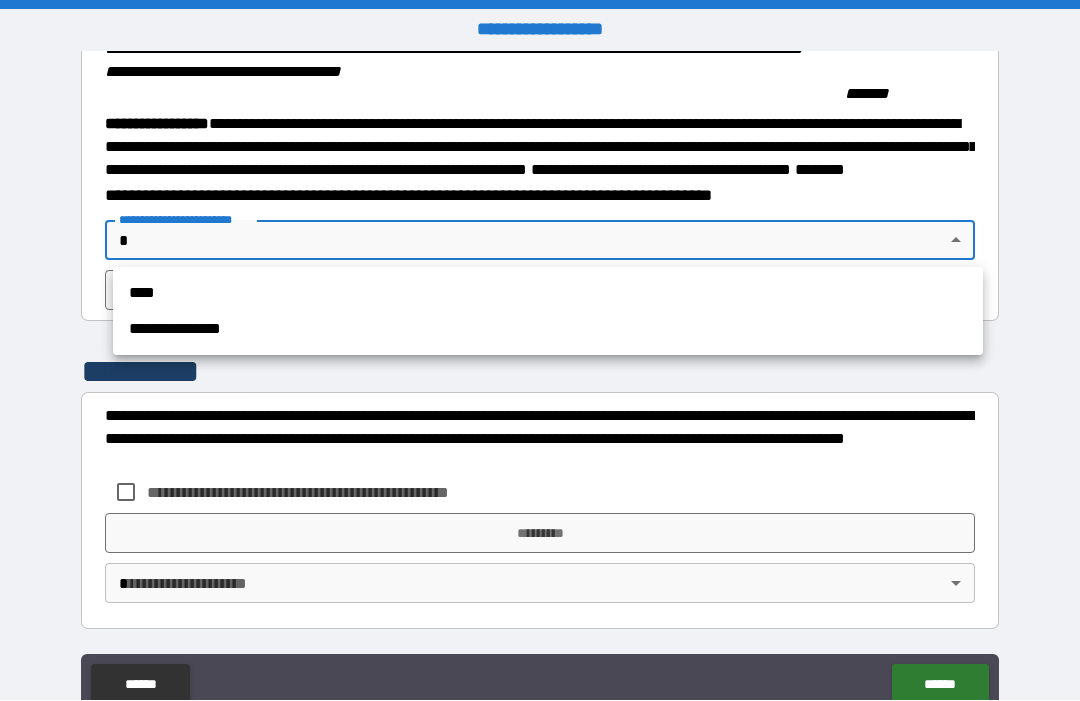 click on "**********" at bounding box center [548, 330] 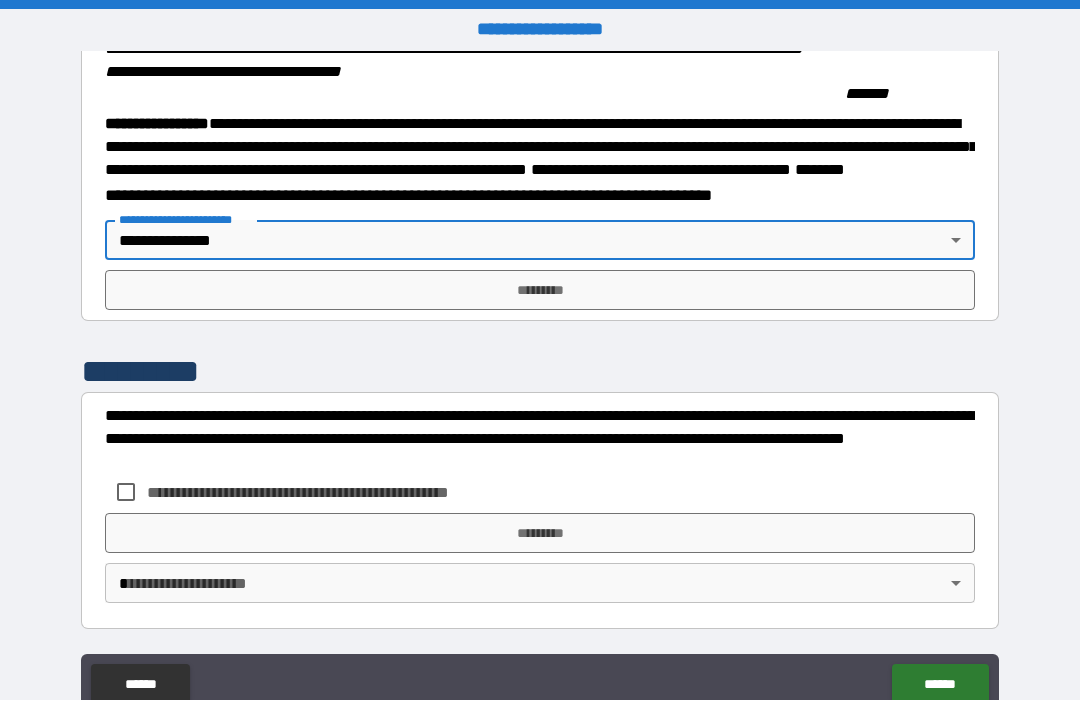 click on "*********" at bounding box center [540, 291] 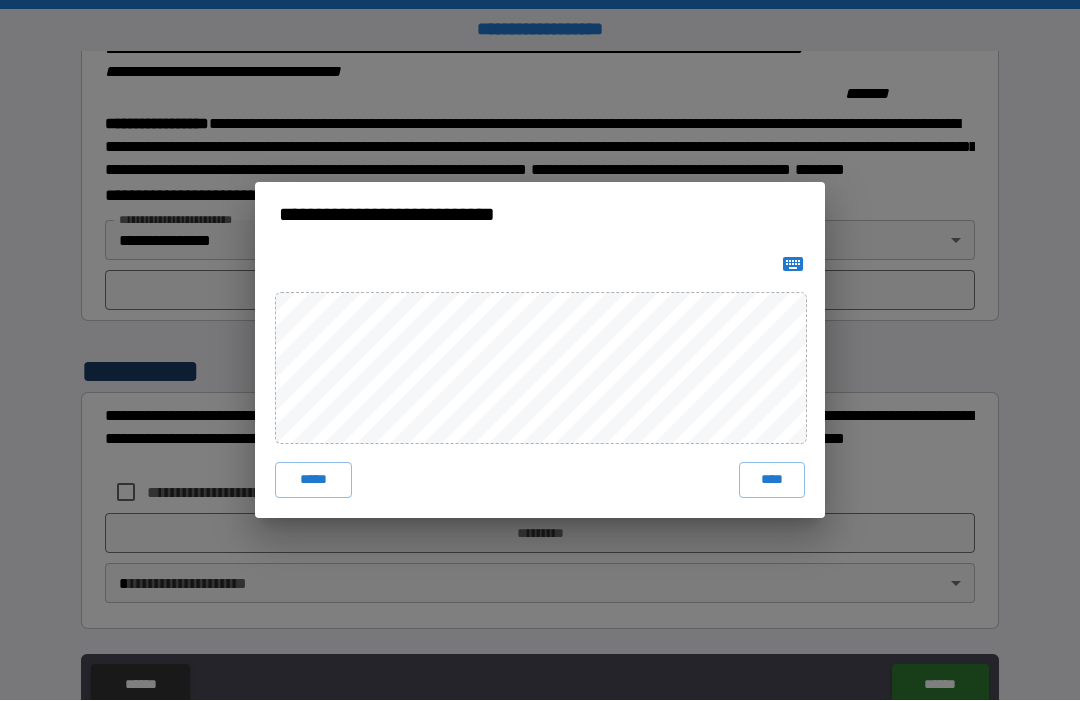 click on "****" at bounding box center [772, 481] 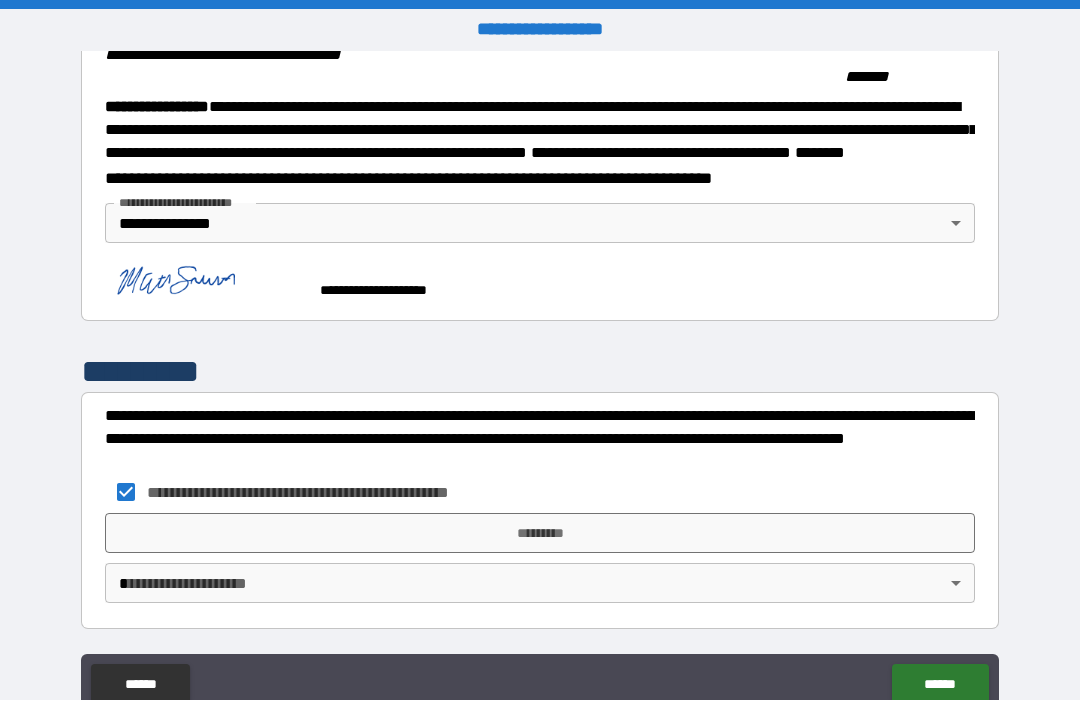 click on "*********" at bounding box center [540, 534] 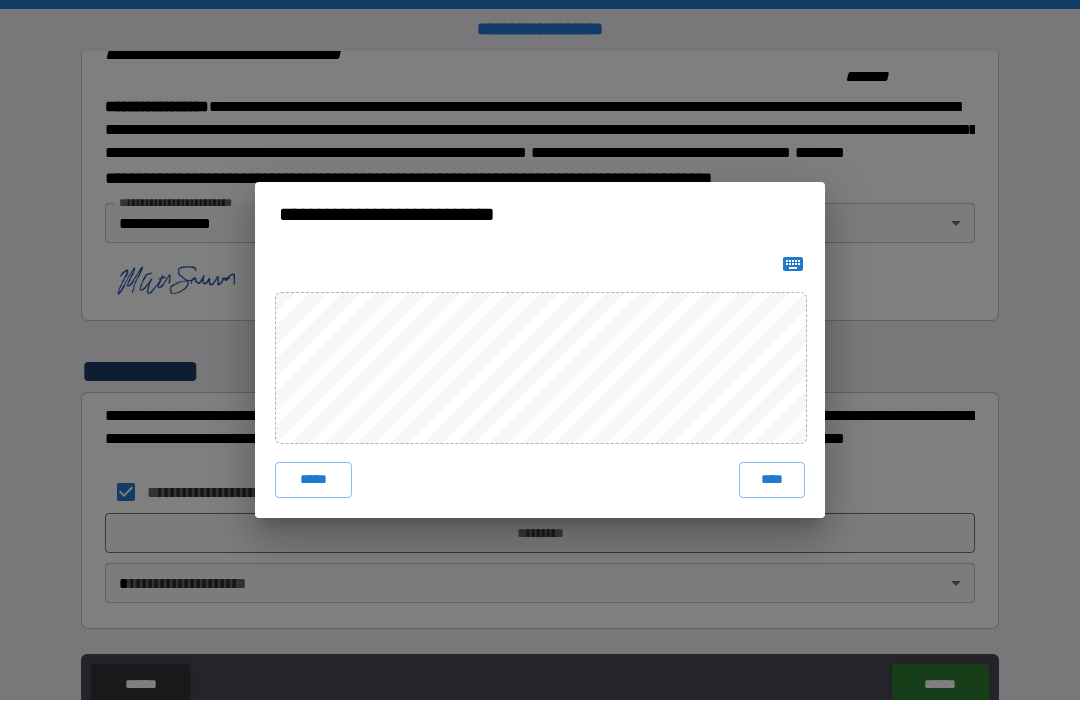 click on "****" at bounding box center [772, 481] 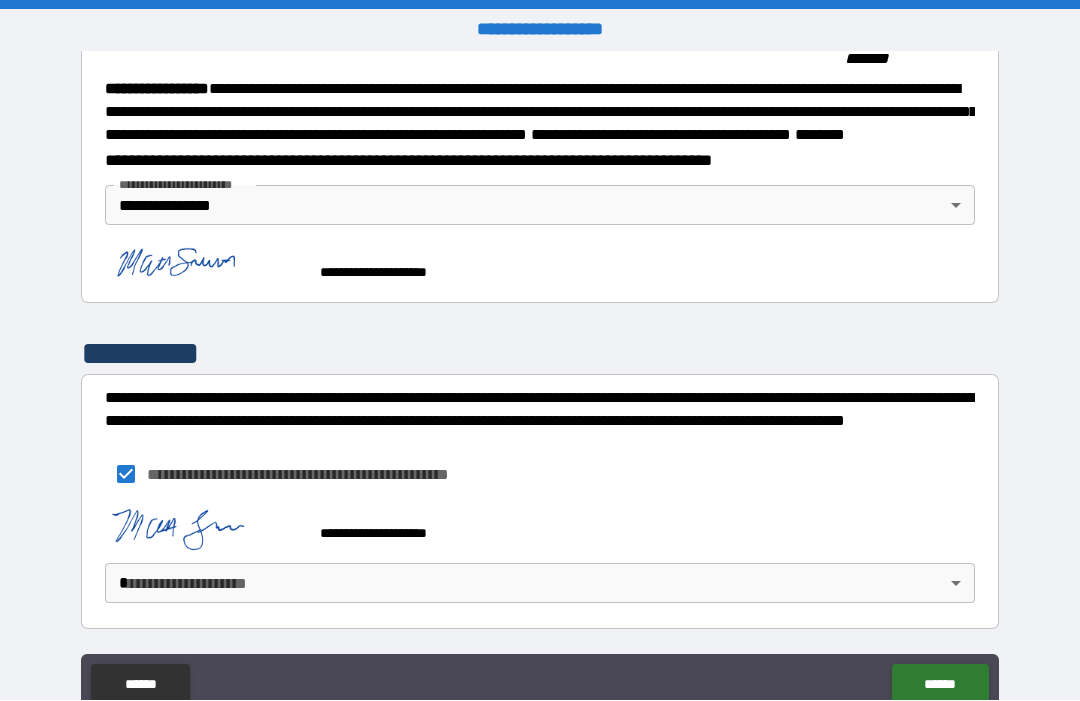 click on "**********" at bounding box center [540, 384] 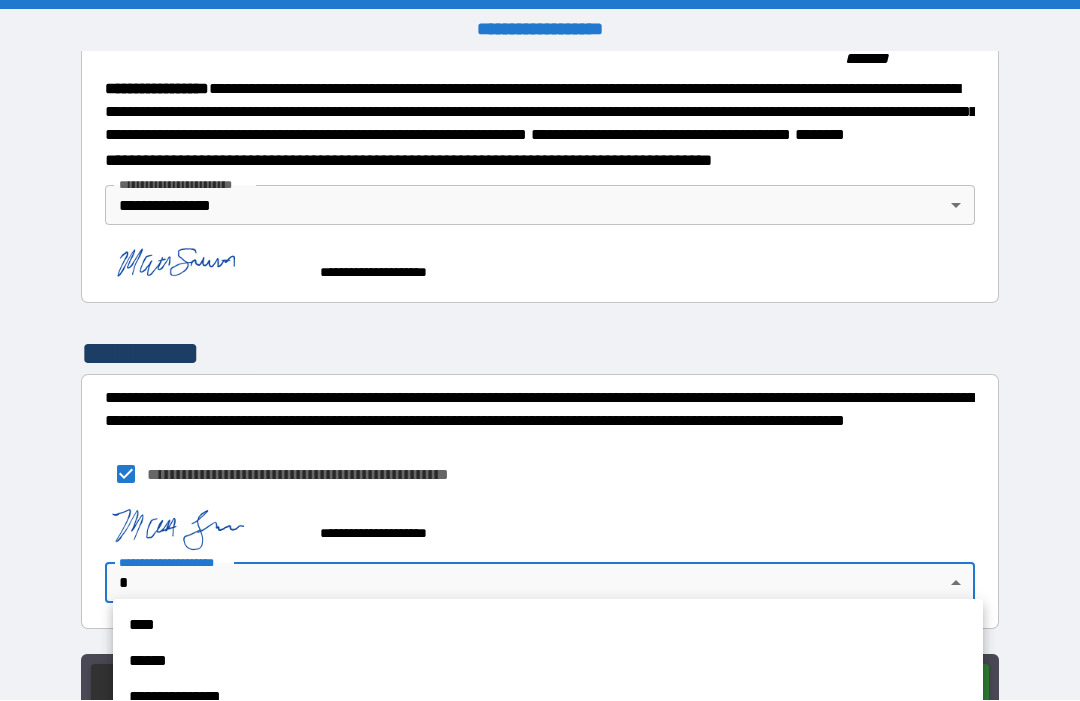 click on "**********" at bounding box center (548, 698) 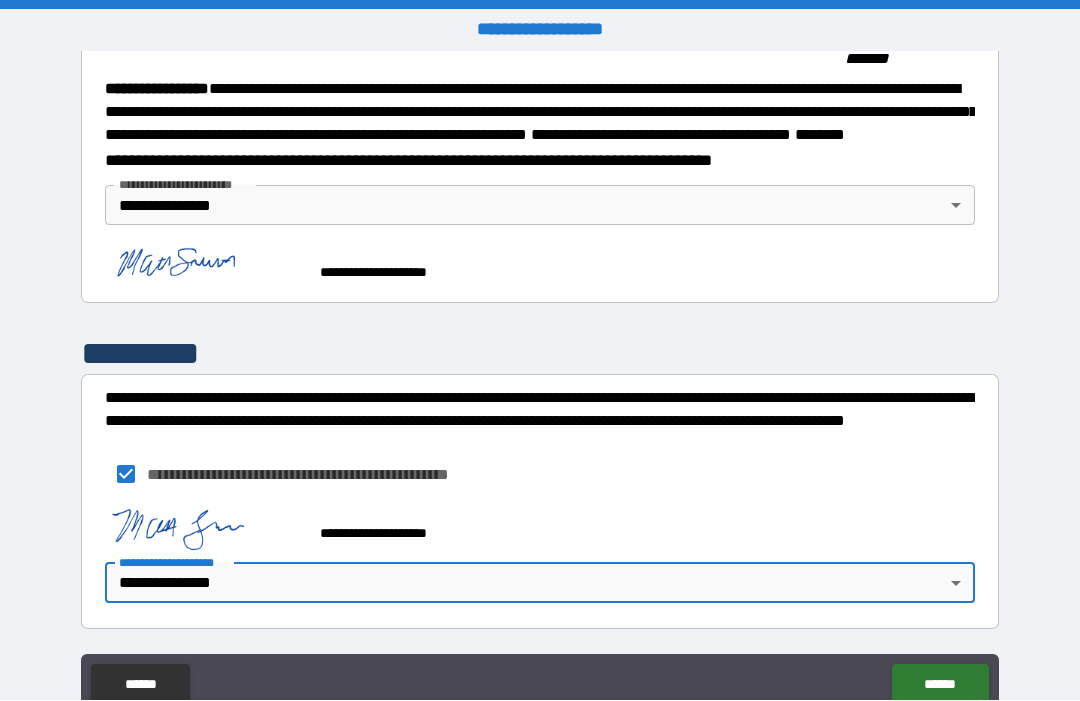 click on "******" at bounding box center (940, 685) 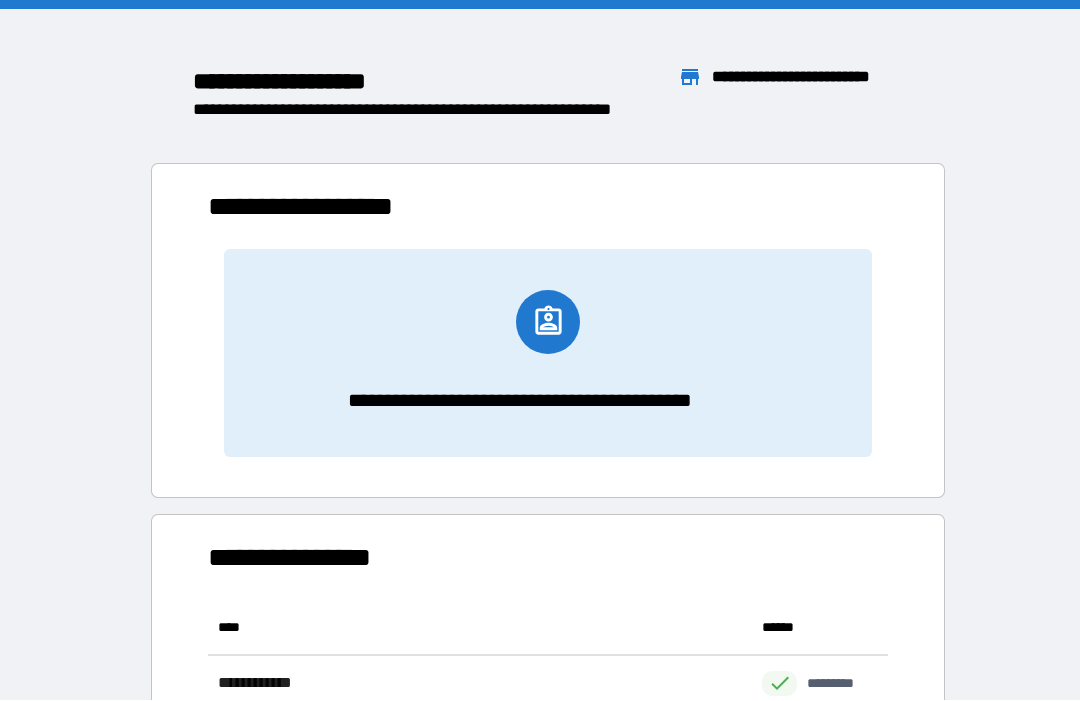 scroll, scrollTop: 1, scrollLeft: 1, axis: both 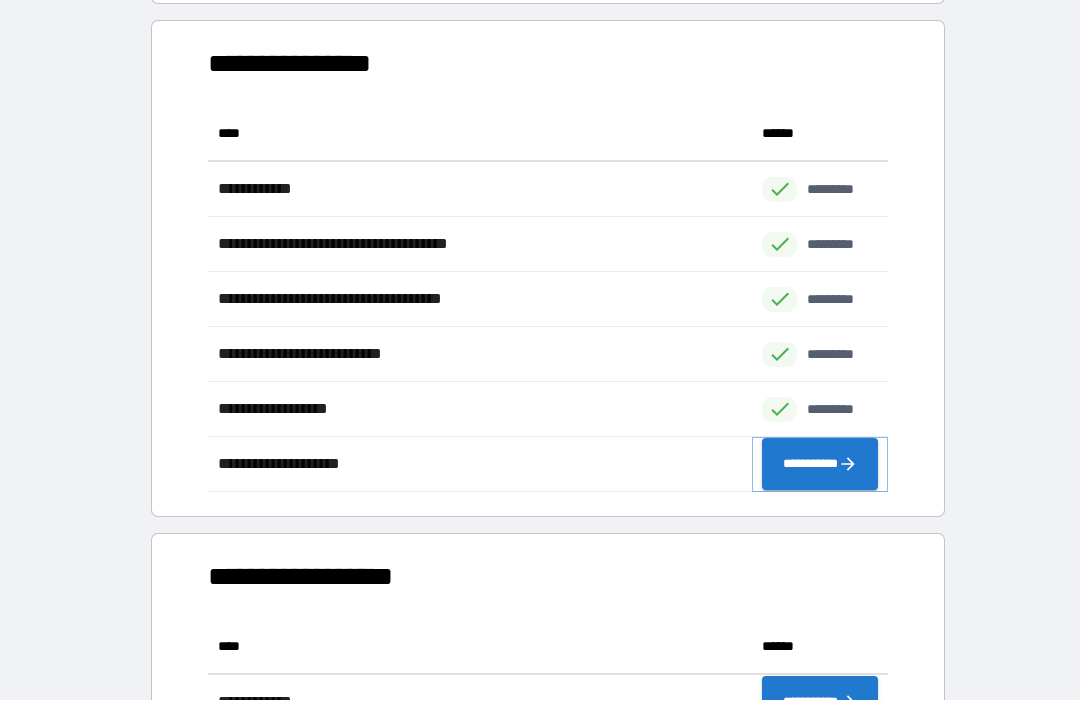 click on "**********" at bounding box center (820, 465) 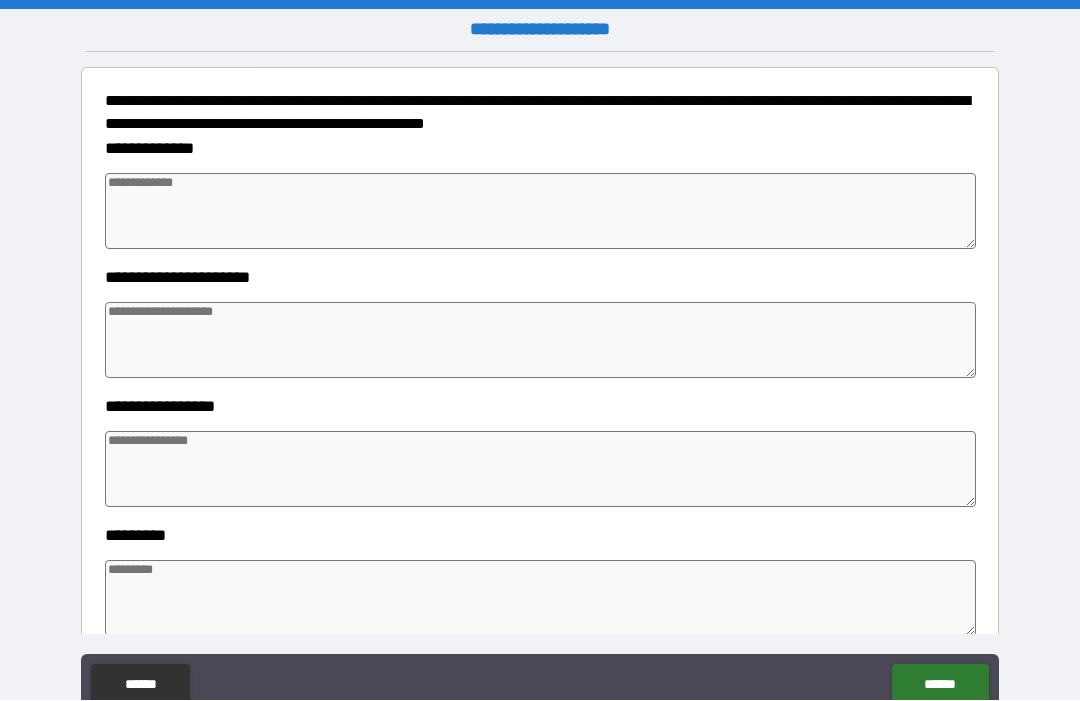 scroll, scrollTop: 241, scrollLeft: 0, axis: vertical 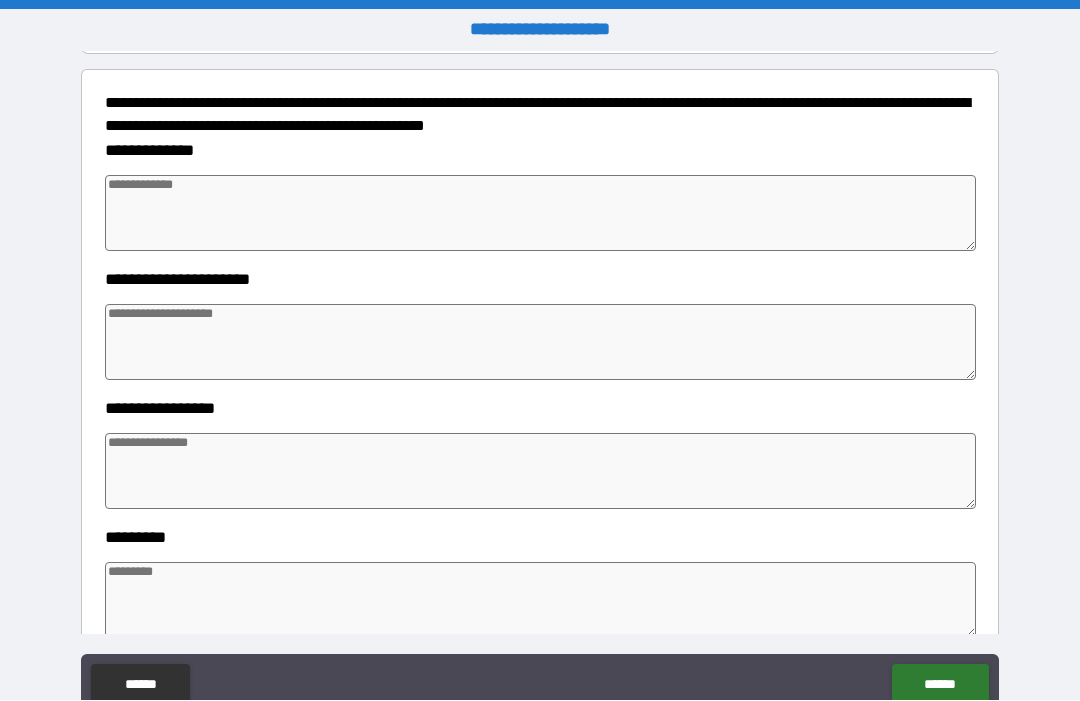 click at bounding box center [540, 214] 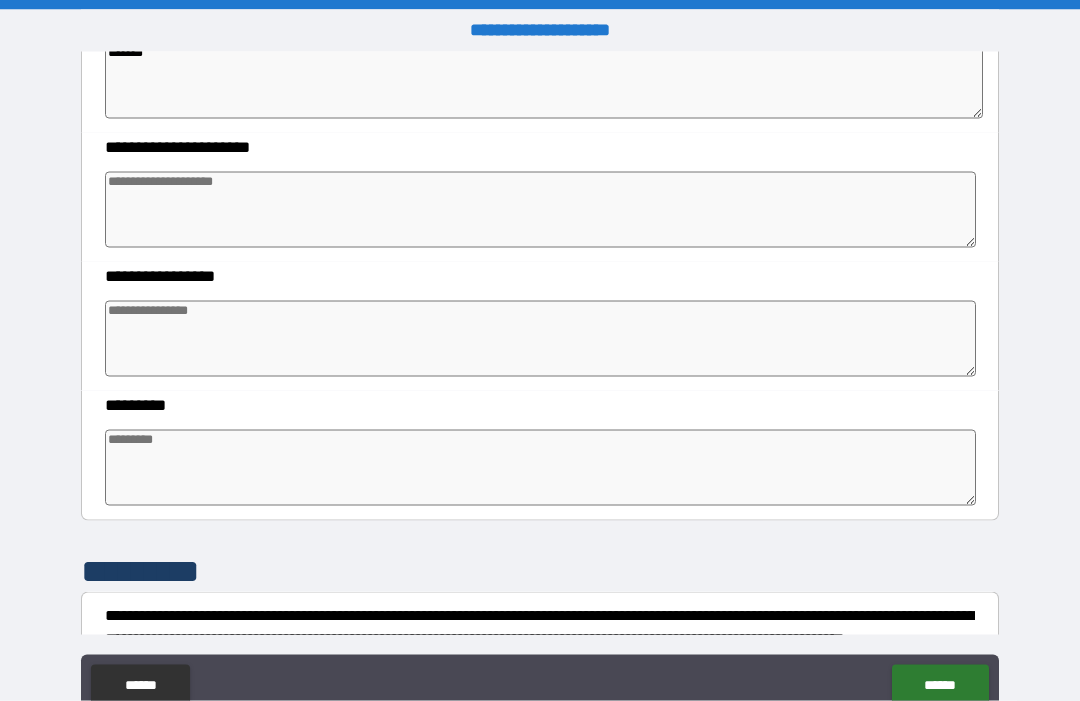 scroll, scrollTop: 375, scrollLeft: 0, axis: vertical 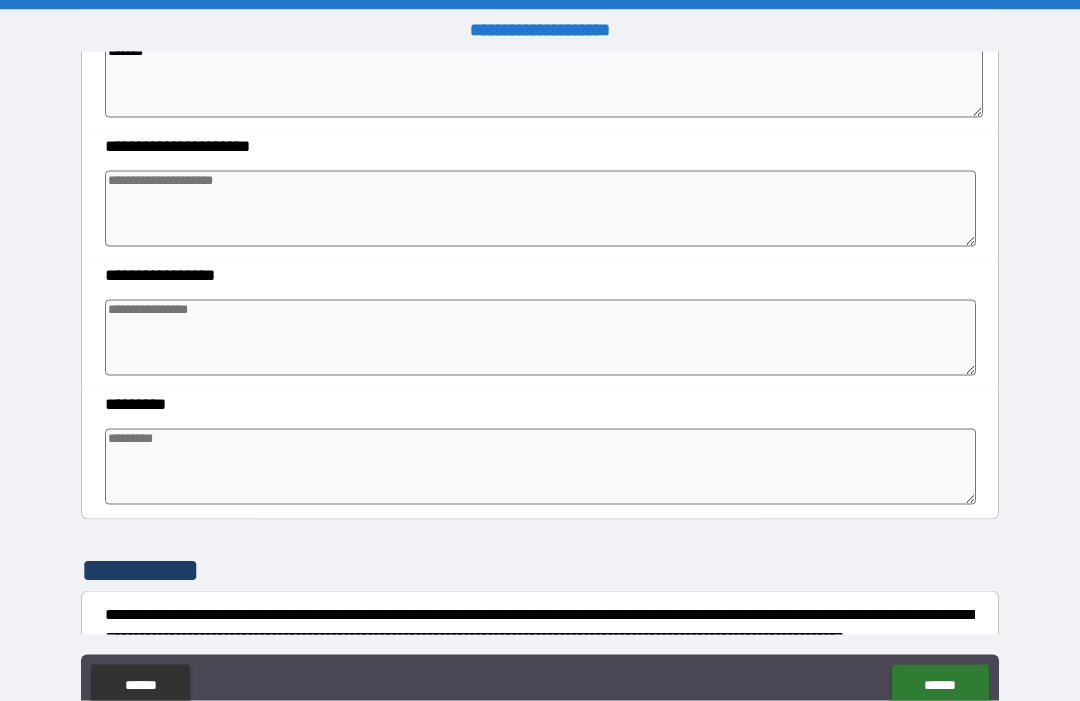 click at bounding box center (540, 209) 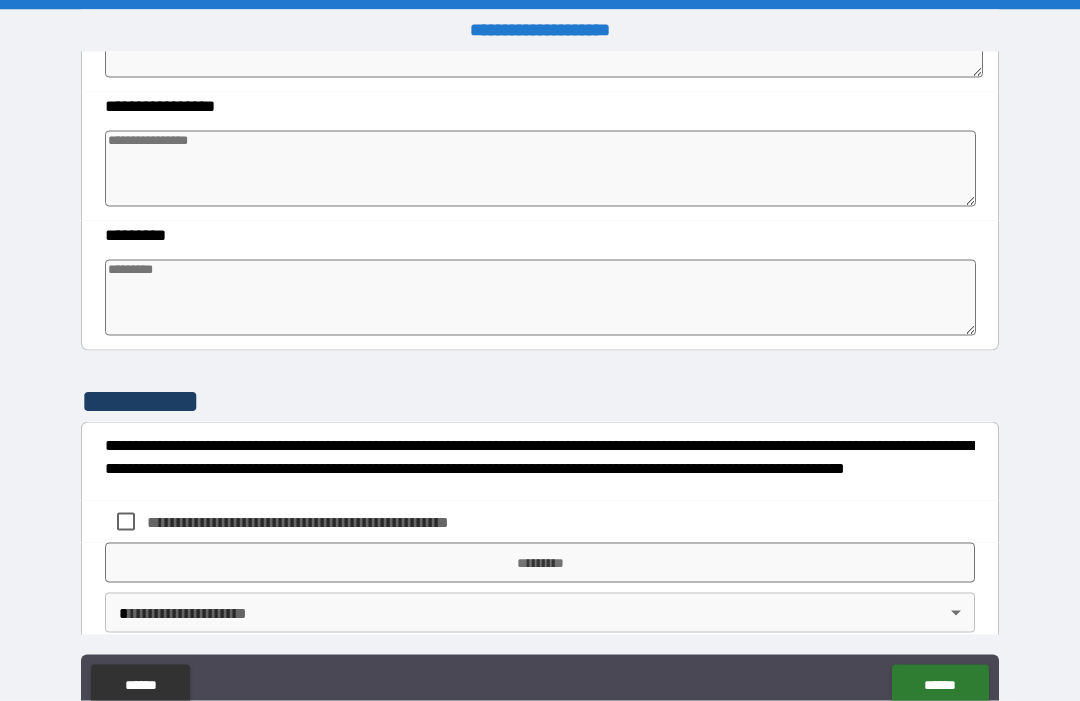 scroll, scrollTop: 554, scrollLeft: 0, axis: vertical 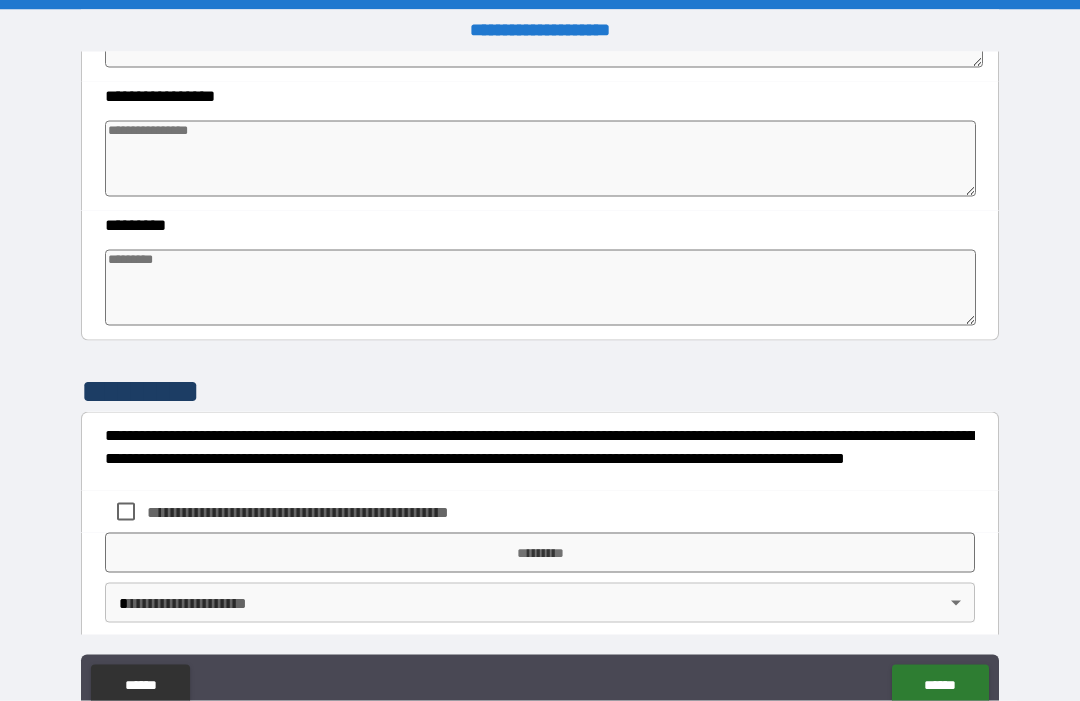 click at bounding box center [540, 159] 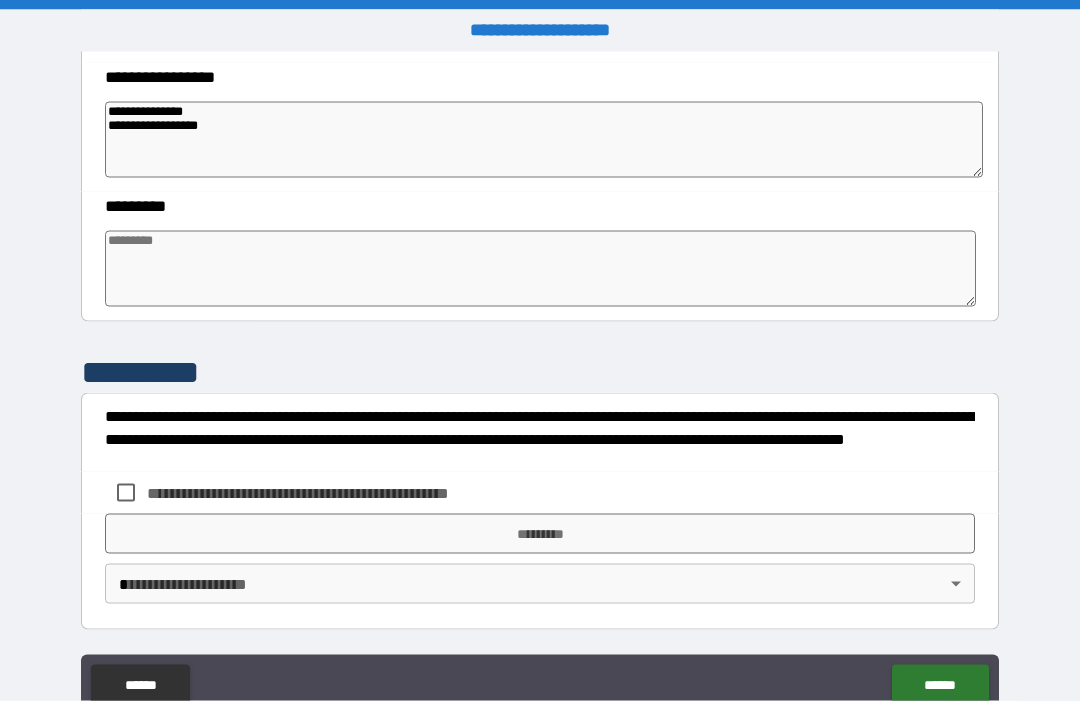 scroll, scrollTop: 573, scrollLeft: 0, axis: vertical 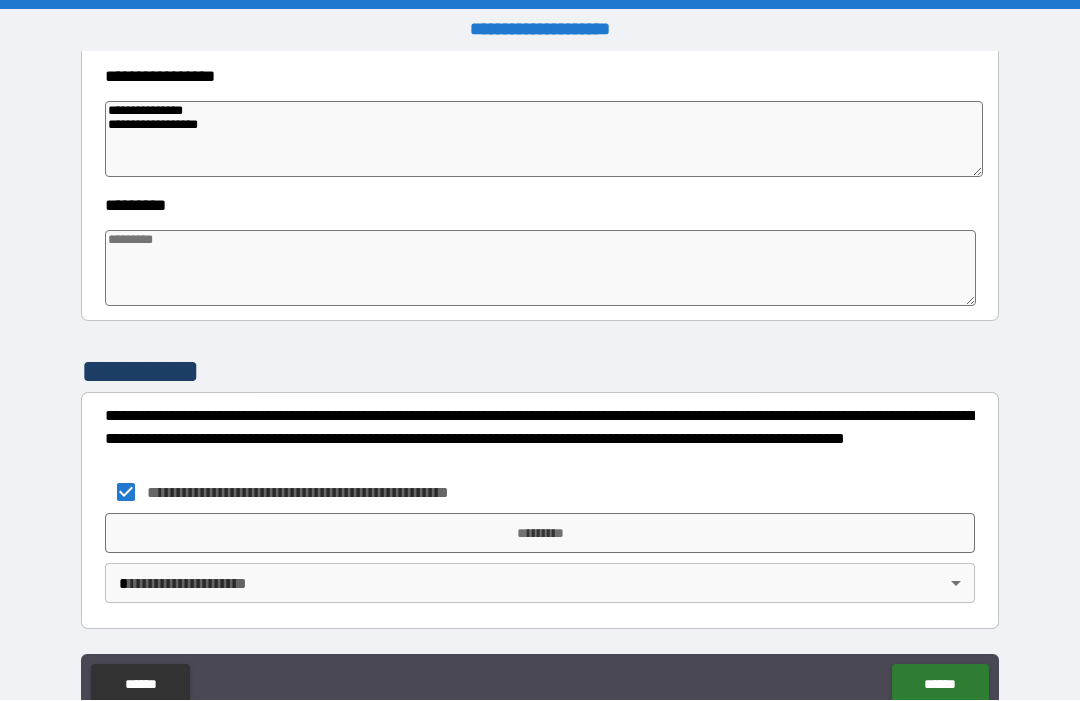 click on "*********" at bounding box center [540, 534] 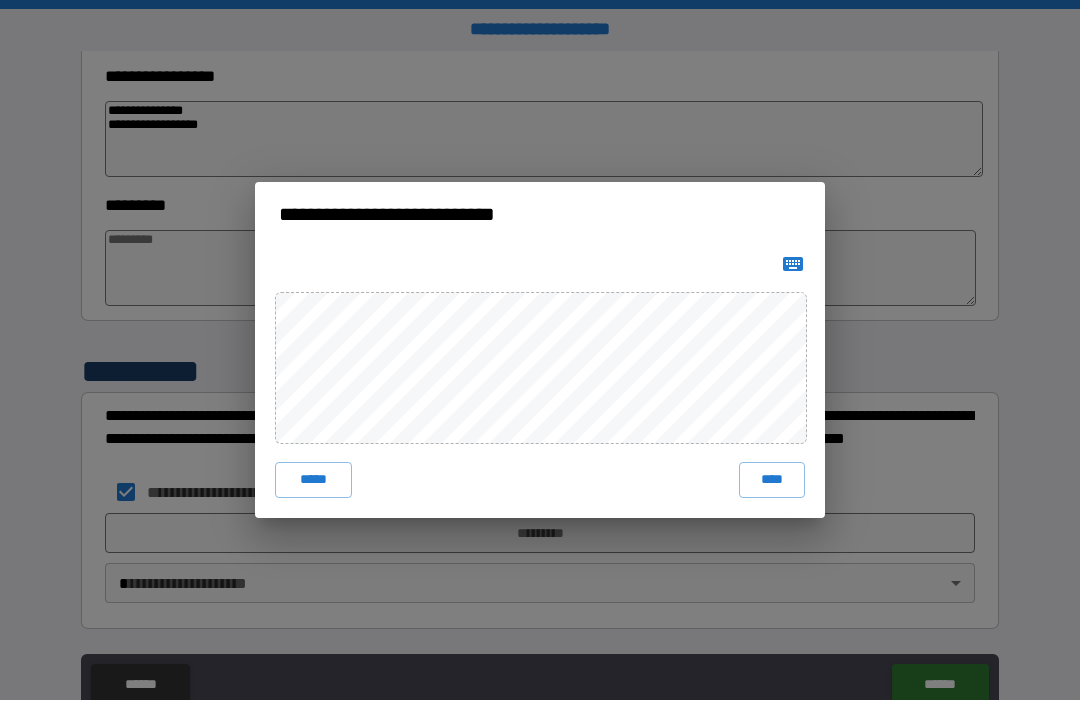 click on "****" at bounding box center [772, 481] 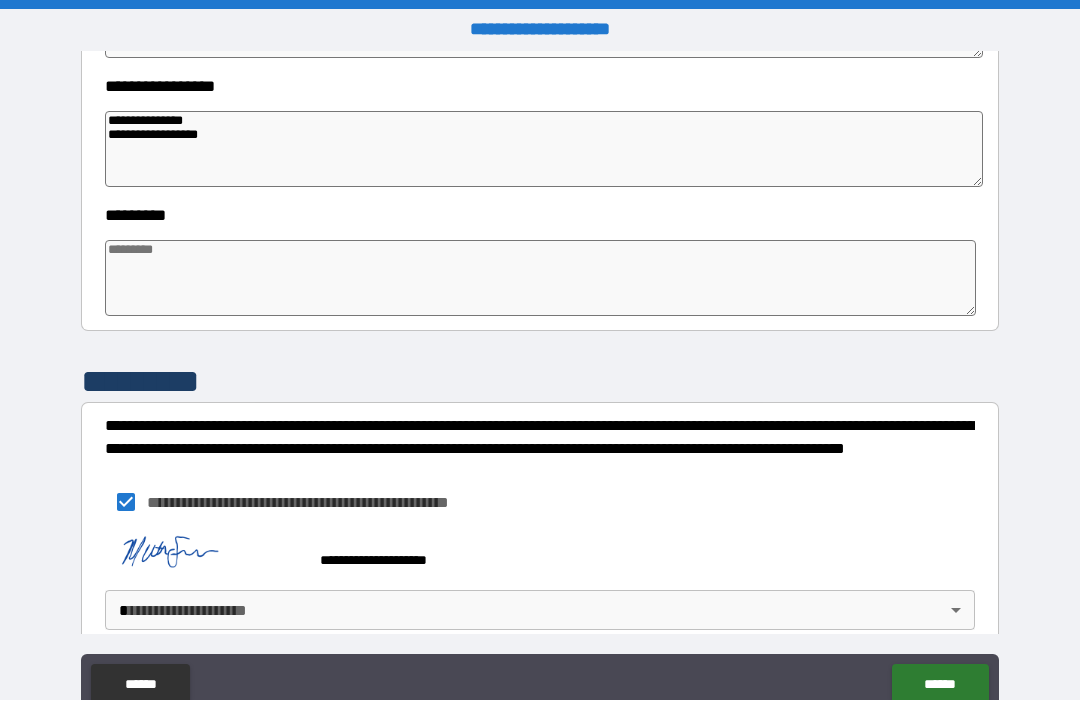 click on "**********" at bounding box center [540, 384] 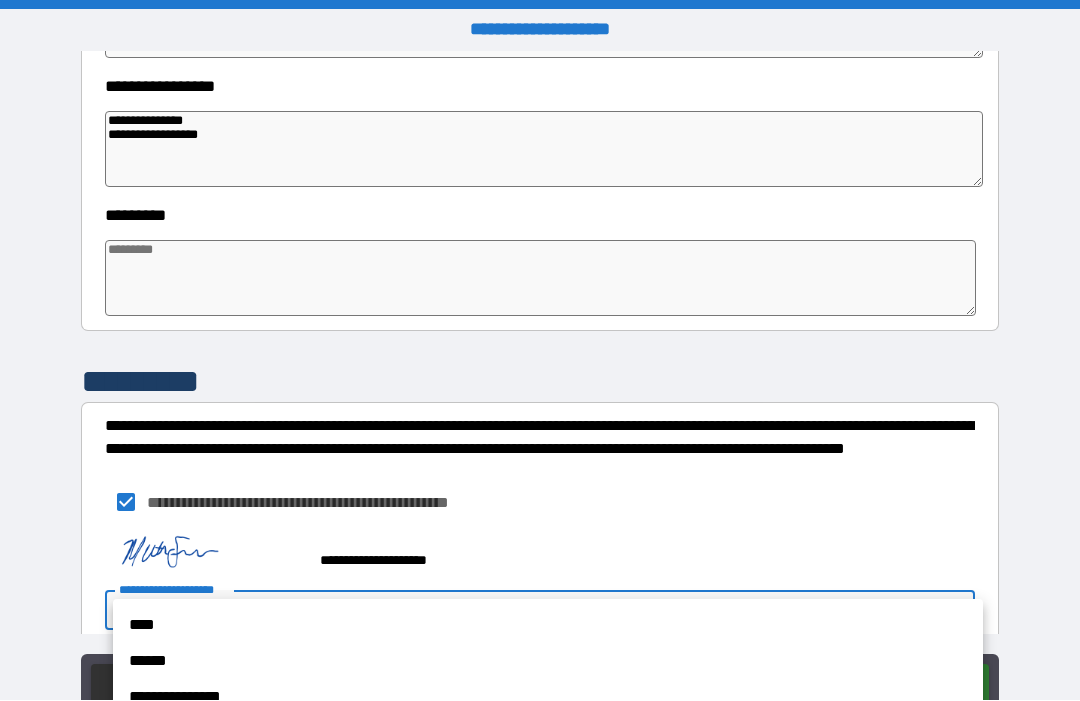 click on "**********" at bounding box center (548, 698) 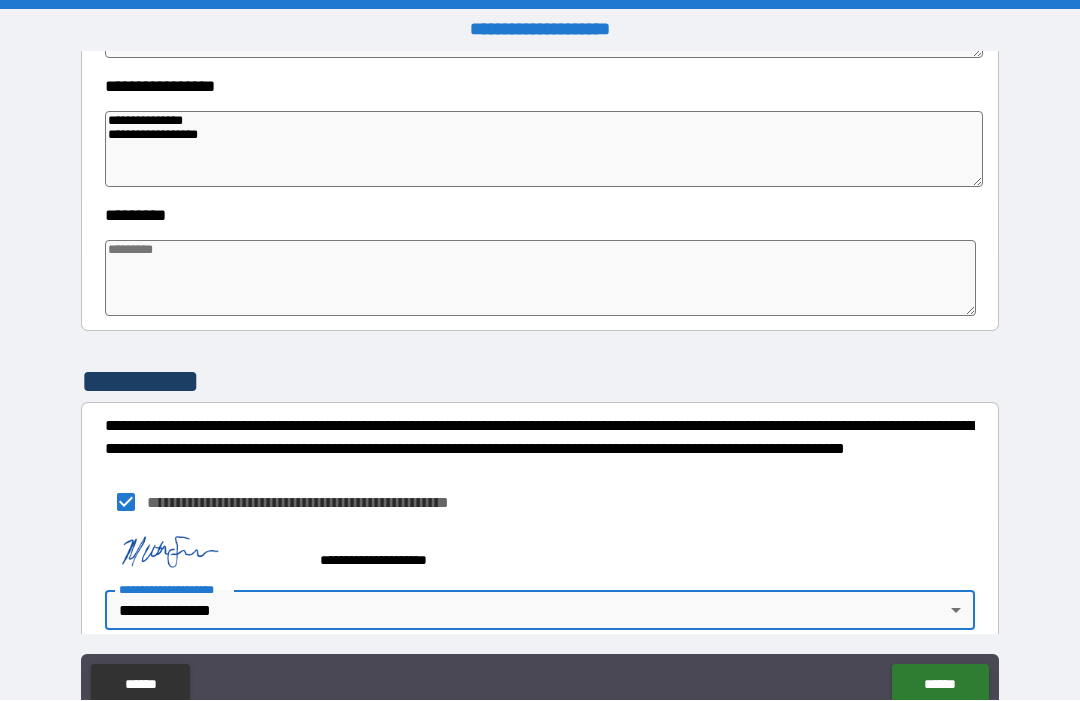 click on "******" at bounding box center [940, 685] 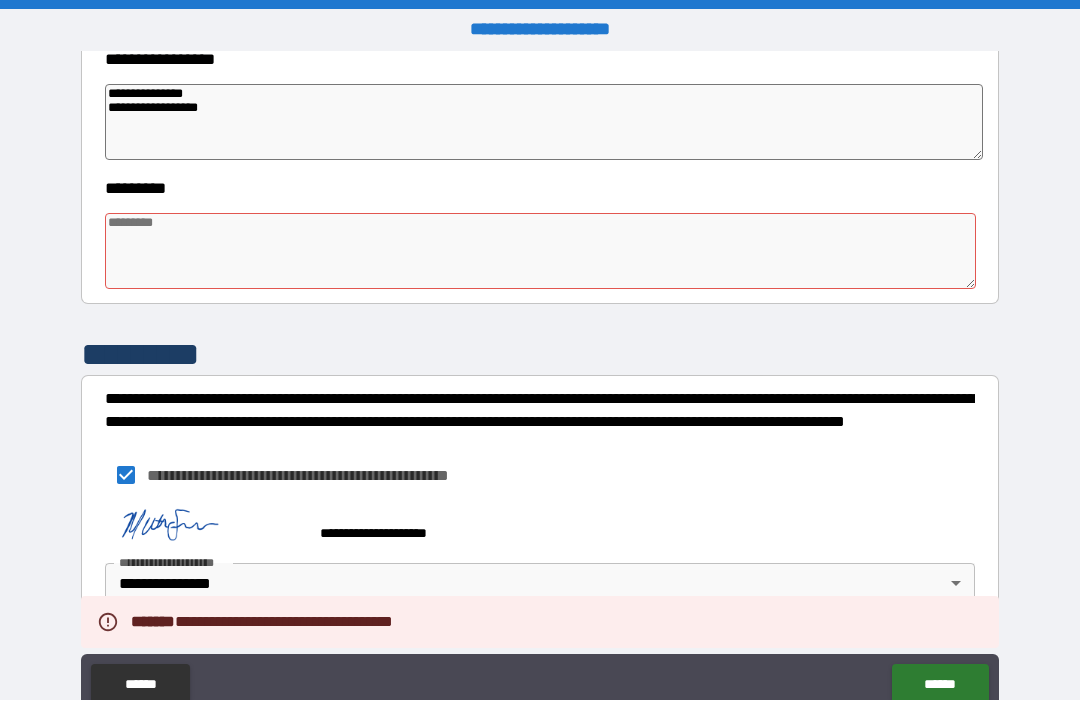 scroll, scrollTop: 590, scrollLeft: 0, axis: vertical 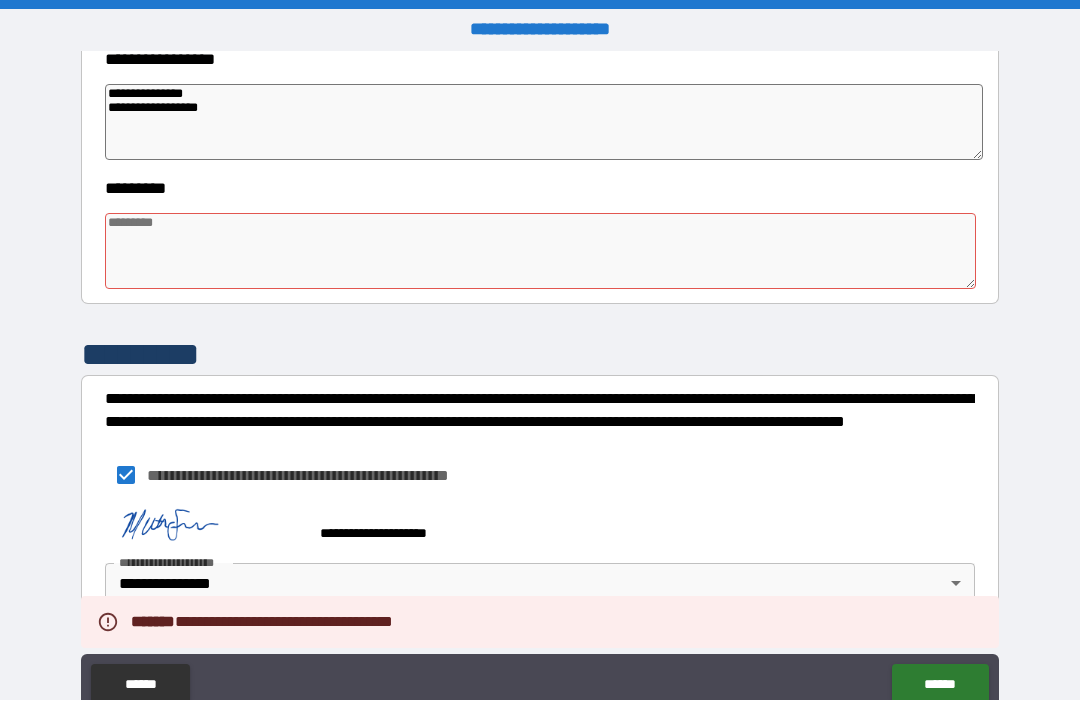click at bounding box center [540, 252] 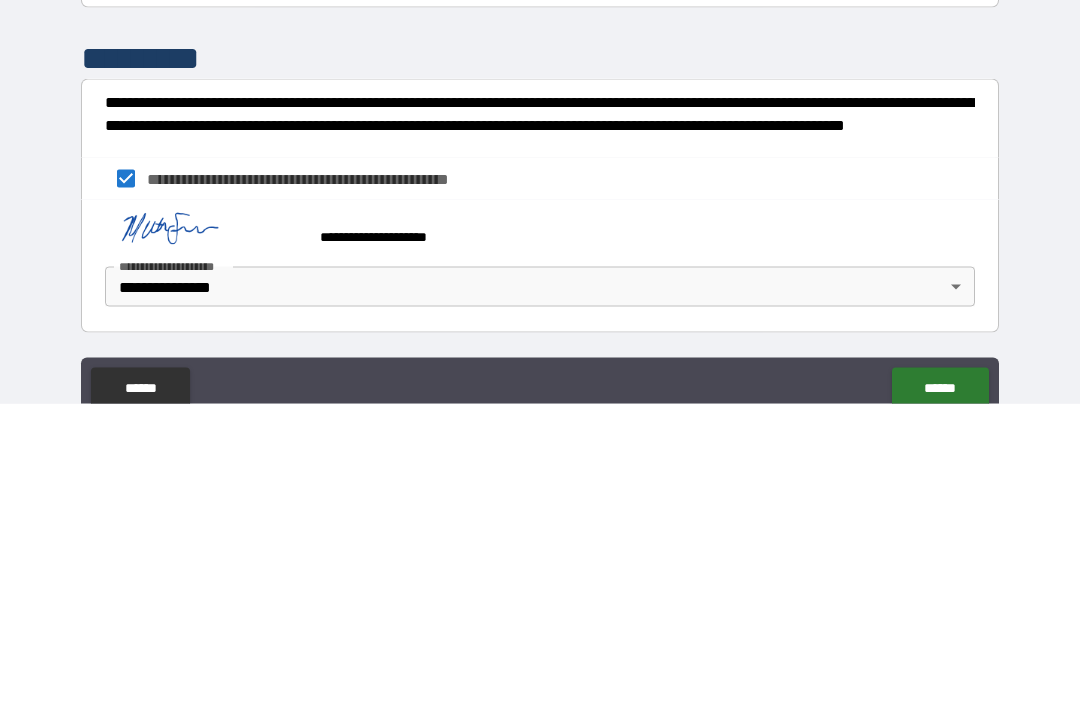 scroll, scrollTop: 67, scrollLeft: 0, axis: vertical 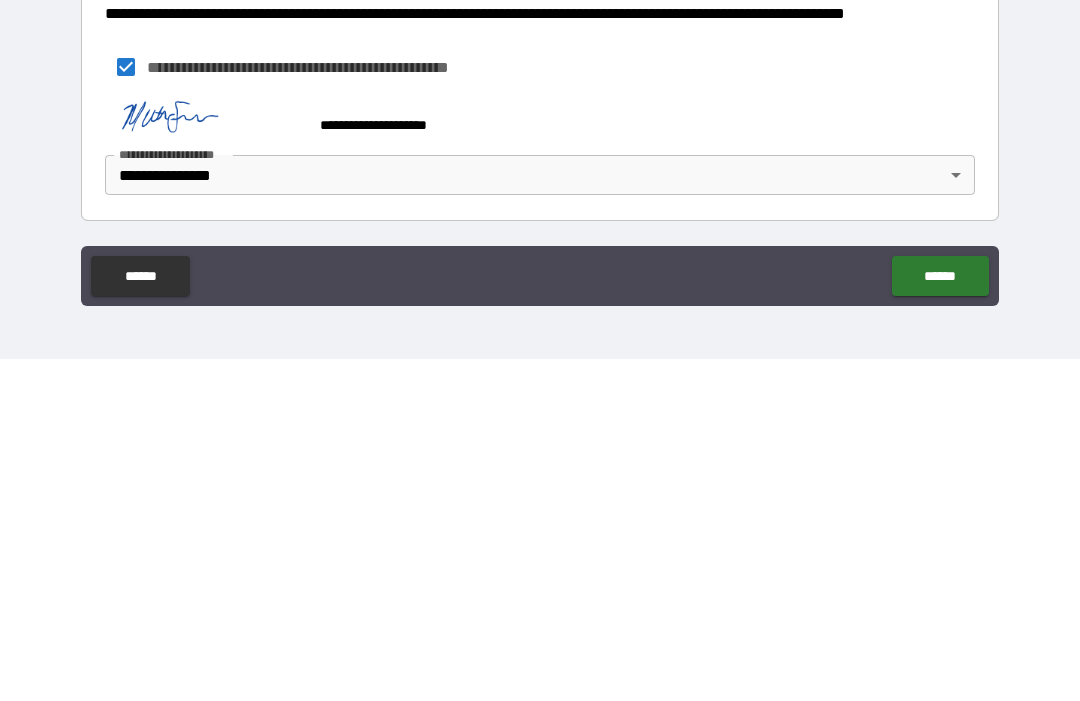 click on "******" at bounding box center [940, 618] 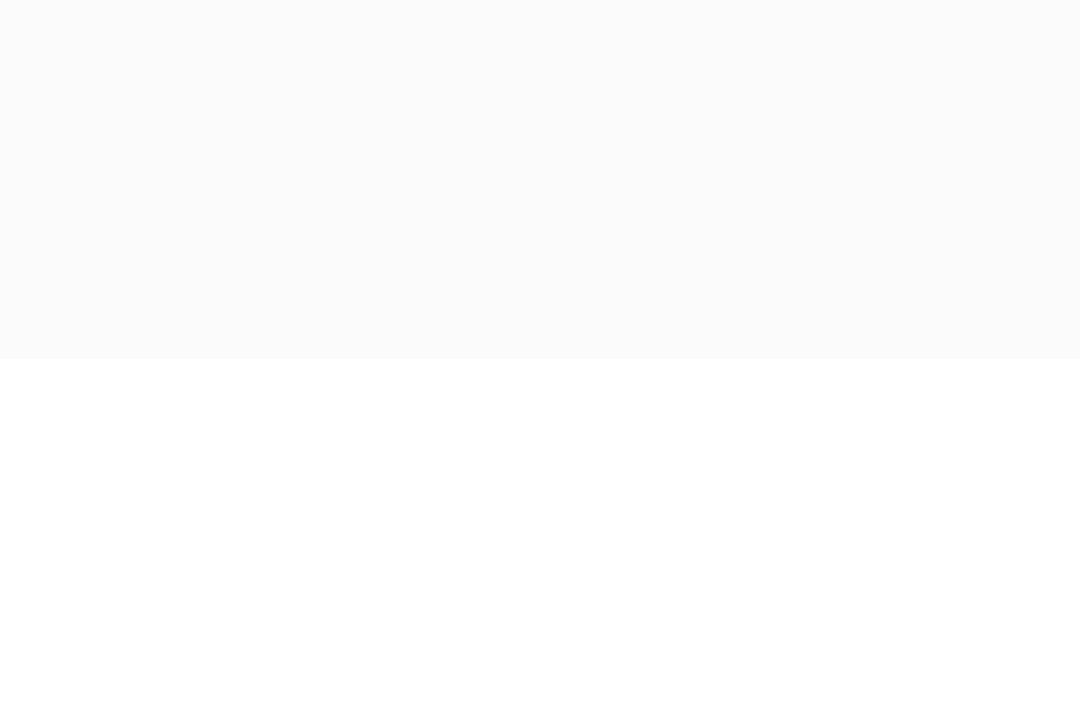 scroll, scrollTop: 0, scrollLeft: 0, axis: both 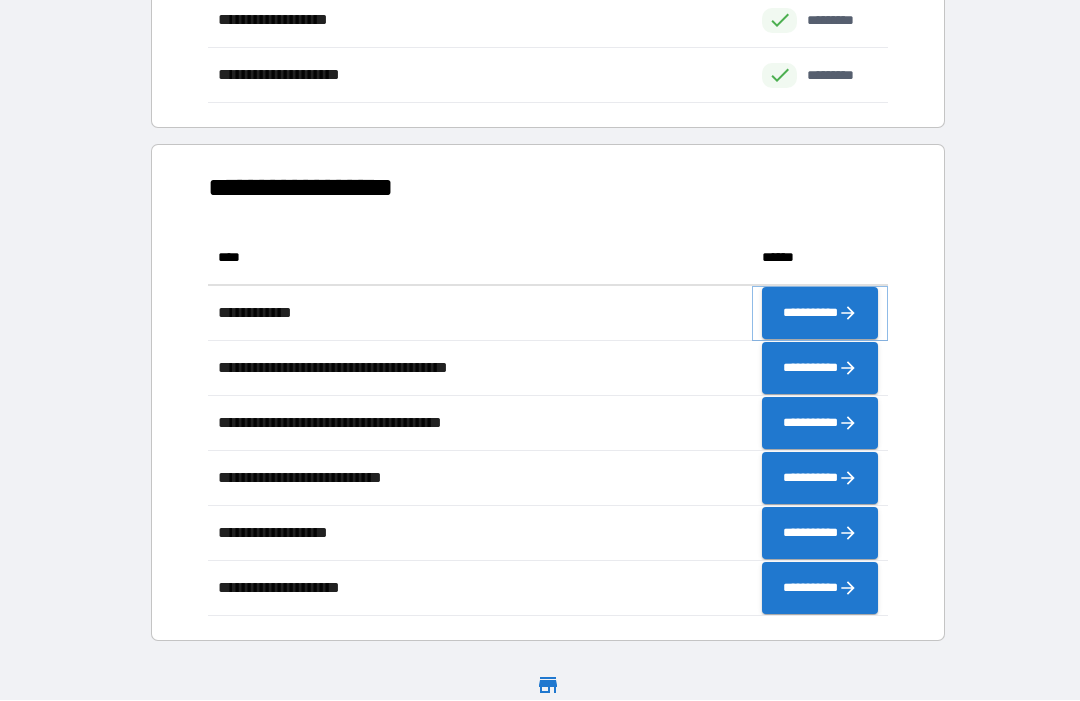 click 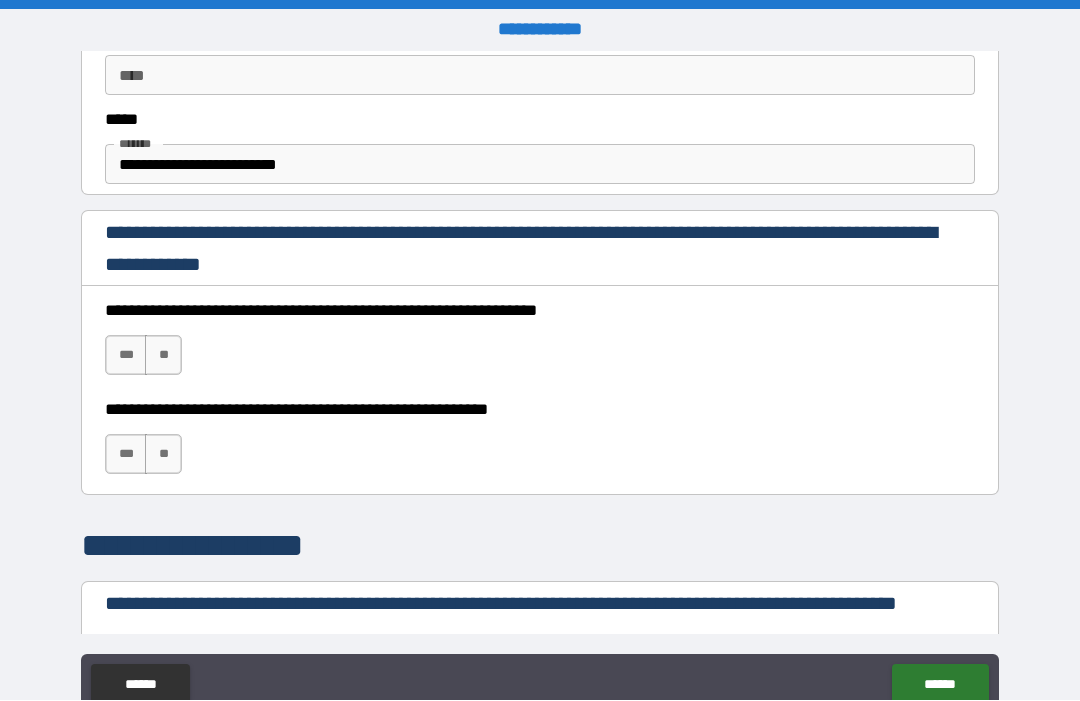 scroll, scrollTop: 1199, scrollLeft: 0, axis: vertical 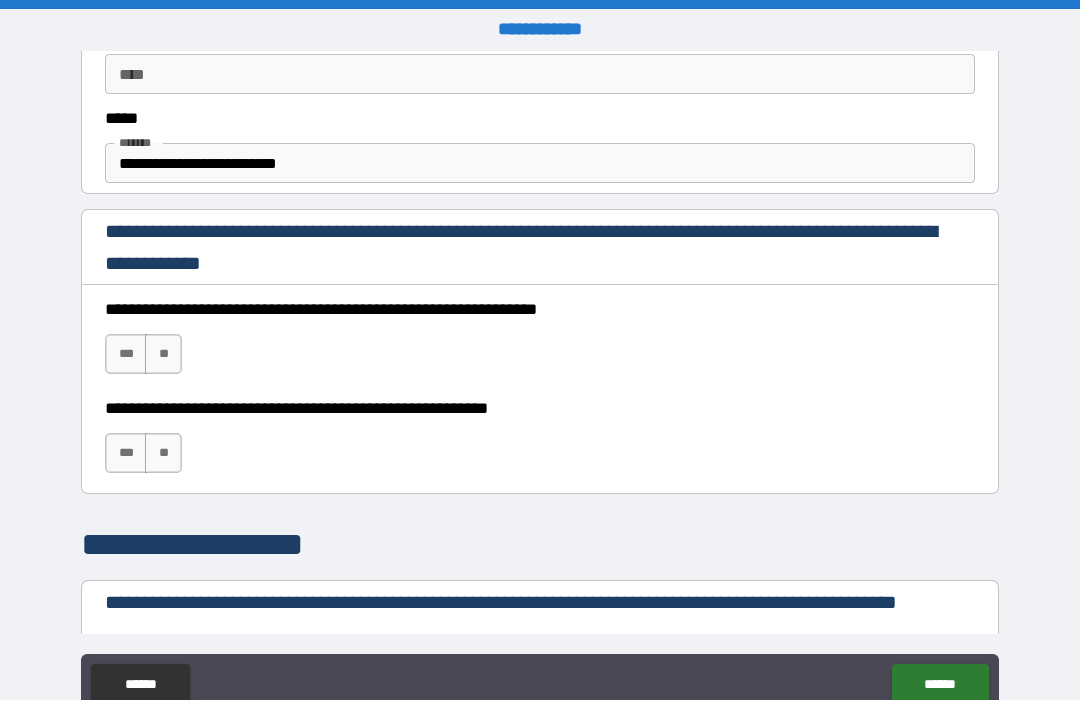click on "***" at bounding box center [126, 355] 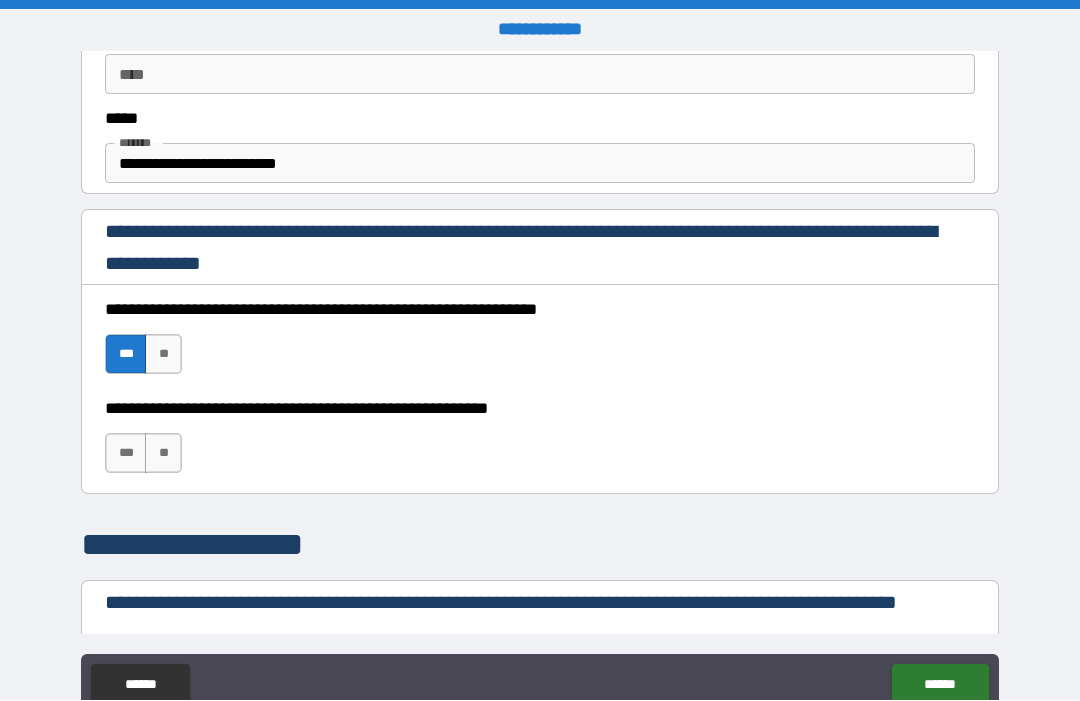 click on "***" at bounding box center [126, 454] 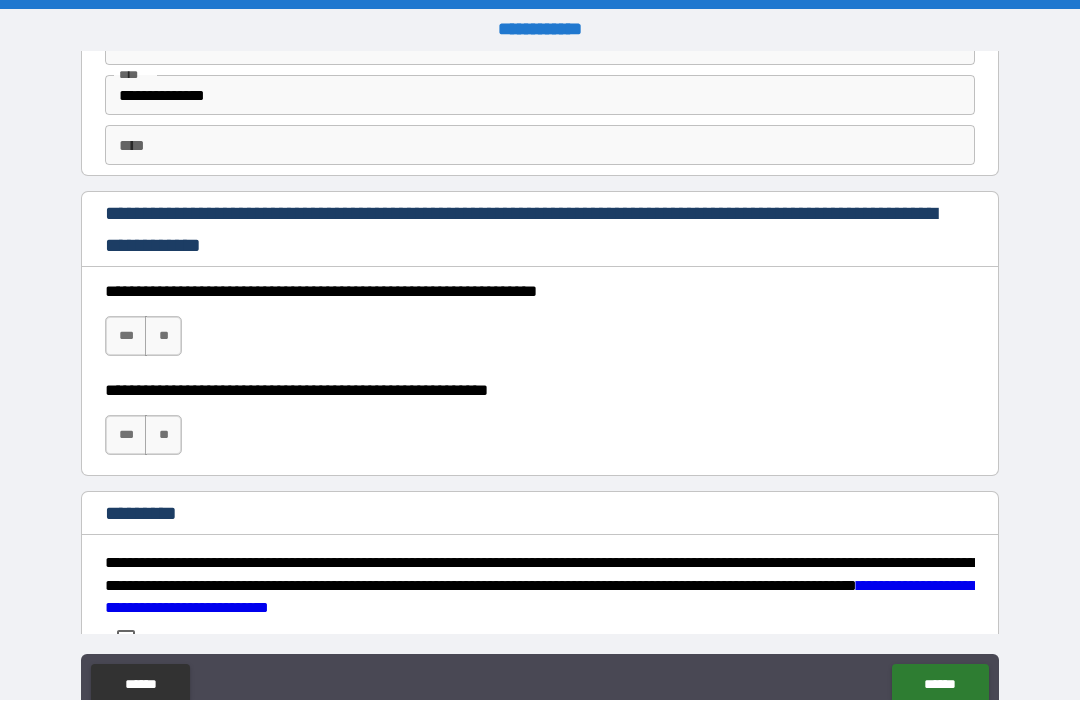 scroll, scrollTop: 2856, scrollLeft: 0, axis: vertical 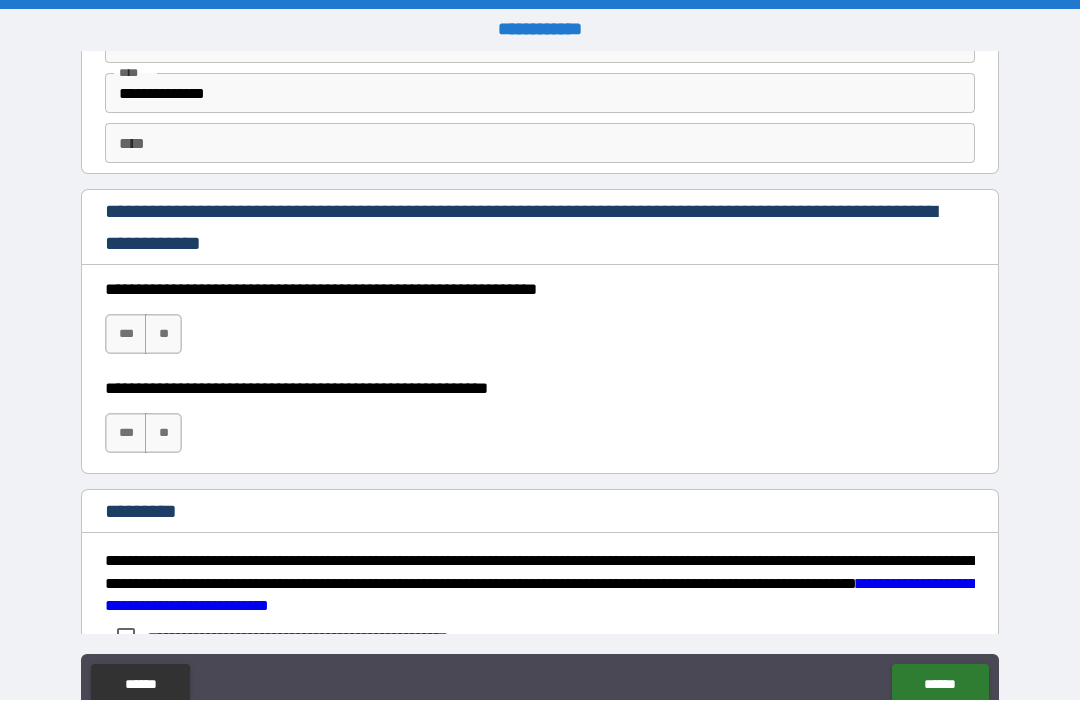 click on "***" at bounding box center (126, 335) 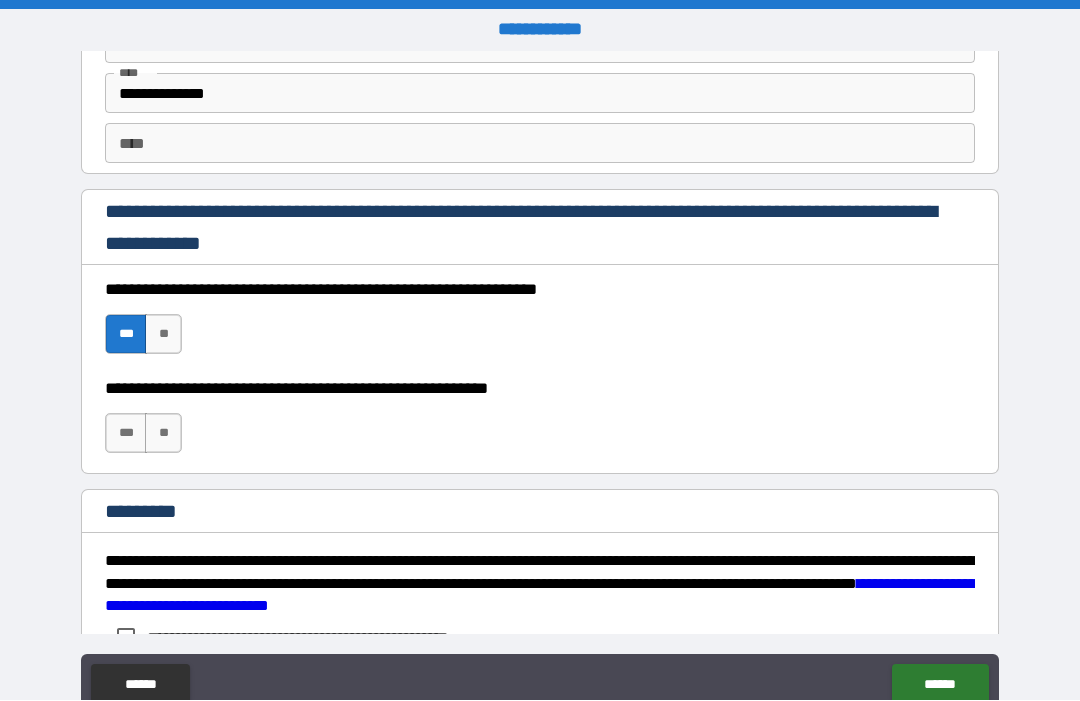 click on "***" at bounding box center [126, 434] 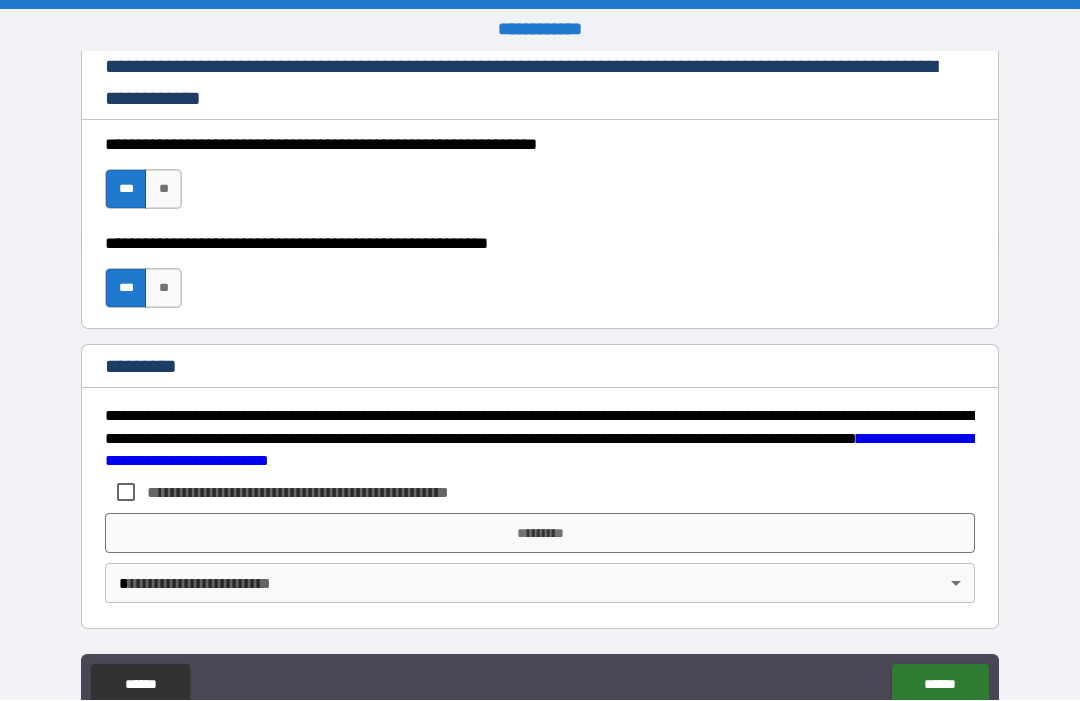 scroll, scrollTop: 3001, scrollLeft: 0, axis: vertical 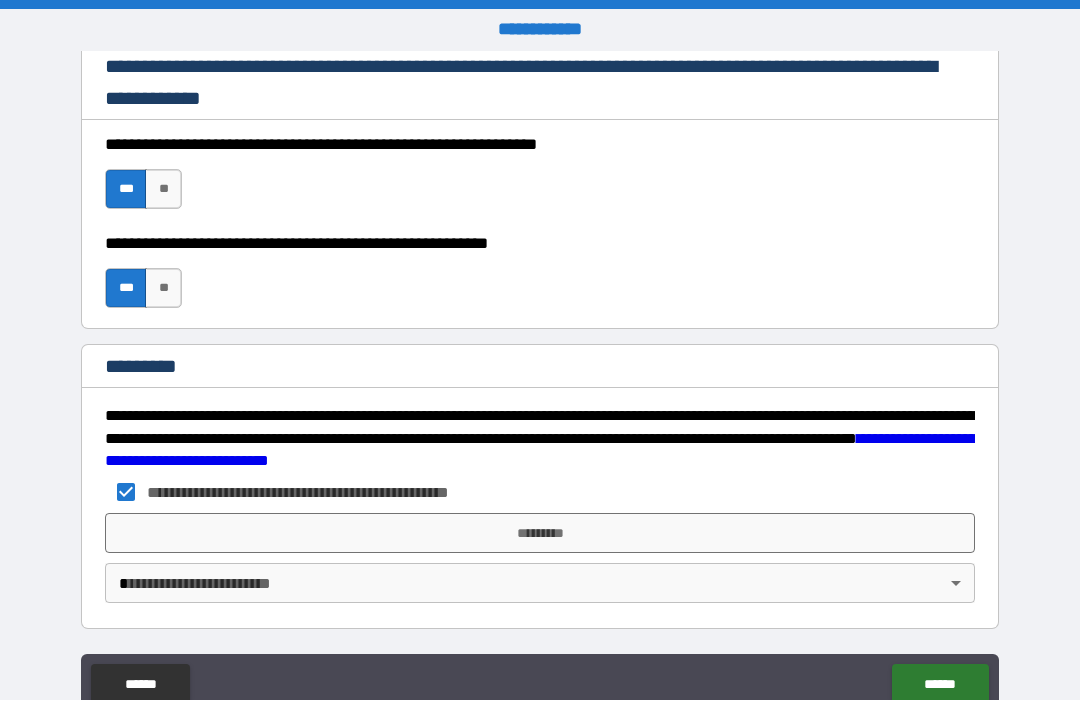 click on "*********" at bounding box center [540, 534] 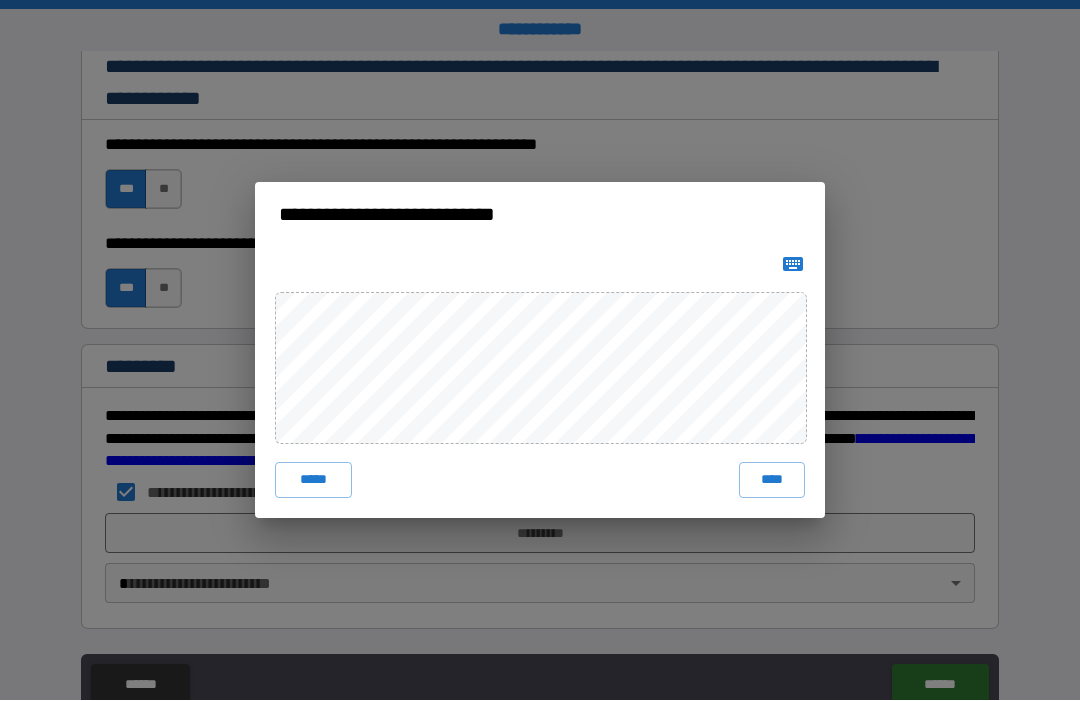 click on "****" at bounding box center (772, 481) 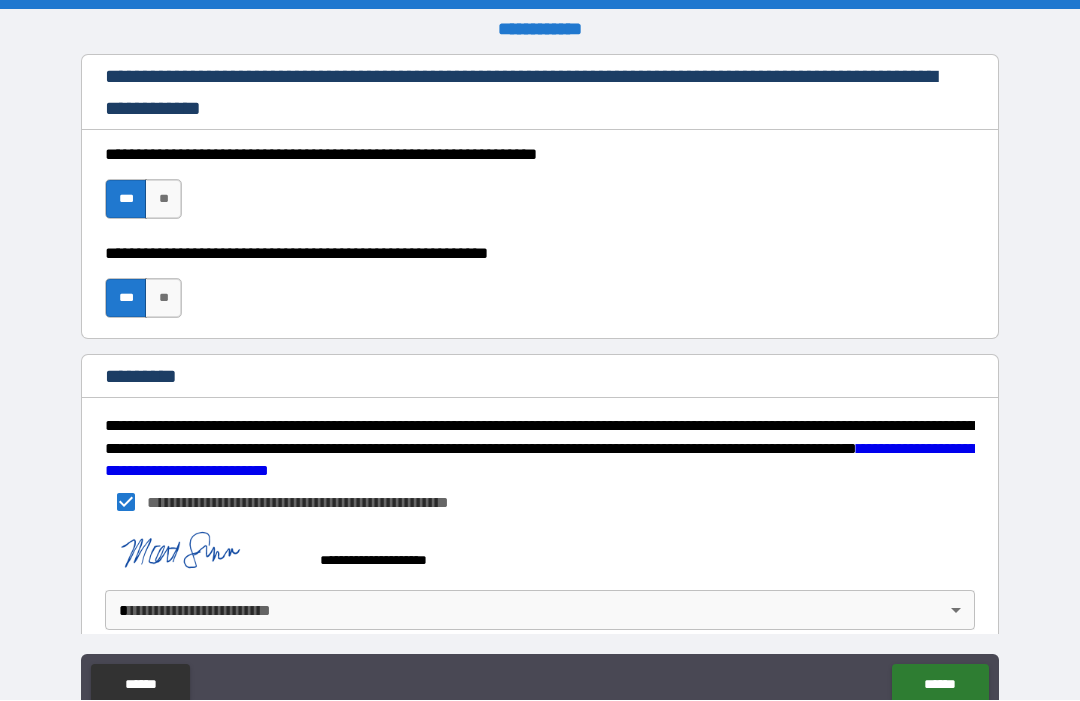 click on "**********" at bounding box center (540, 384) 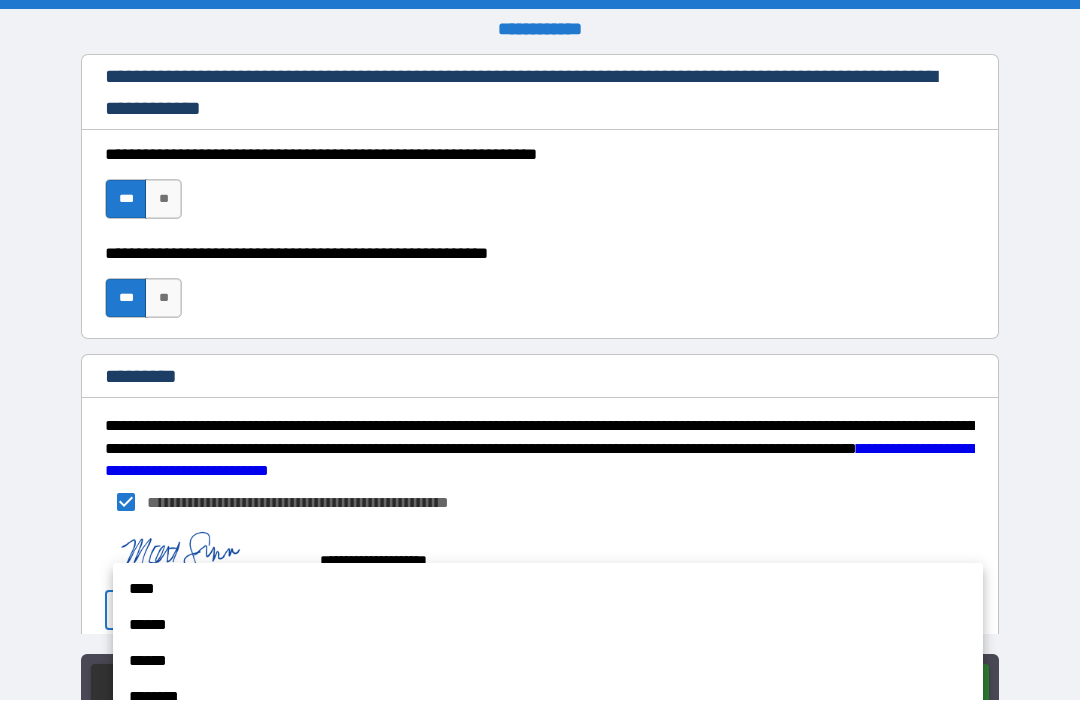 click on "******" at bounding box center (548, 662) 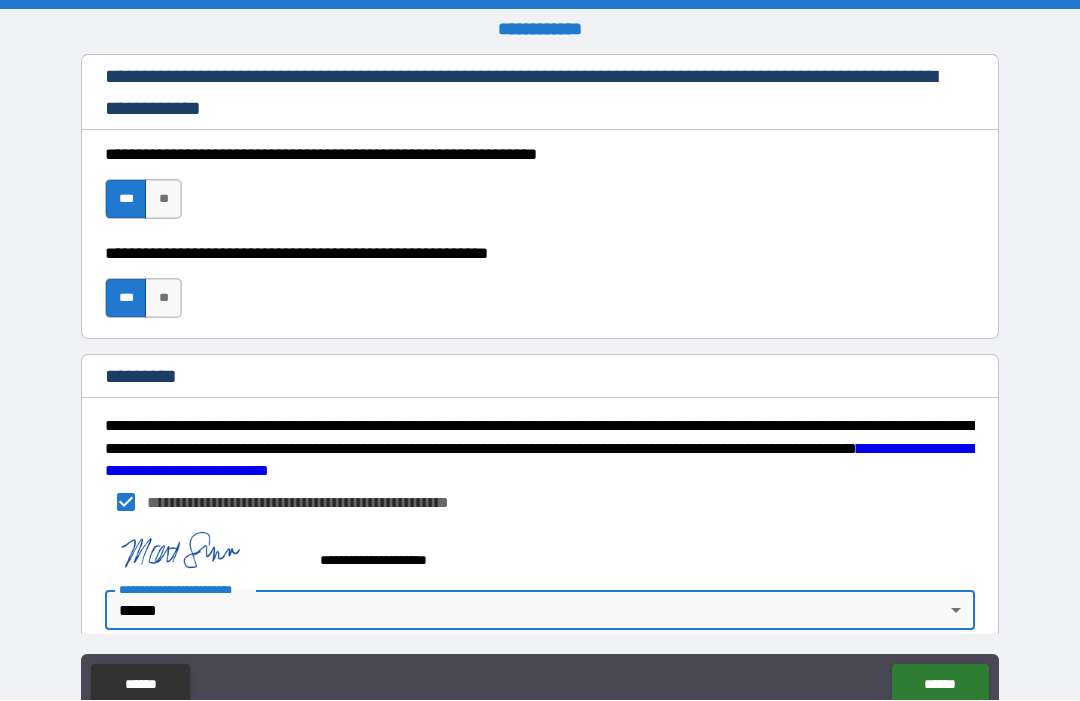 click on "**********" at bounding box center (540, 384) 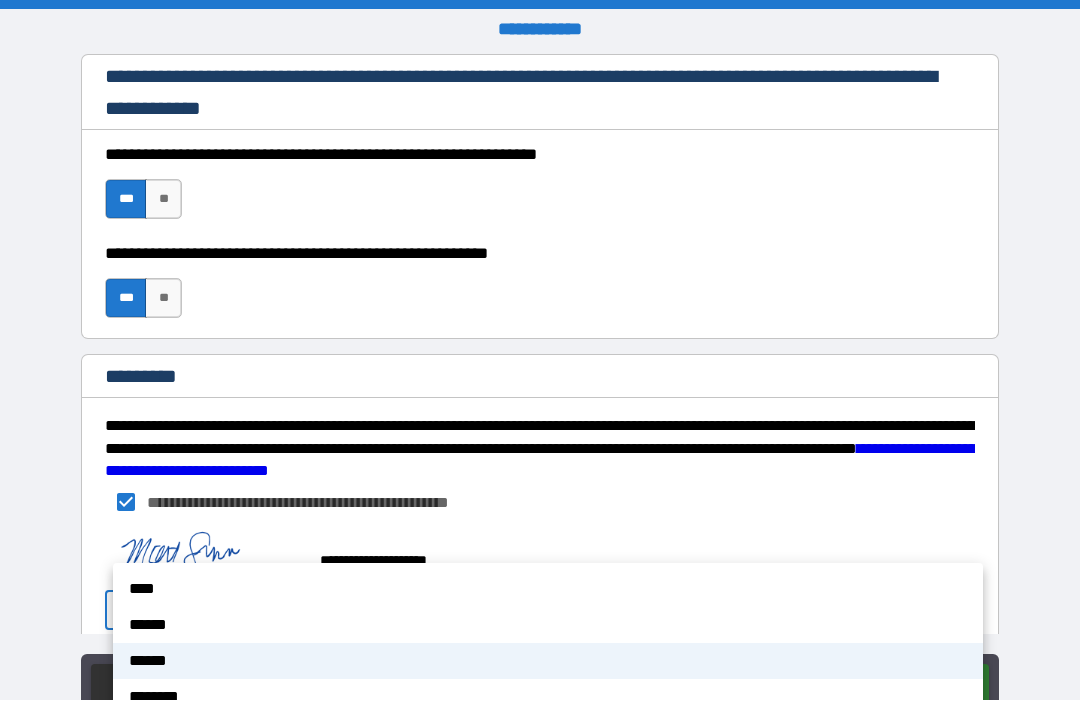 click on "********" at bounding box center [548, 698] 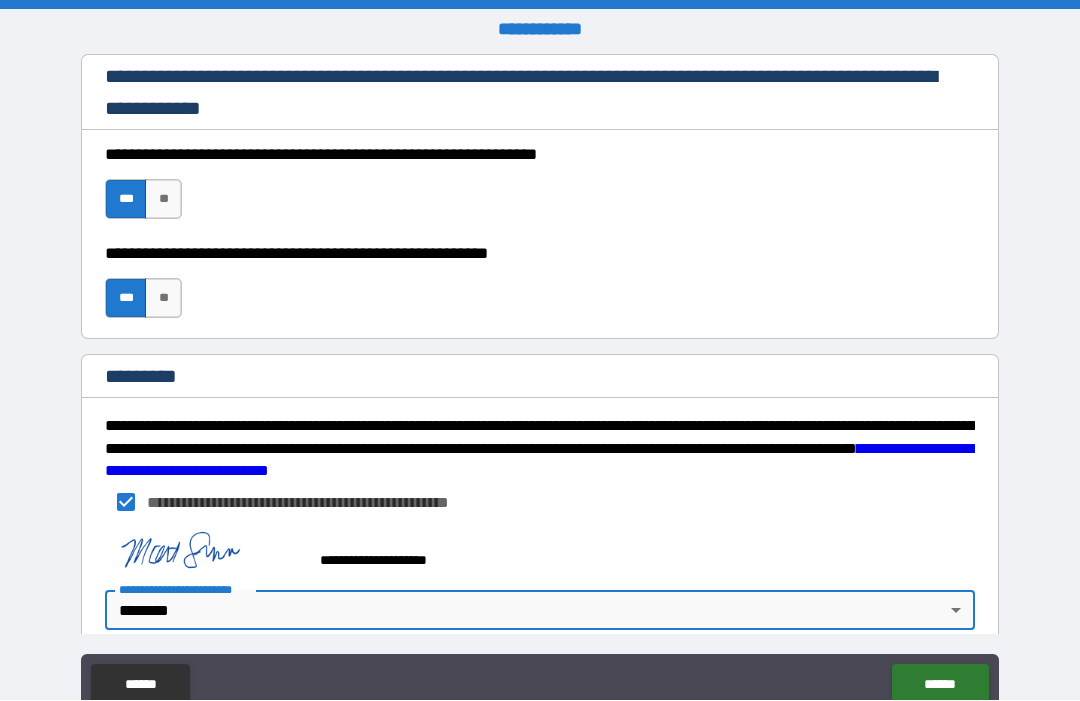 click on "**********" at bounding box center (540, 384) 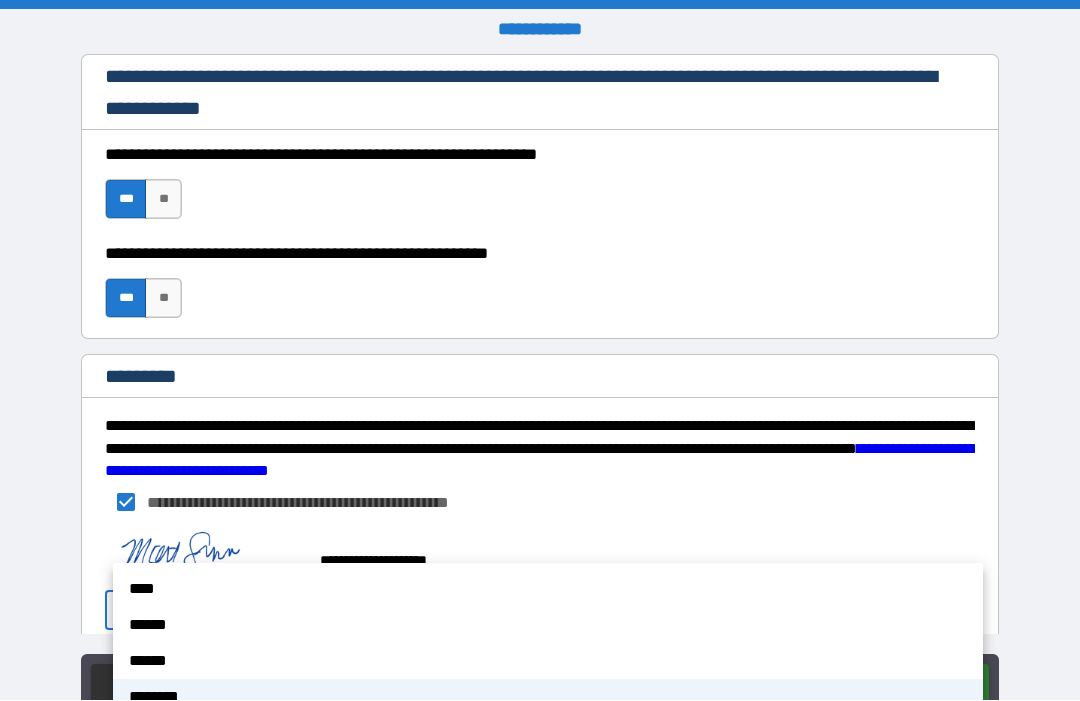 click on "******" at bounding box center (548, 626) 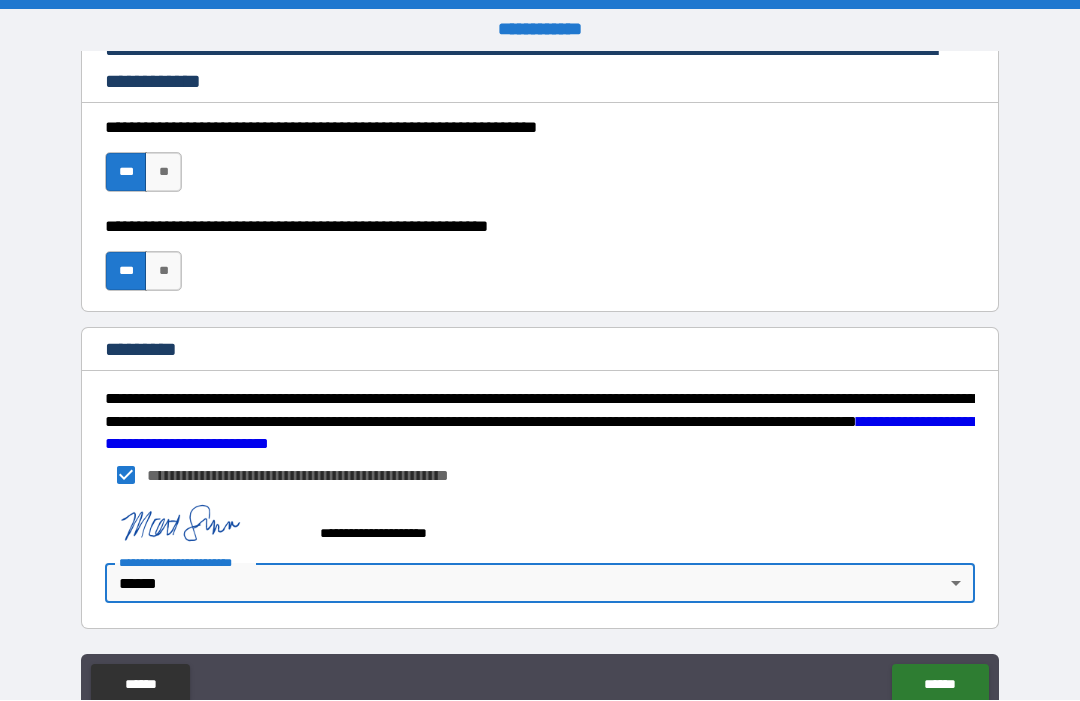 scroll, scrollTop: 3018, scrollLeft: 0, axis: vertical 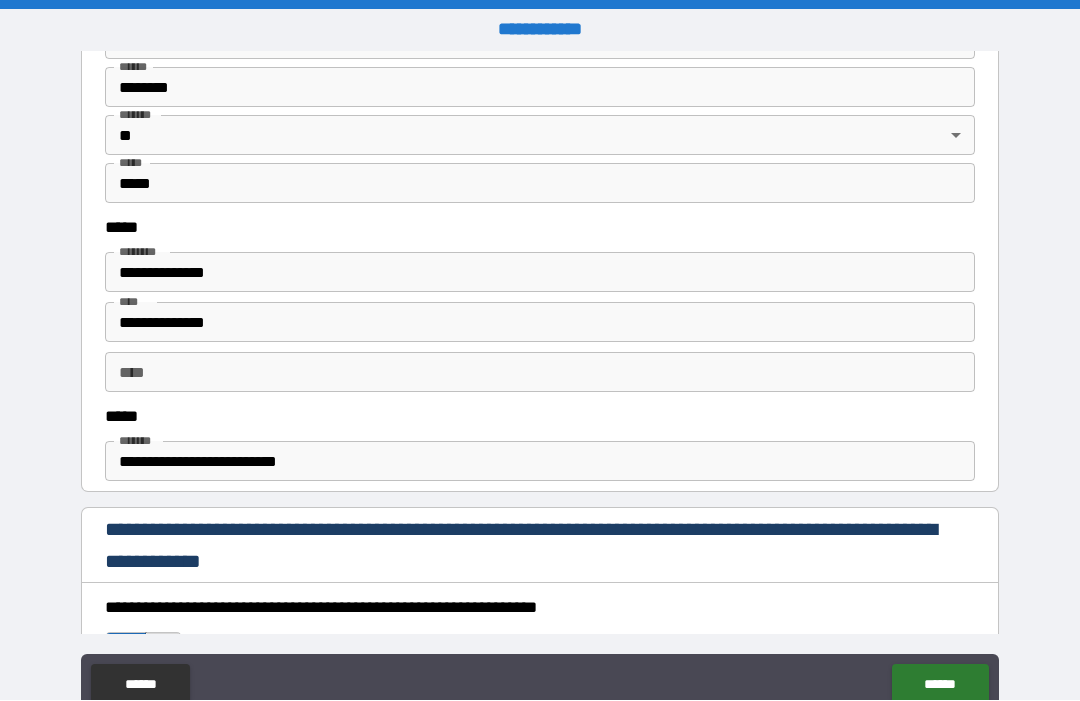 click on "**********" at bounding box center (540, 462) 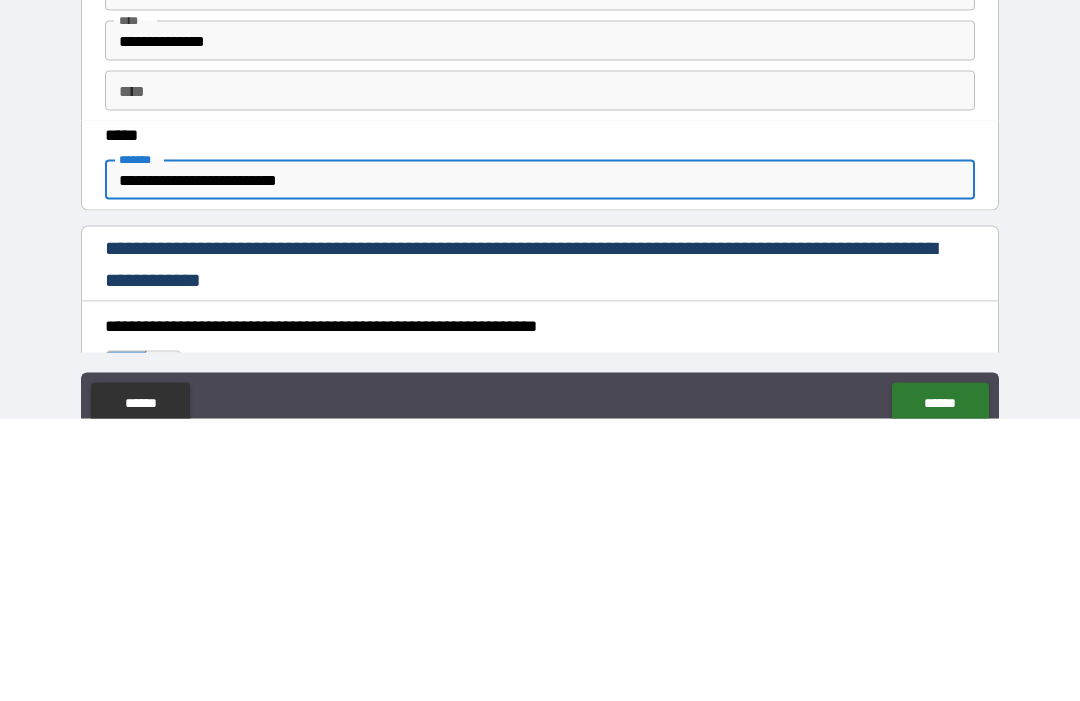 click on "**********" at bounding box center [540, 462] 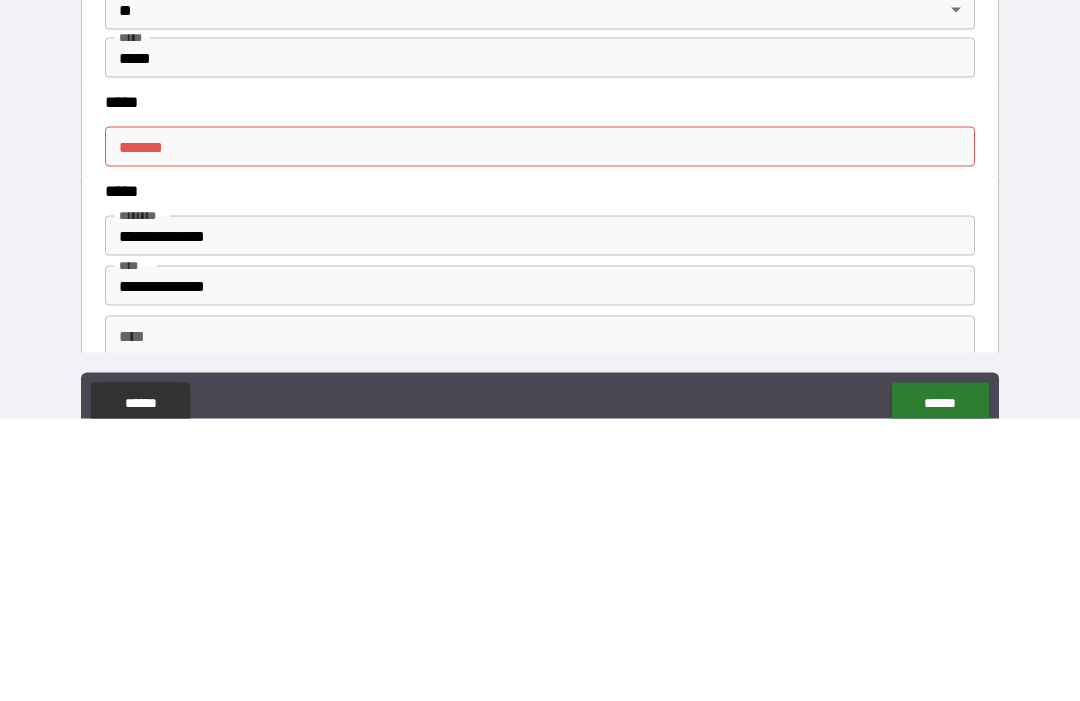 scroll, scrollTop: 2383, scrollLeft: 0, axis: vertical 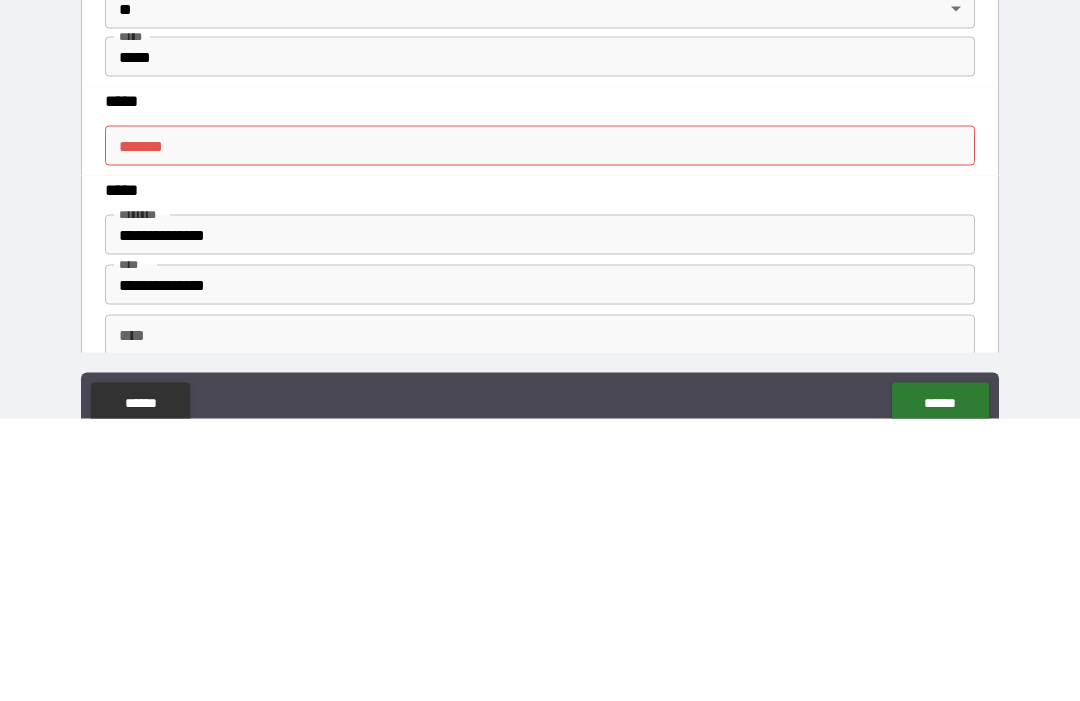 click on "*****   *" at bounding box center (540, 428) 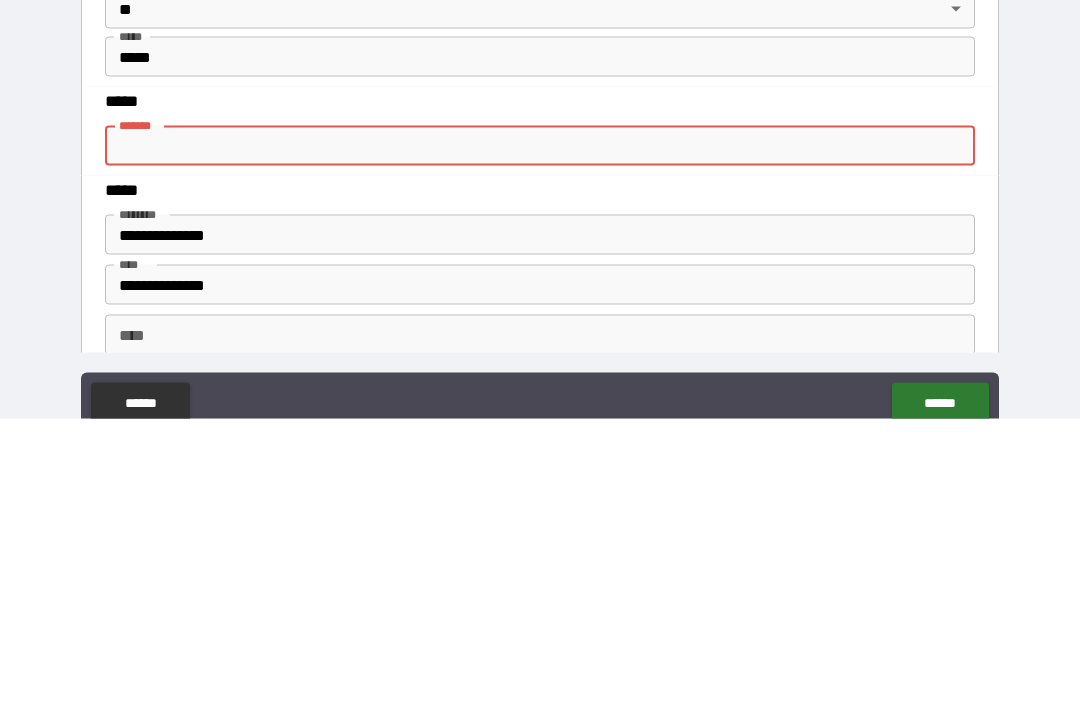 click on "*****   *" at bounding box center (540, 428) 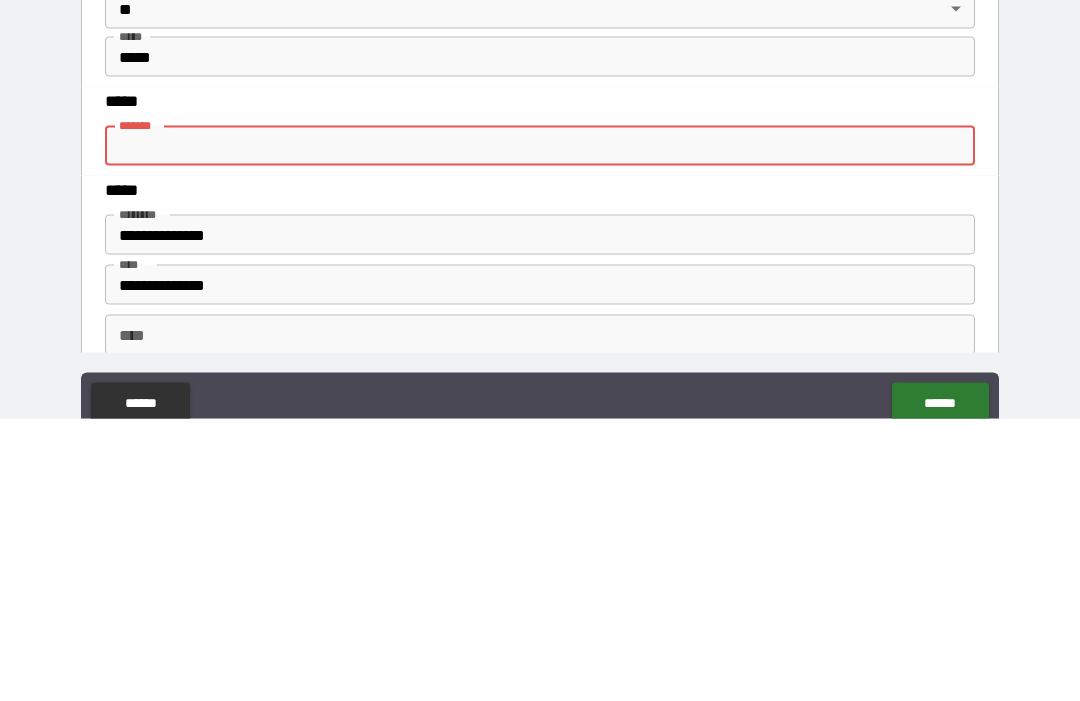 paste on "**********" 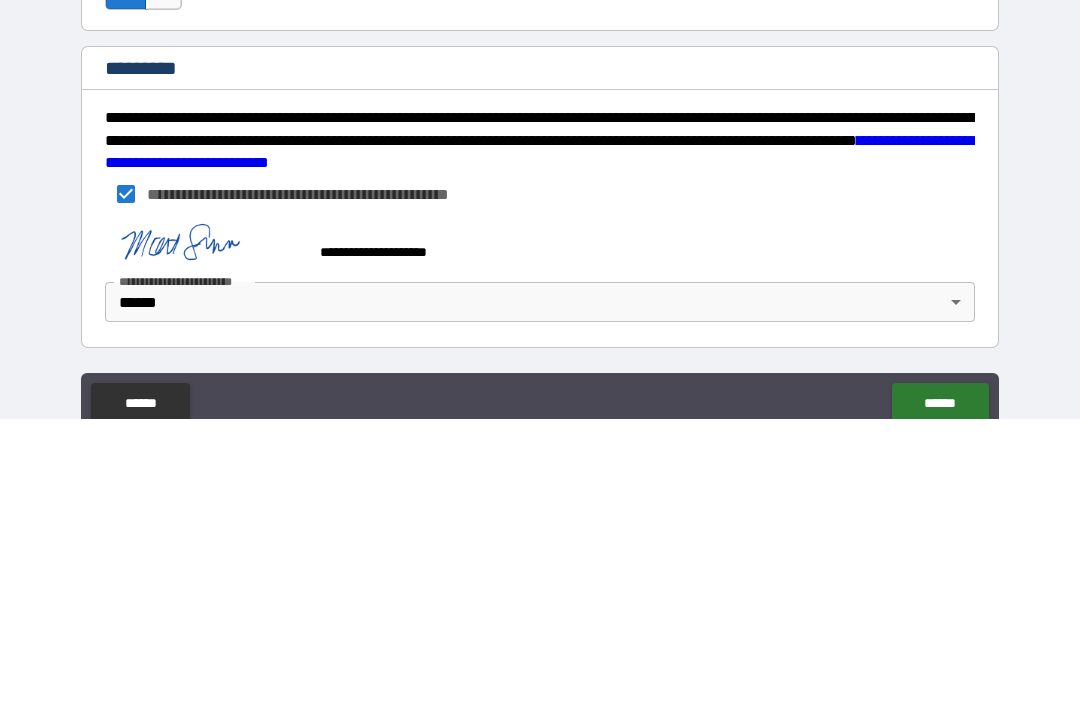 scroll, scrollTop: 3018, scrollLeft: 0, axis: vertical 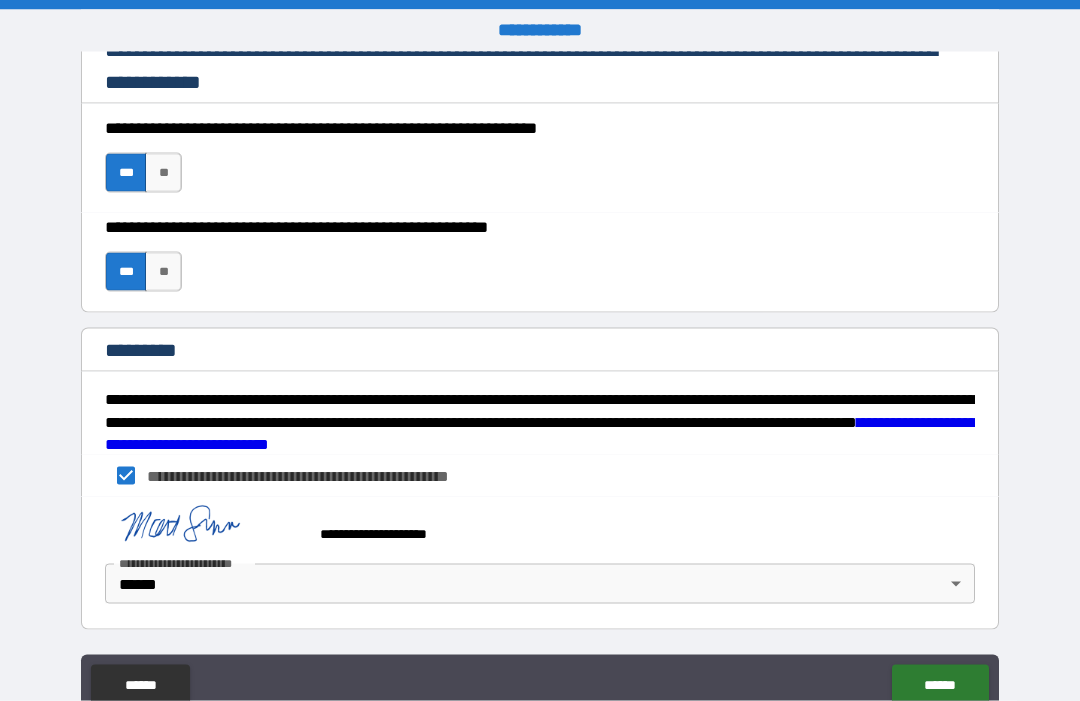 click on "******" at bounding box center (940, 685) 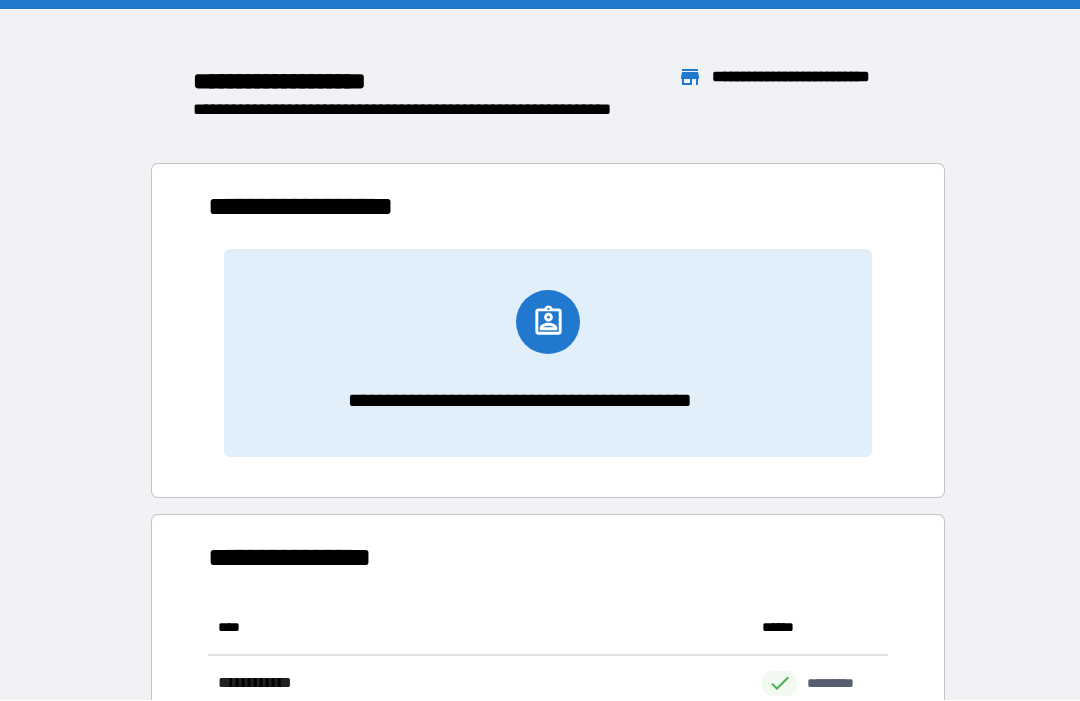 scroll, scrollTop: 1, scrollLeft: 1, axis: both 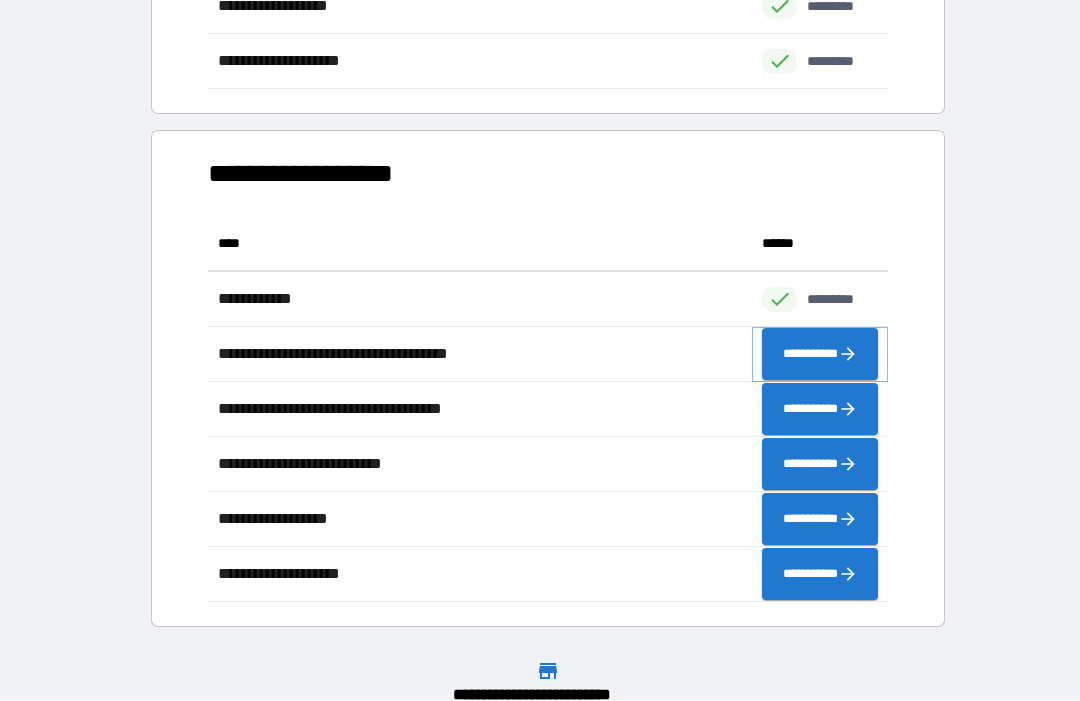 click on "**********" at bounding box center [820, 355] 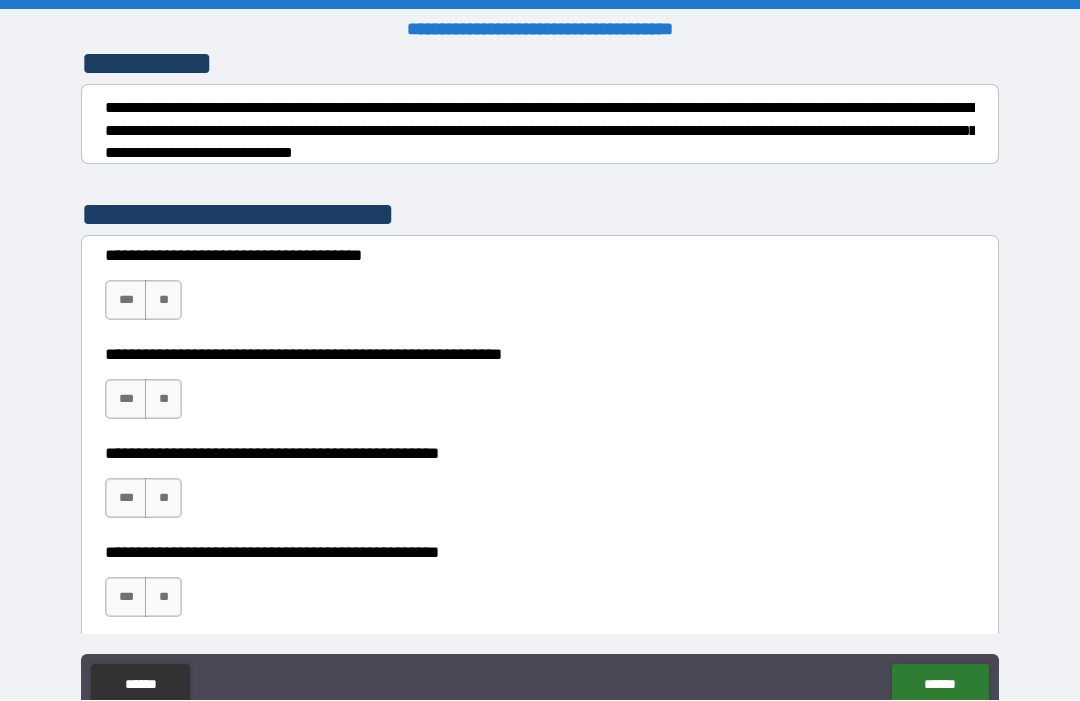 scroll, scrollTop: 315, scrollLeft: 0, axis: vertical 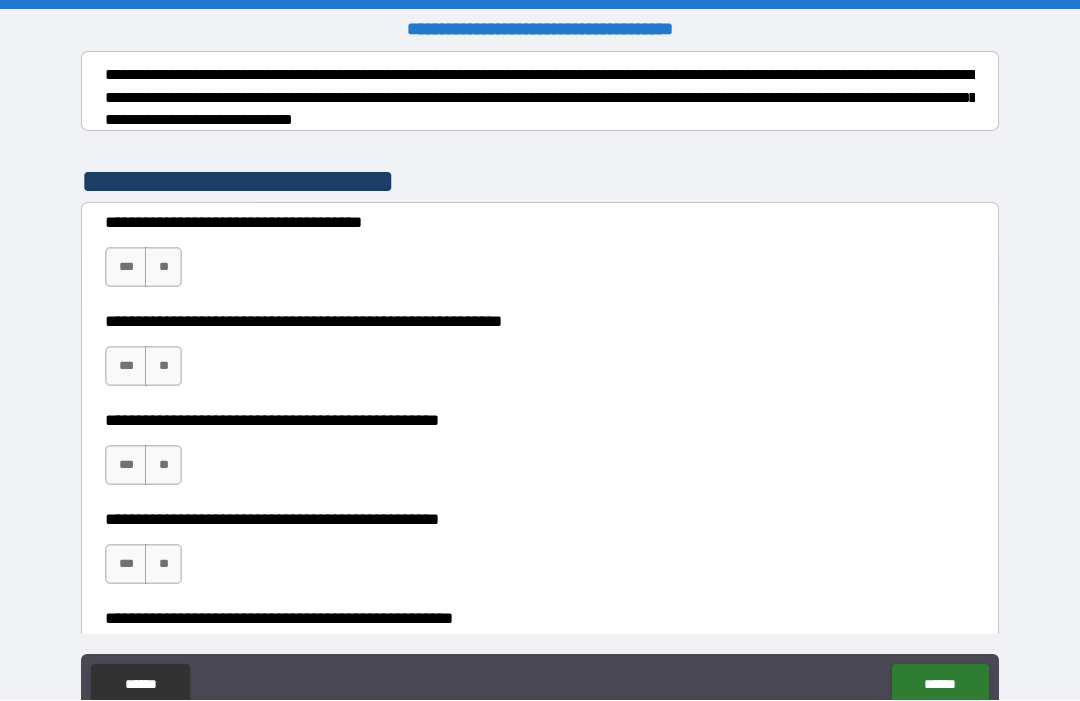 click on "**" at bounding box center (163, 268) 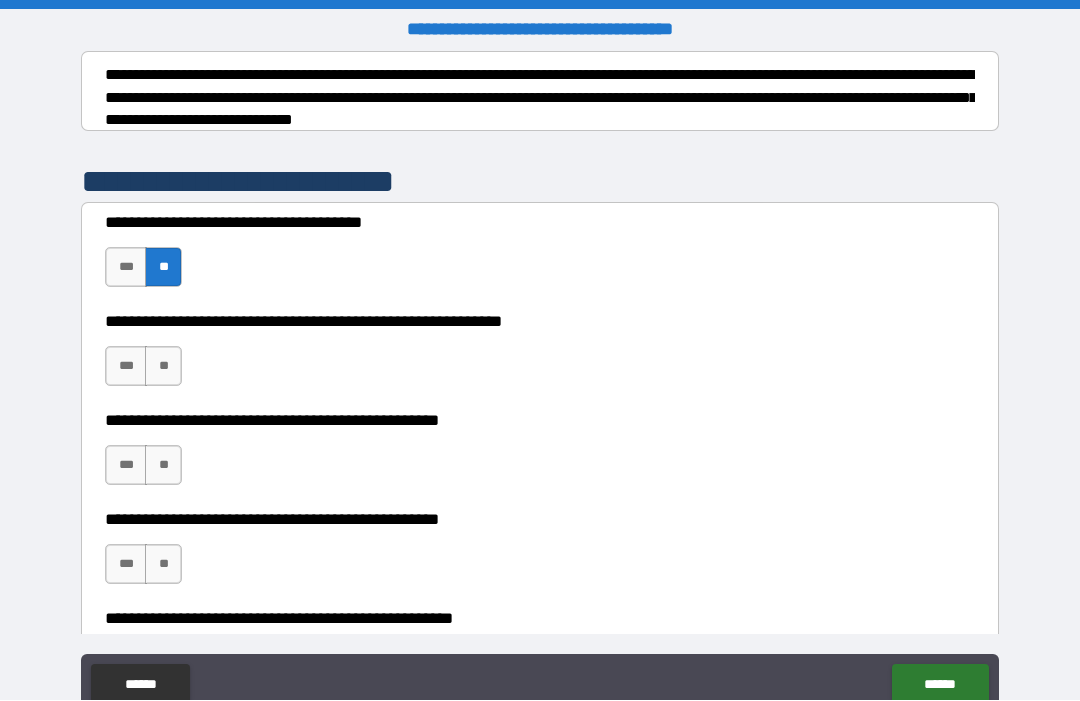 click on "**" at bounding box center [163, 367] 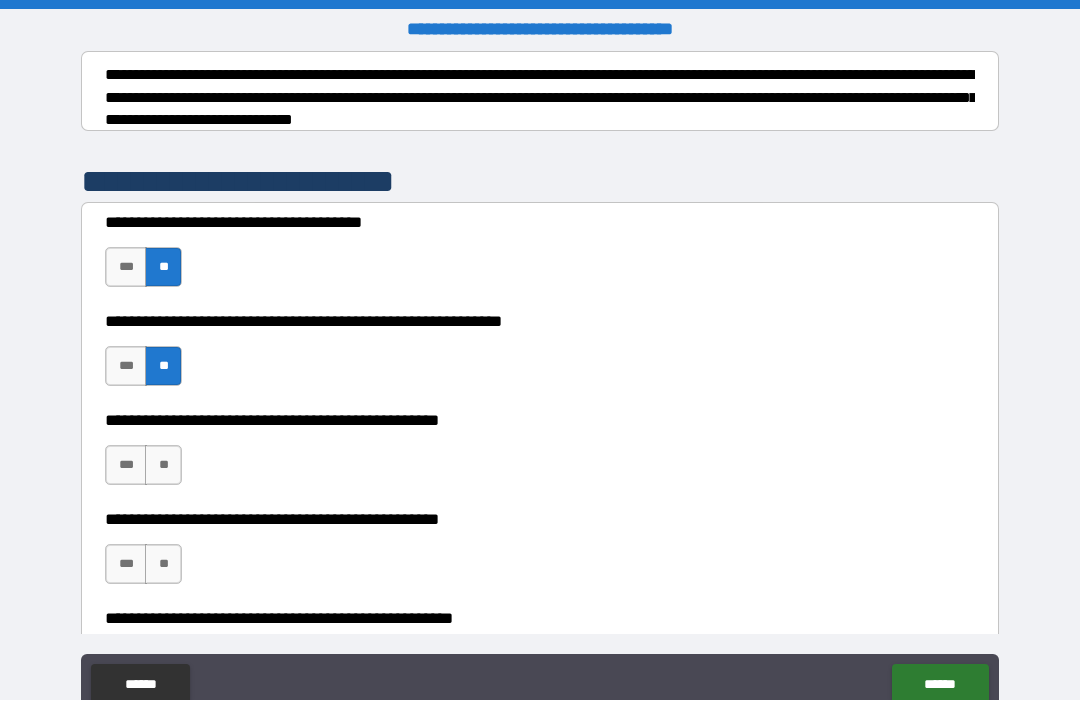 click on "**" at bounding box center [163, 466] 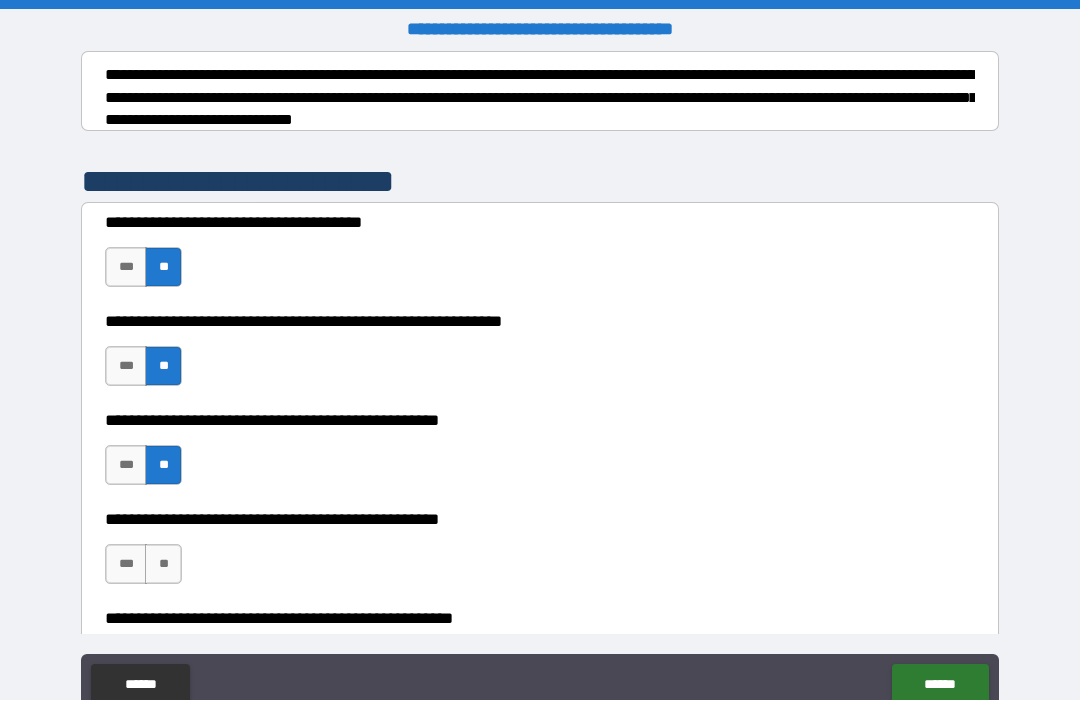 click on "**" at bounding box center (163, 565) 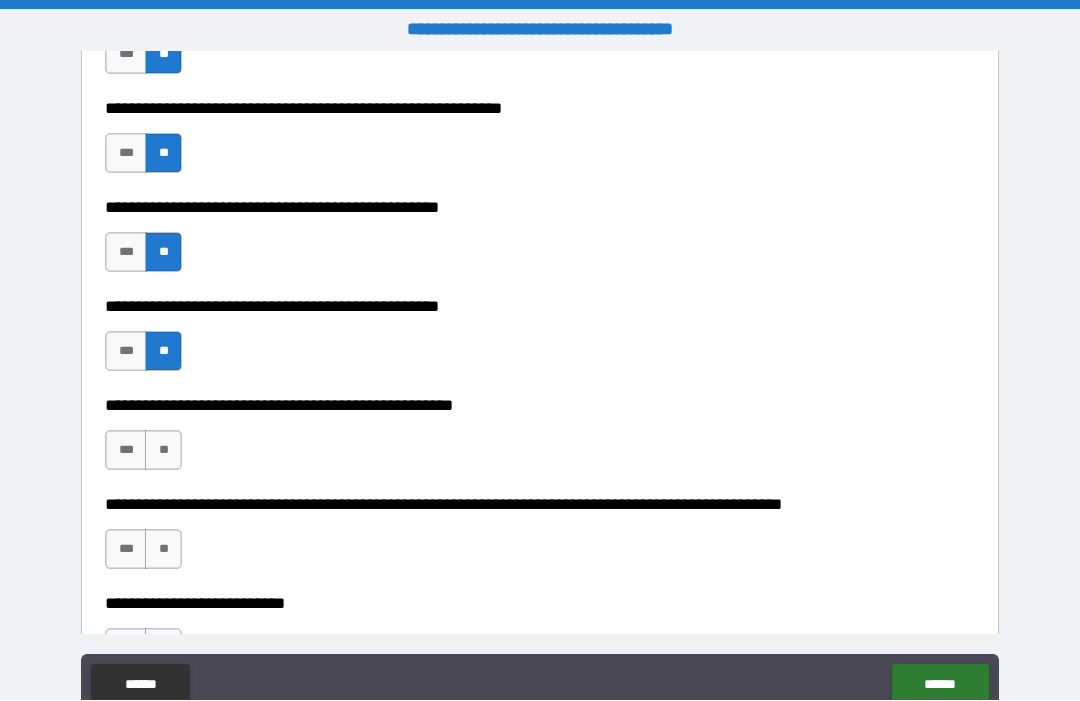 scroll, scrollTop: 590, scrollLeft: 0, axis: vertical 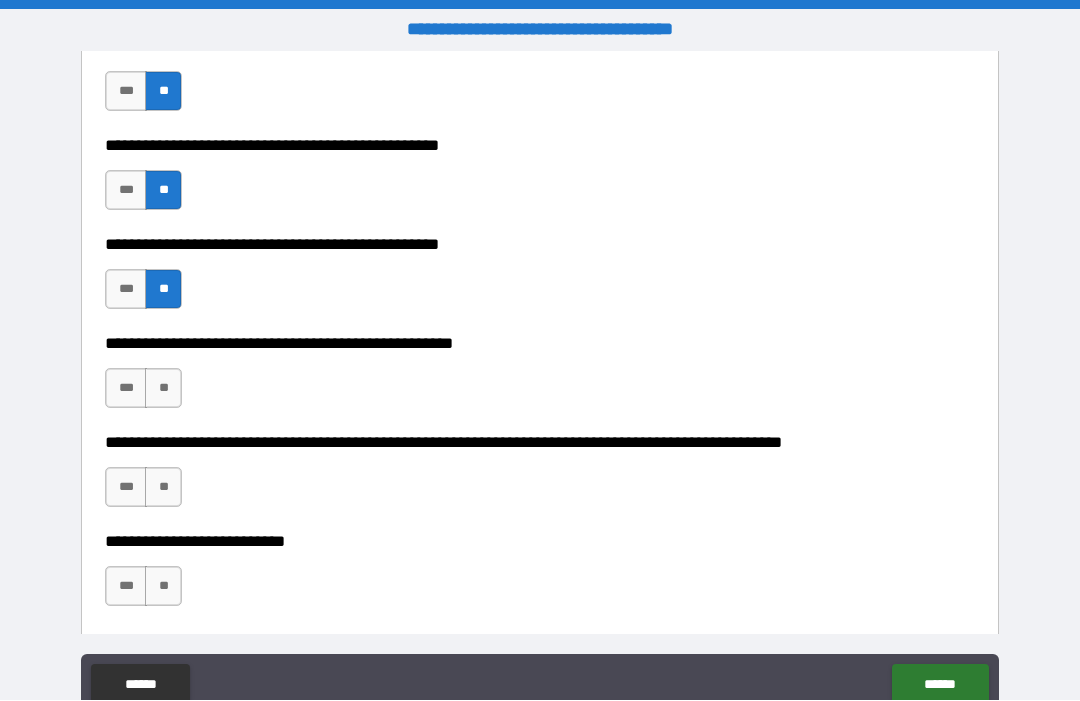 click on "**" at bounding box center (163, 389) 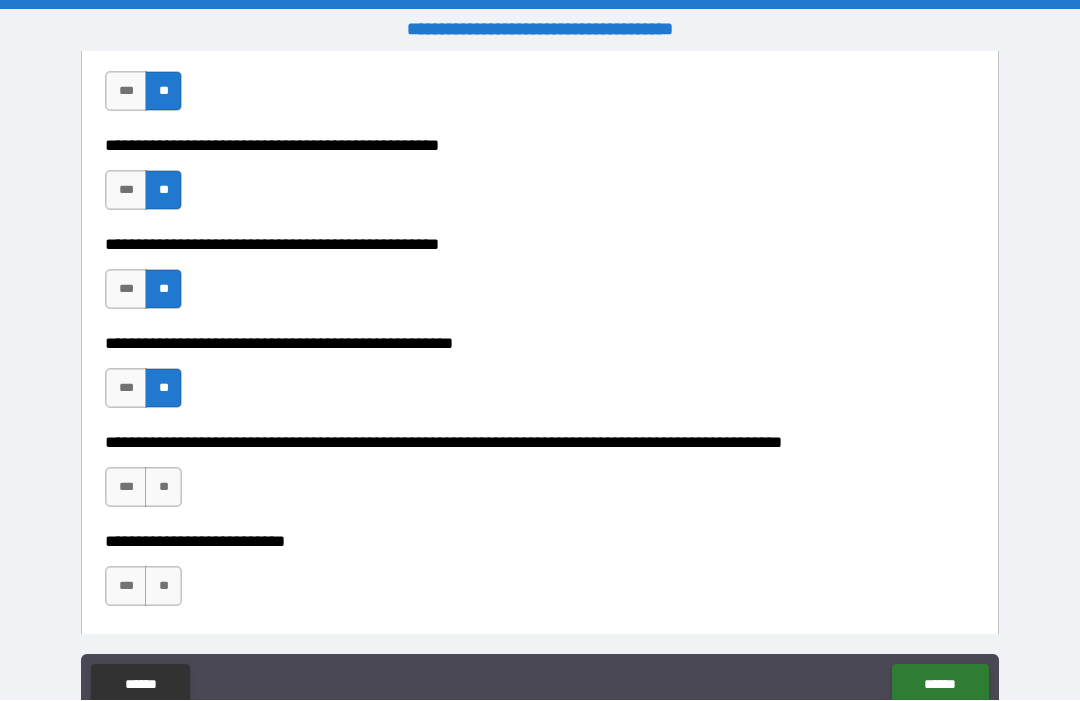 click on "**" at bounding box center (163, 488) 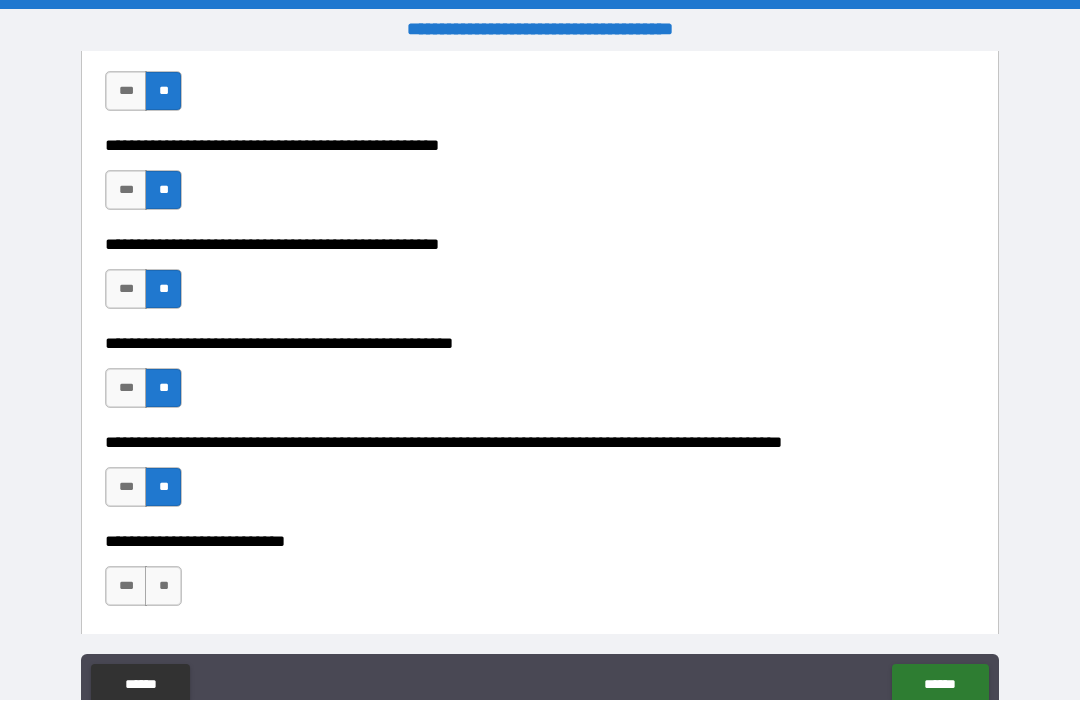 click on "**" at bounding box center (163, 587) 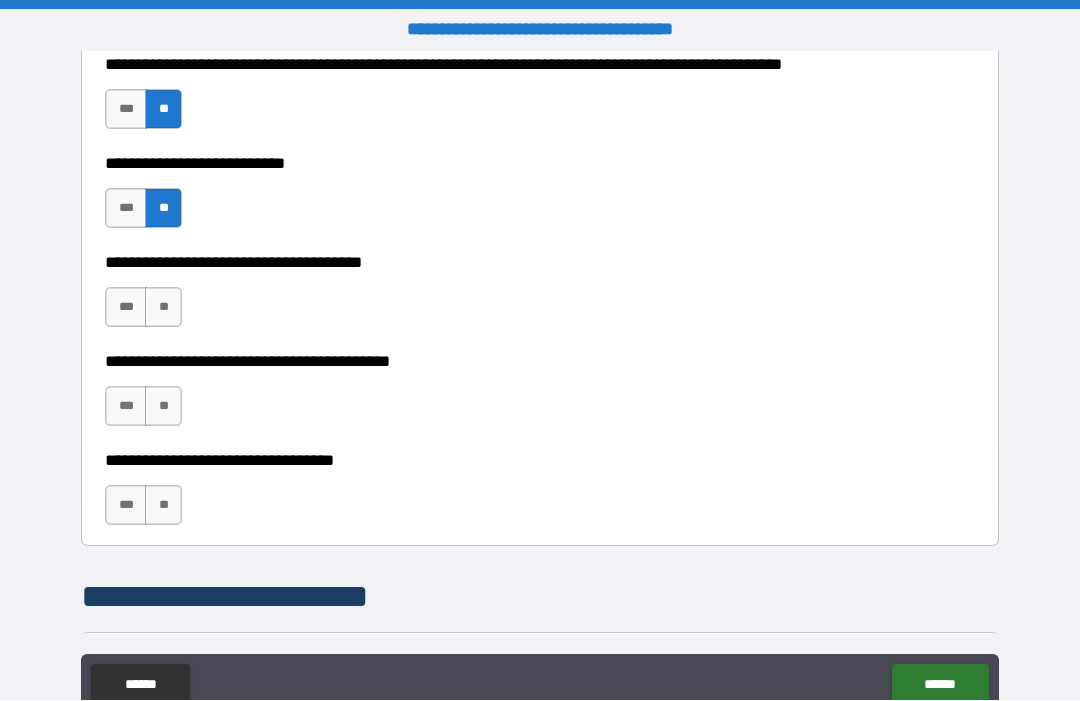scroll, scrollTop: 974, scrollLeft: 0, axis: vertical 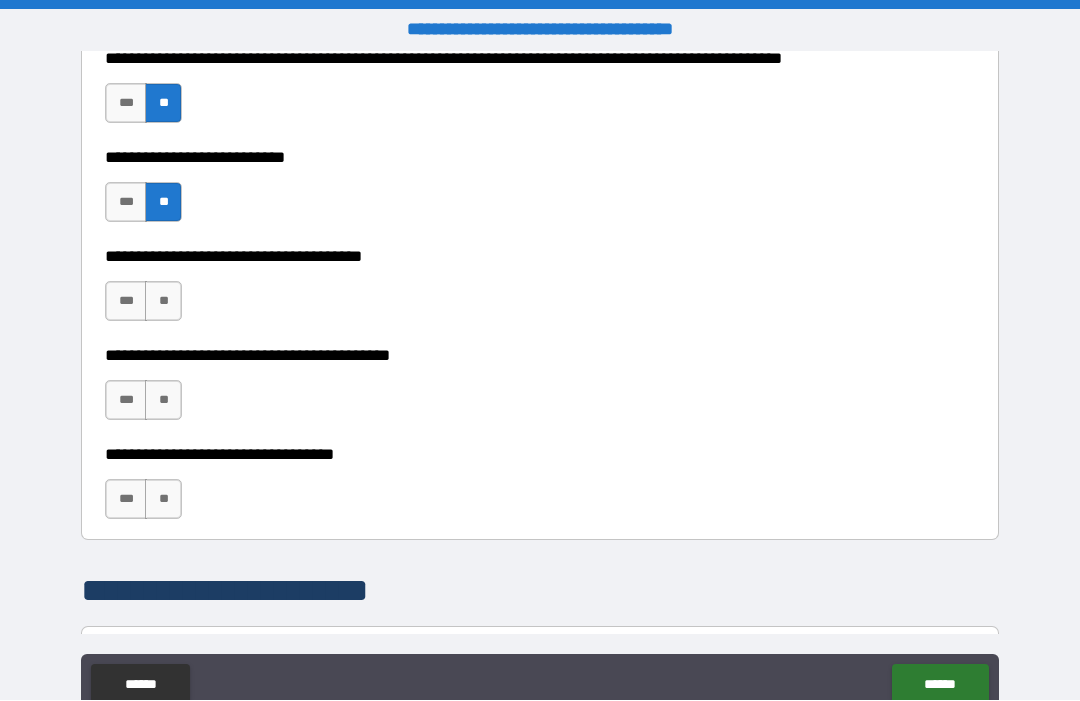 click on "**" at bounding box center [163, 302] 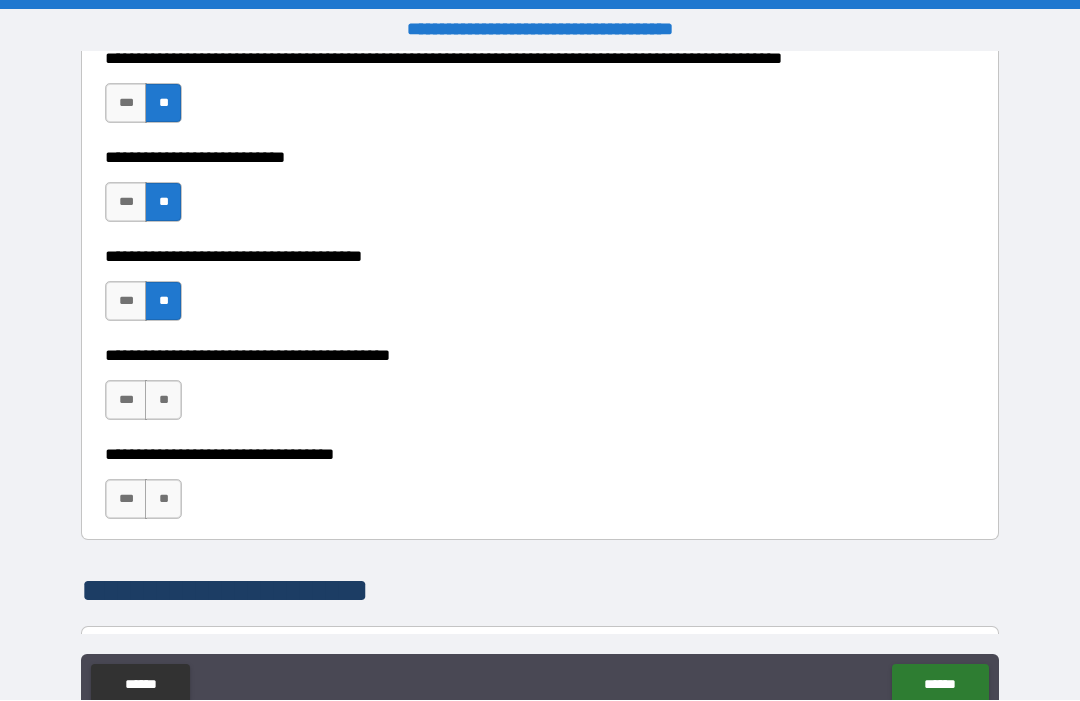 click on "**" at bounding box center (163, 401) 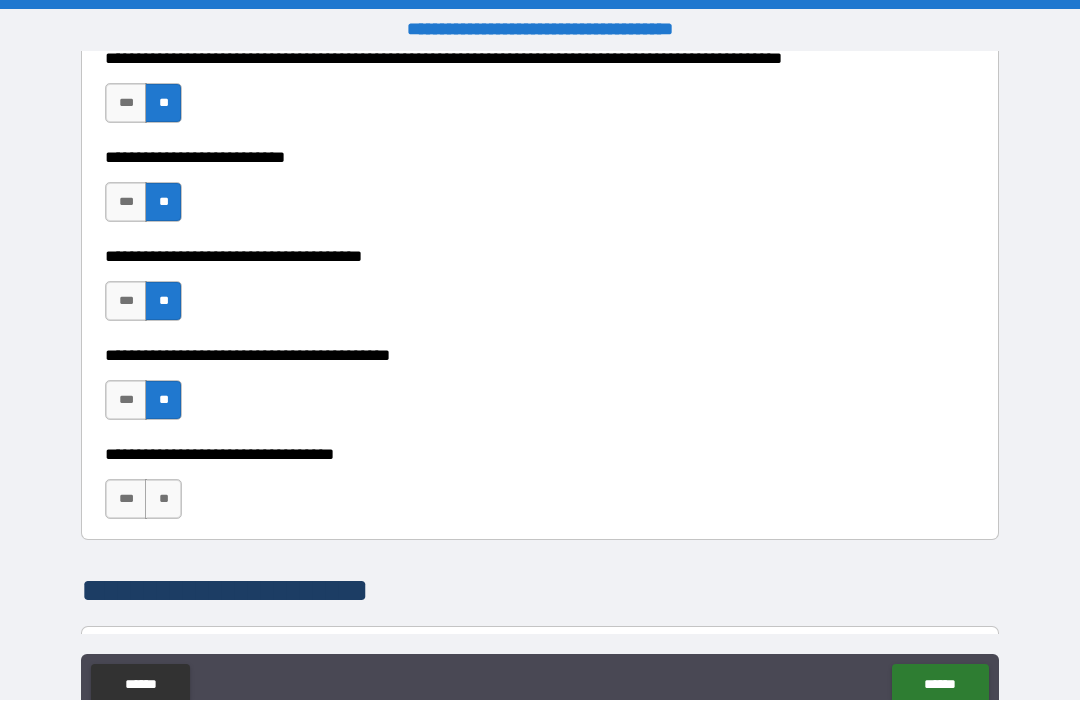 click on "**" at bounding box center (163, 500) 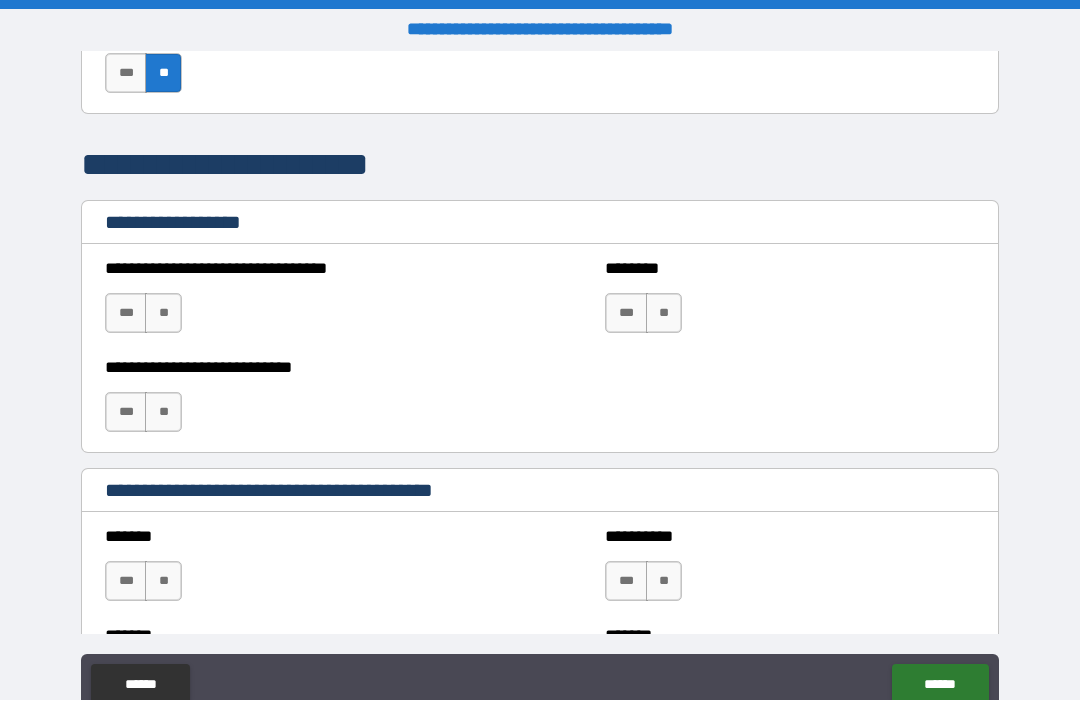 scroll, scrollTop: 1401, scrollLeft: 0, axis: vertical 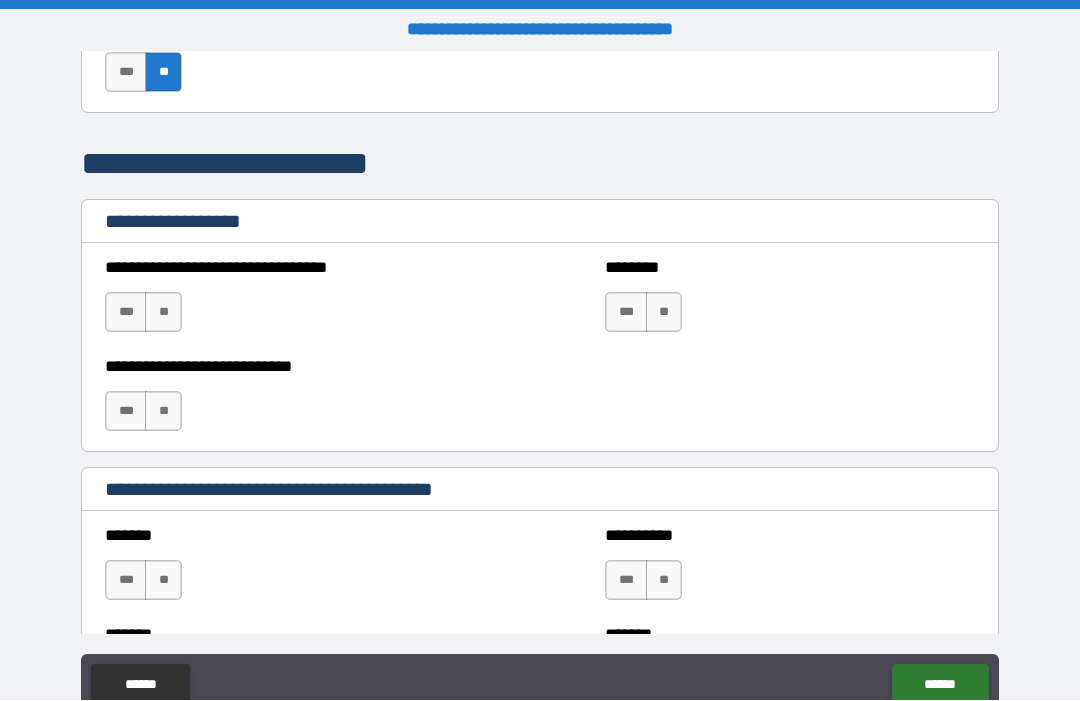 click on "**" at bounding box center [163, 313] 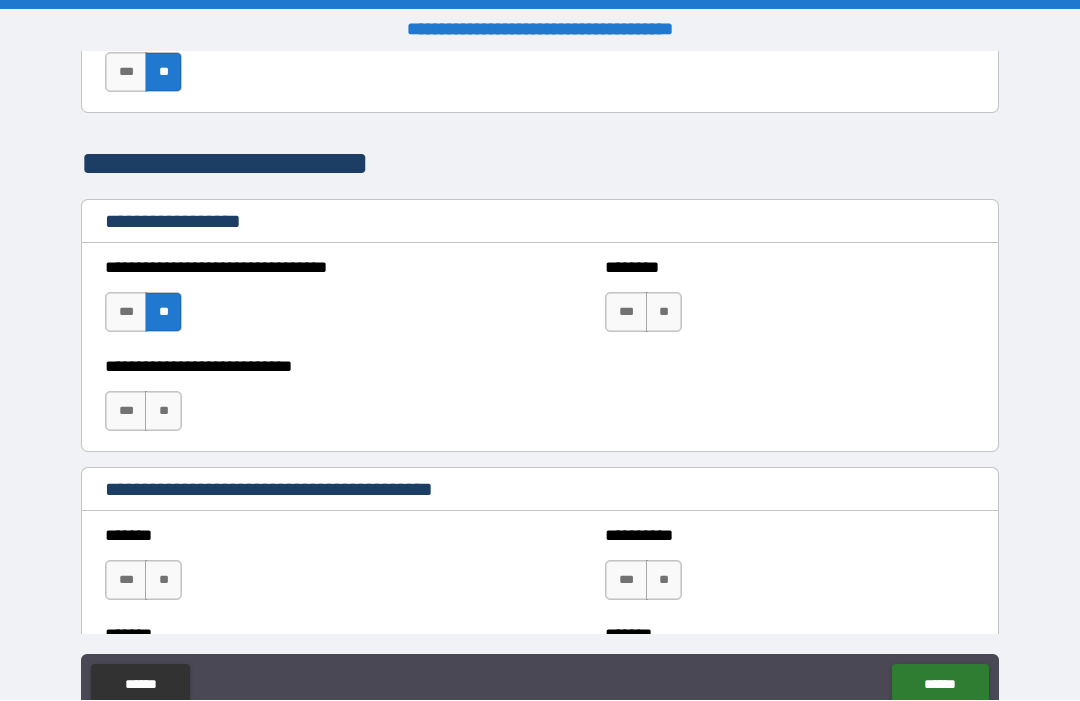 click on "**" at bounding box center [163, 412] 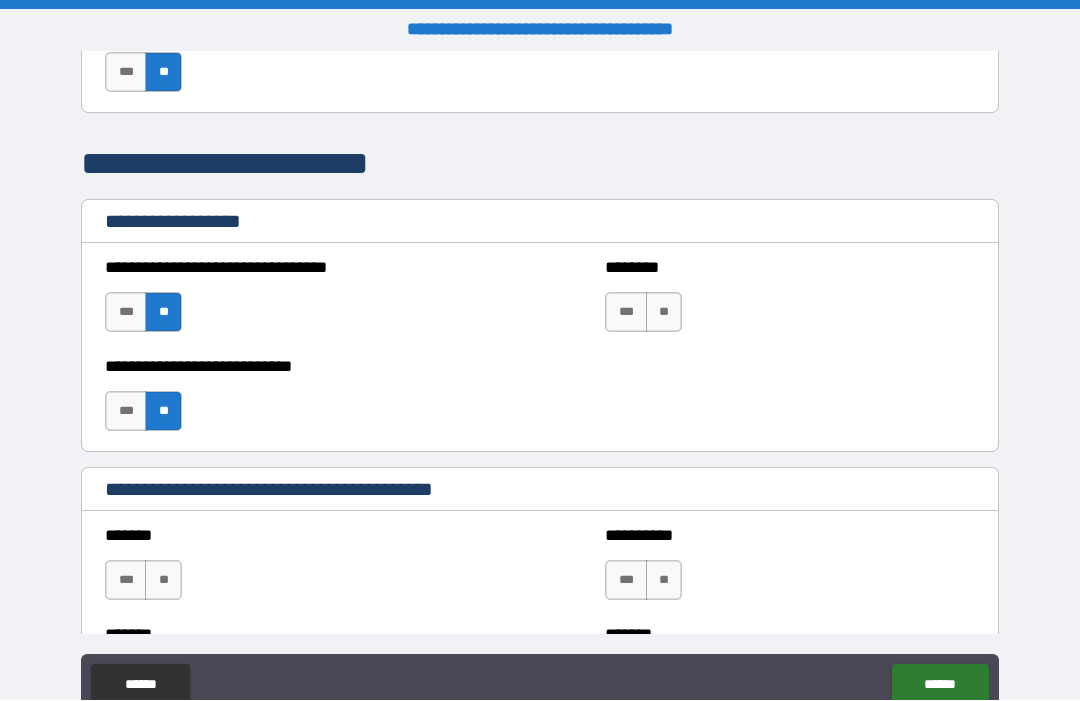 click on "**" at bounding box center (664, 313) 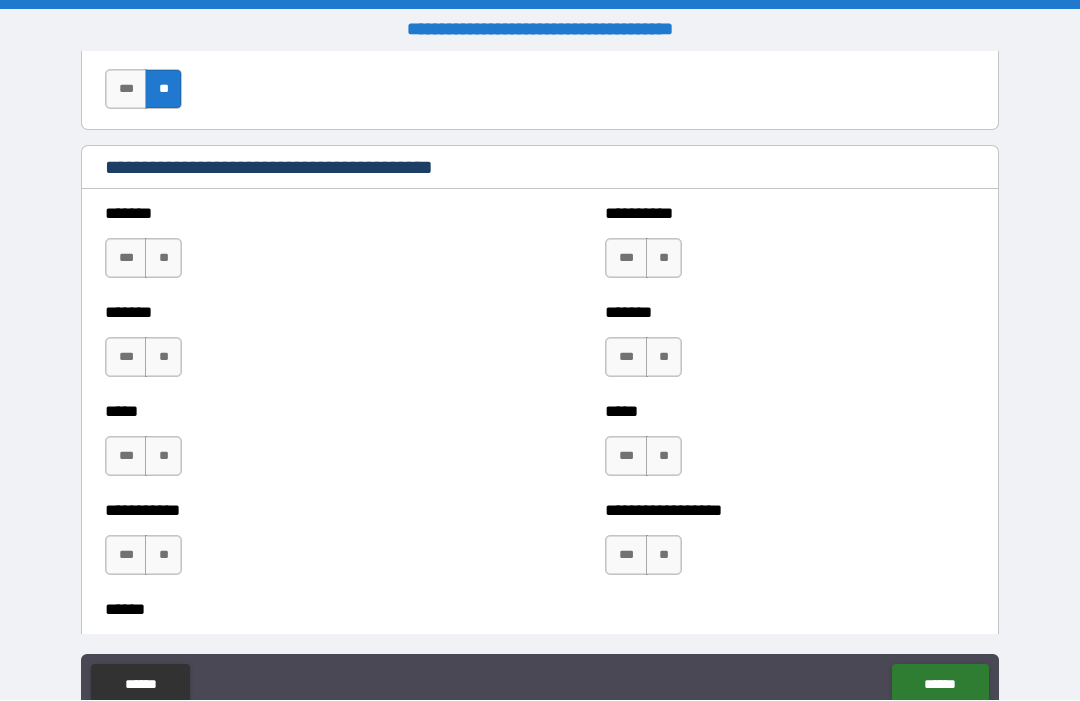 scroll, scrollTop: 1724, scrollLeft: 0, axis: vertical 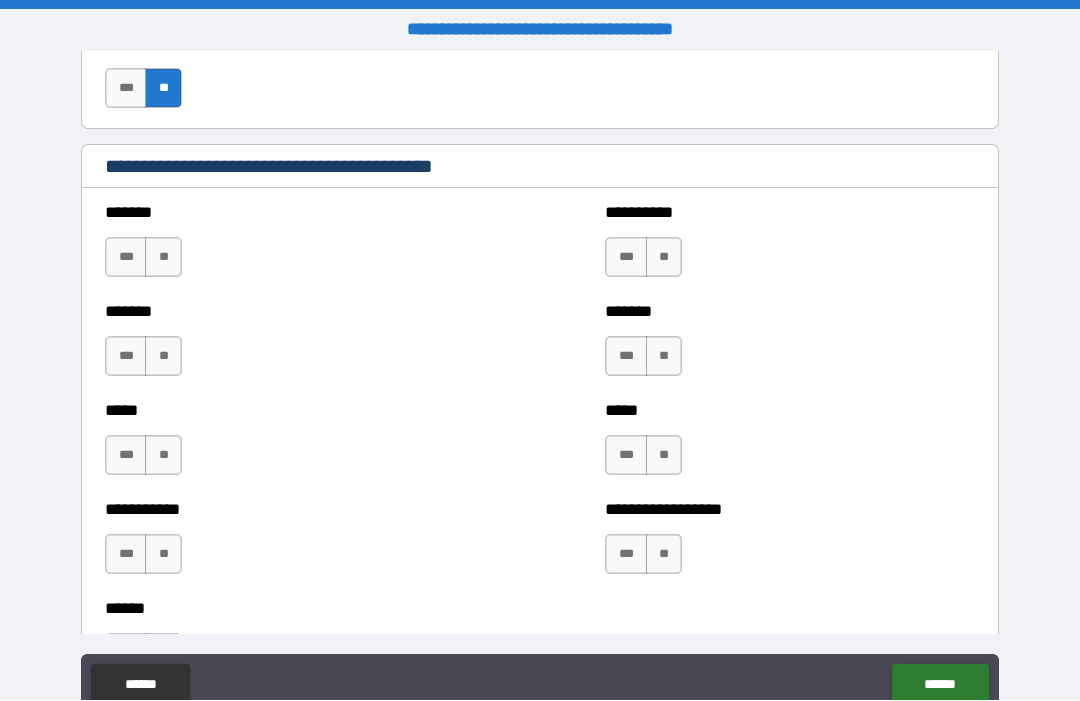 click on "**" at bounding box center (163, 258) 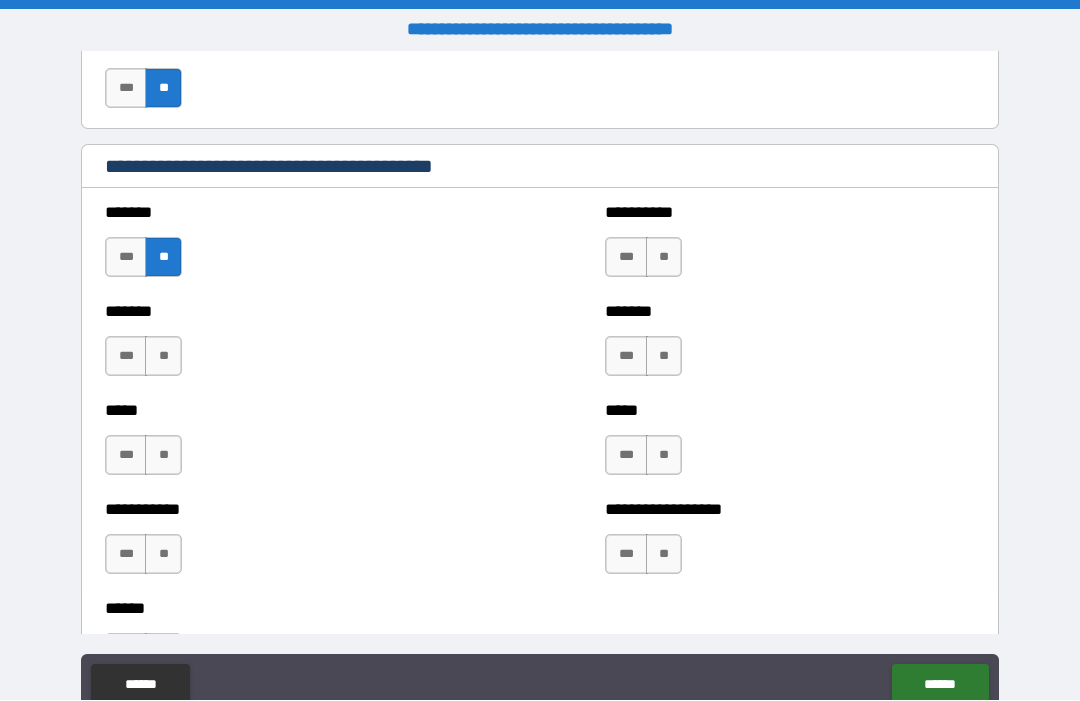 click on "**" at bounding box center (163, 357) 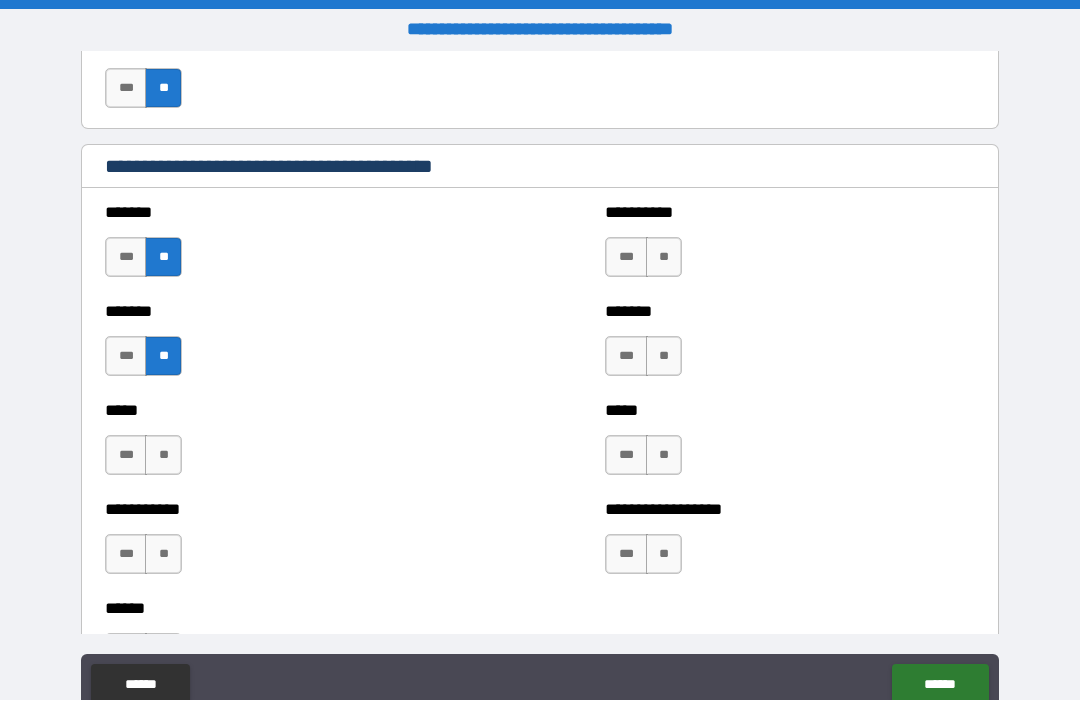 click on "**" at bounding box center (163, 456) 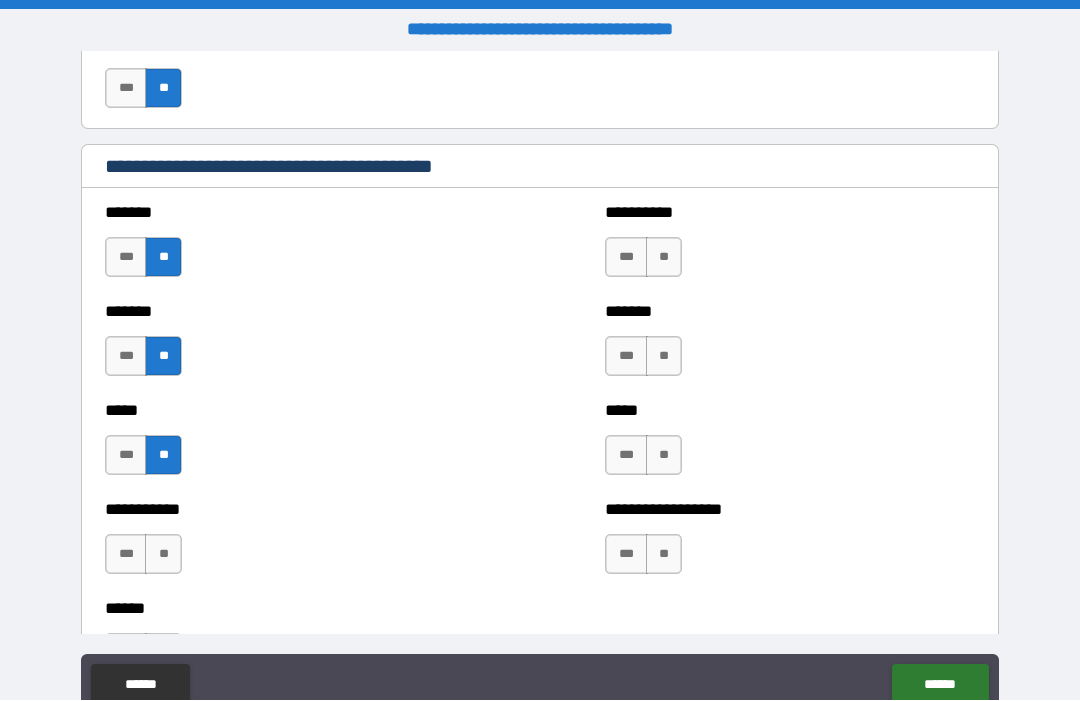 click on "**" at bounding box center (163, 555) 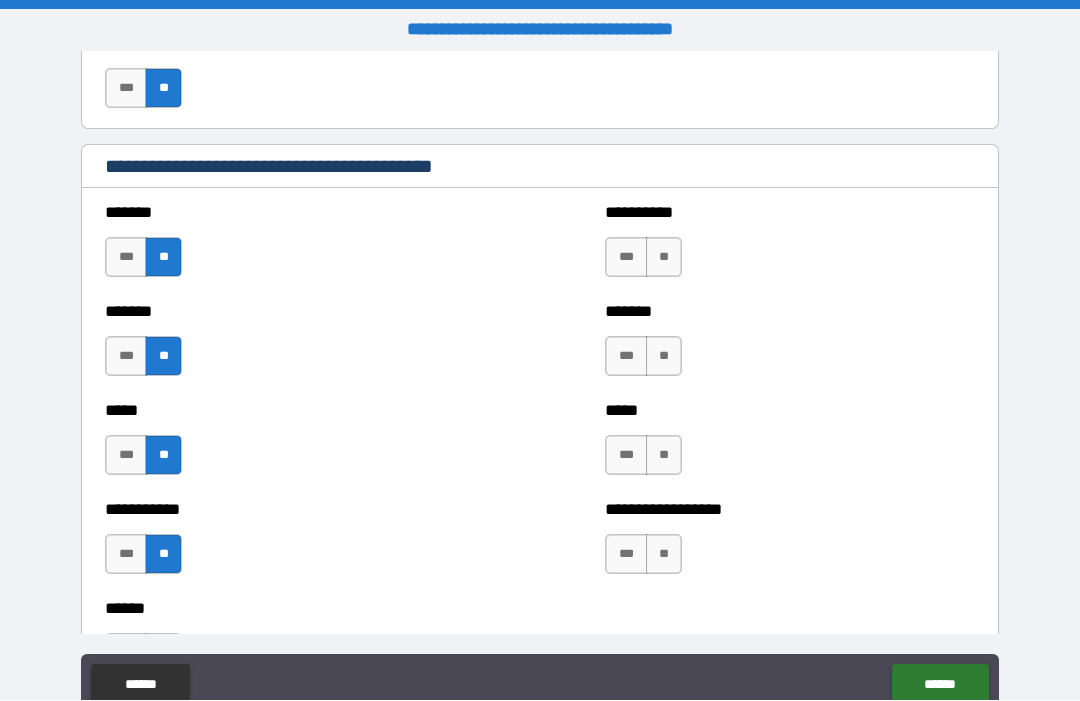 click on "**" at bounding box center (664, 258) 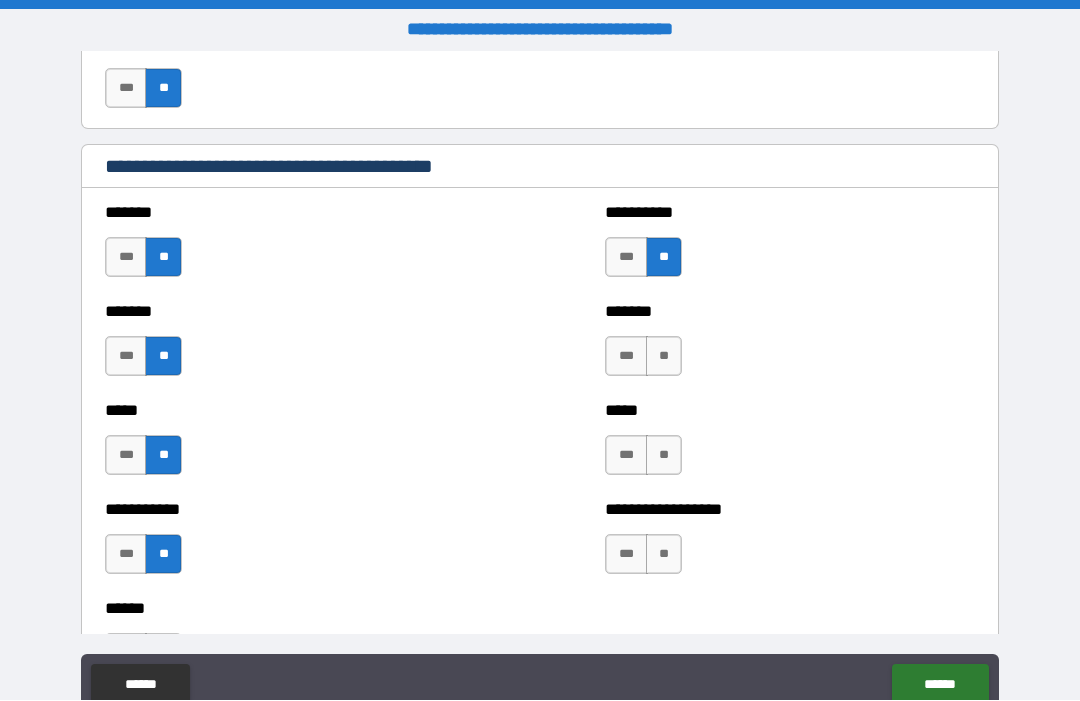 click on "******* *** **" at bounding box center (790, 347) 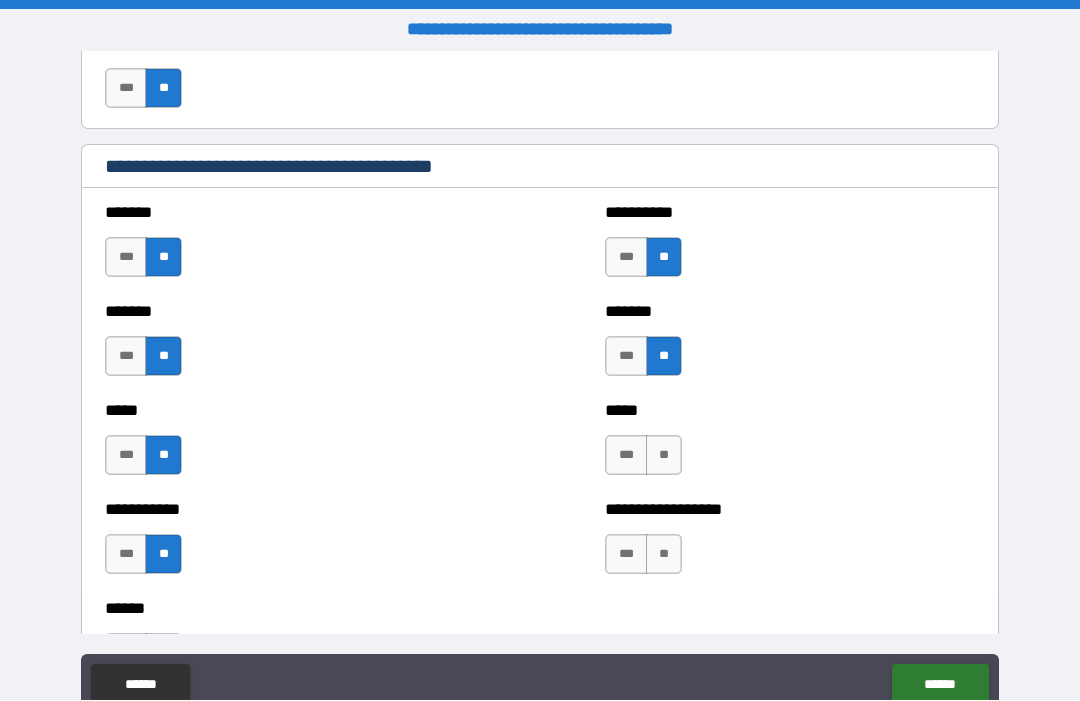 click on "**" at bounding box center [664, 456] 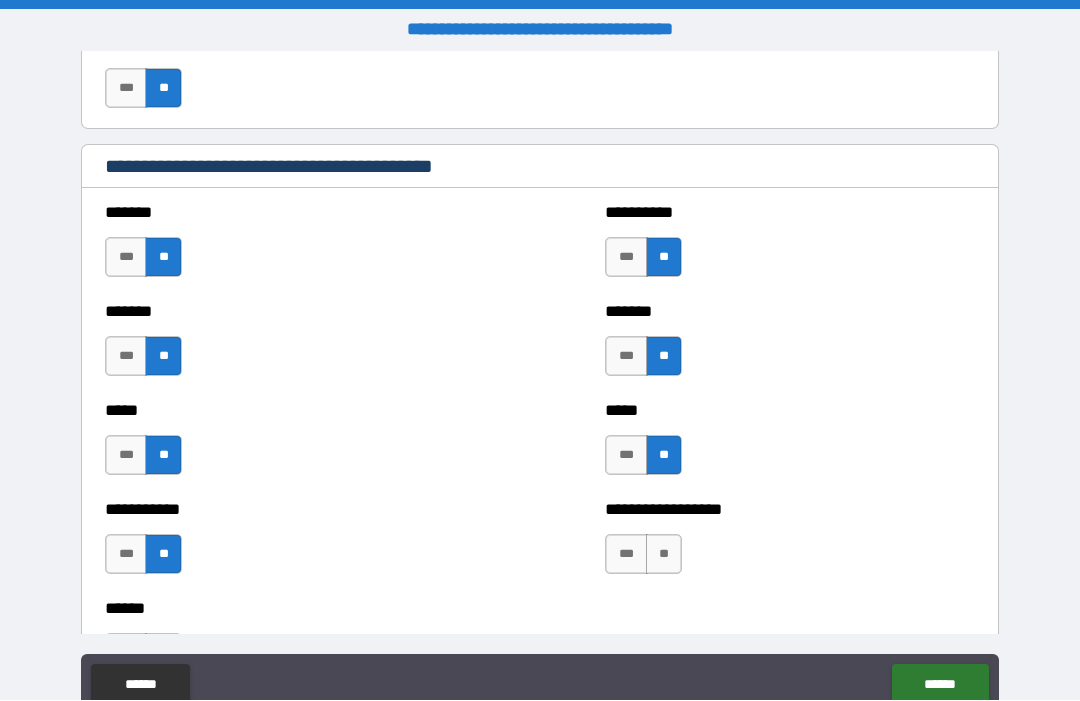 click on "**" at bounding box center (664, 555) 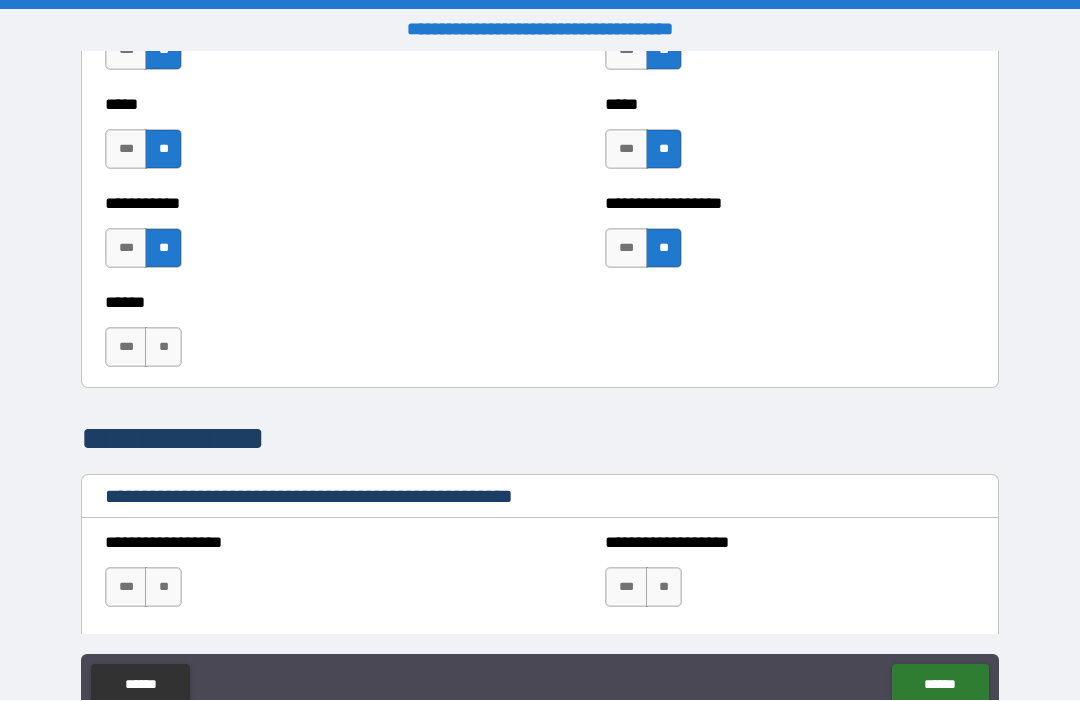 scroll, scrollTop: 2043, scrollLeft: 0, axis: vertical 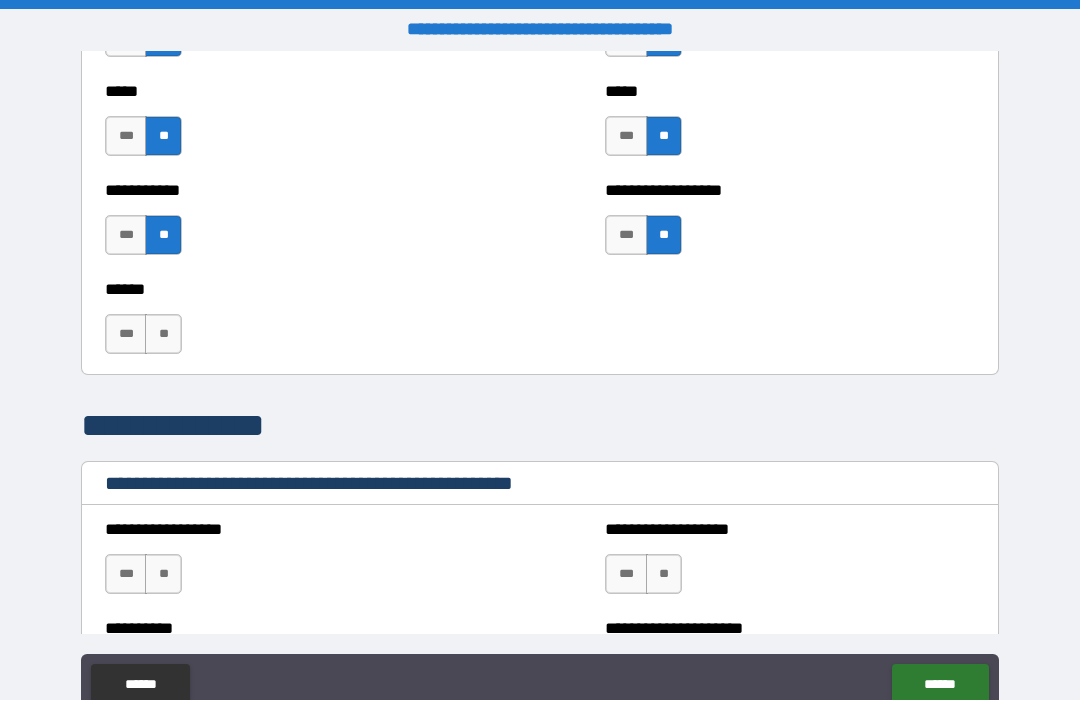 click on "**" at bounding box center [163, 335] 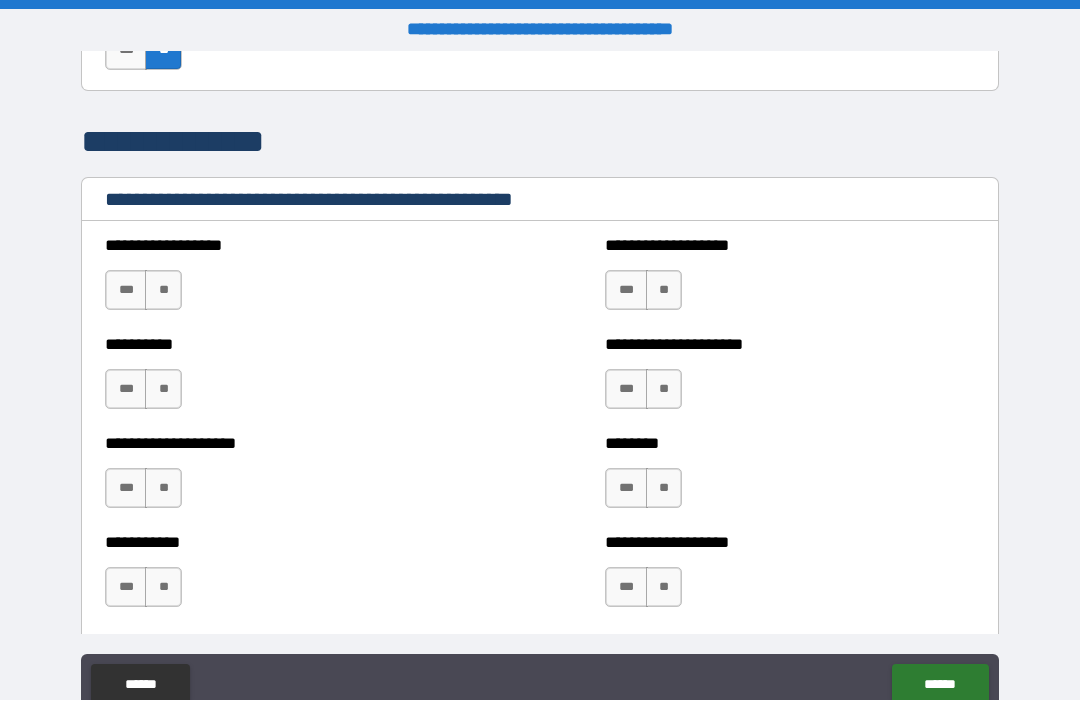 scroll, scrollTop: 2334, scrollLeft: 0, axis: vertical 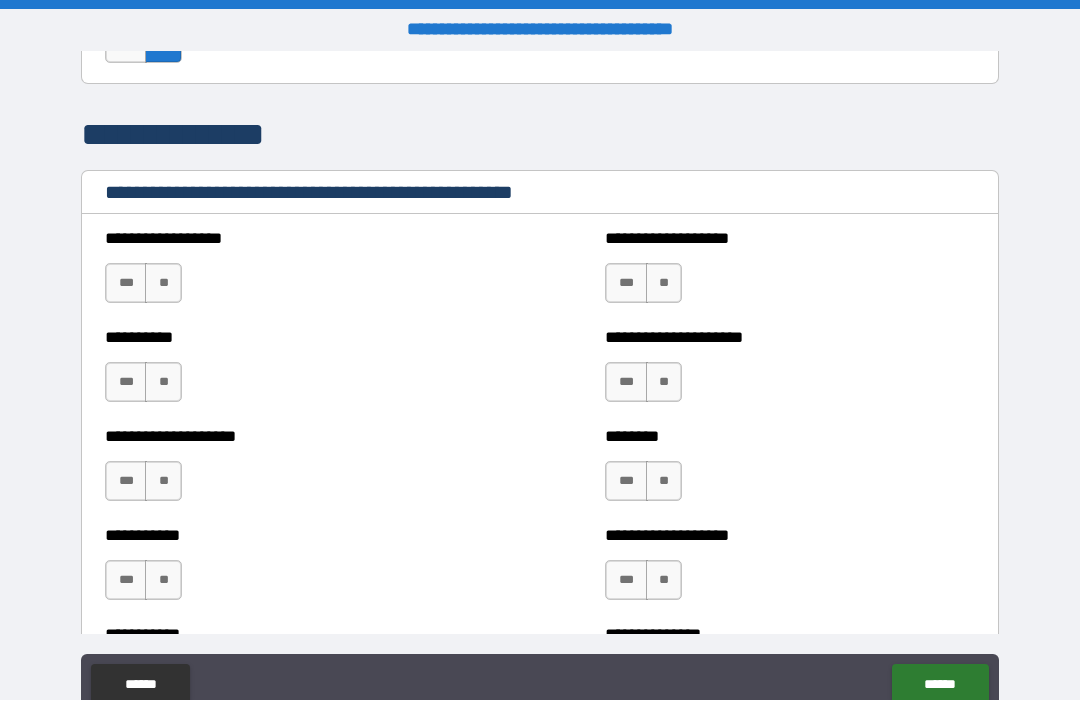 click on "**" at bounding box center (163, 284) 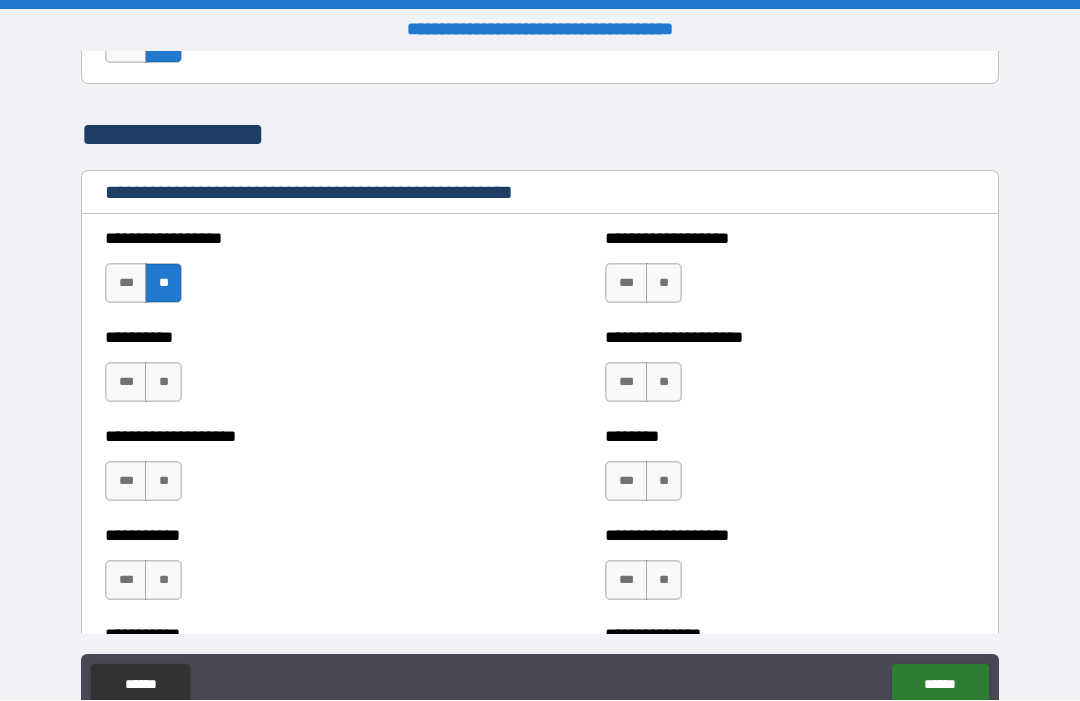 click on "**" at bounding box center (163, 383) 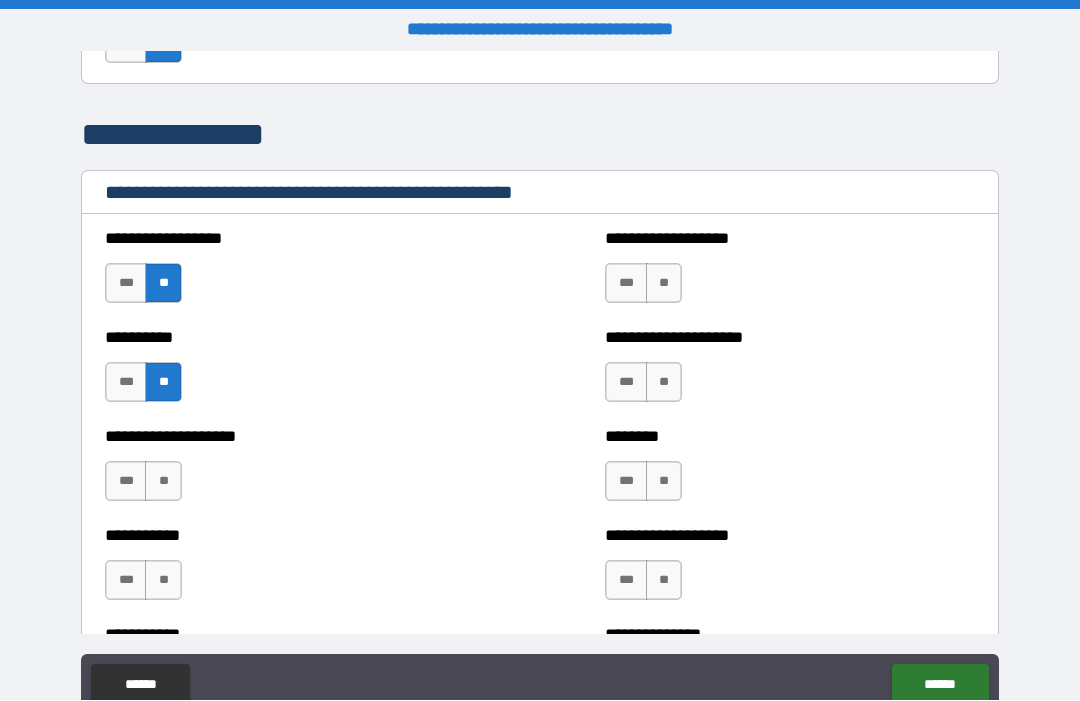 click on "**" at bounding box center (664, 284) 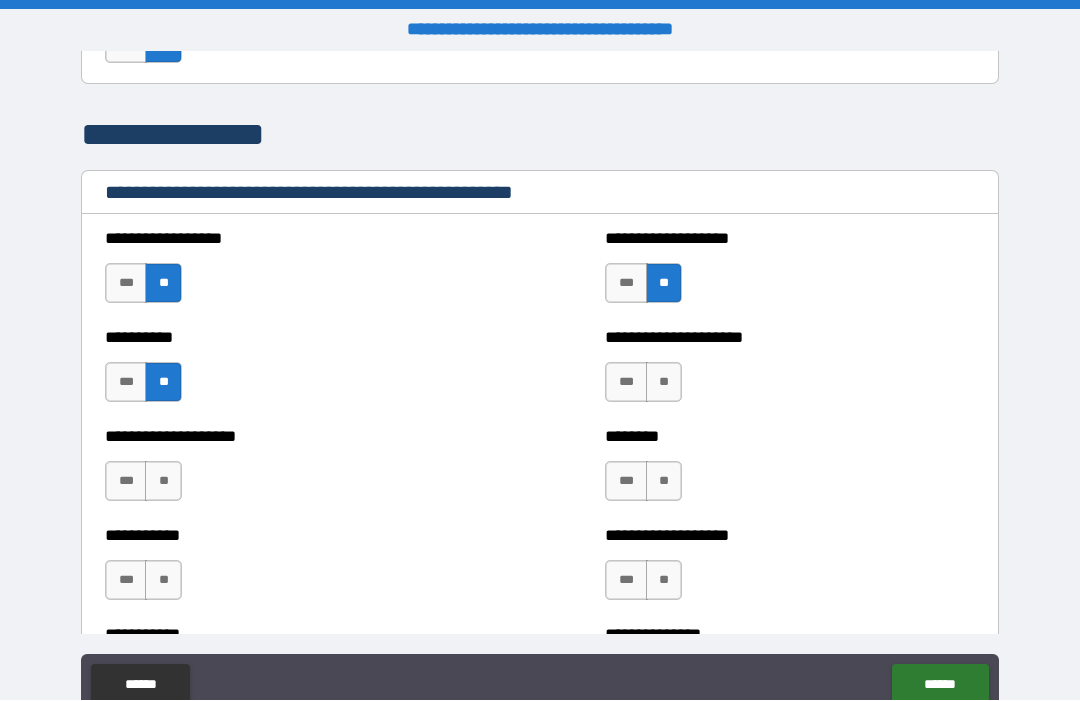 click on "**" at bounding box center [664, 383] 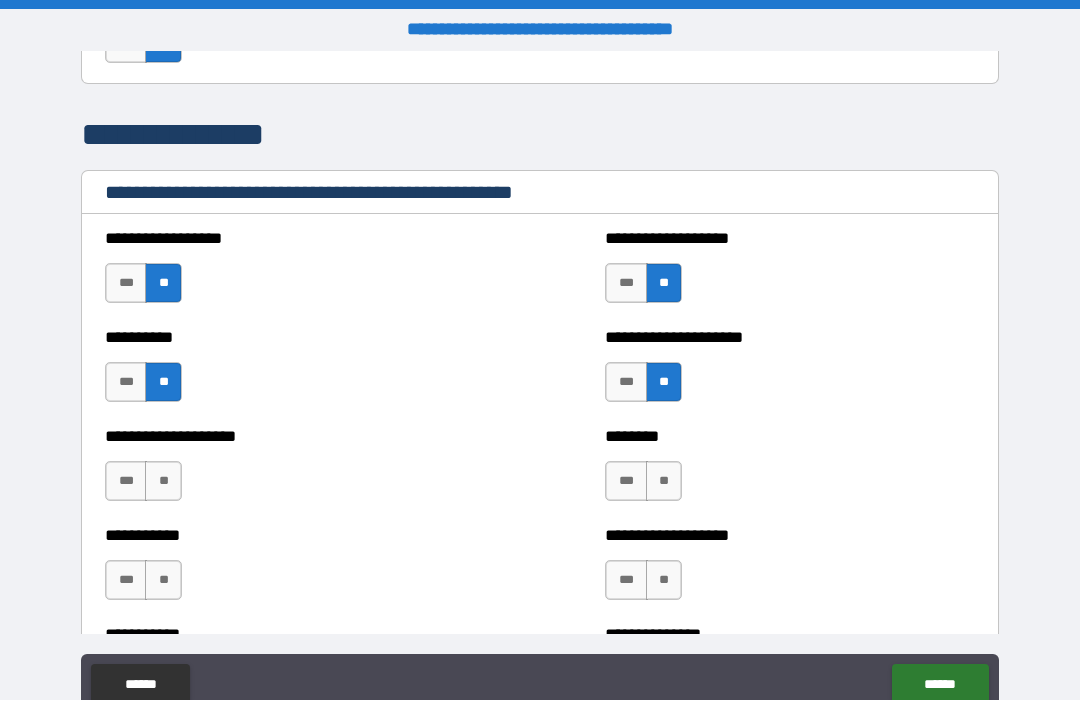 click on "**" at bounding box center [664, 482] 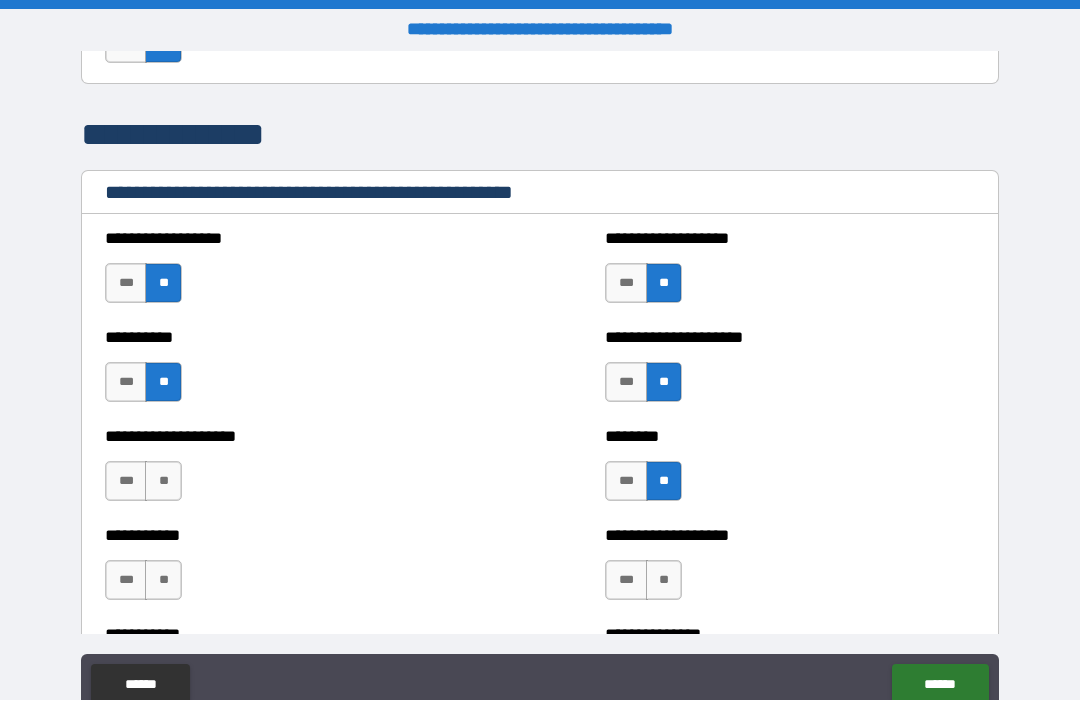 click on "**" at bounding box center (664, 581) 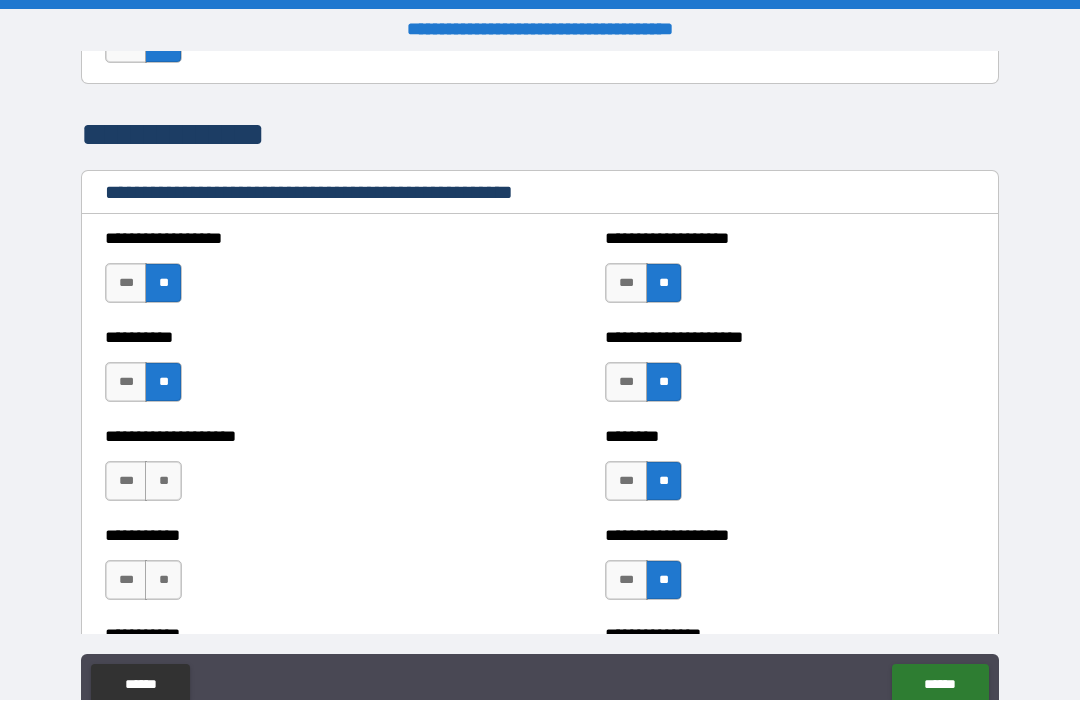 click on "**" at bounding box center (163, 482) 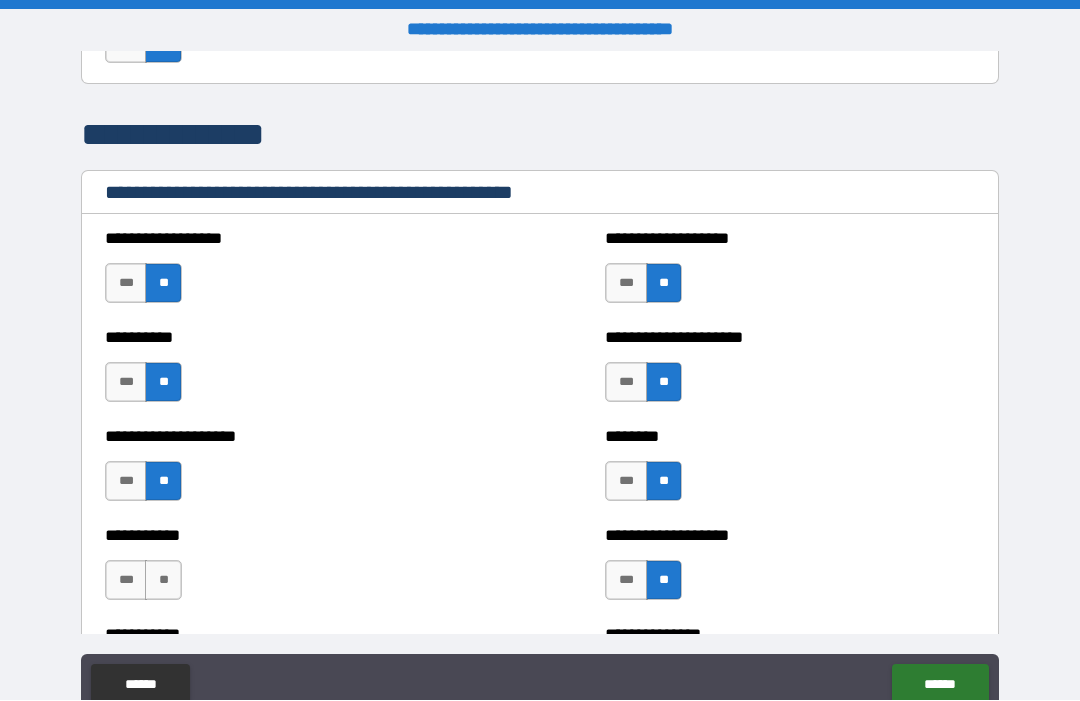 click on "**" at bounding box center [163, 581] 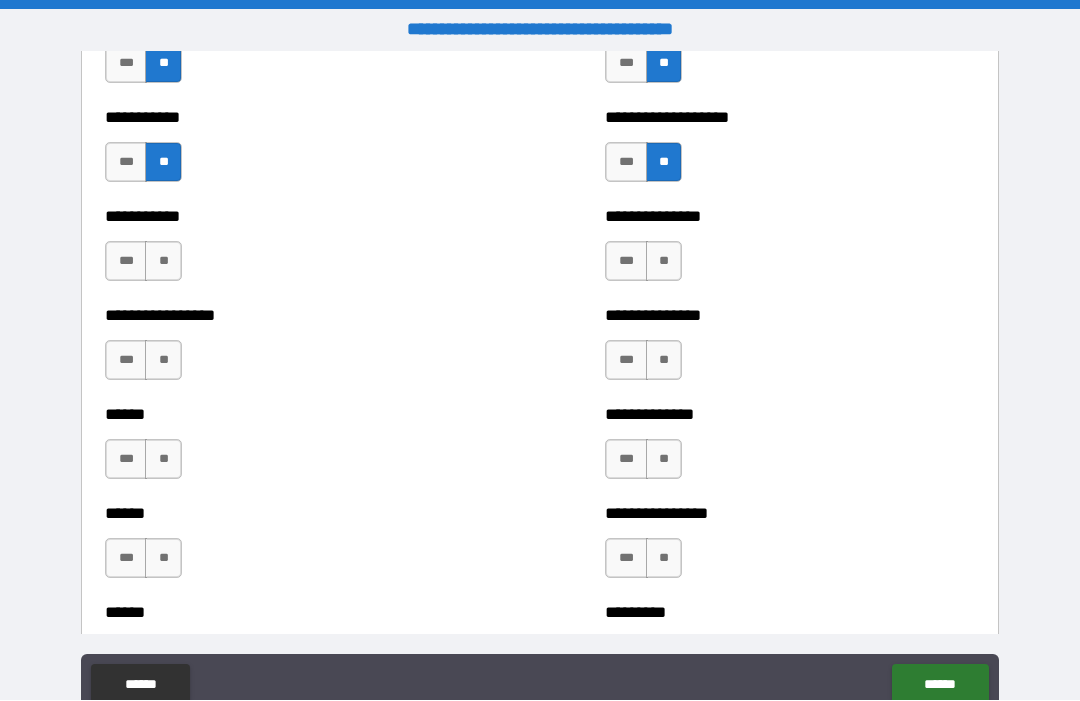 scroll, scrollTop: 2773, scrollLeft: 0, axis: vertical 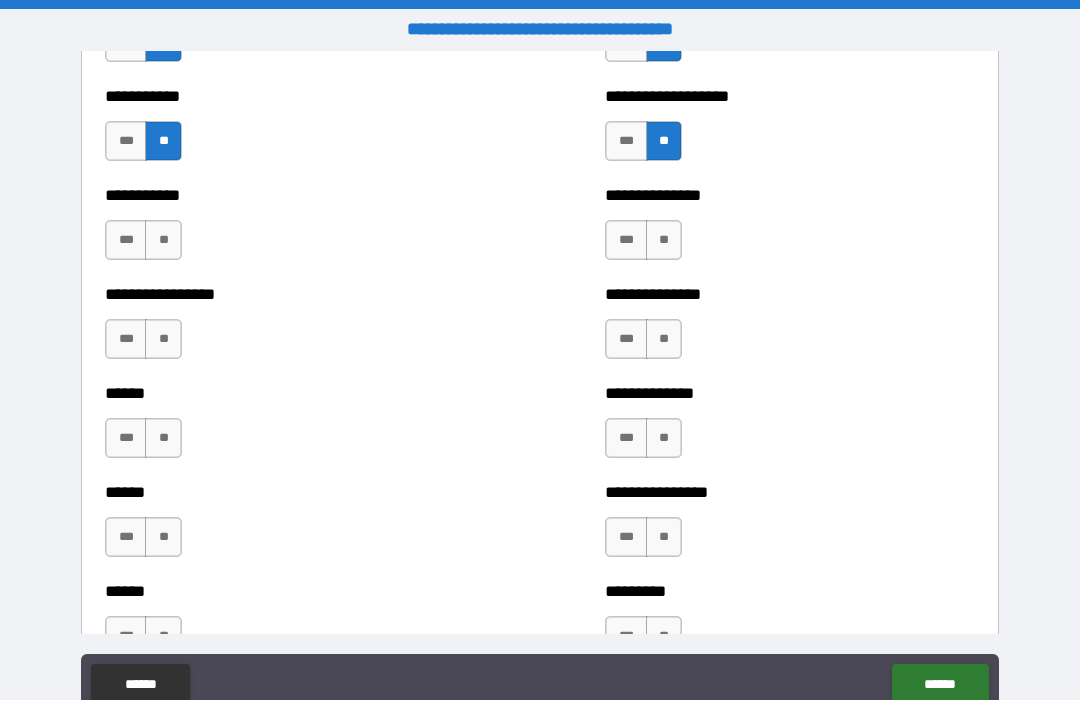 click on "**" at bounding box center [664, 241] 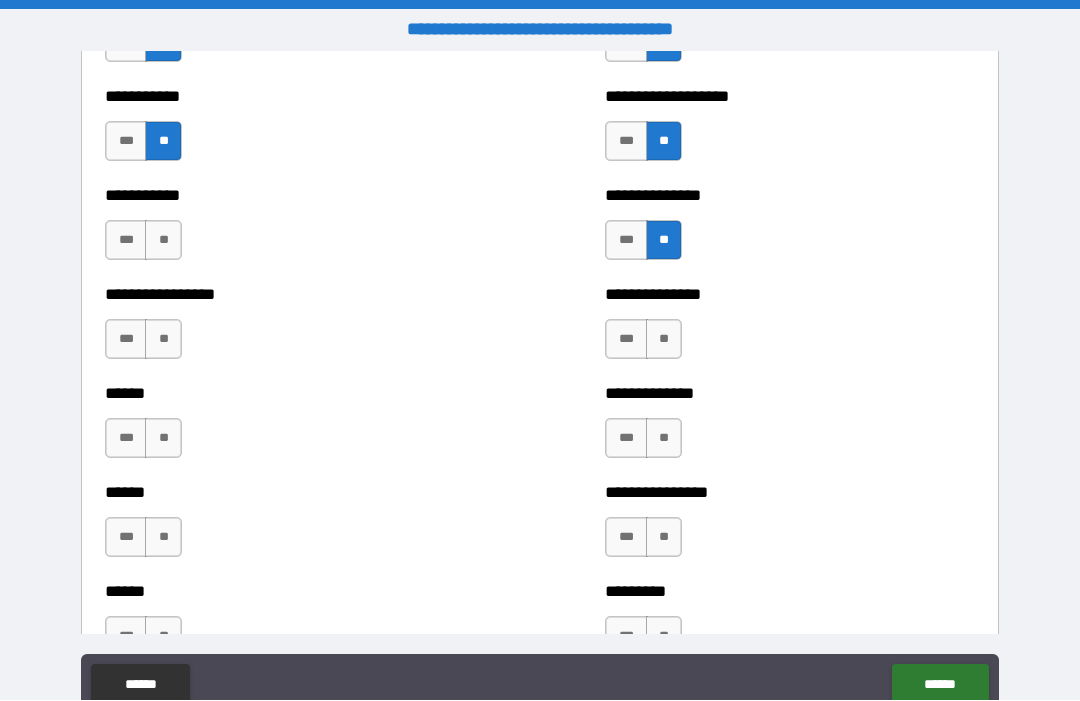 click on "**" at bounding box center [664, 340] 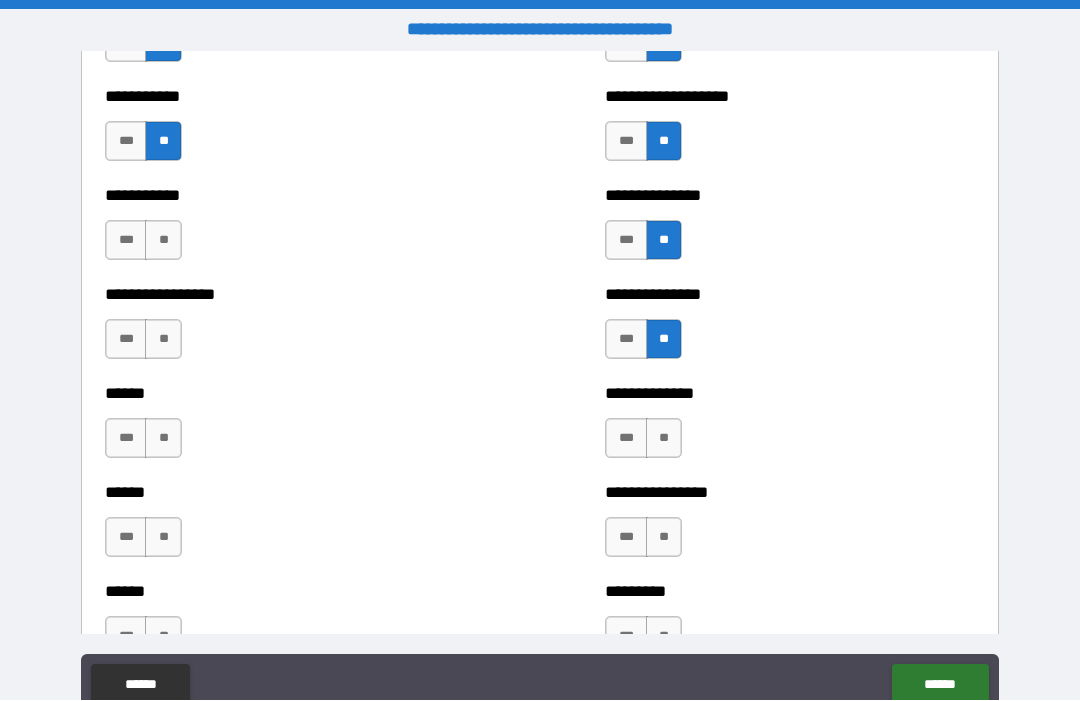 click on "**" at bounding box center [664, 439] 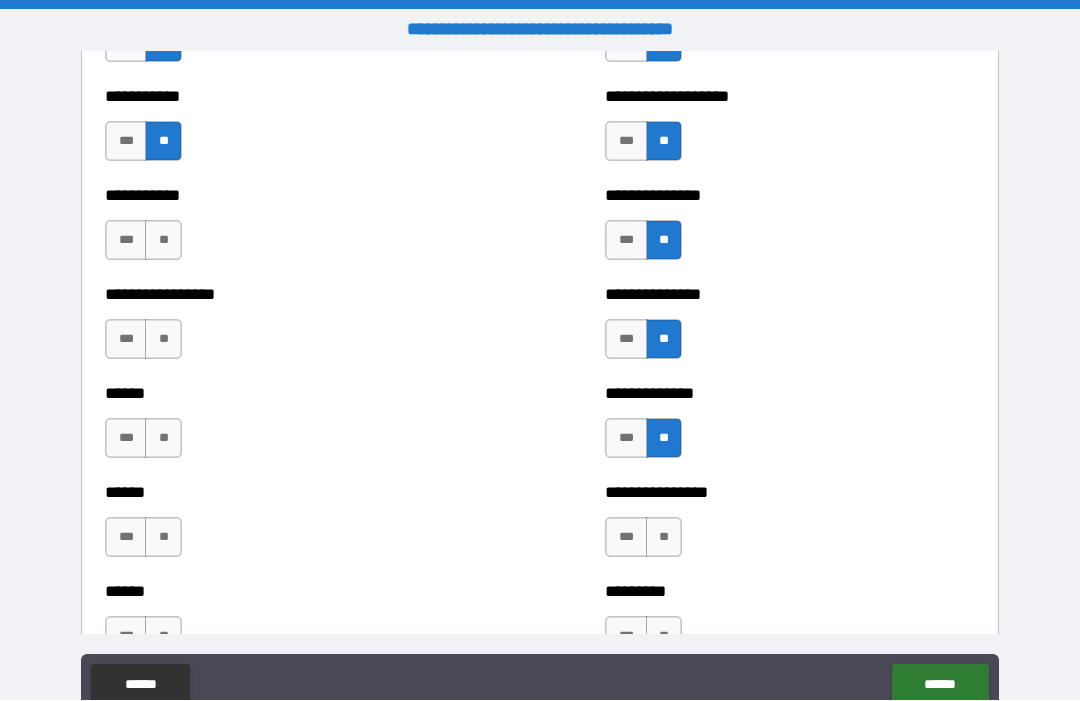 click on "**" at bounding box center [664, 538] 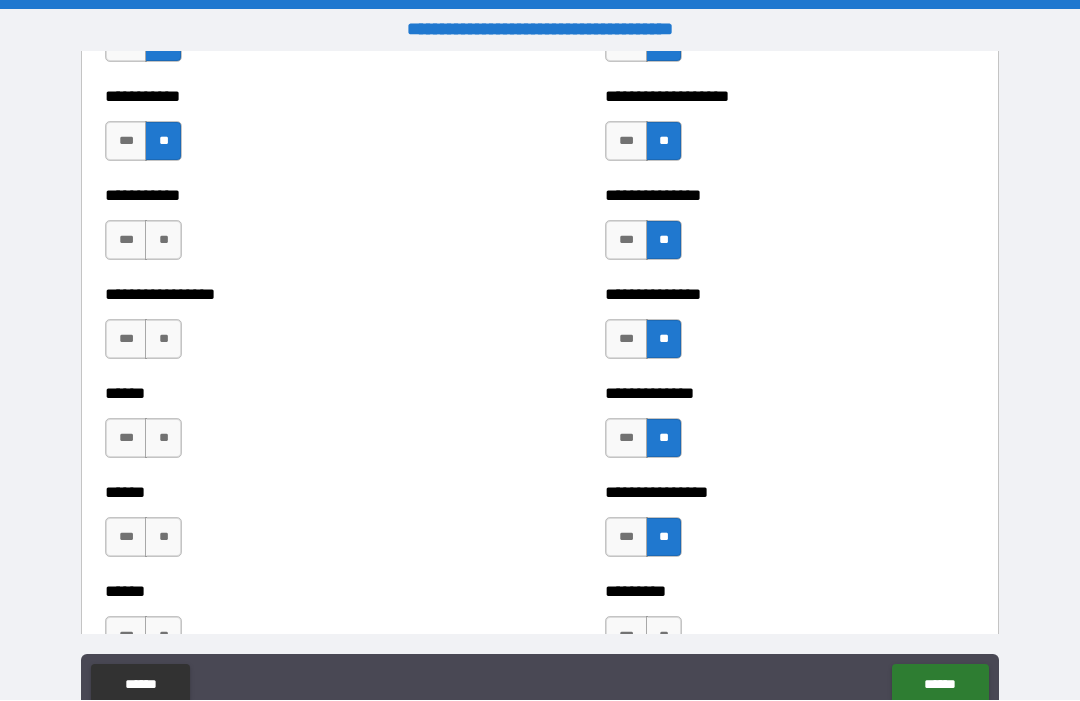 click on "**" at bounding box center (163, 241) 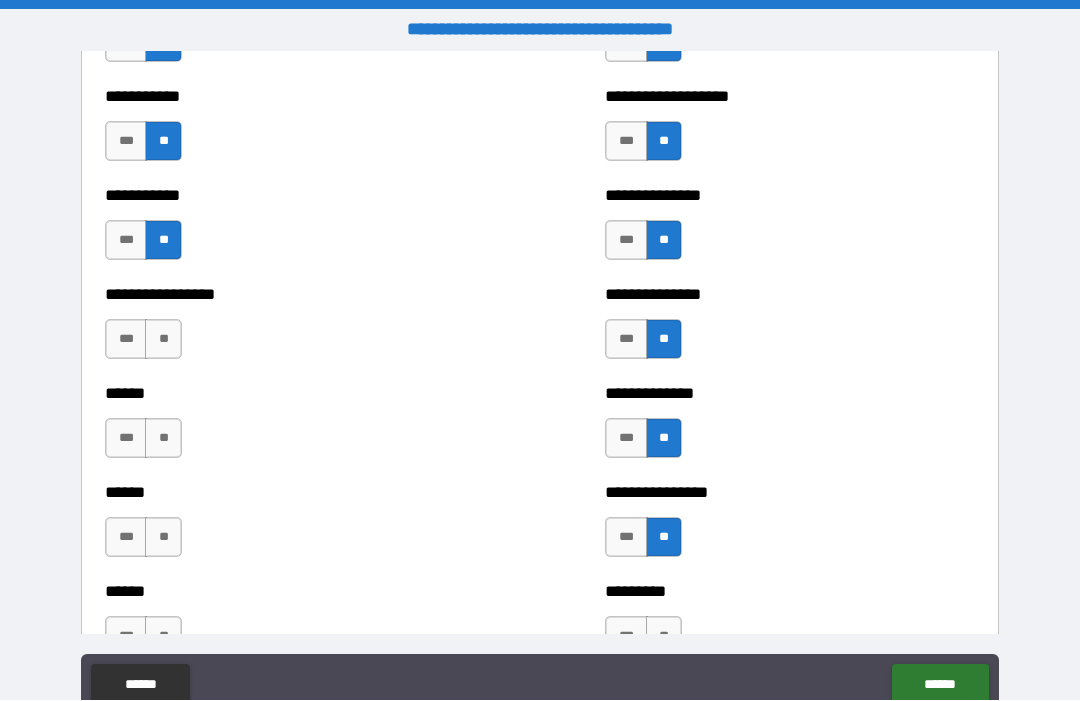 click on "**" at bounding box center [163, 340] 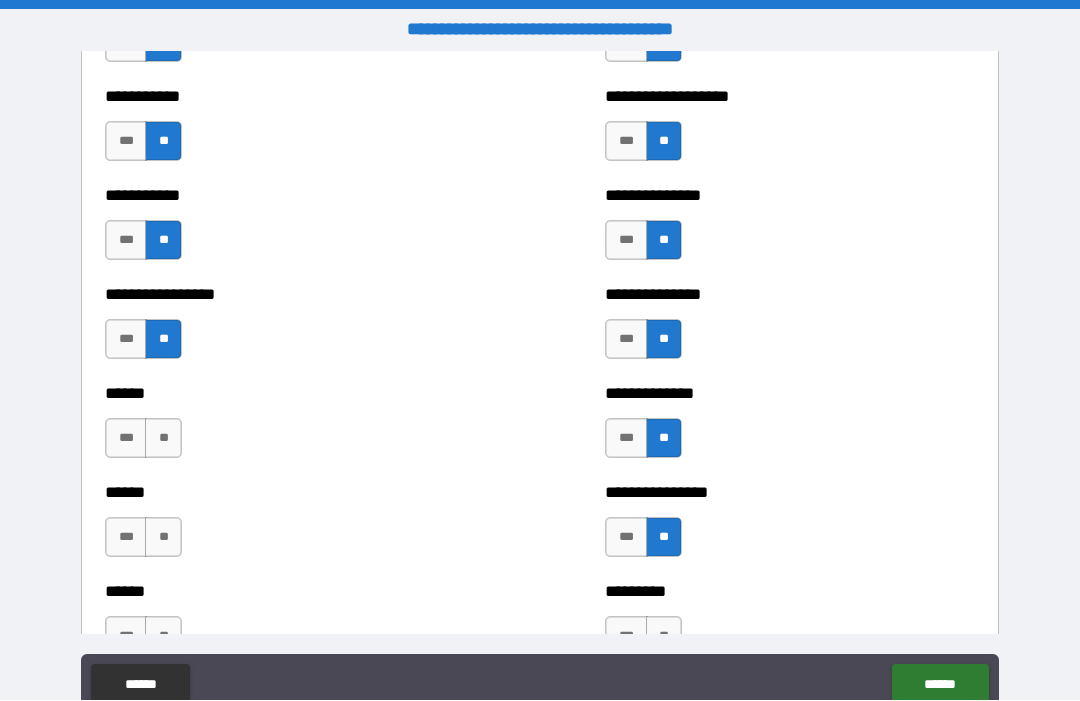 click on "**" at bounding box center (163, 439) 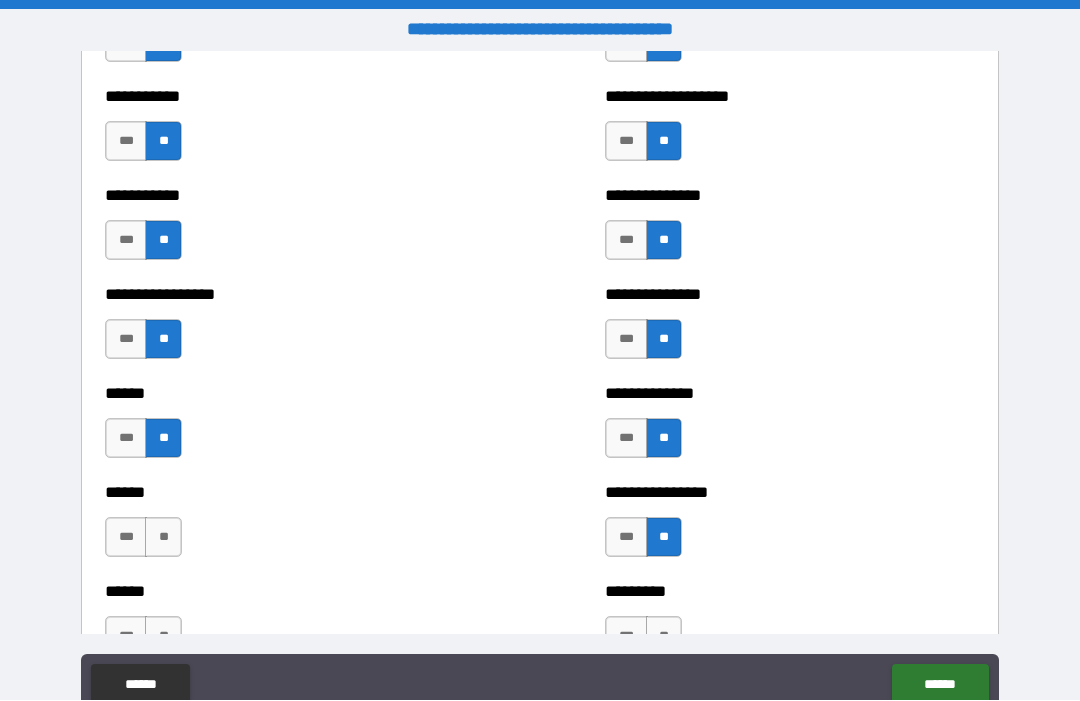 click on "**" at bounding box center [163, 538] 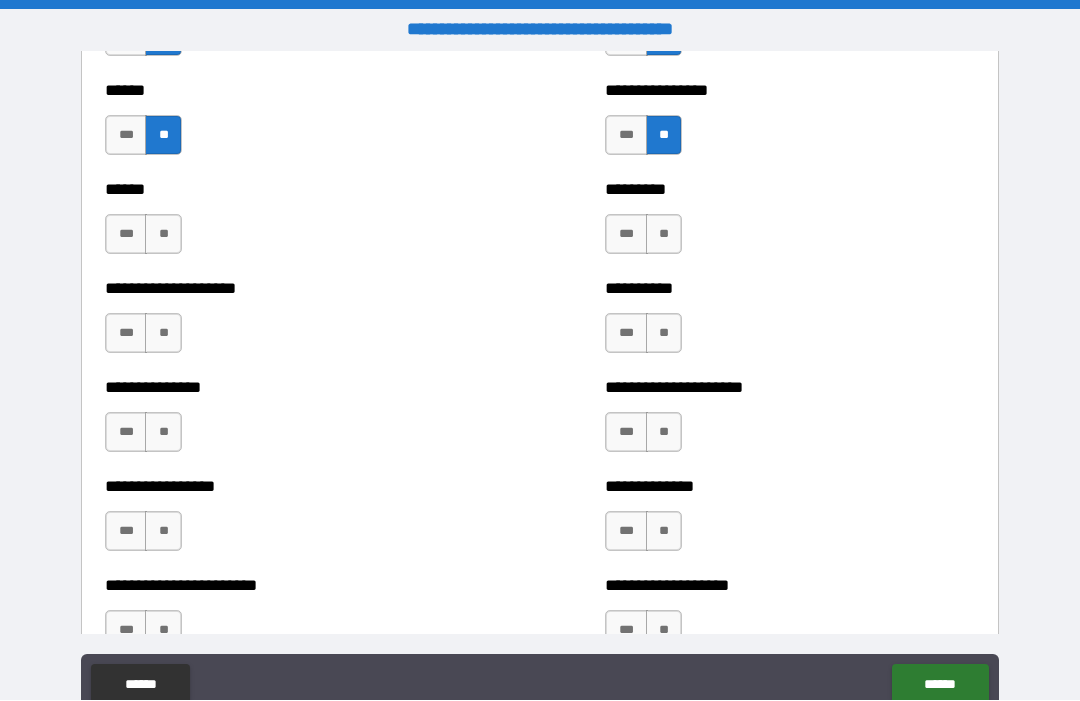scroll, scrollTop: 3189, scrollLeft: 0, axis: vertical 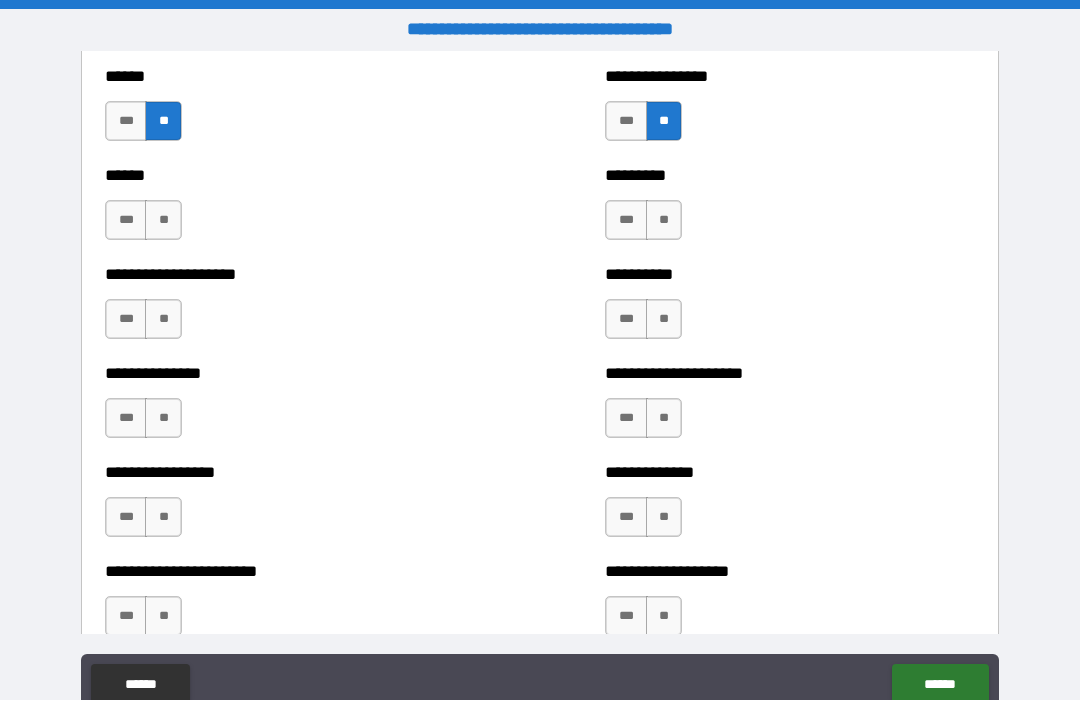 click on "**" at bounding box center [664, 221] 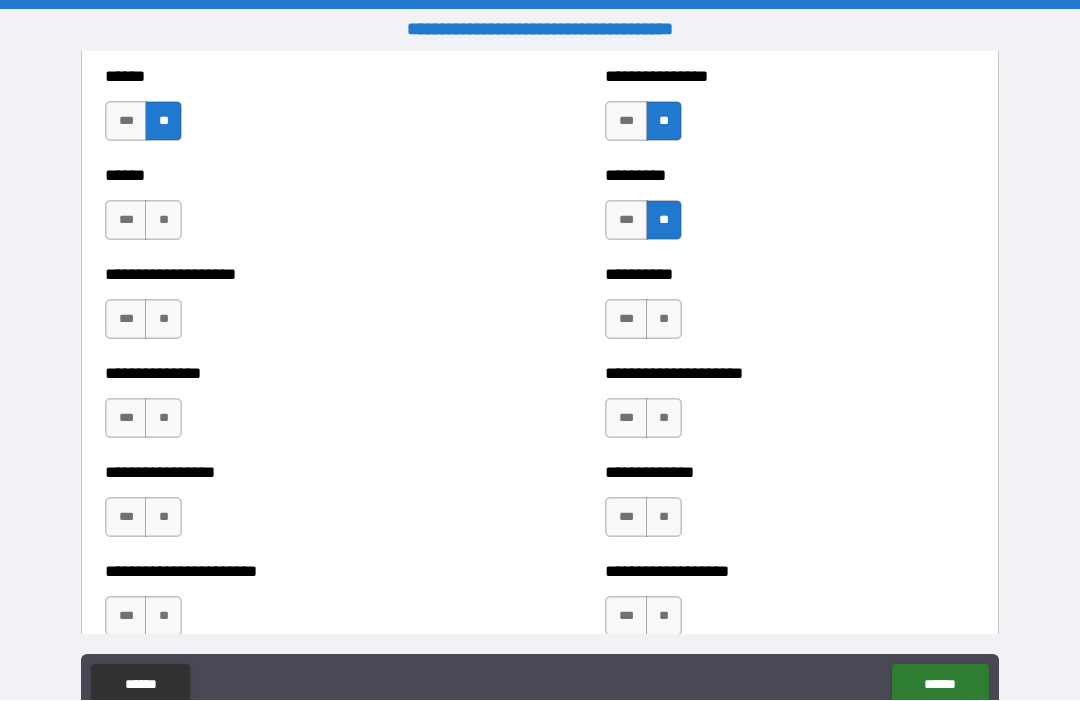 click on "**" at bounding box center [163, 221] 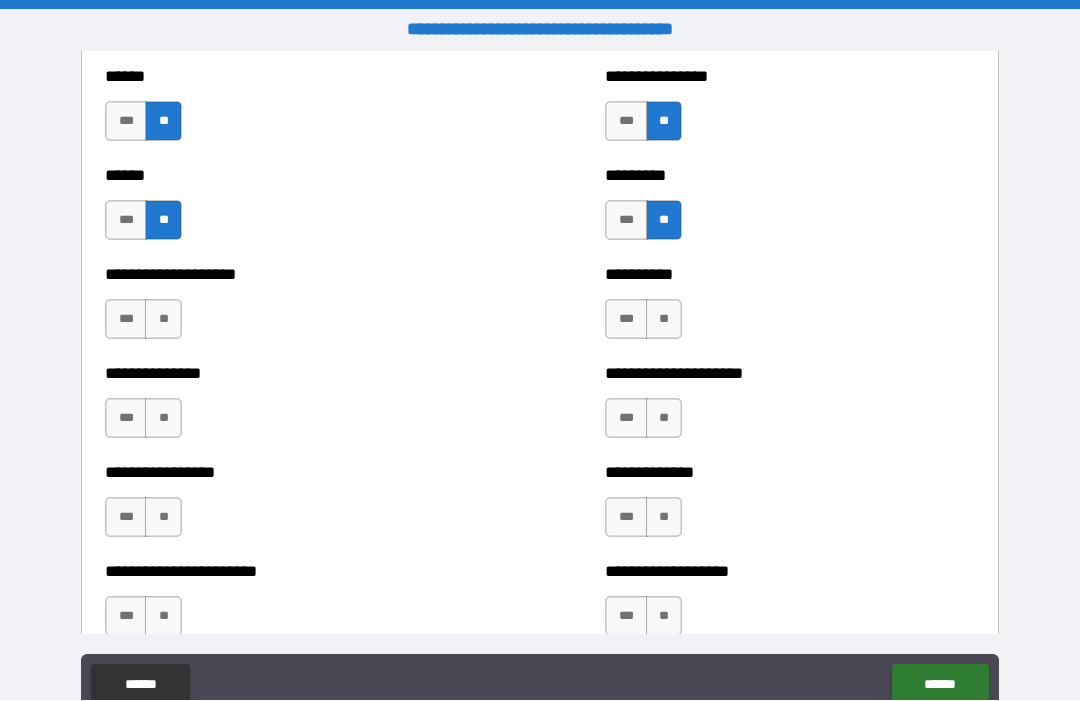 click on "**" at bounding box center (163, 320) 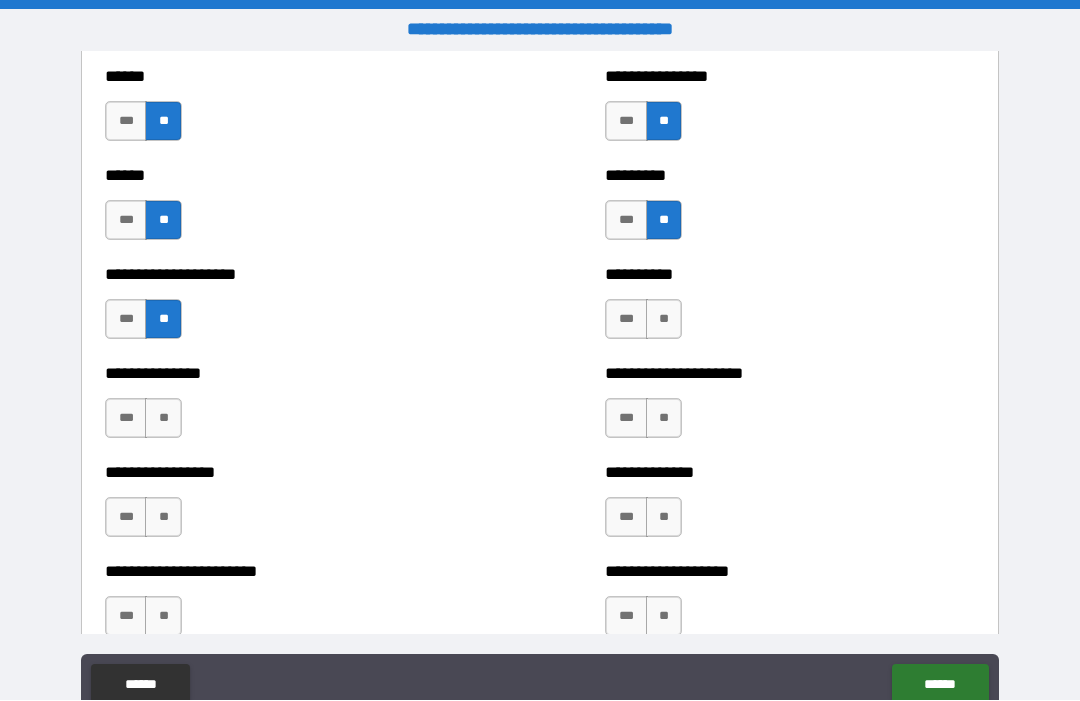 click on "**" at bounding box center (664, 320) 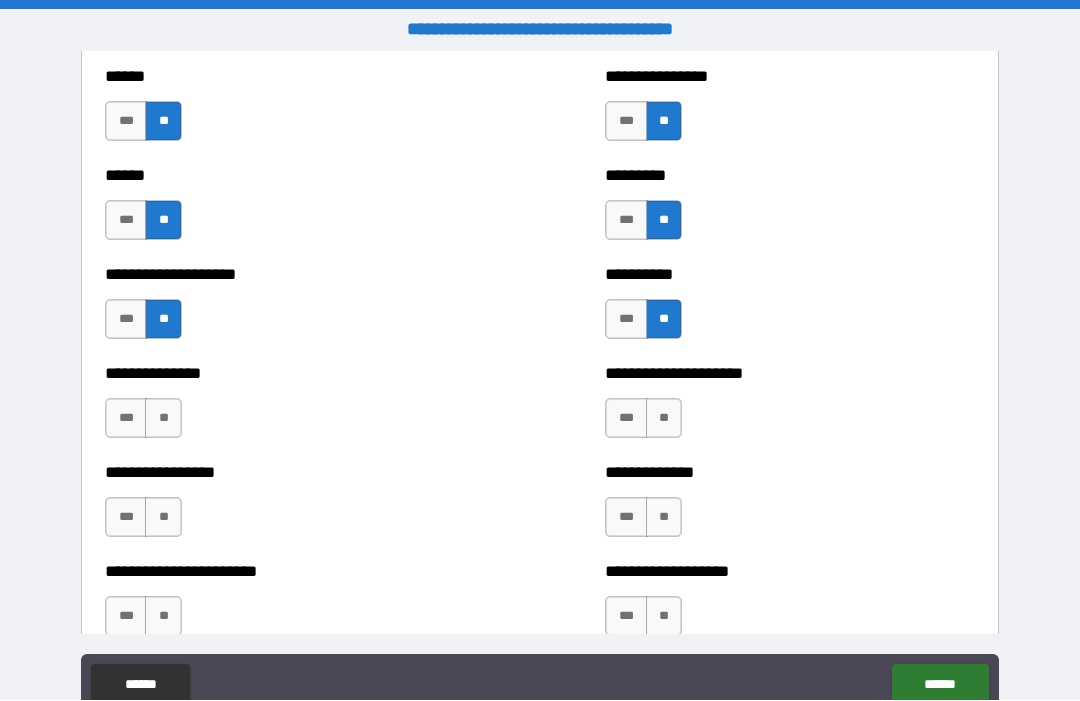 click on "**" at bounding box center (664, 419) 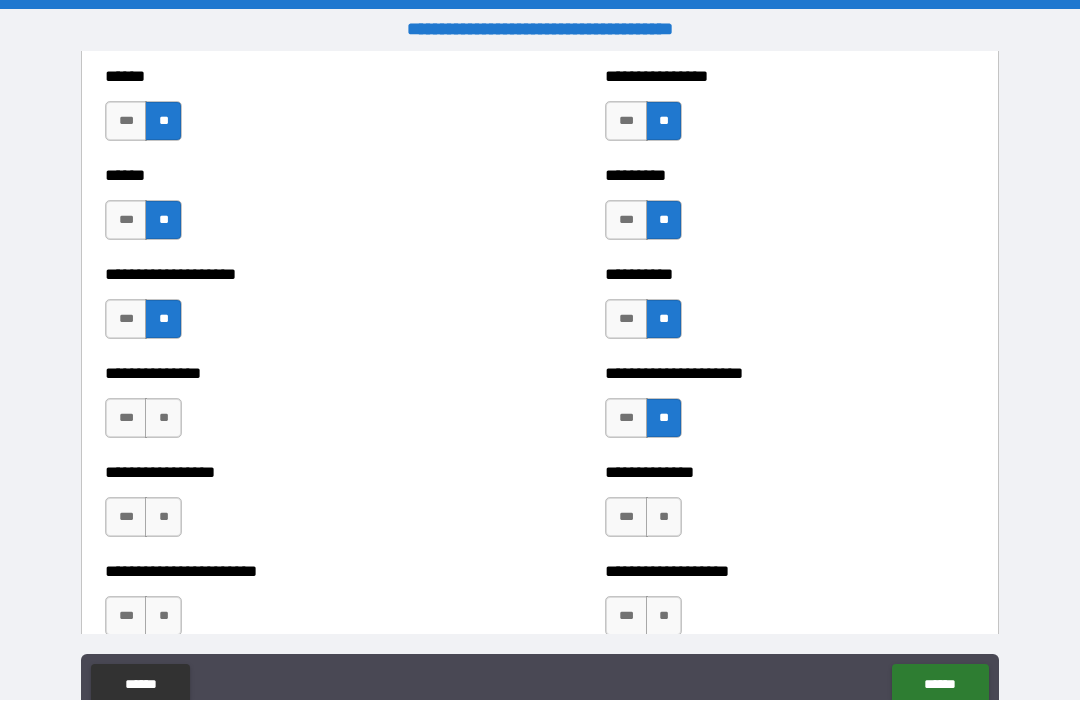 click on "**" at bounding box center [664, 518] 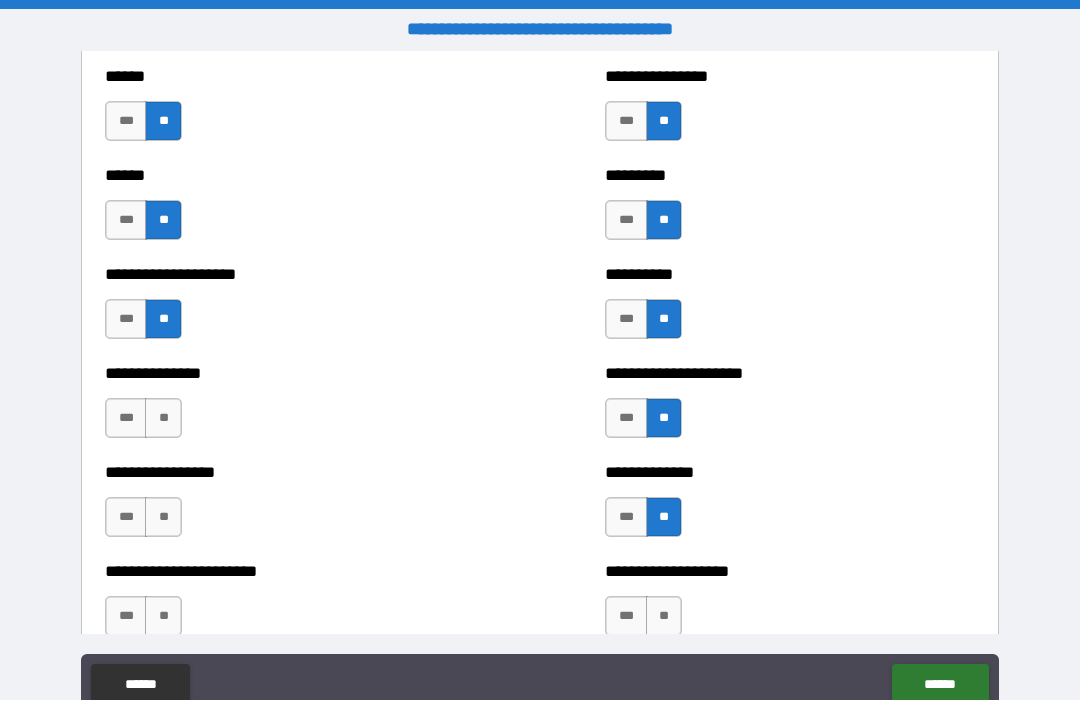 click on "**" at bounding box center (163, 419) 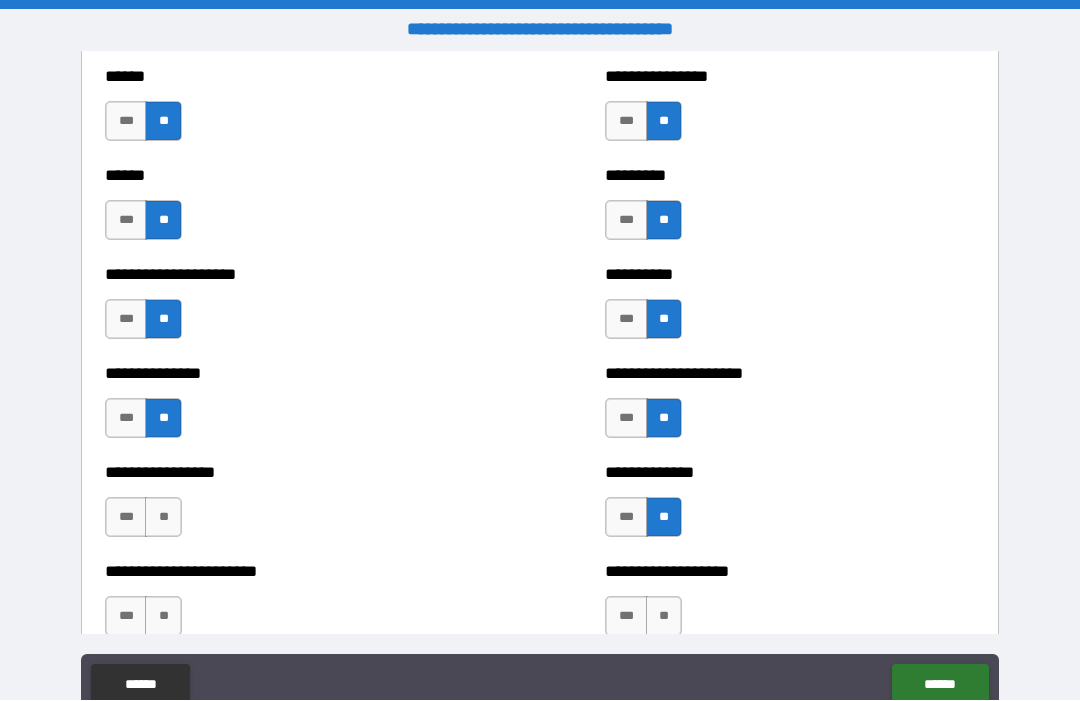 click on "**" at bounding box center (163, 518) 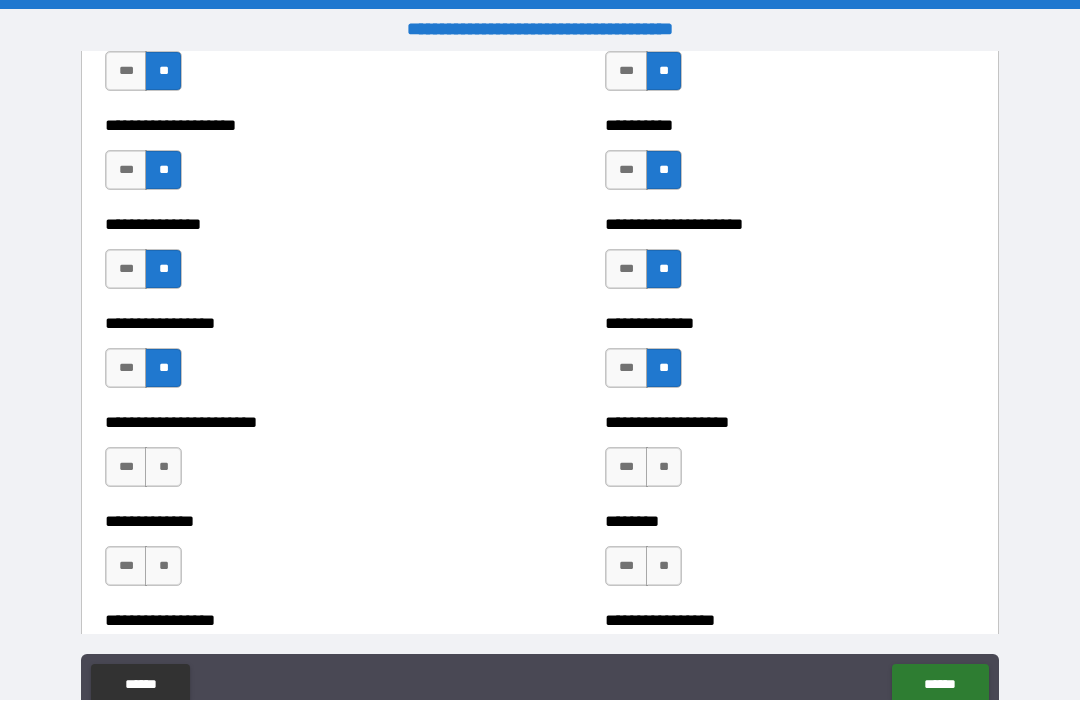 scroll, scrollTop: 3489, scrollLeft: 0, axis: vertical 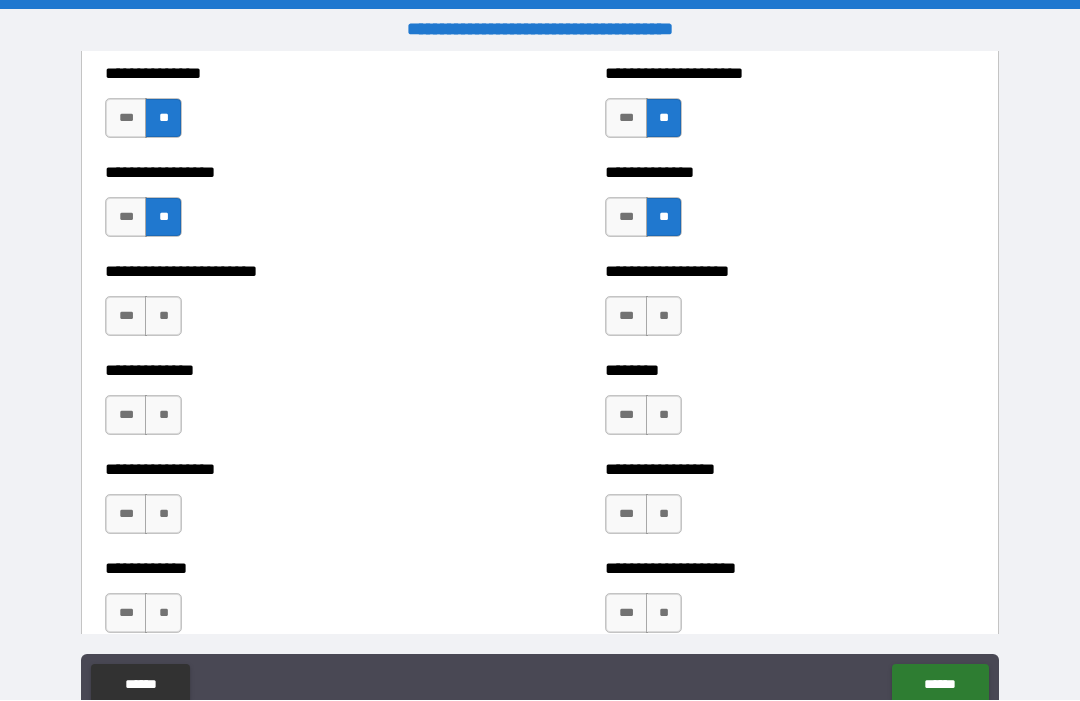 click on "**" at bounding box center (664, 317) 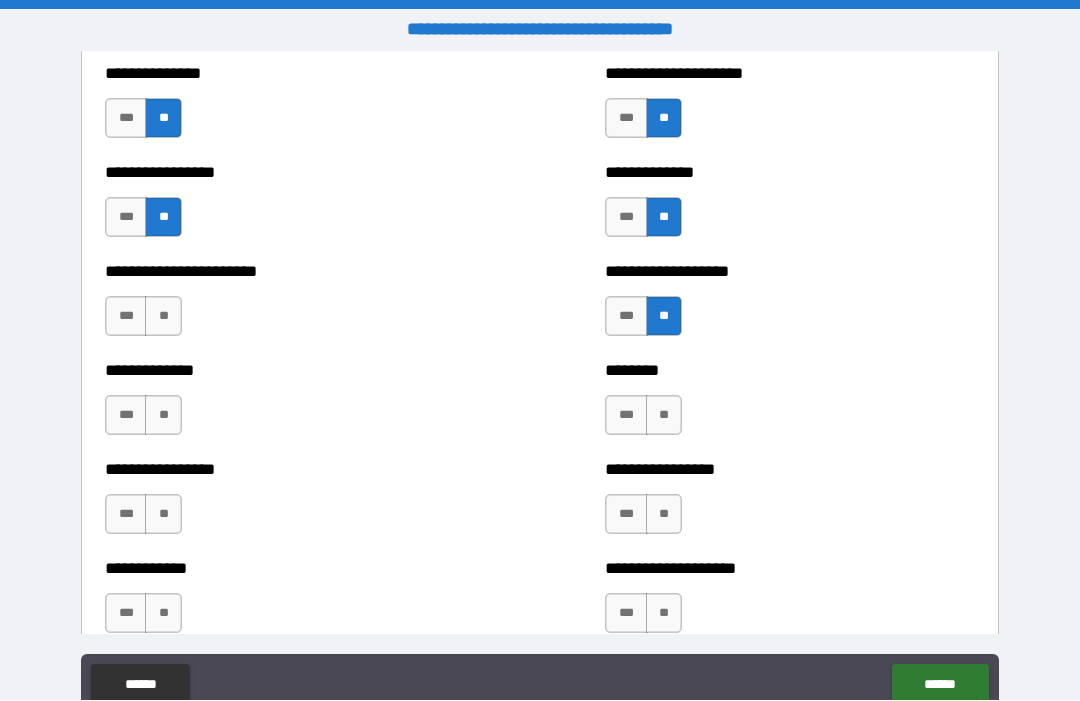 click on "**" at bounding box center (664, 416) 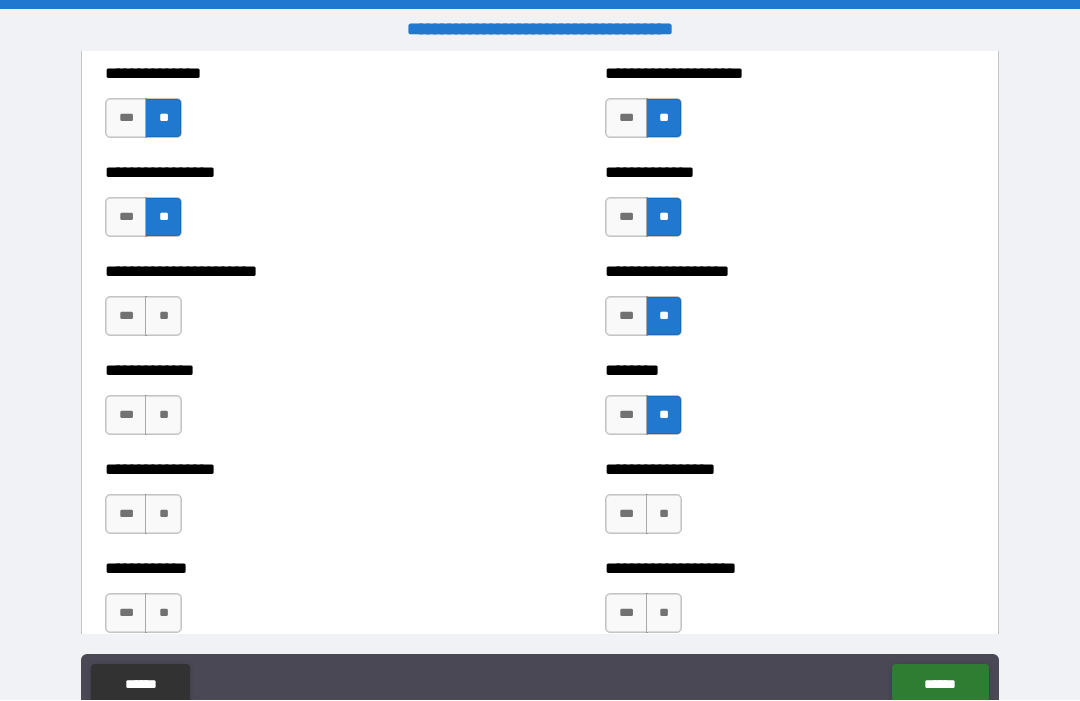 click on "**" at bounding box center (664, 515) 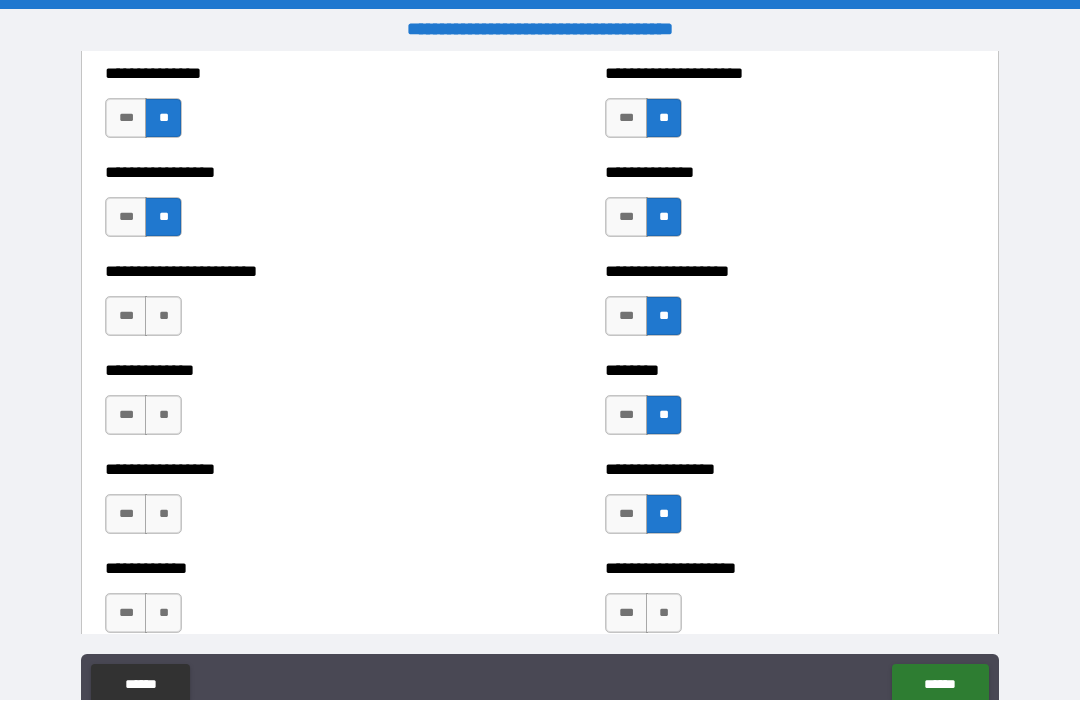 click on "**" at bounding box center (664, 614) 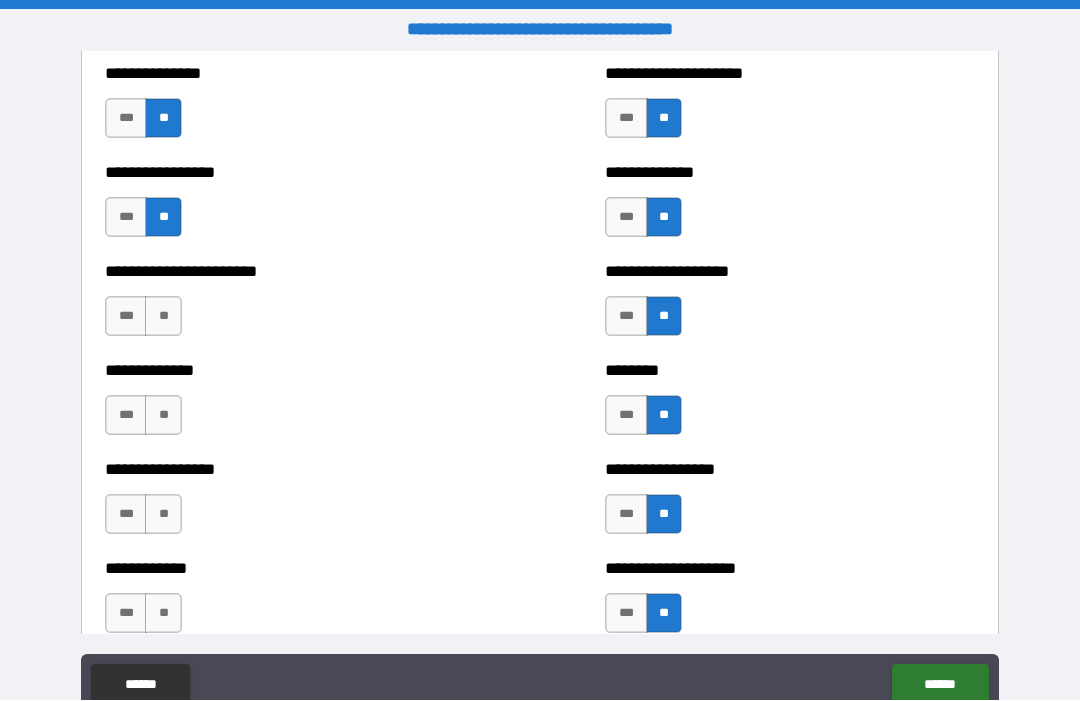 click on "**" at bounding box center (163, 317) 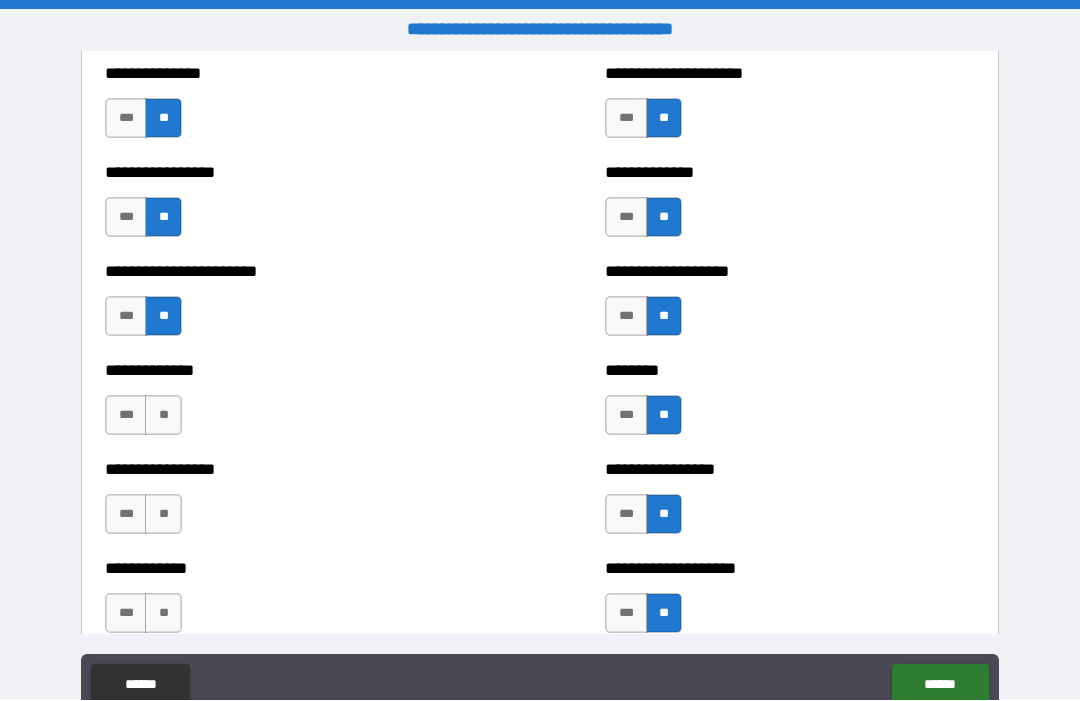click on "**" at bounding box center [163, 416] 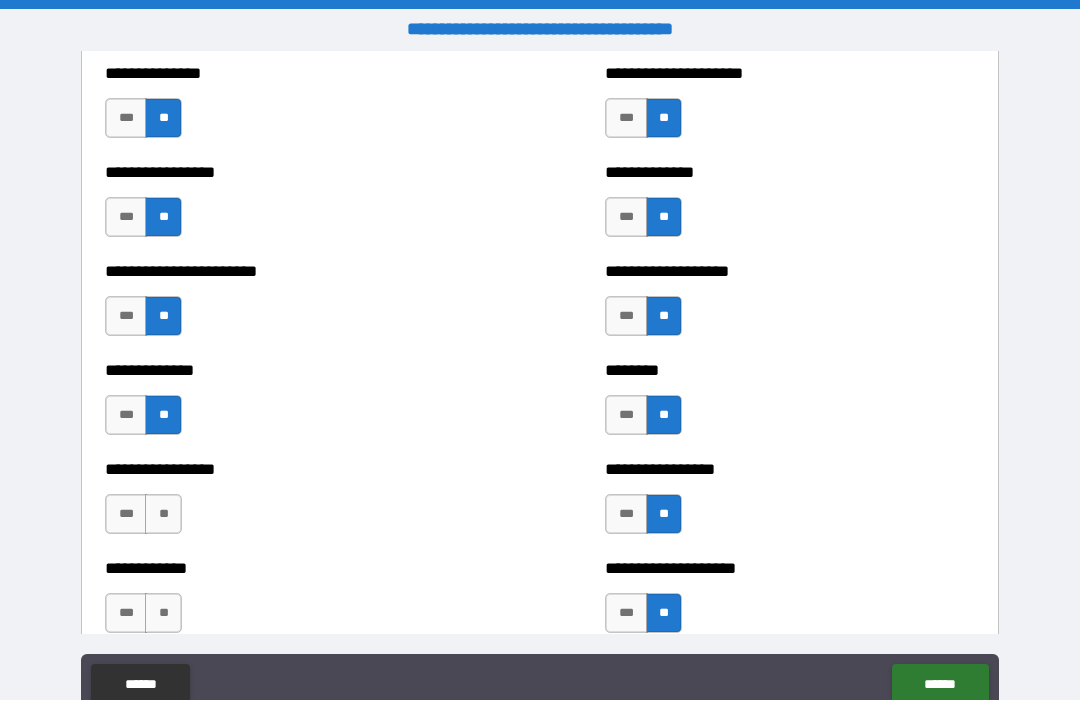 click on "*** **" at bounding box center [143, 515] 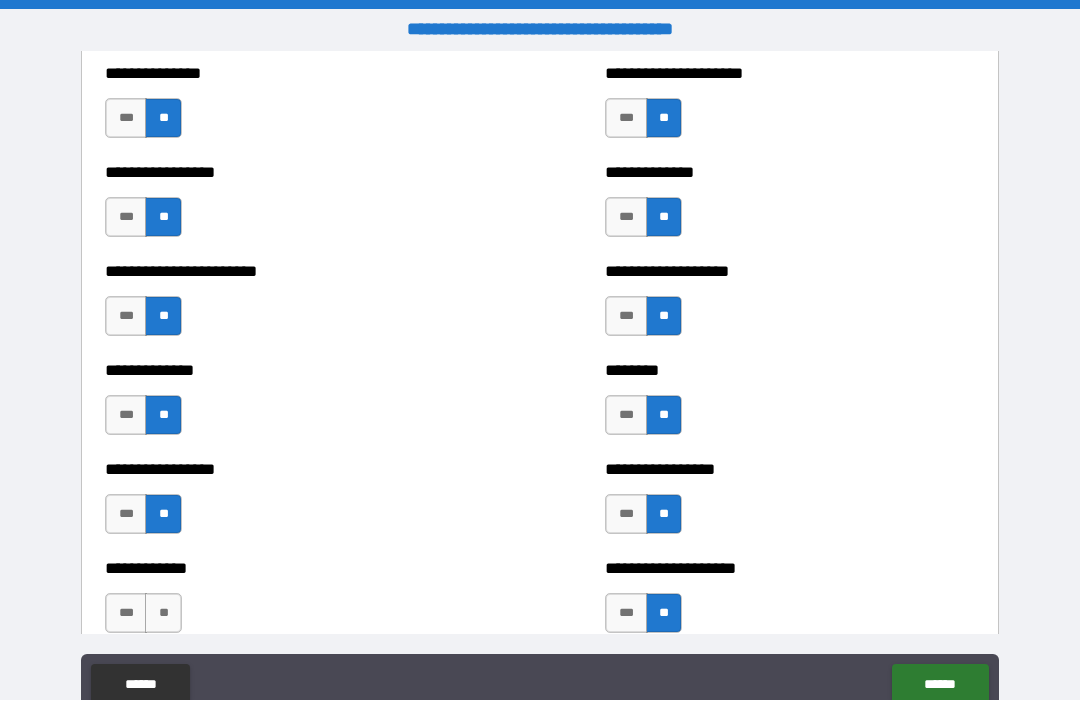 click on "**" at bounding box center (163, 614) 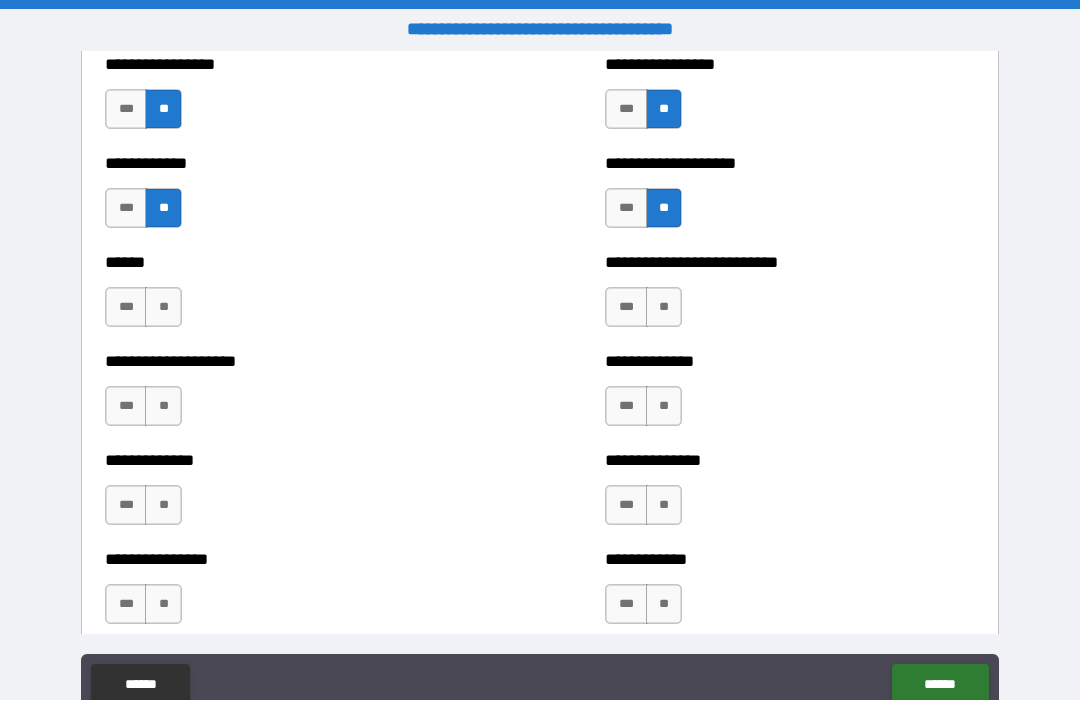 scroll, scrollTop: 3913, scrollLeft: 0, axis: vertical 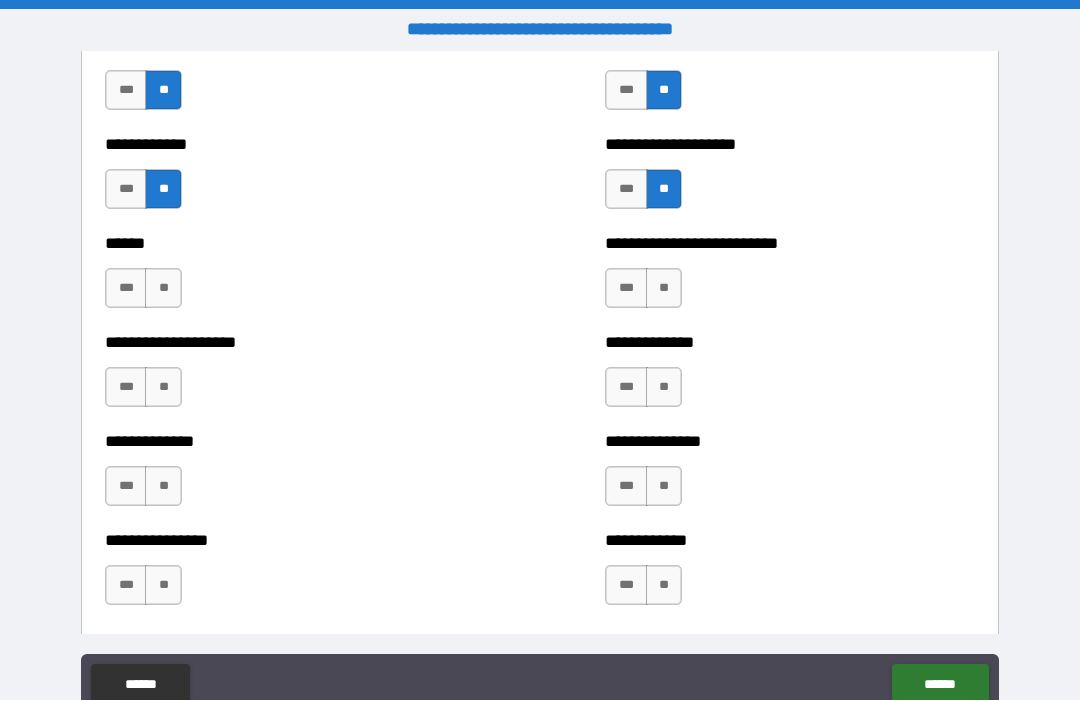 click on "**" at bounding box center [664, 289] 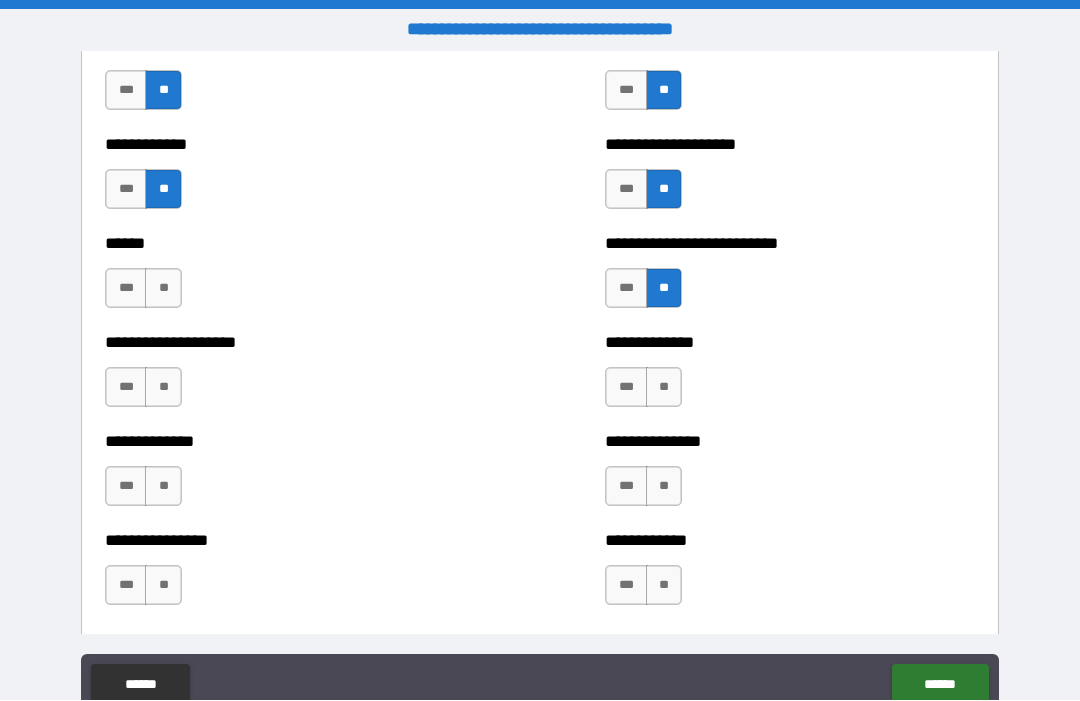 click on "**" at bounding box center (664, 388) 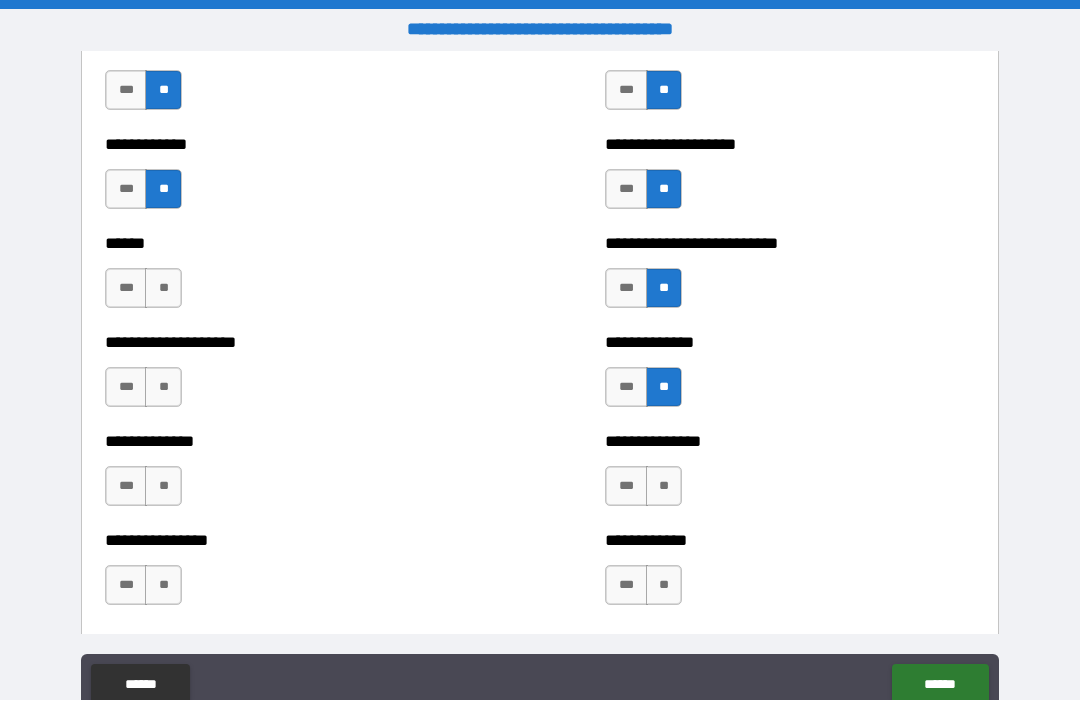 click on "**" at bounding box center [664, 487] 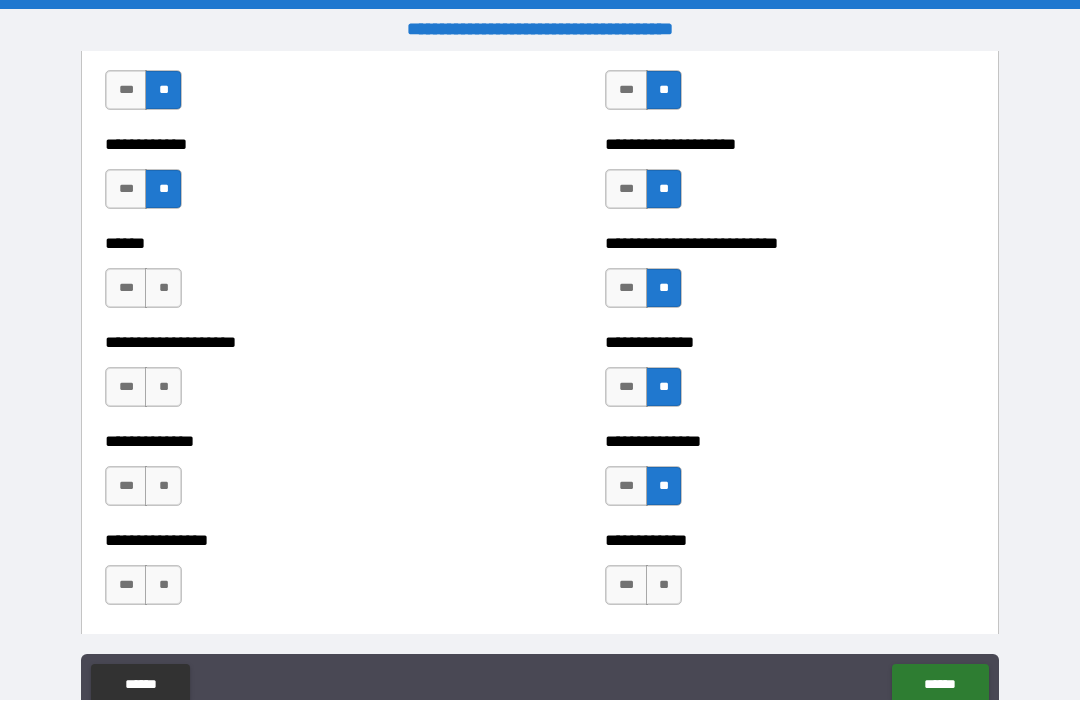 click on "**" at bounding box center [664, 586] 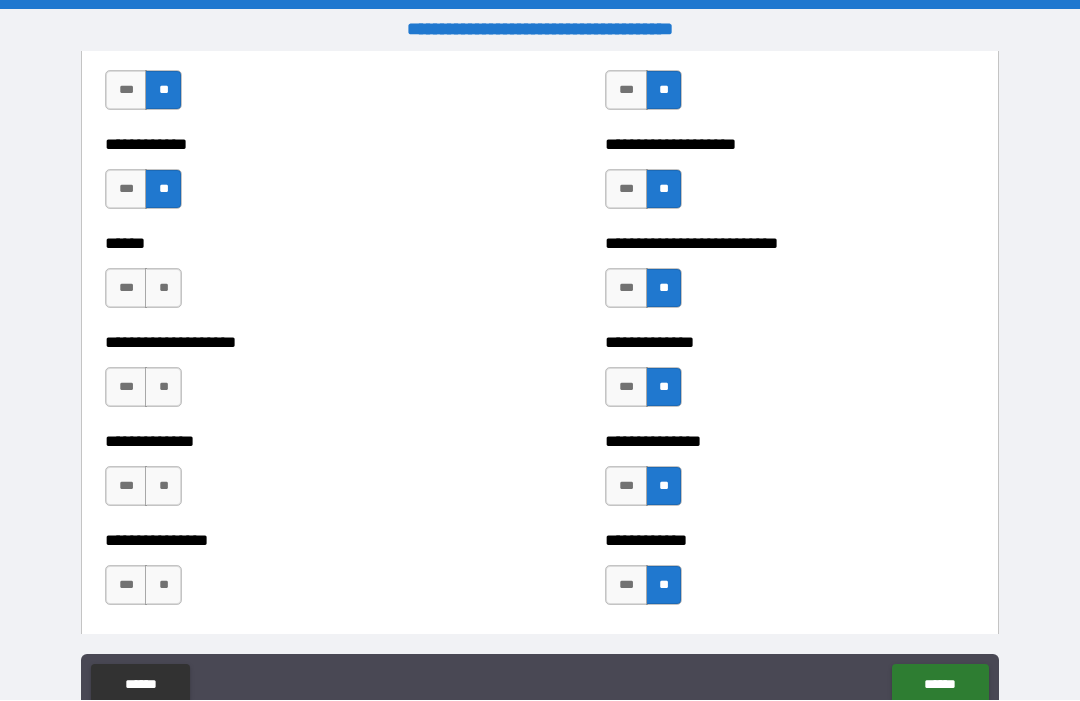 click on "**" at bounding box center (163, 289) 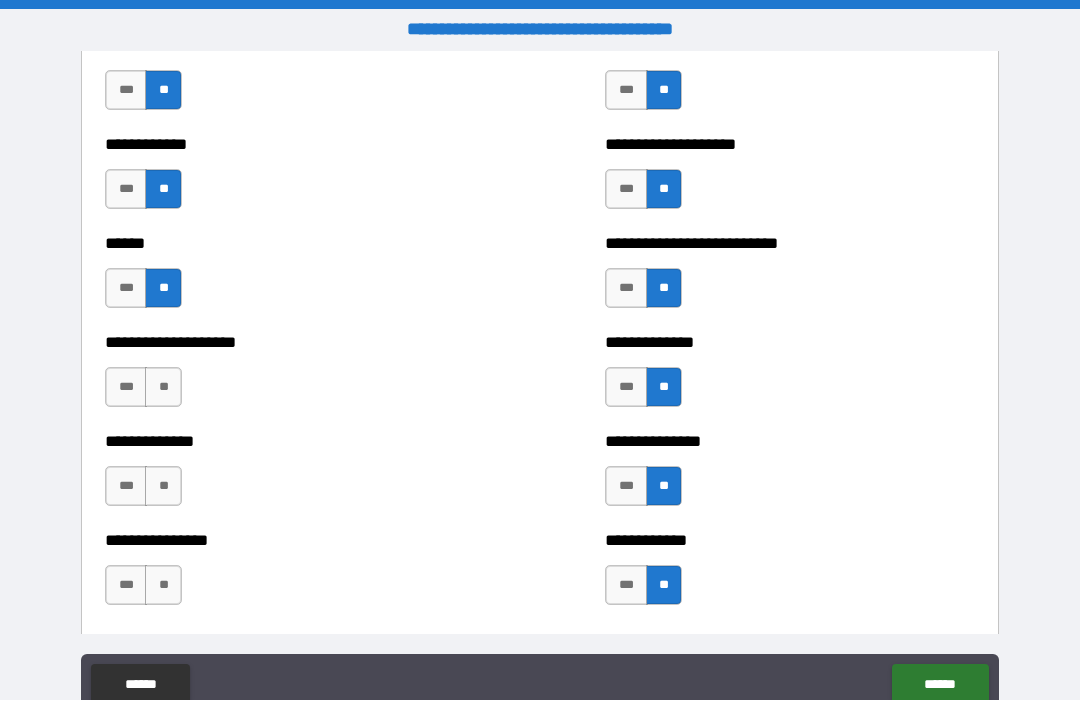 click on "**" at bounding box center [163, 388] 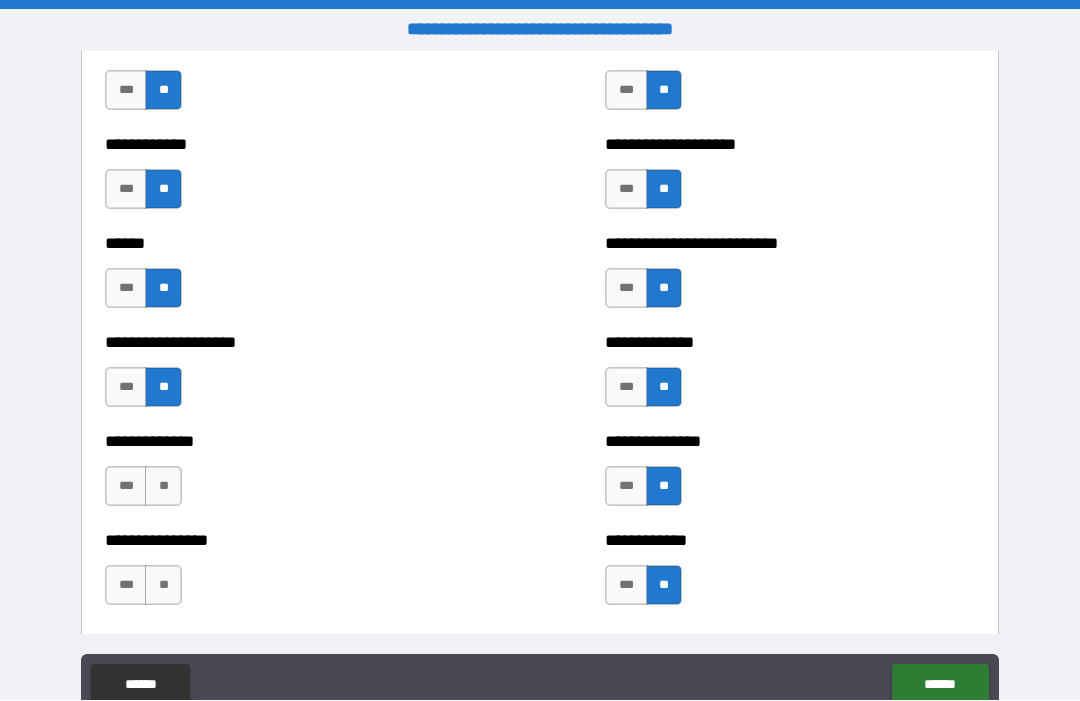 click on "**" at bounding box center (163, 487) 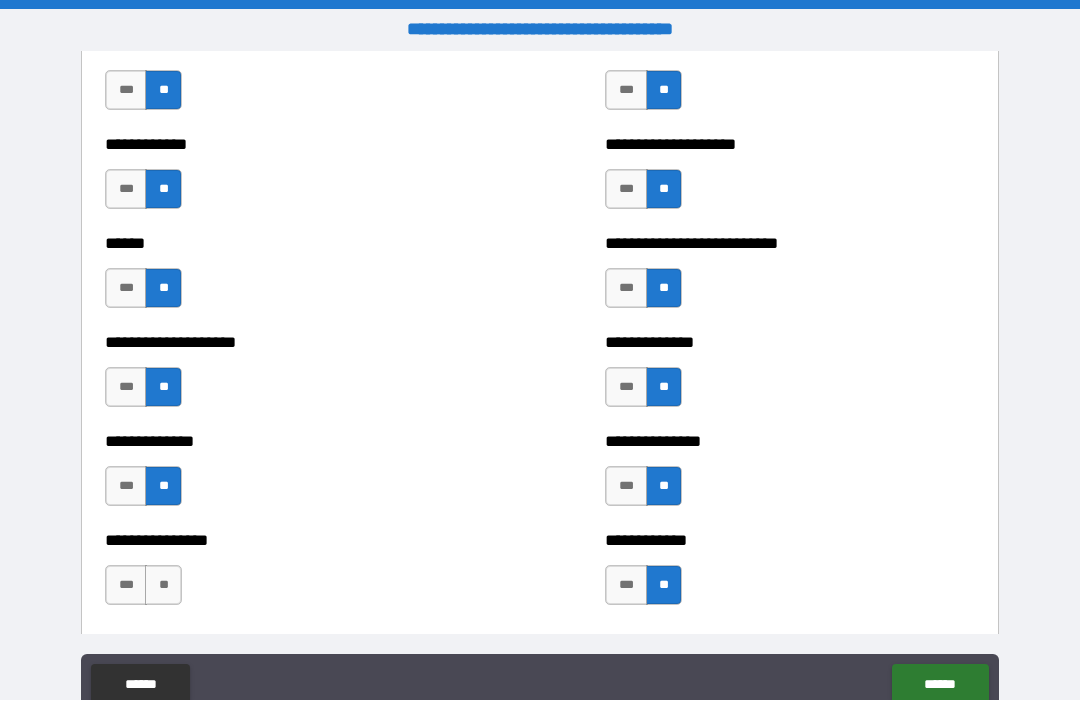 click on "**" at bounding box center (163, 586) 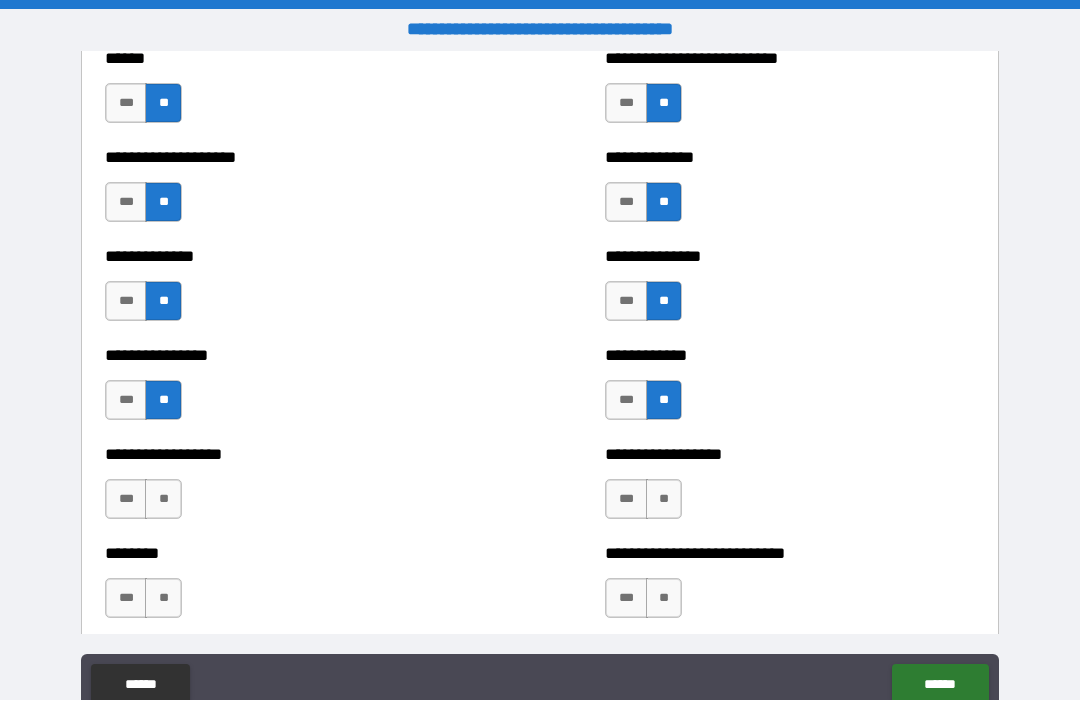 scroll, scrollTop: 4307, scrollLeft: 0, axis: vertical 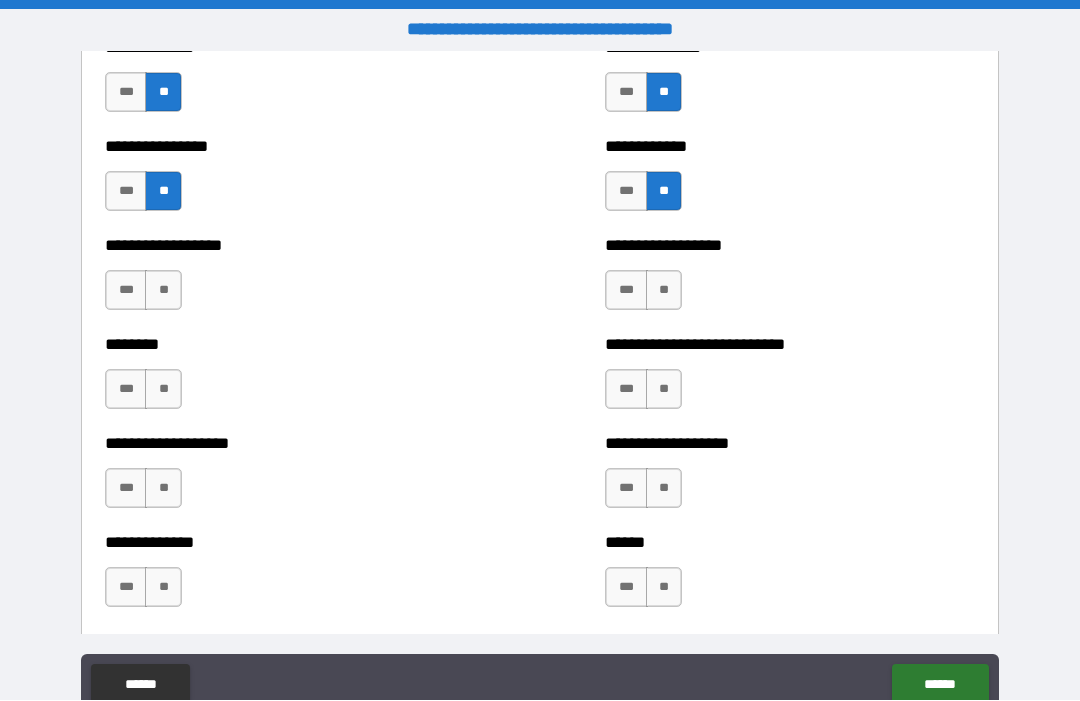 click on "**" at bounding box center [664, 291] 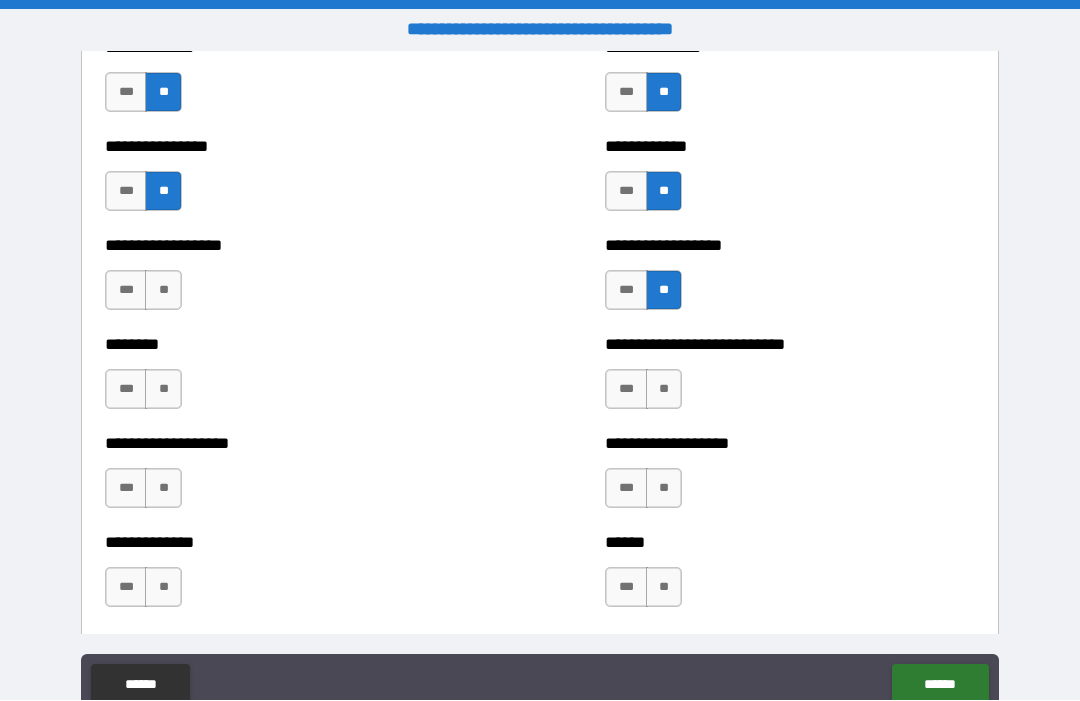 click on "**" at bounding box center (664, 390) 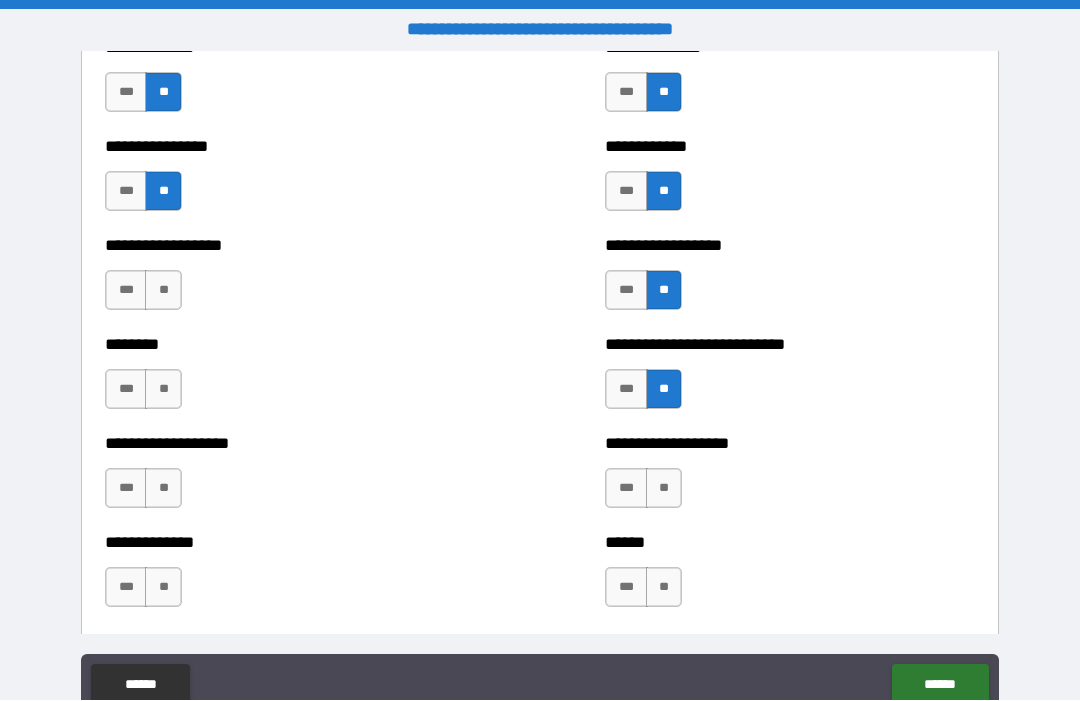click on "**" at bounding box center (664, 489) 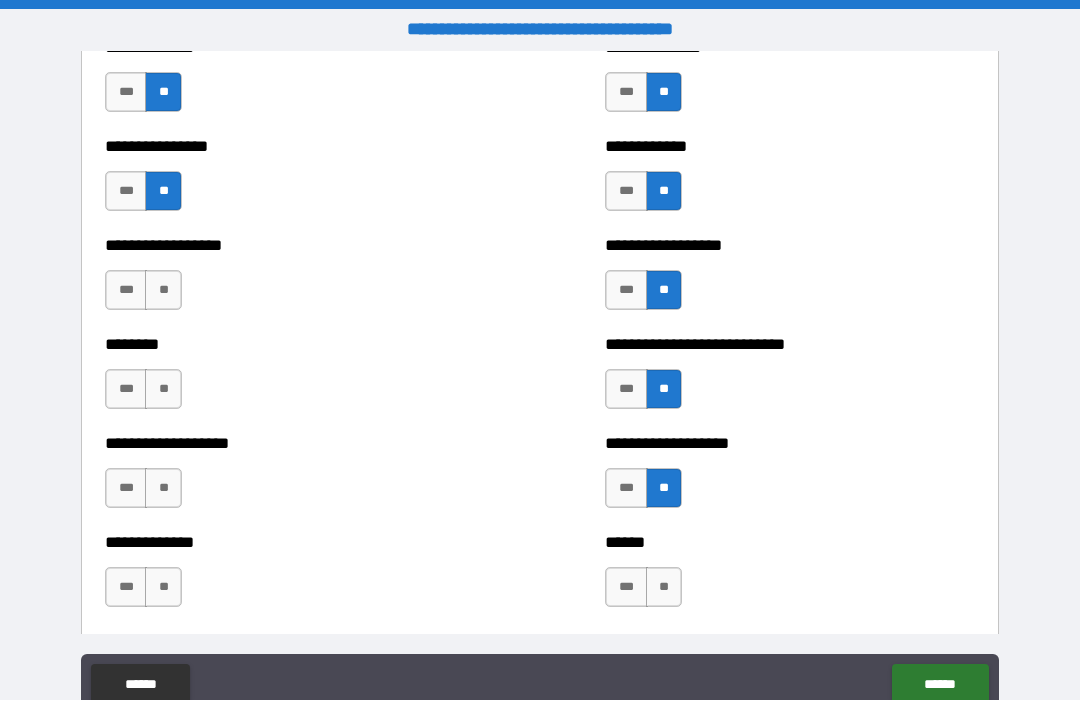 click on "**" at bounding box center (664, 588) 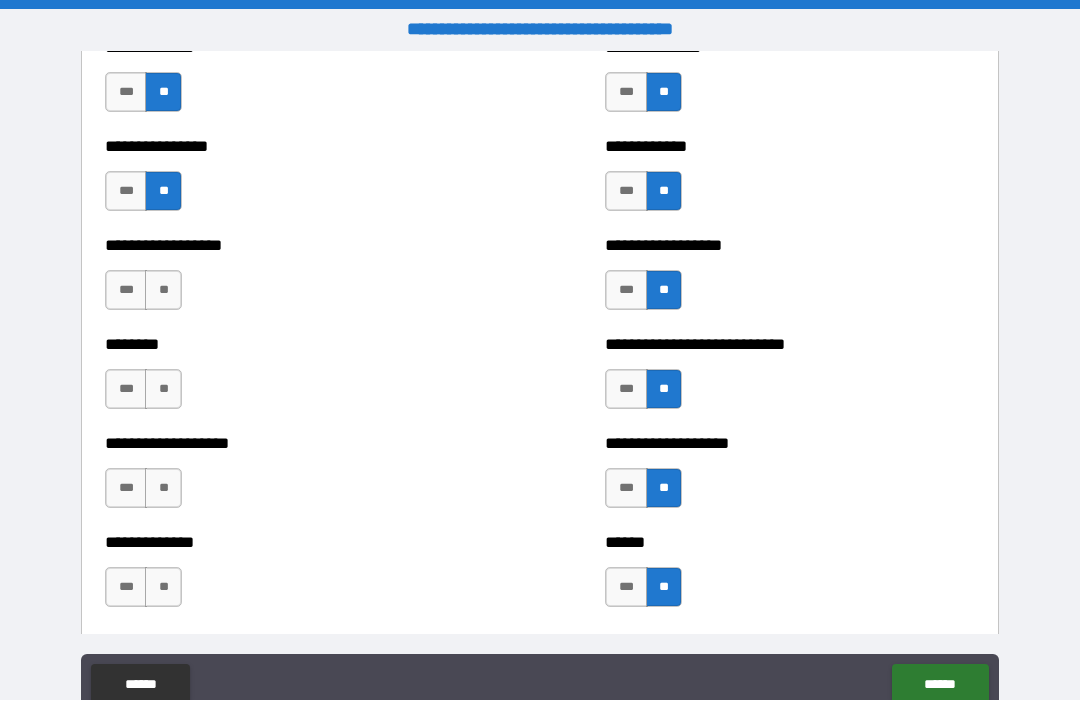 click on "**" at bounding box center (163, 291) 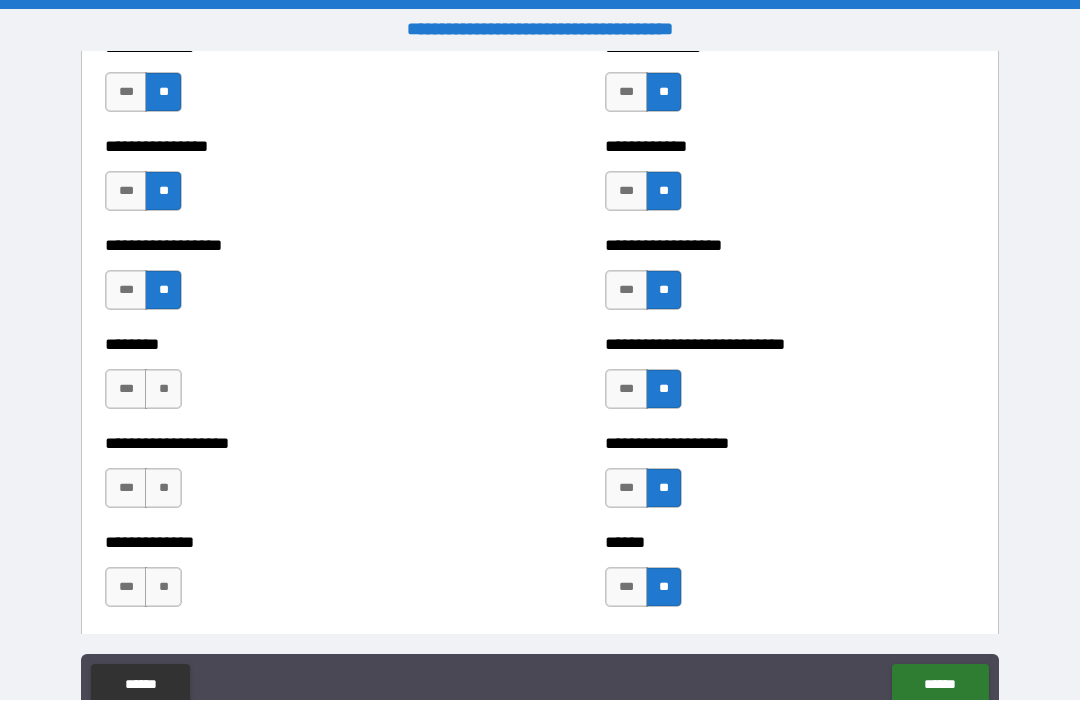 click on "**" at bounding box center (163, 390) 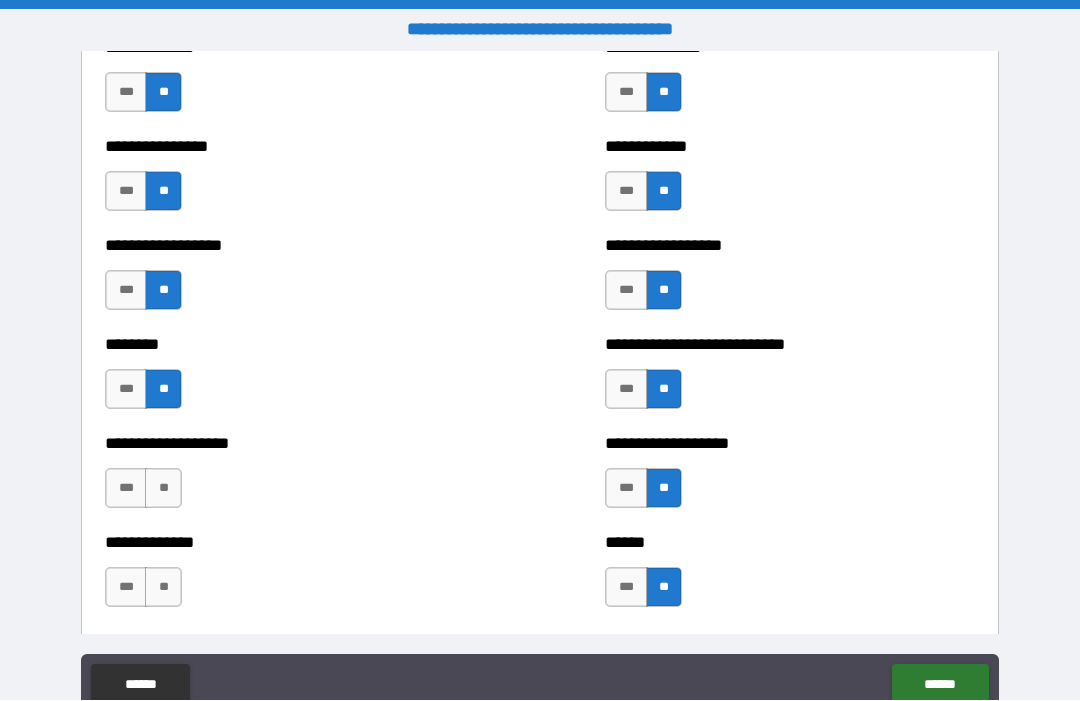 click on "**" at bounding box center [163, 489] 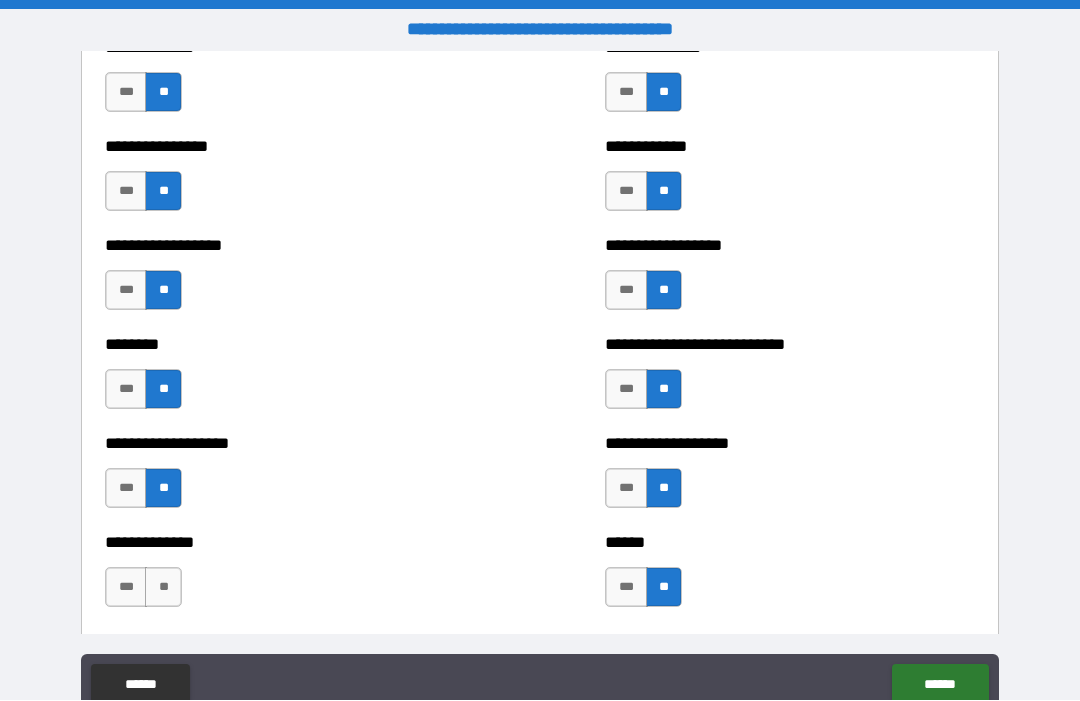 click on "**" at bounding box center (163, 588) 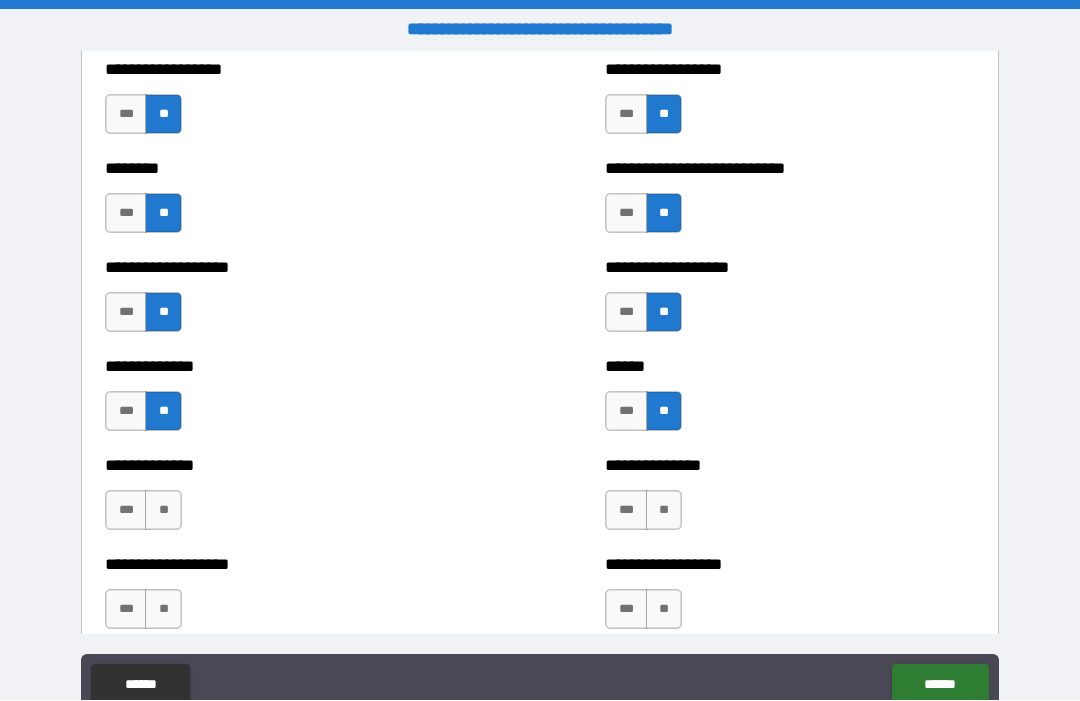 scroll, scrollTop: 4671, scrollLeft: 0, axis: vertical 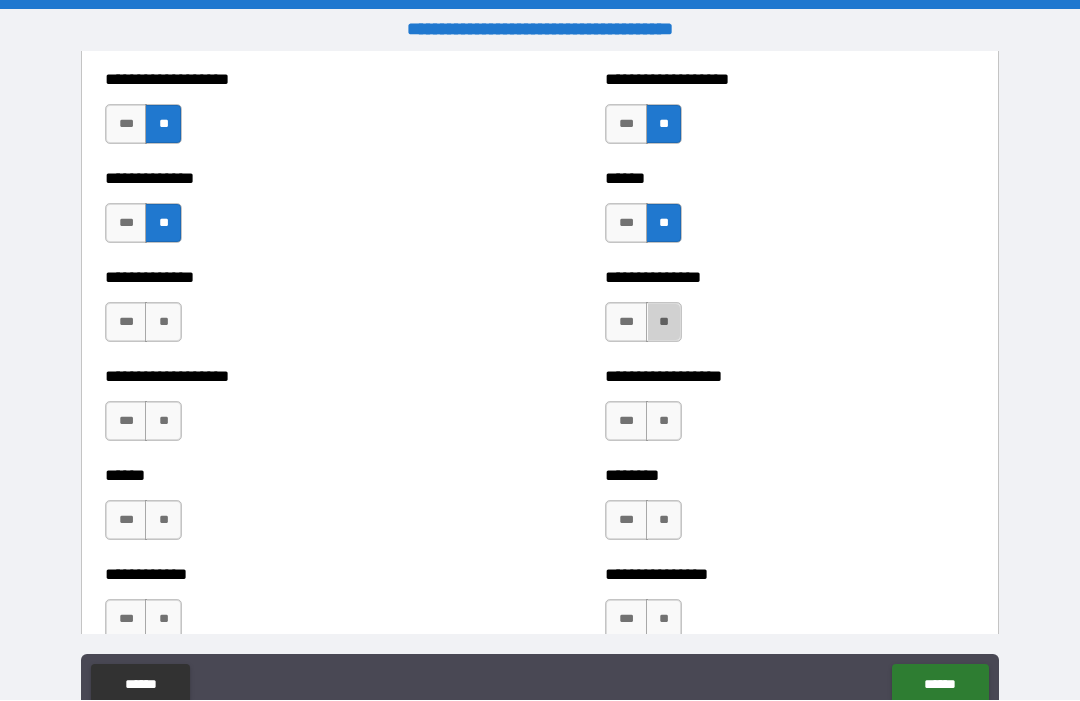 click on "**" at bounding box center [664, 323] 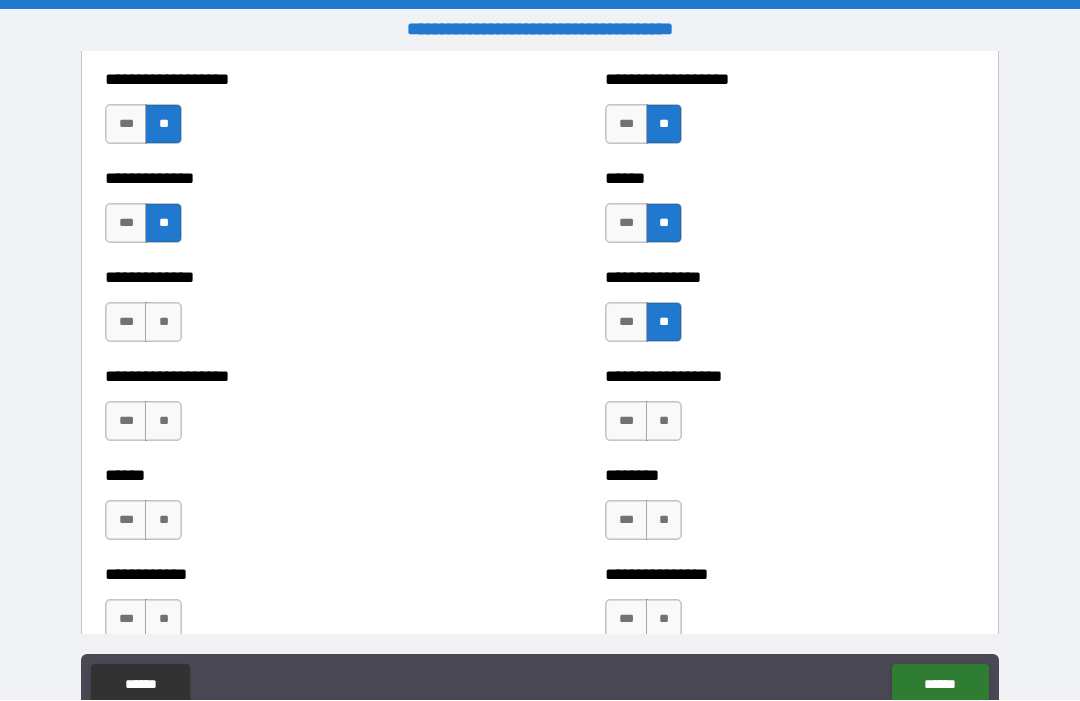 click on "**" at bounding box center (664, 422) 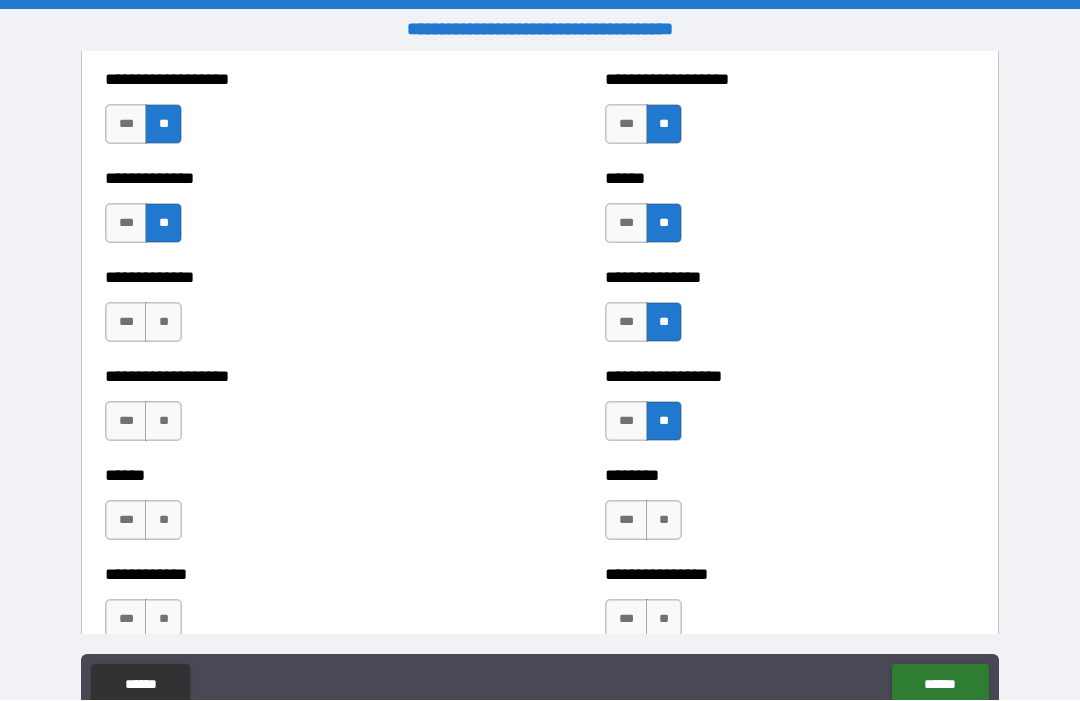 click on "**" at bounding box center [664, 521] 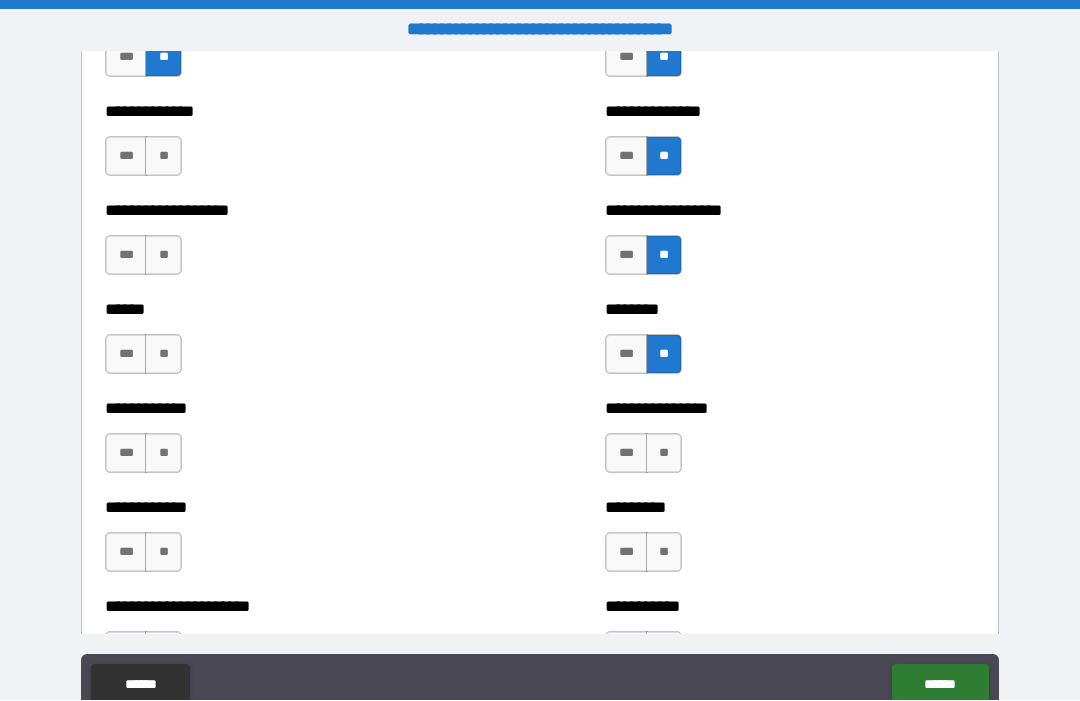 scroll, scrollTop: 4828, scrollLeft: 0, axis: vertical 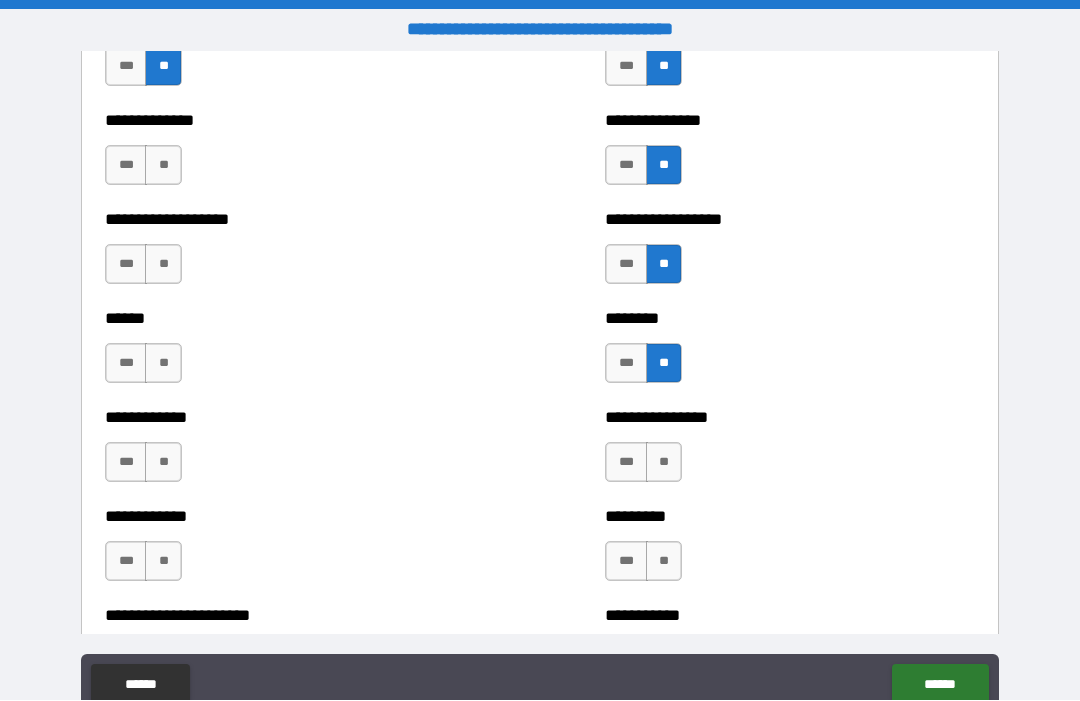 click on "**" at bounding box center [163, 166] 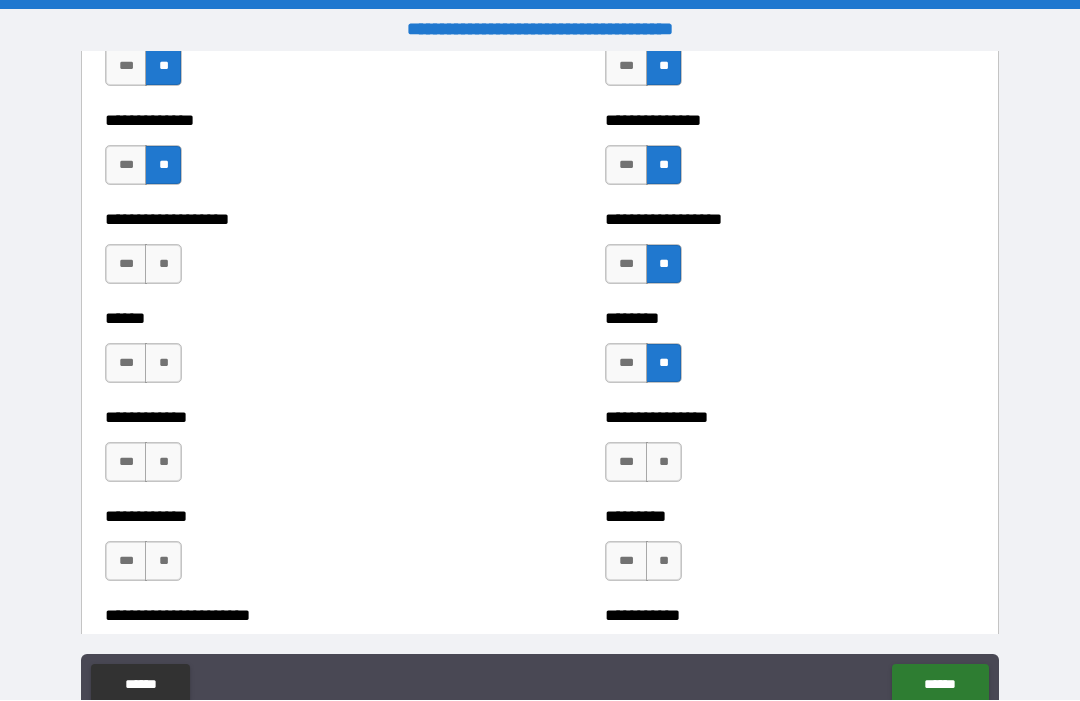 click on "**" at bounding box center [163, 265] 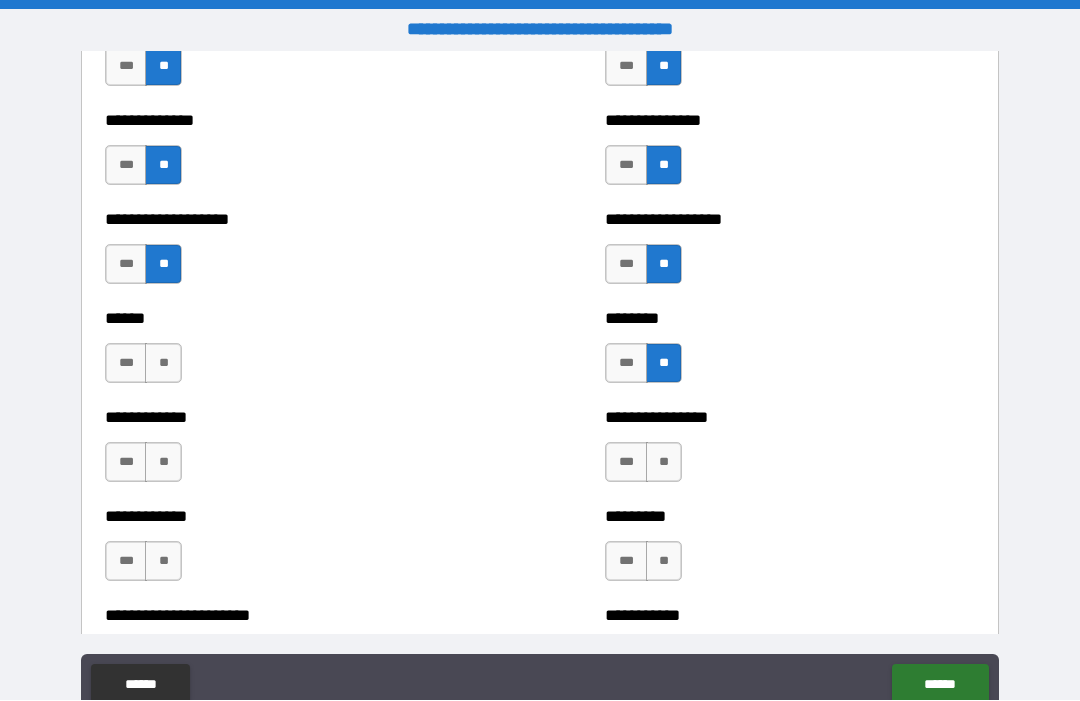 click on "**" at bounding box center (163, 364) 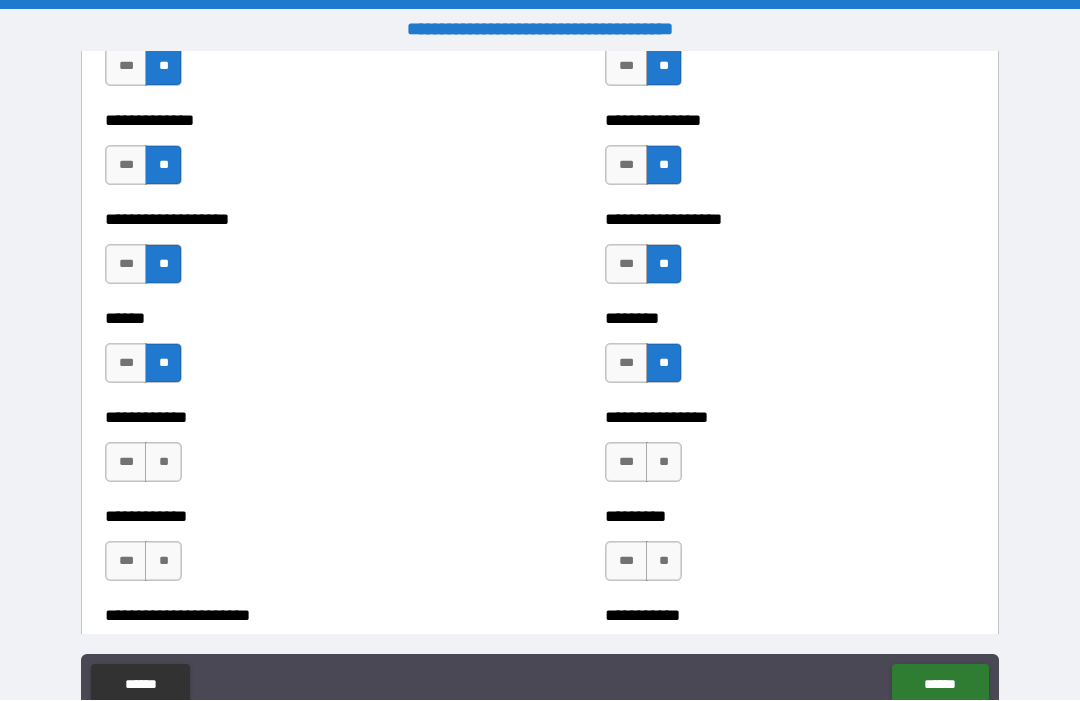 click on "**" at bounding box center (163, 463) 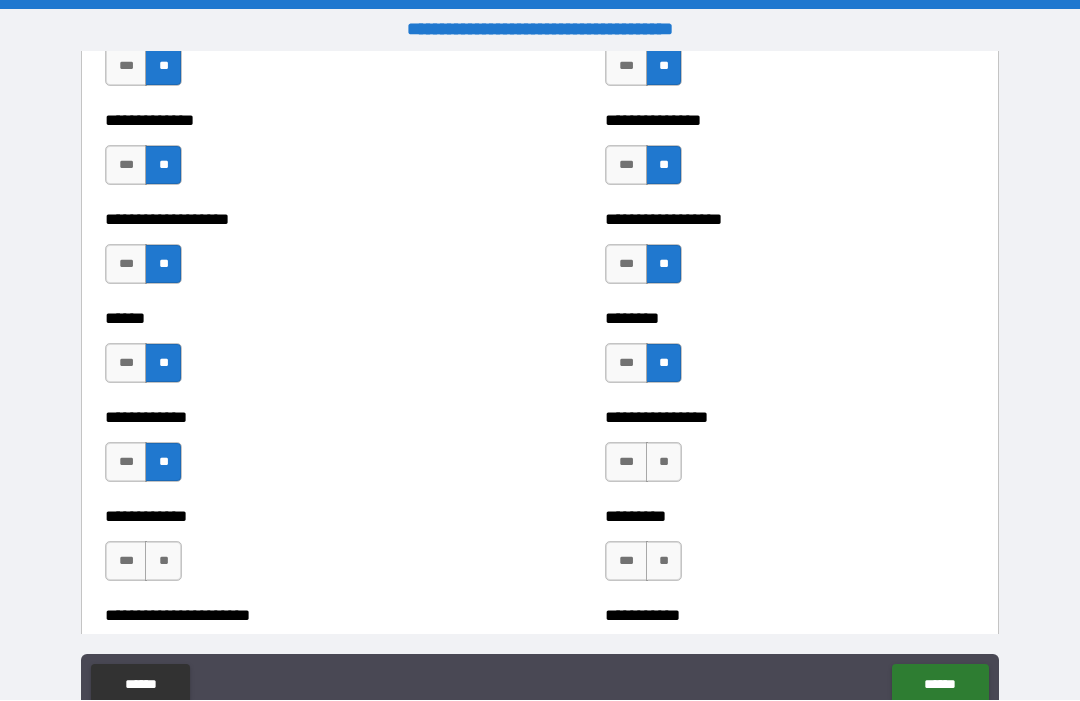 click on "**" at bounding box center [163, 562] 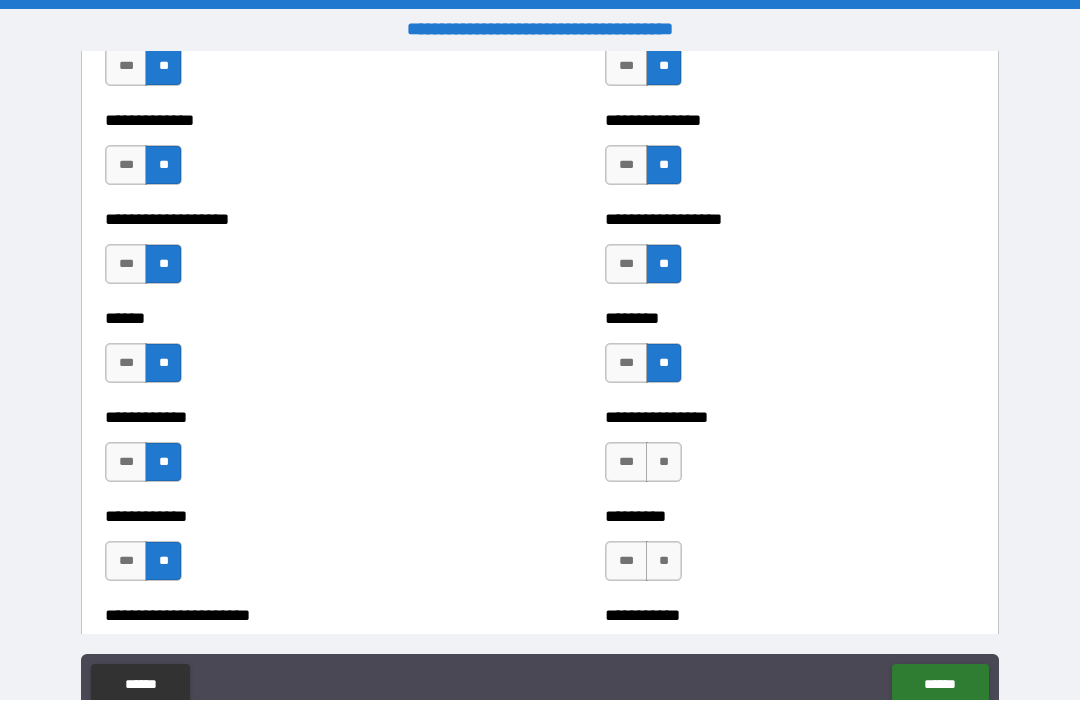 click on "**" at bounding box center (664, 463) 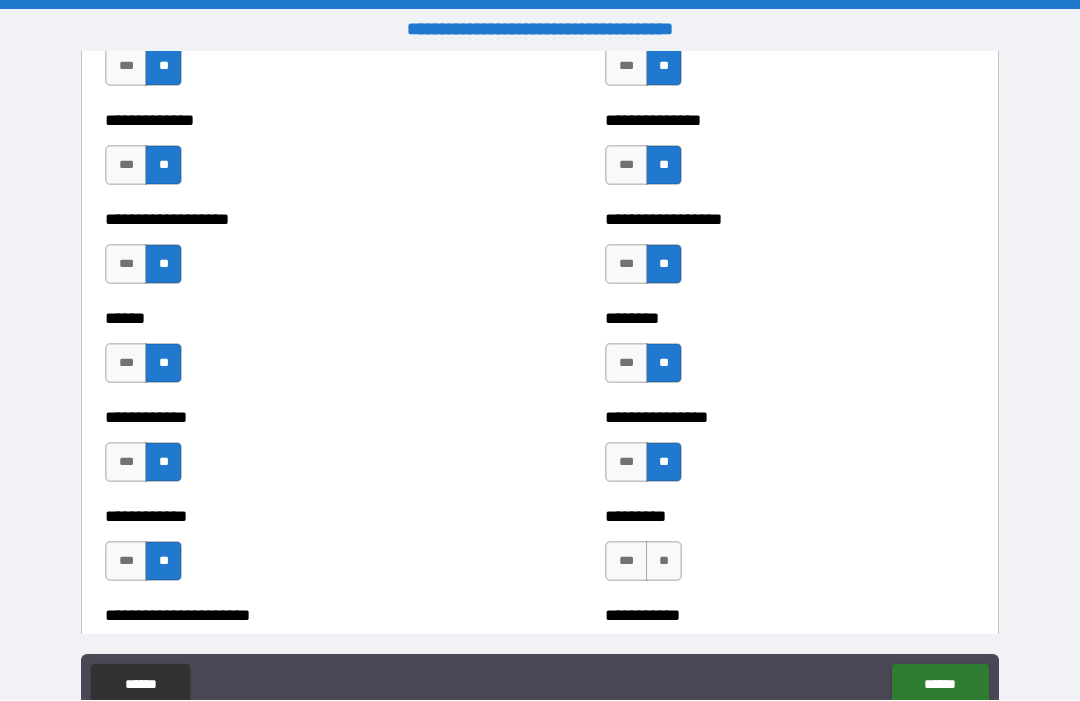click on "**" at bounding box center (664, 562) 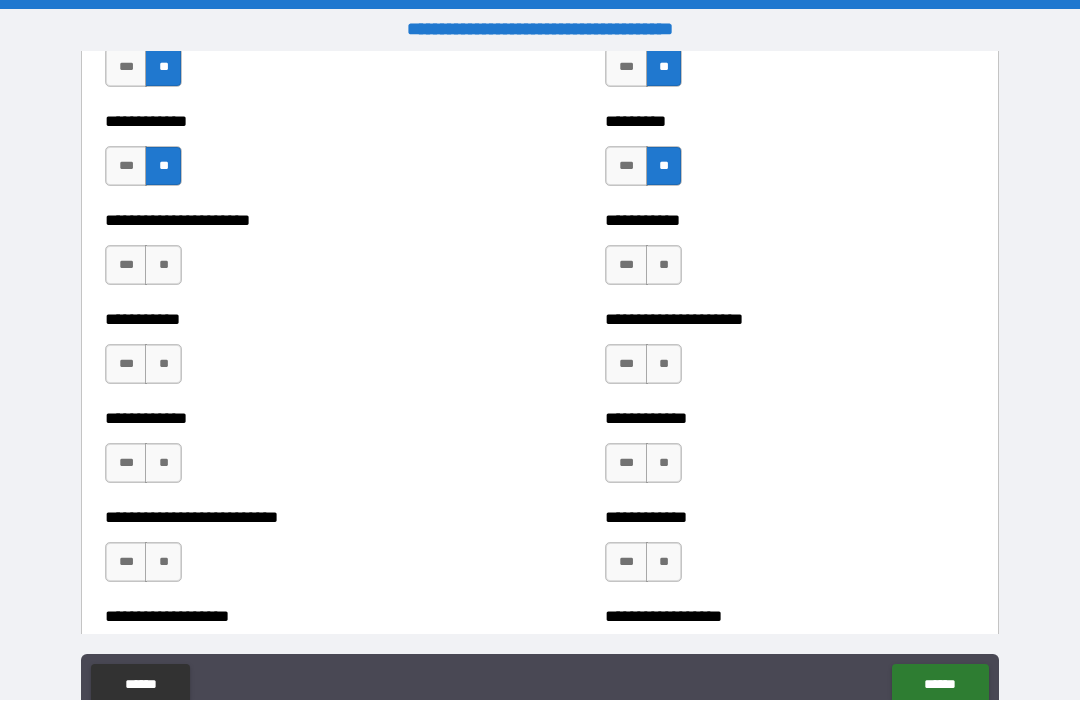 scroll, scrollTop: 5231, scrollLeft: 0, axis: vertical 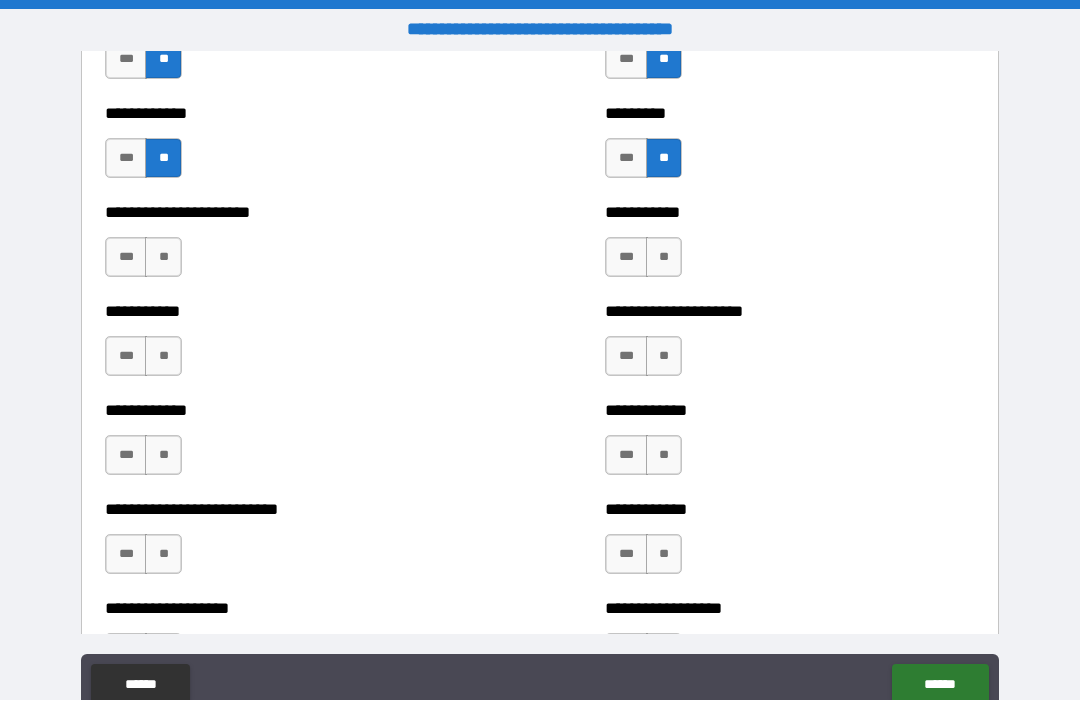 click on "**" at bounding box center [664, 258] 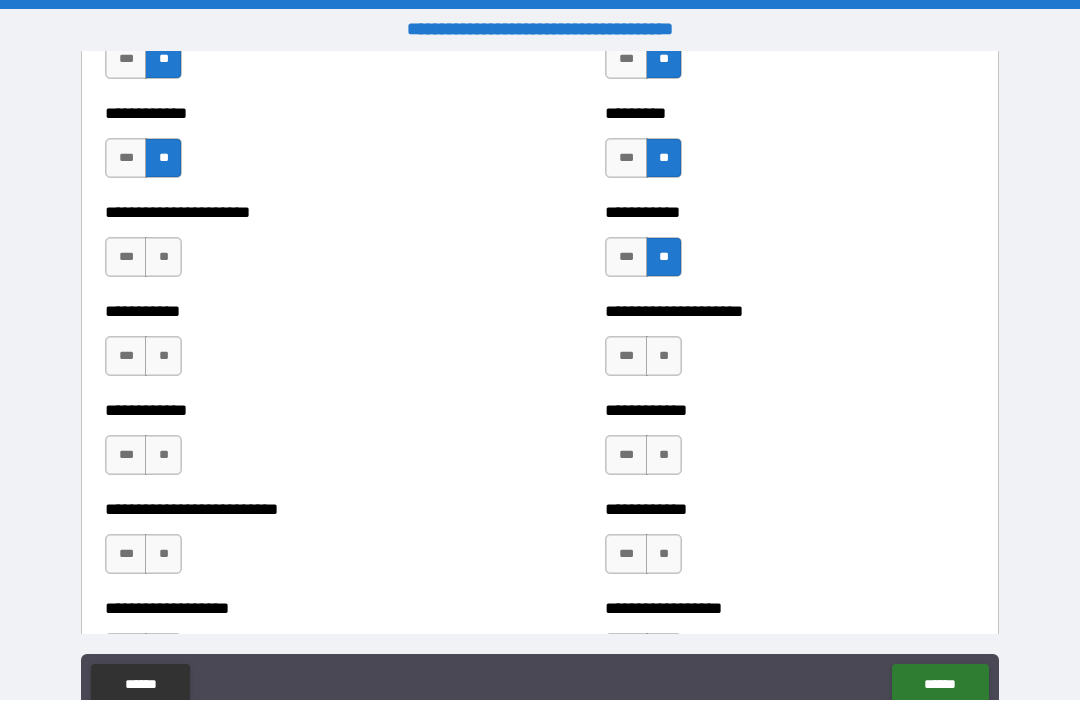 click on "**" at bounding box center [664, 357] 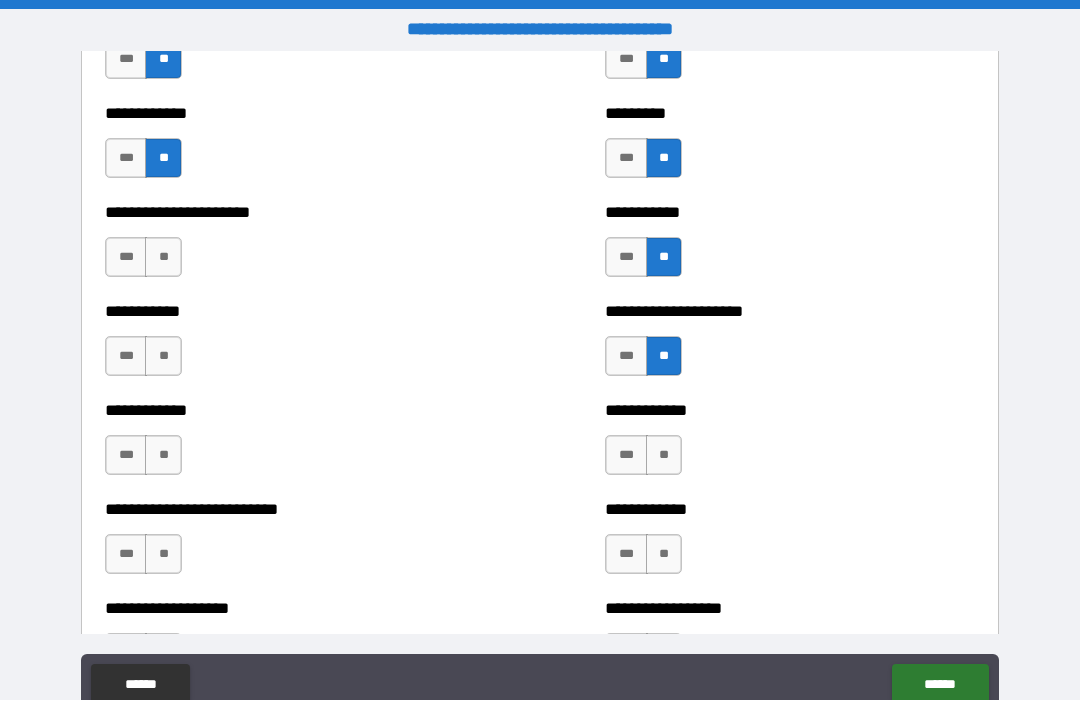 click on "**" at bounding box center [664, 456] 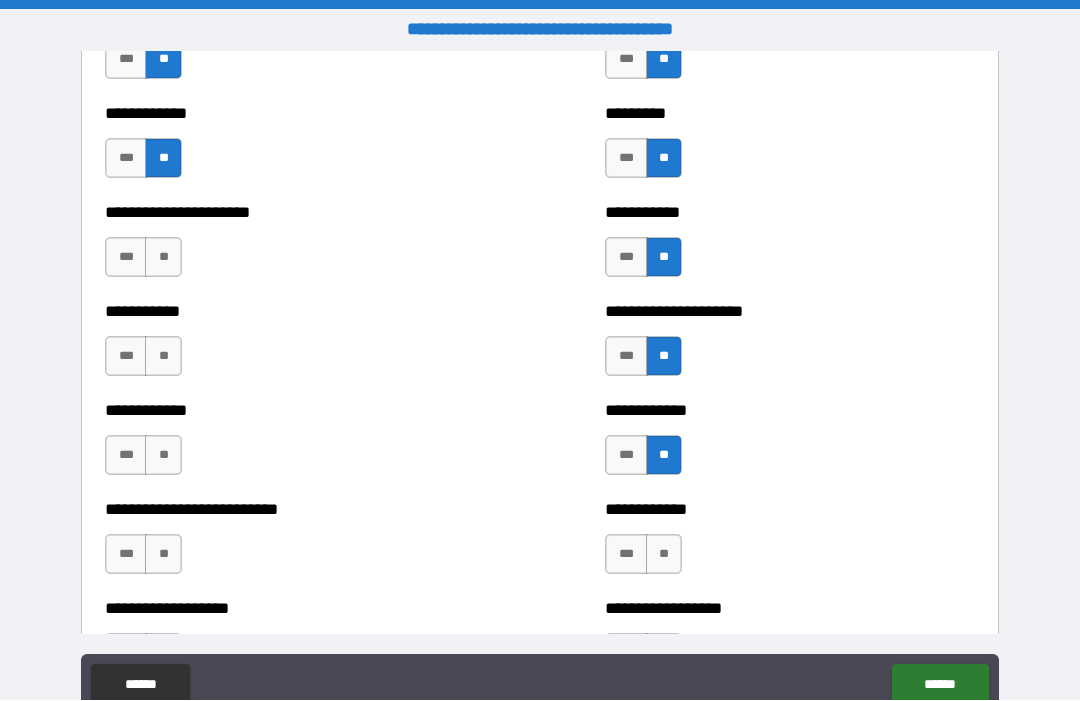 click on "**" at bounding box center [664, 555] 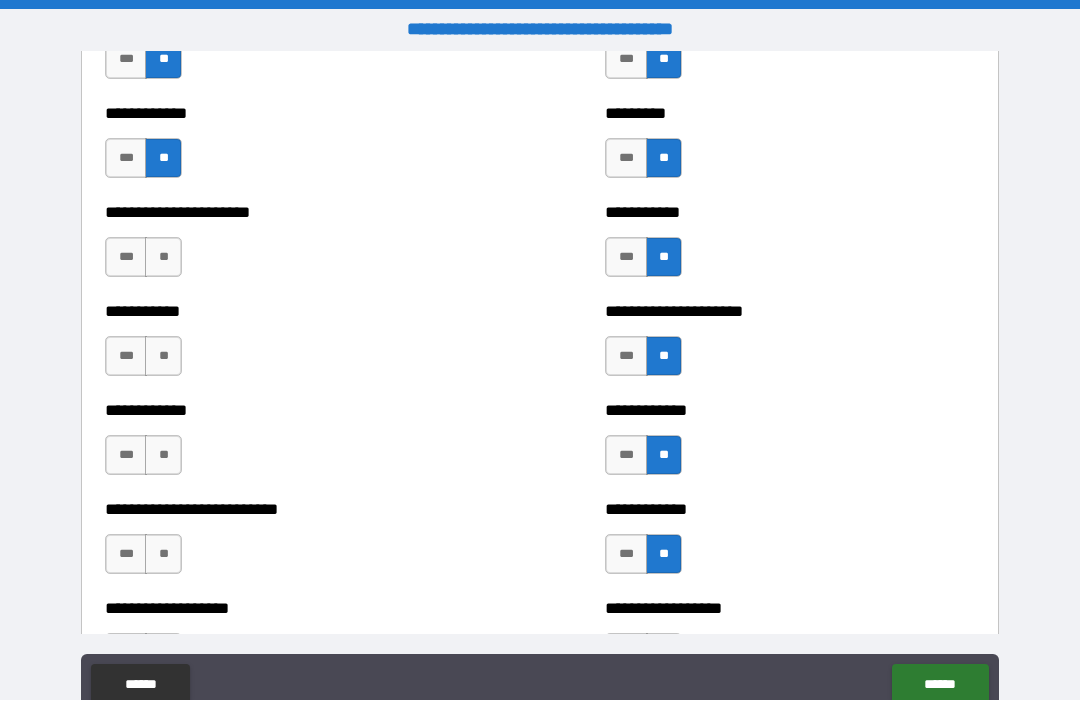 click on "**" at bounding box center (163, 258) 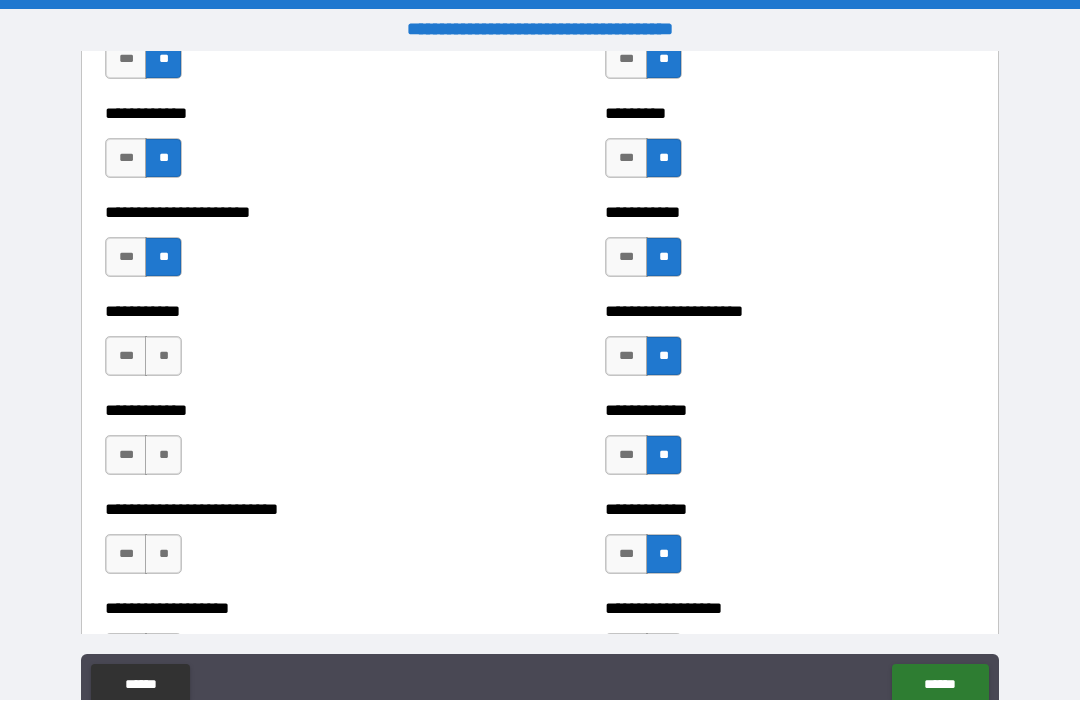 click on "**" at bounding box center (163, 357) 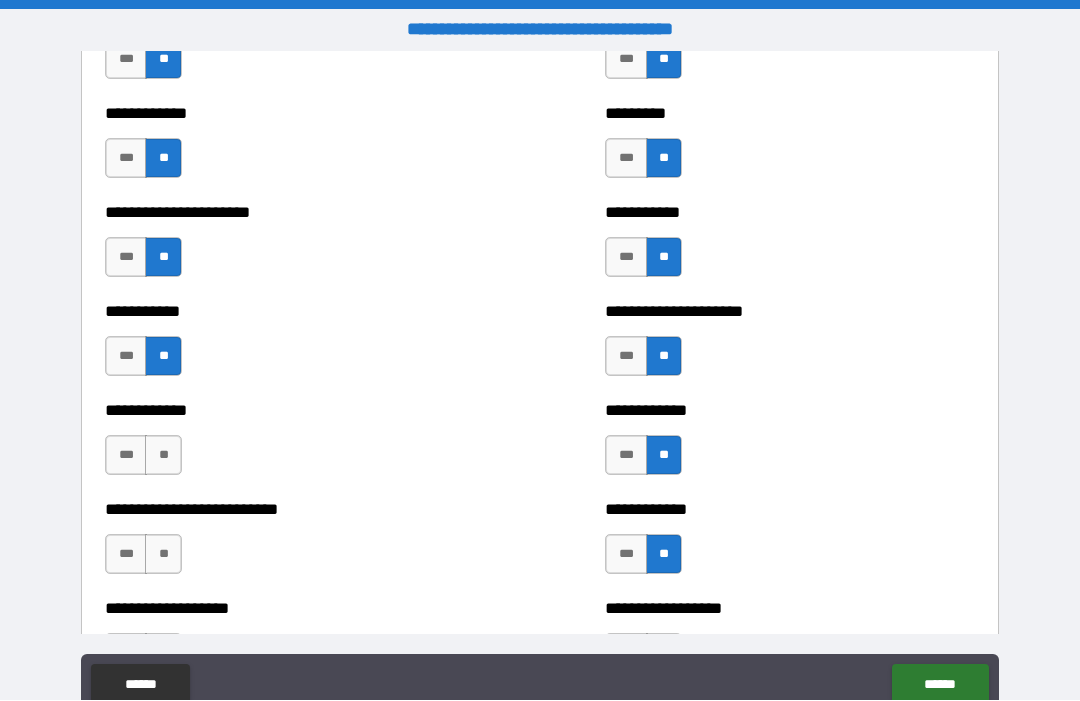 click on "**" at bounding box center [163, 456] 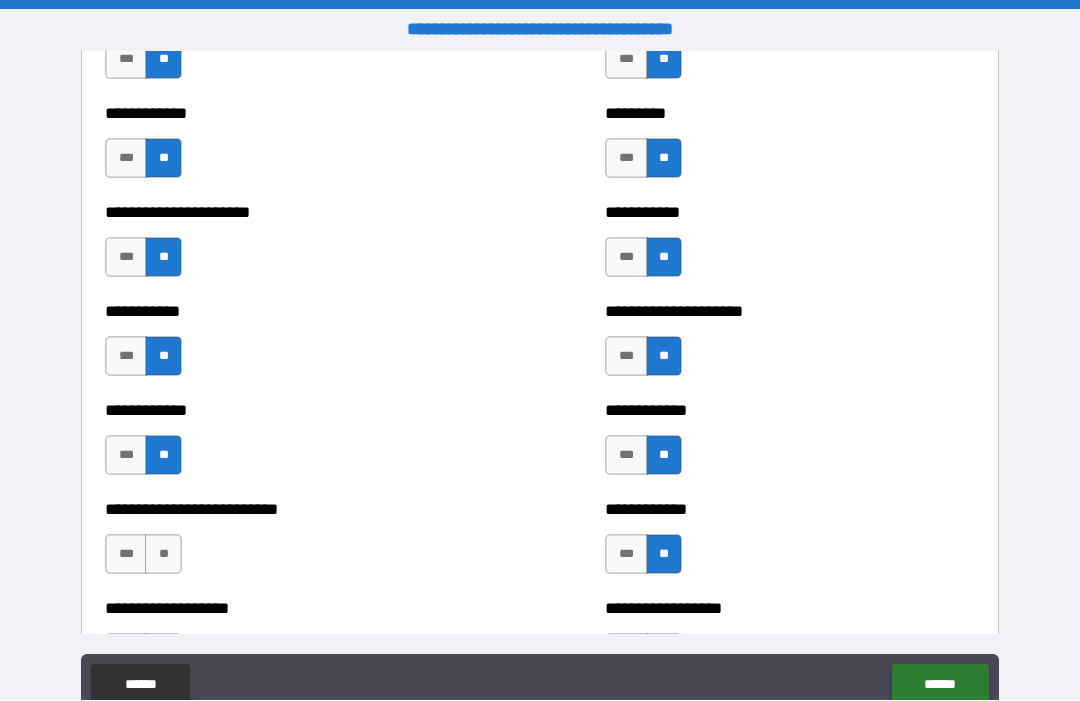 click on "**" at bounding box center (163, 555) 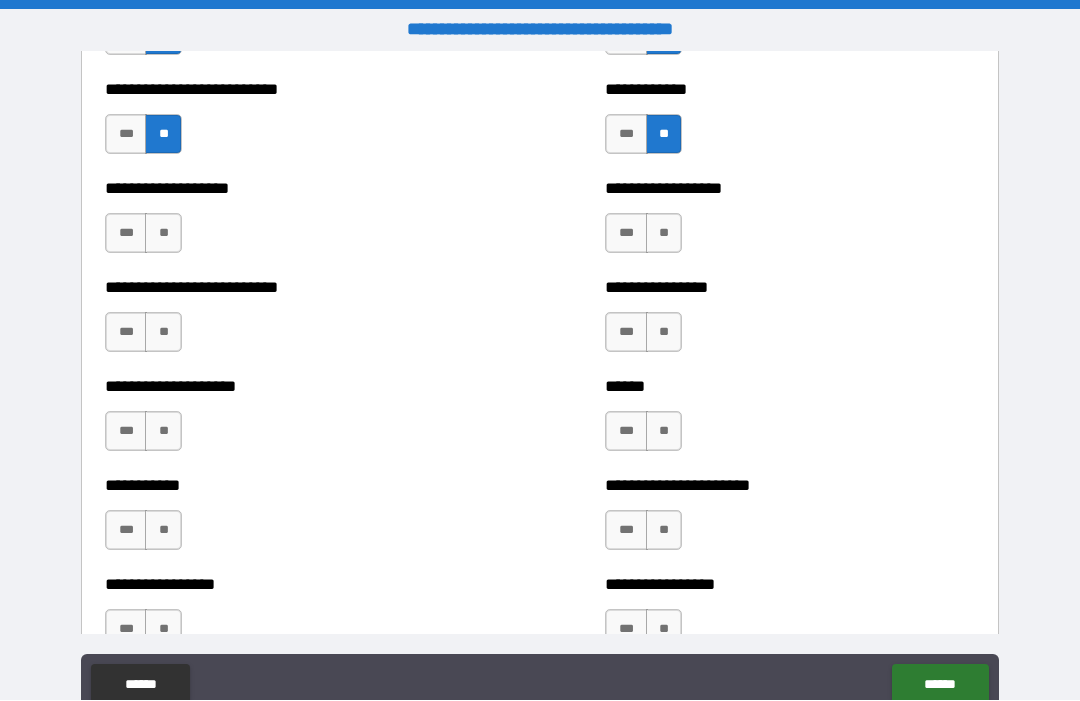scroll, scrollTop: 5669, scrollLeft: 0, axis: vertical 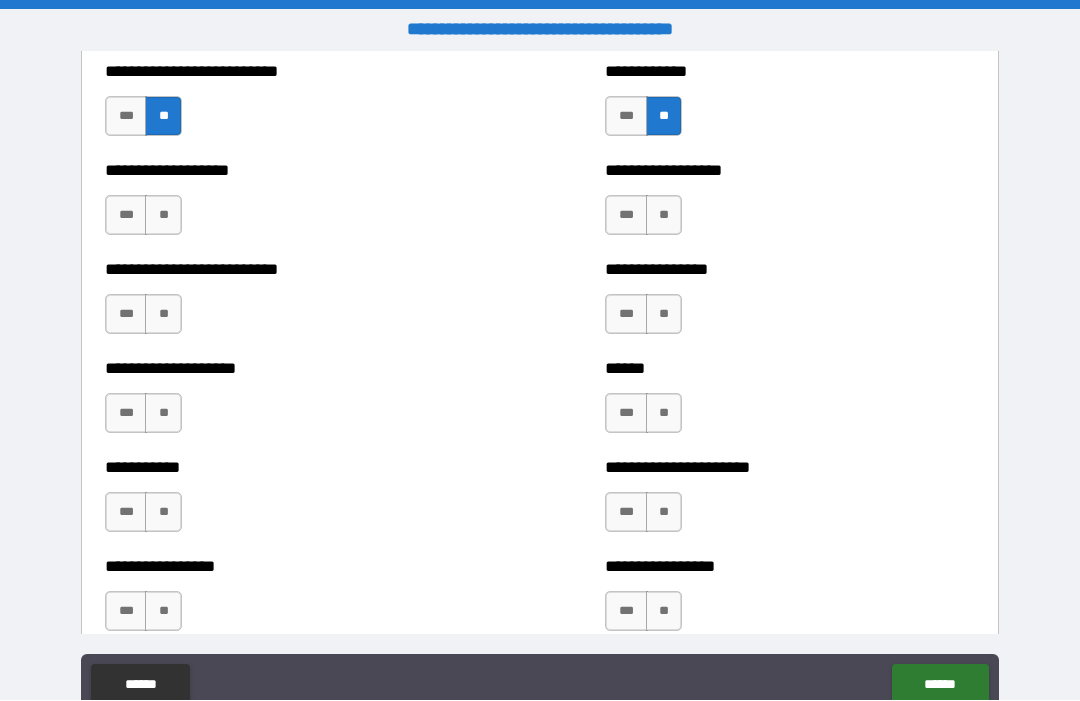 click on "**" at bounding box center (664, 216) 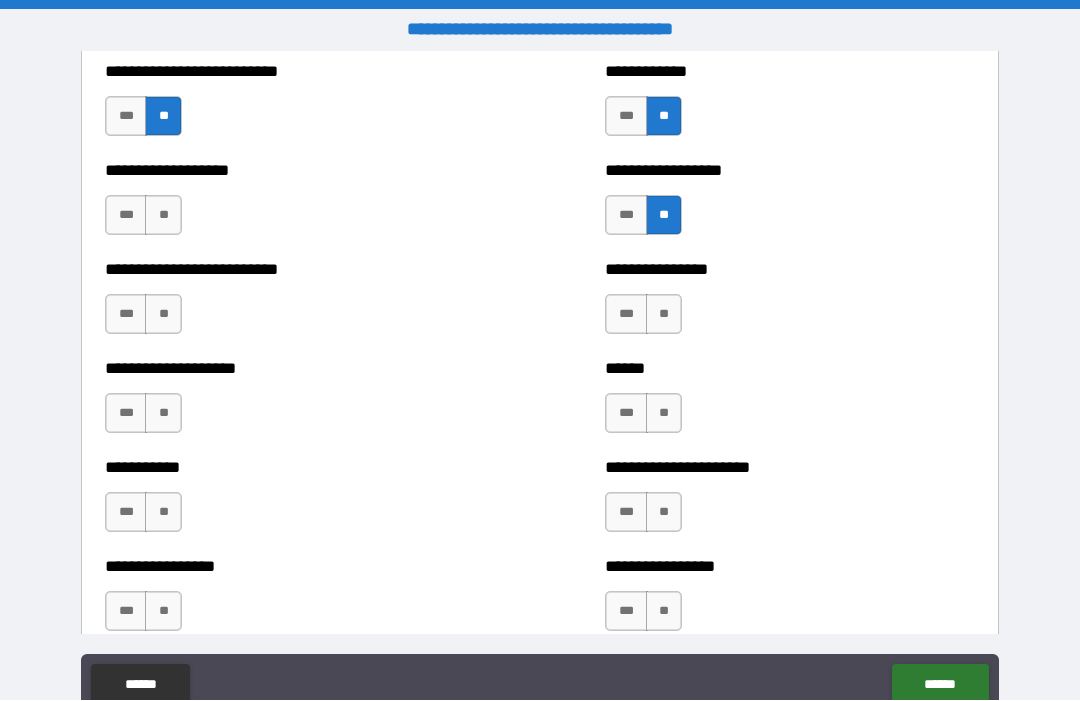 click on "**" at bounding box center [664, 315] 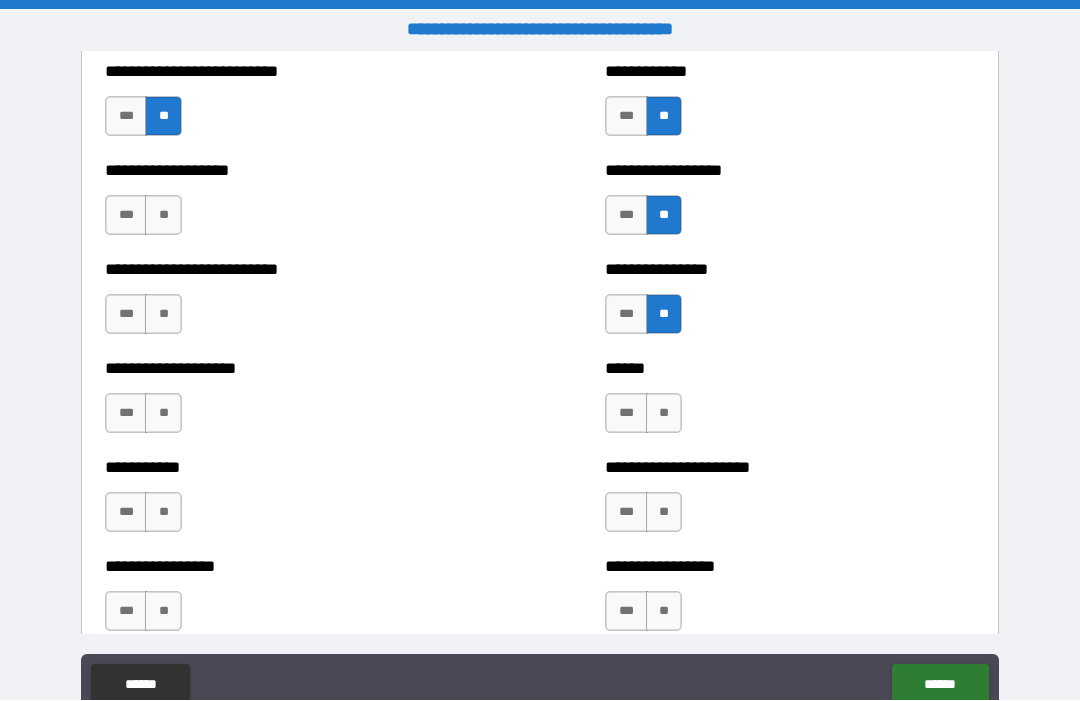 click on "**" at bounding box center (664, 414) 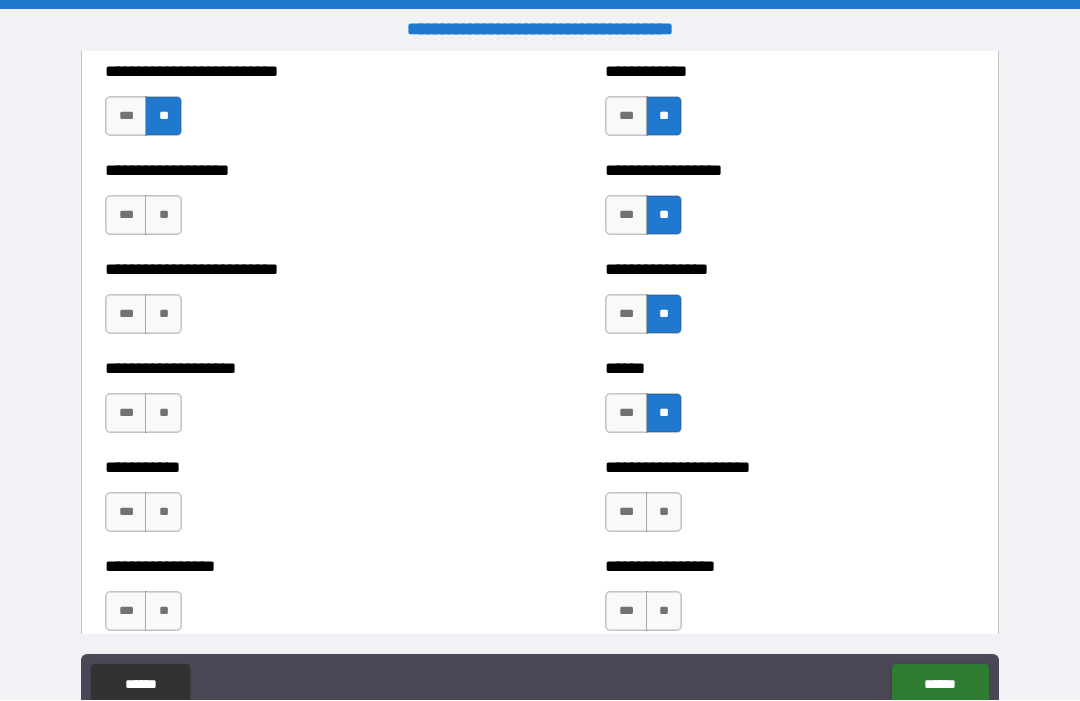 click on "**" at bounding box center [664, 513] 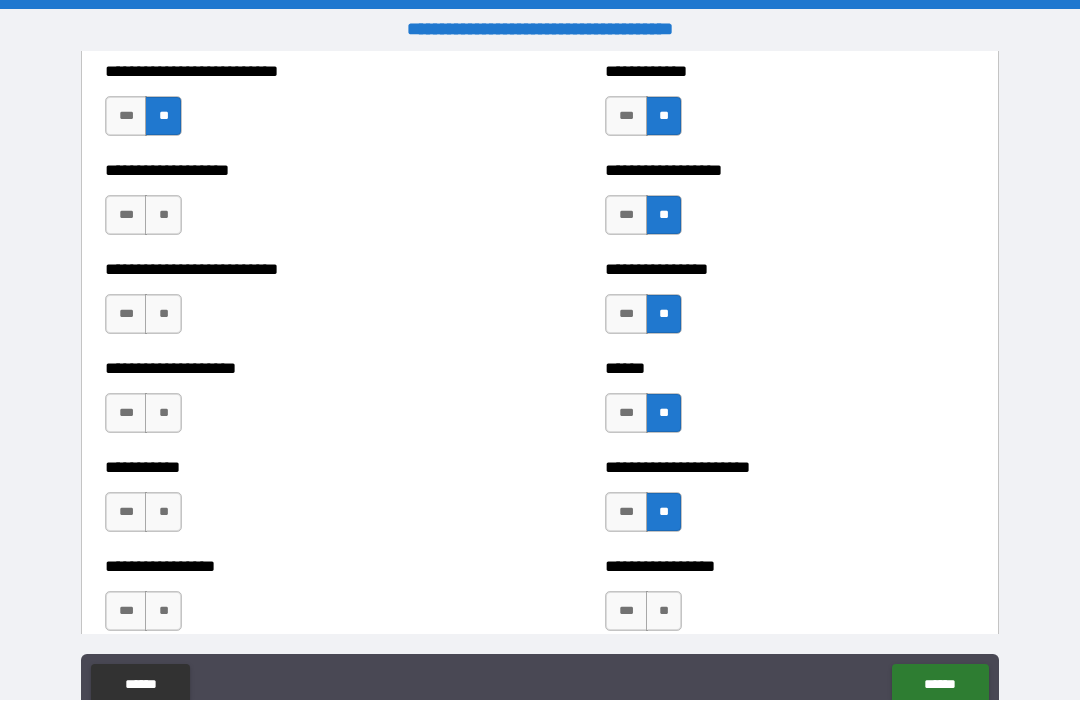 click on "**" at bounding box center [664, 612] 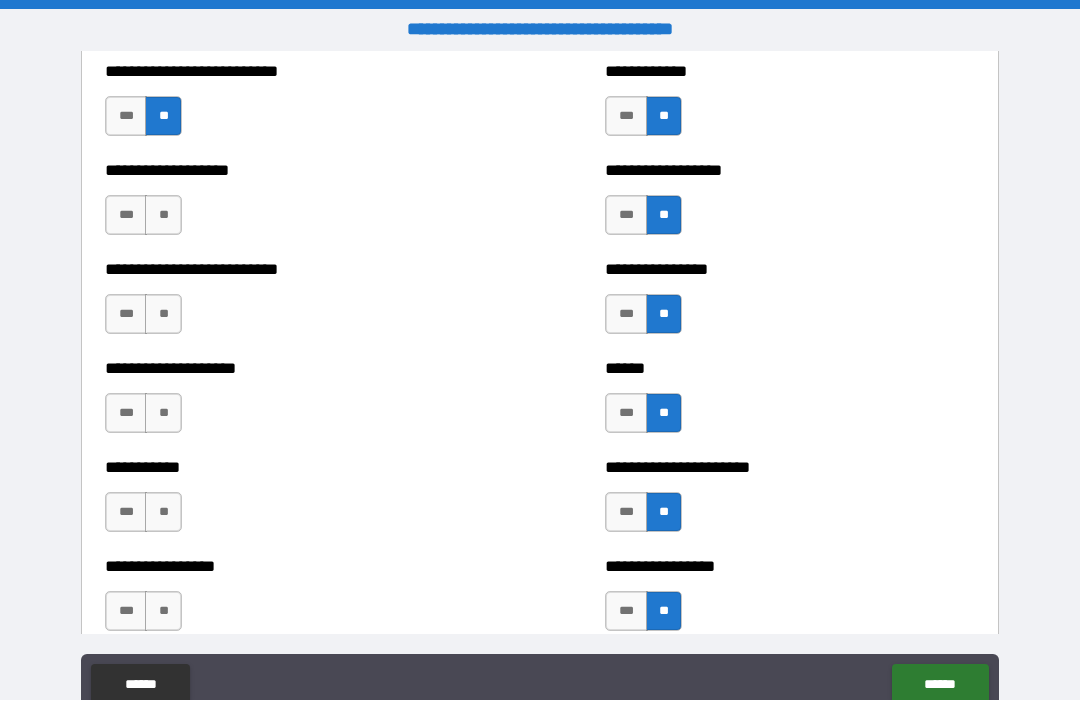 click on "**" at bounding box center [163, 216] 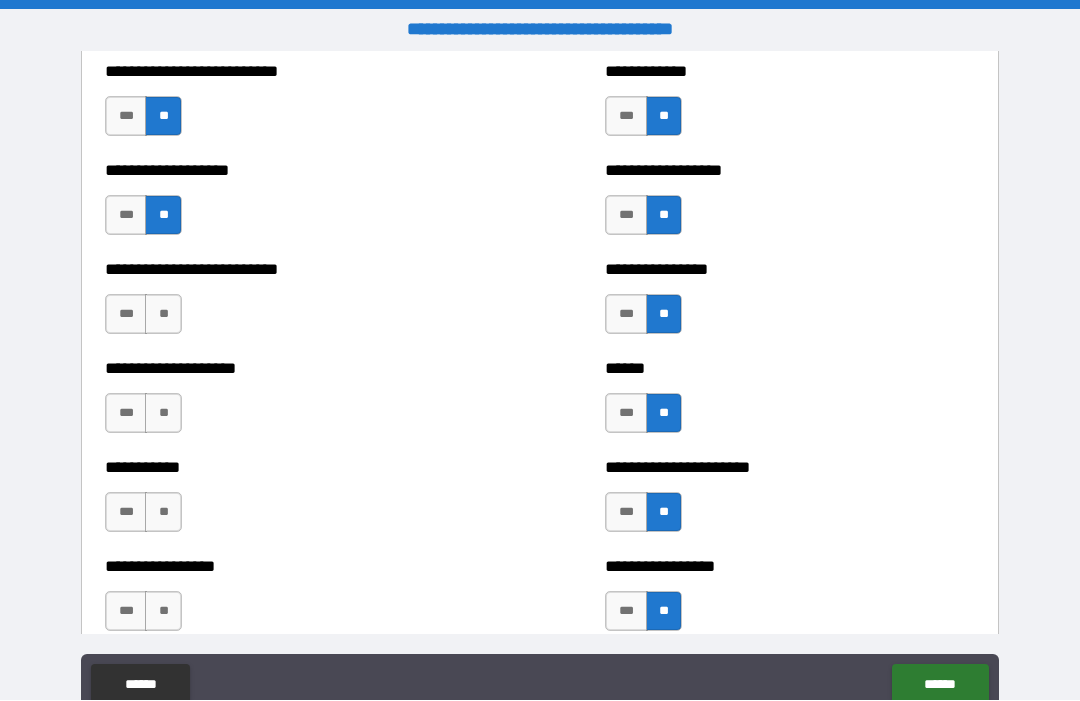 click on "**" at bounding box center (163, 315) 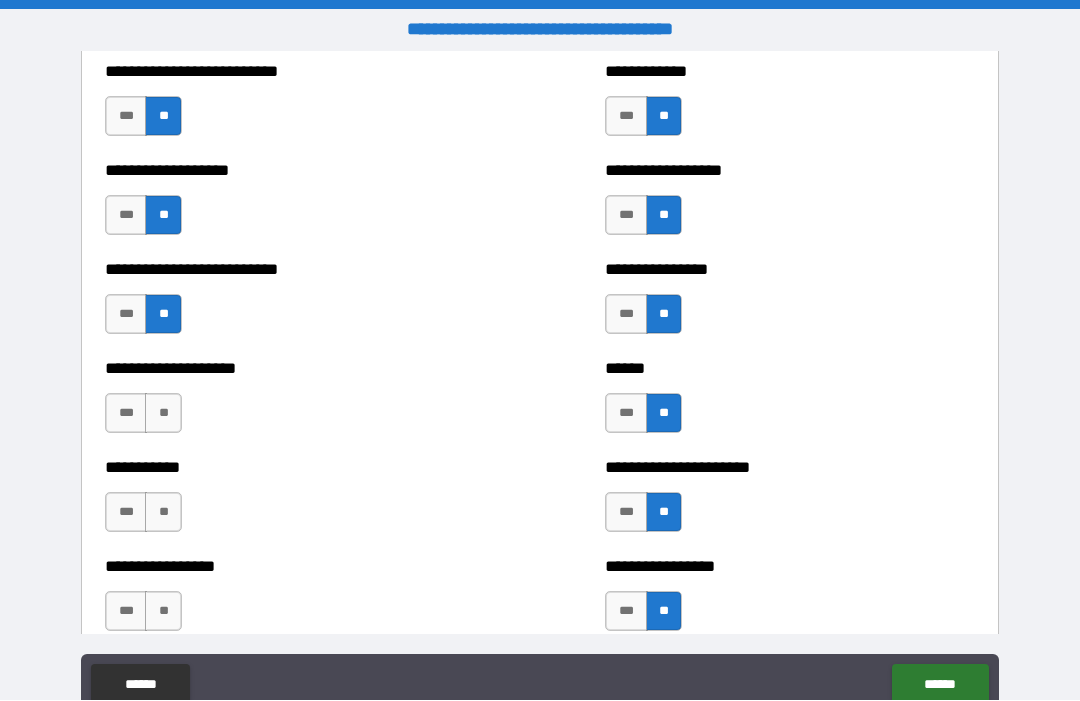click on "**" at bounding box center (163, 414) 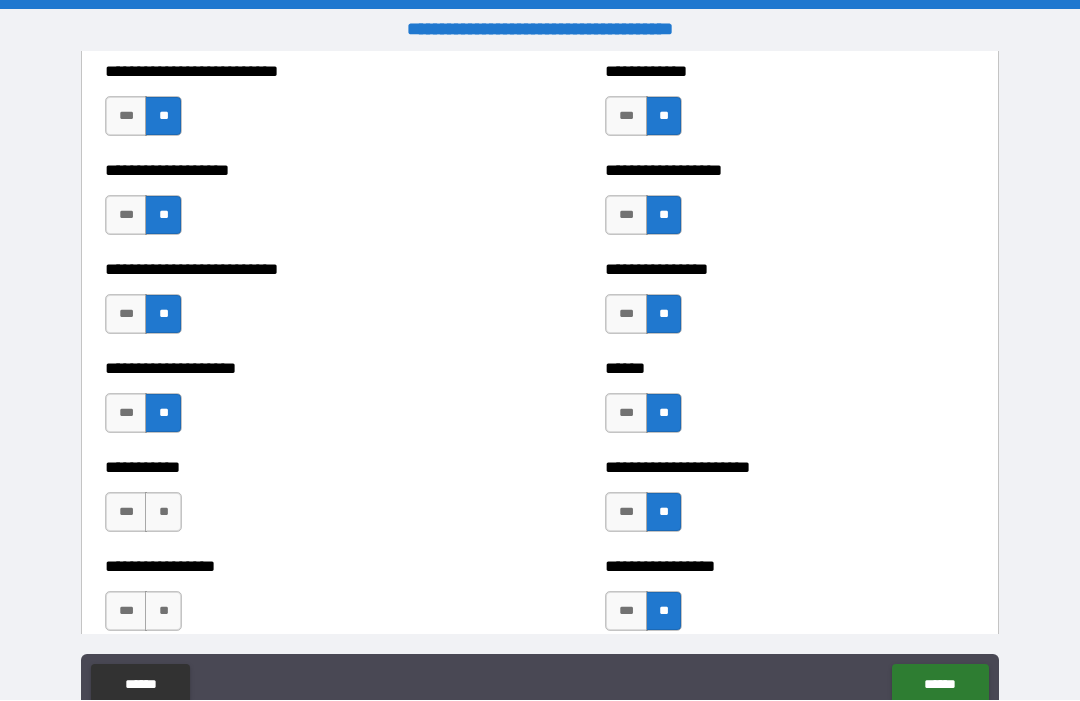 click on "**" at bounding box center [163, 513] 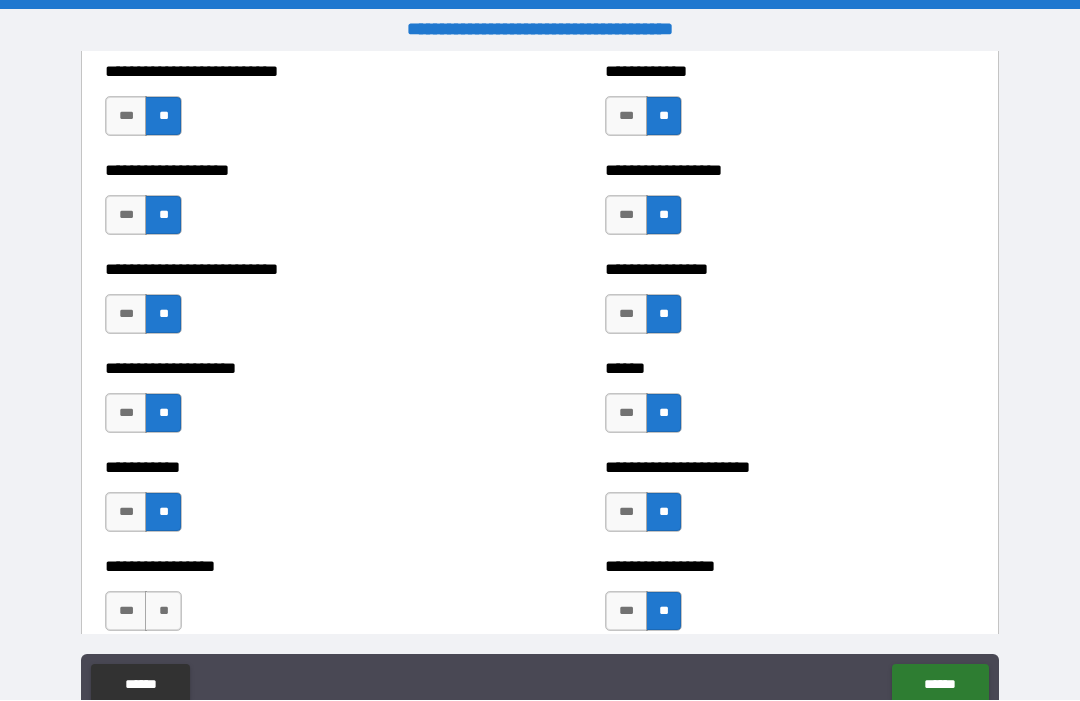 click on "**" at bounding box center [163, 612] 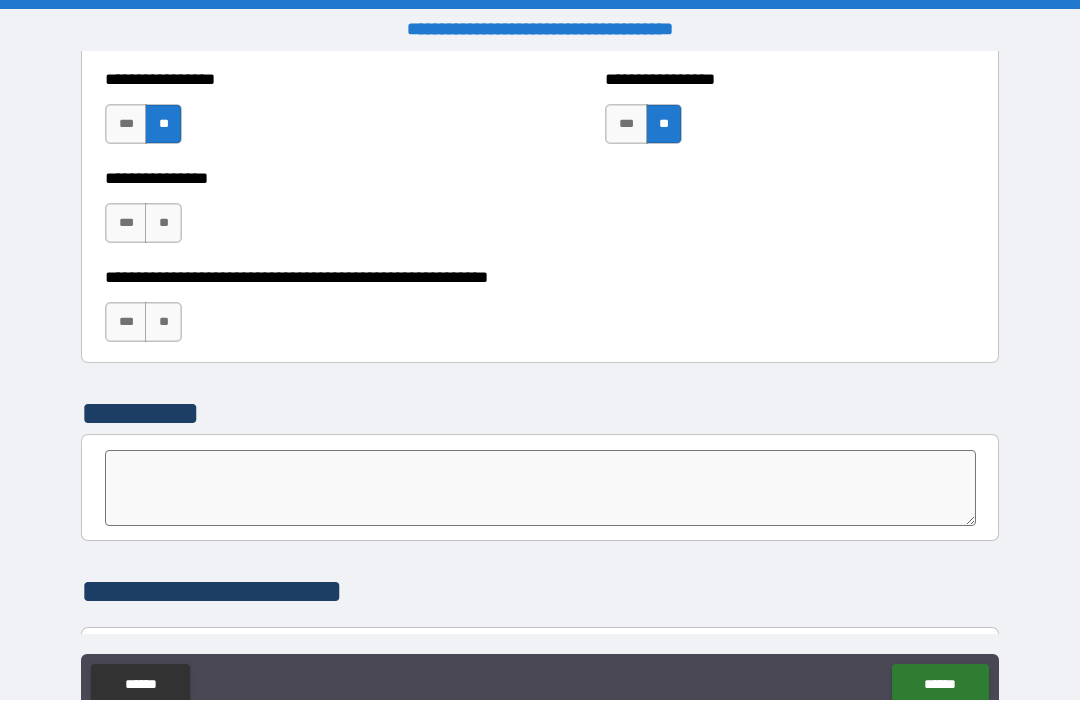scroll, scrollTop: 6154, scrollLeft: 0, axis: vertical 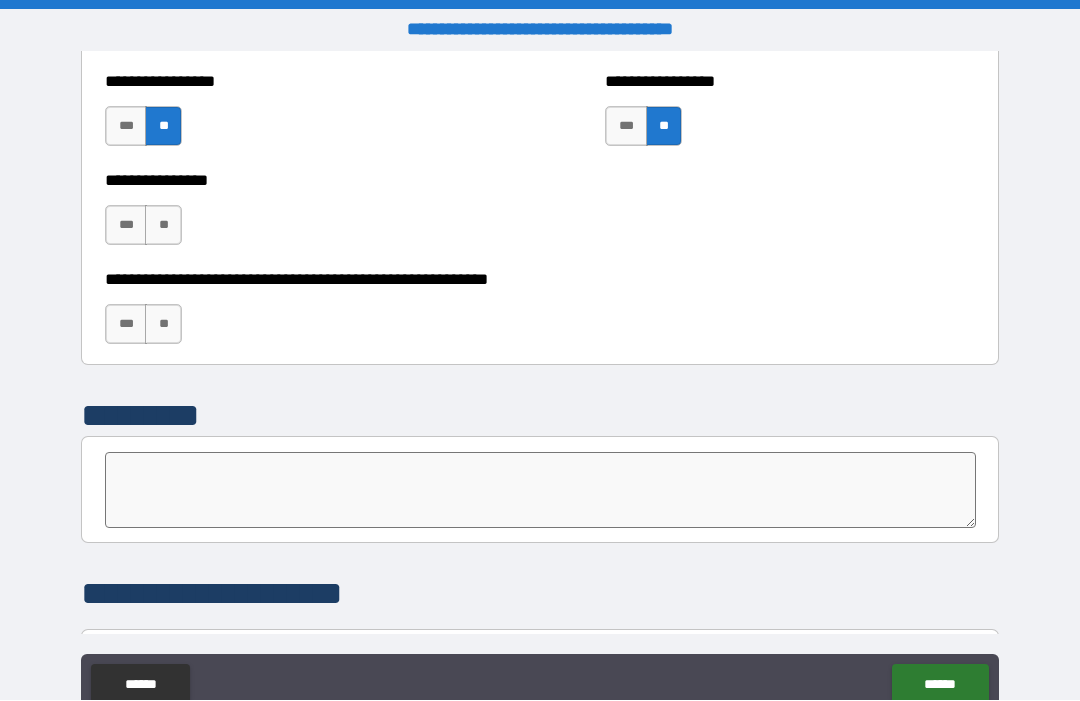 click on "**" at bounding box center [163, 226] 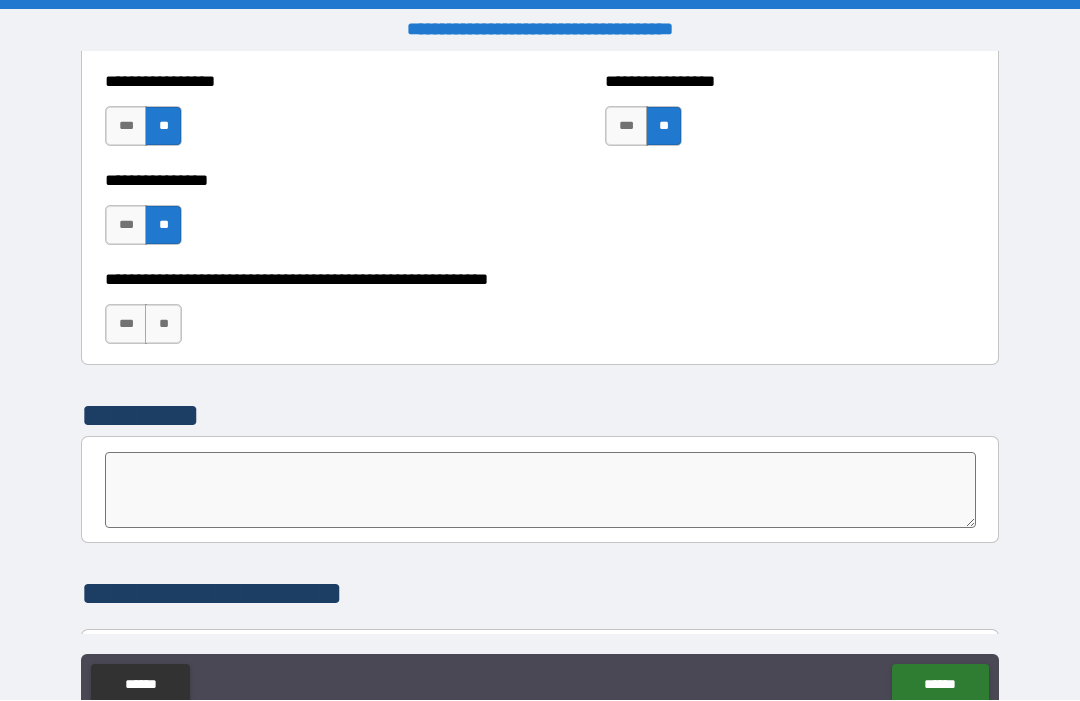 click on "**" at bounding box center (163, 325) 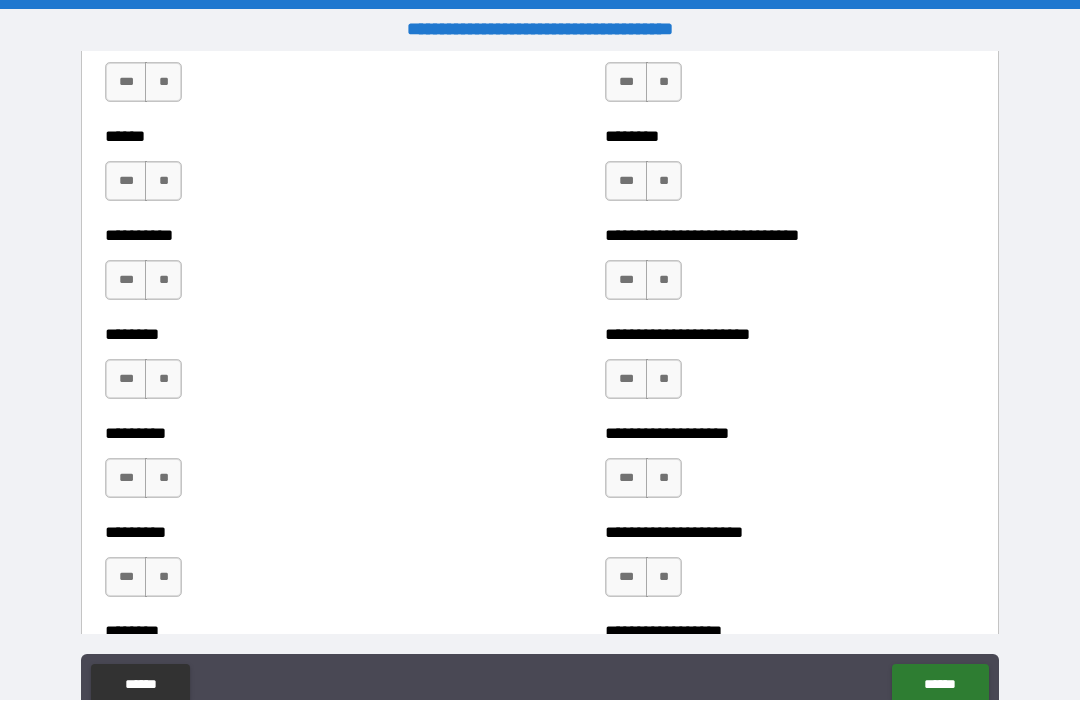 scroll, scrollTop: 6926, scrollLeft: 0, axis: vertical 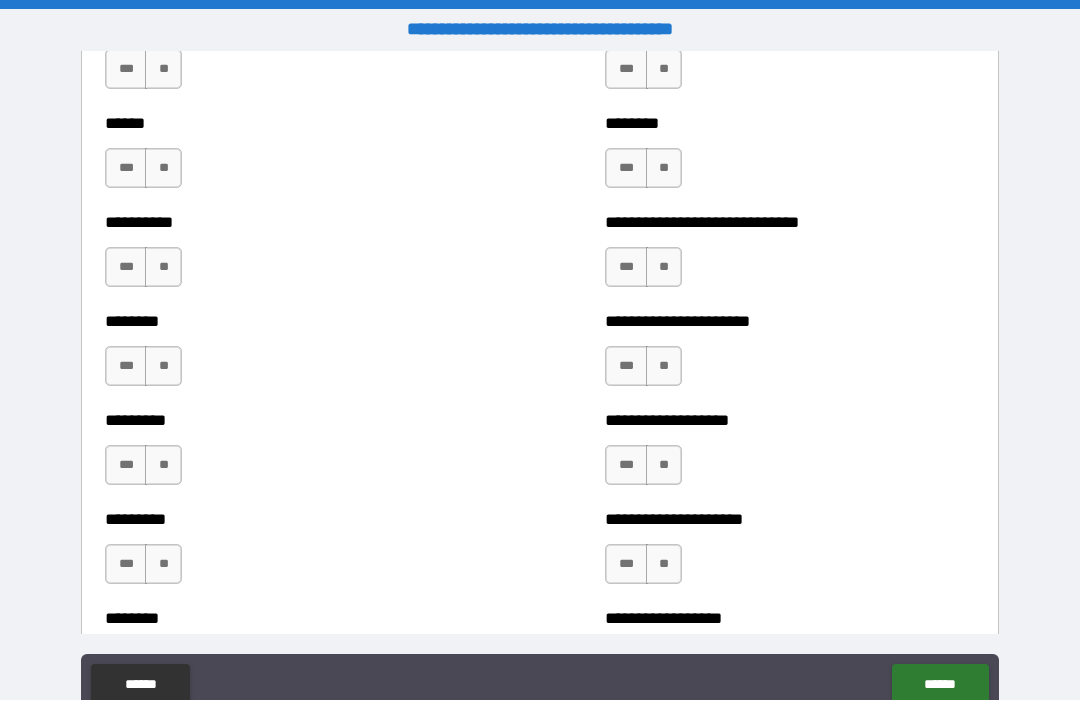 click on "***" at bounding box center [626, 367] 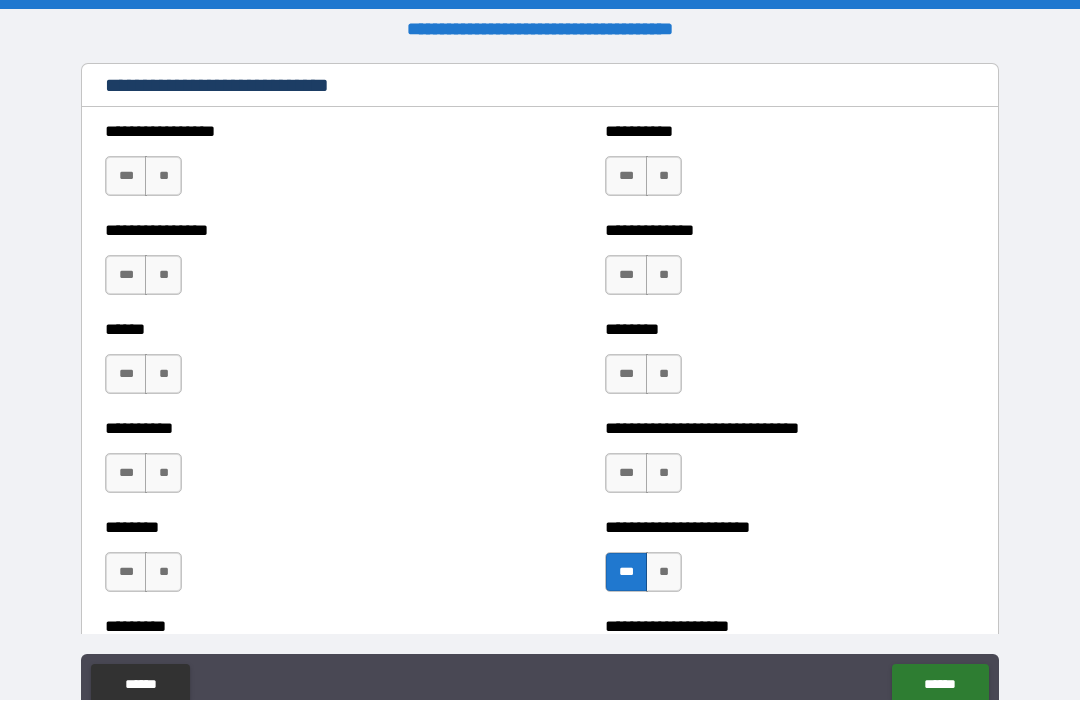 scroll, scrollTop: 6724, scrollLeft: 0, axis: vertical 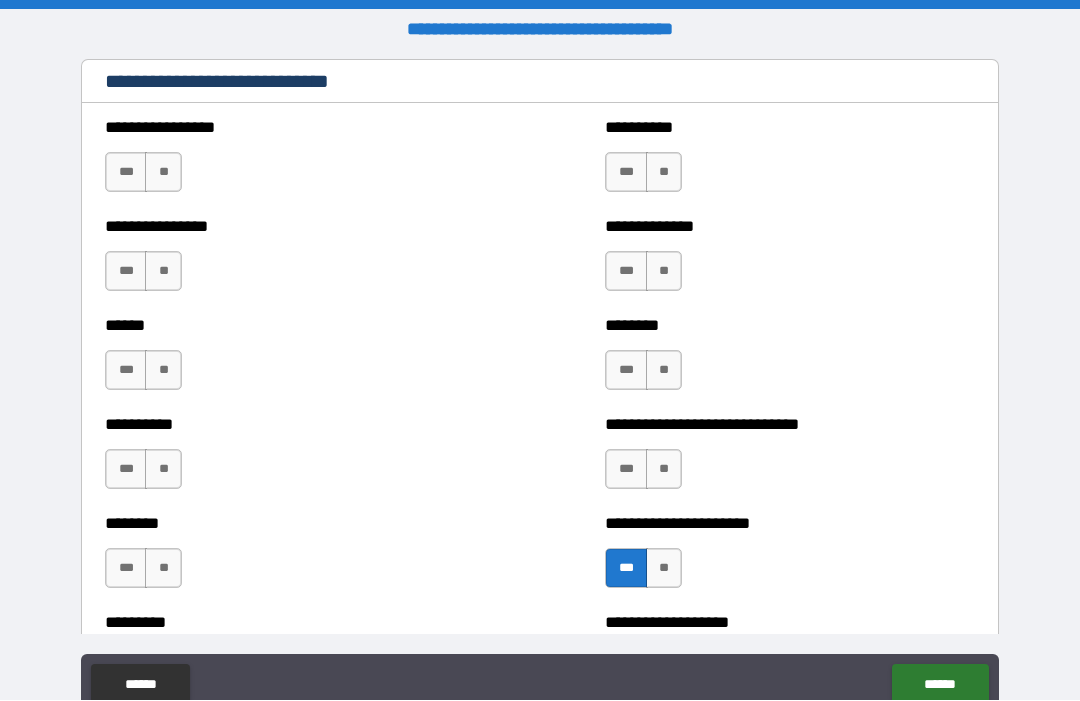 click on "**" at bounding box center (664, 173) 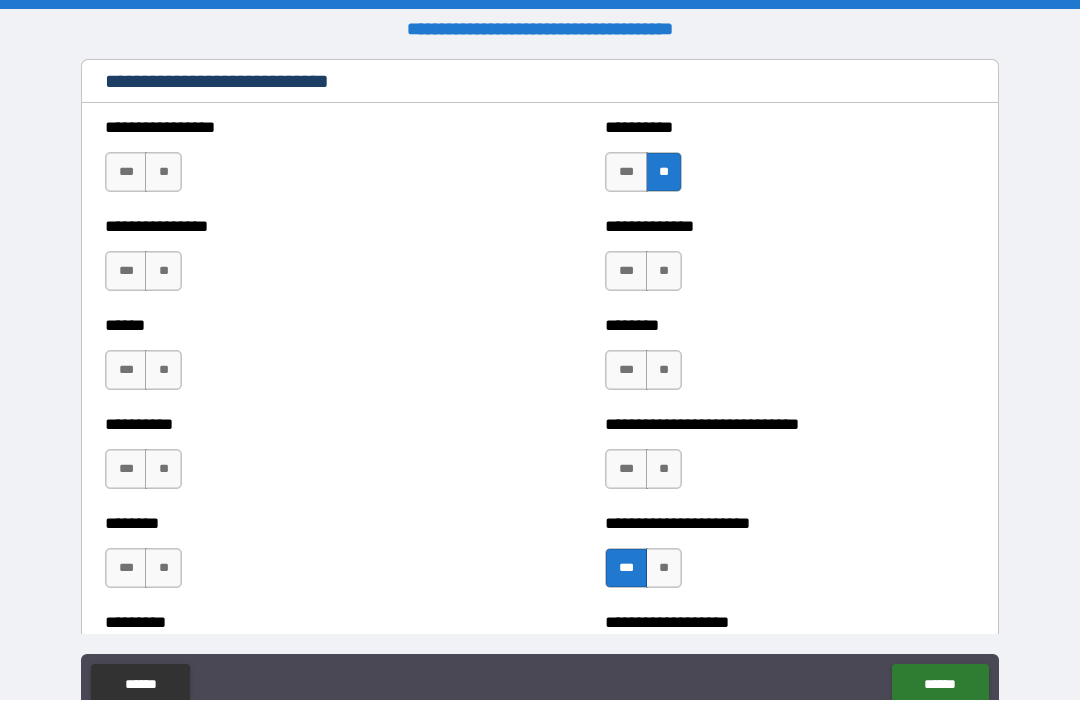 click on "**" at bounding box center [664, 272] 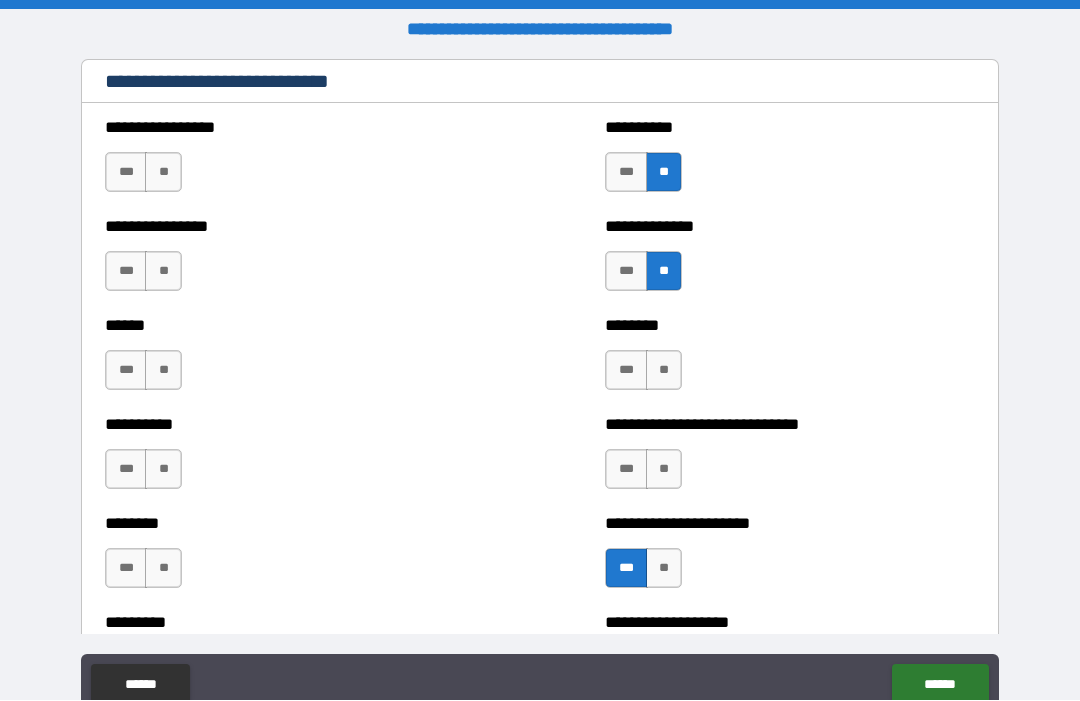 click on "**" at bounding box center (664, 371) 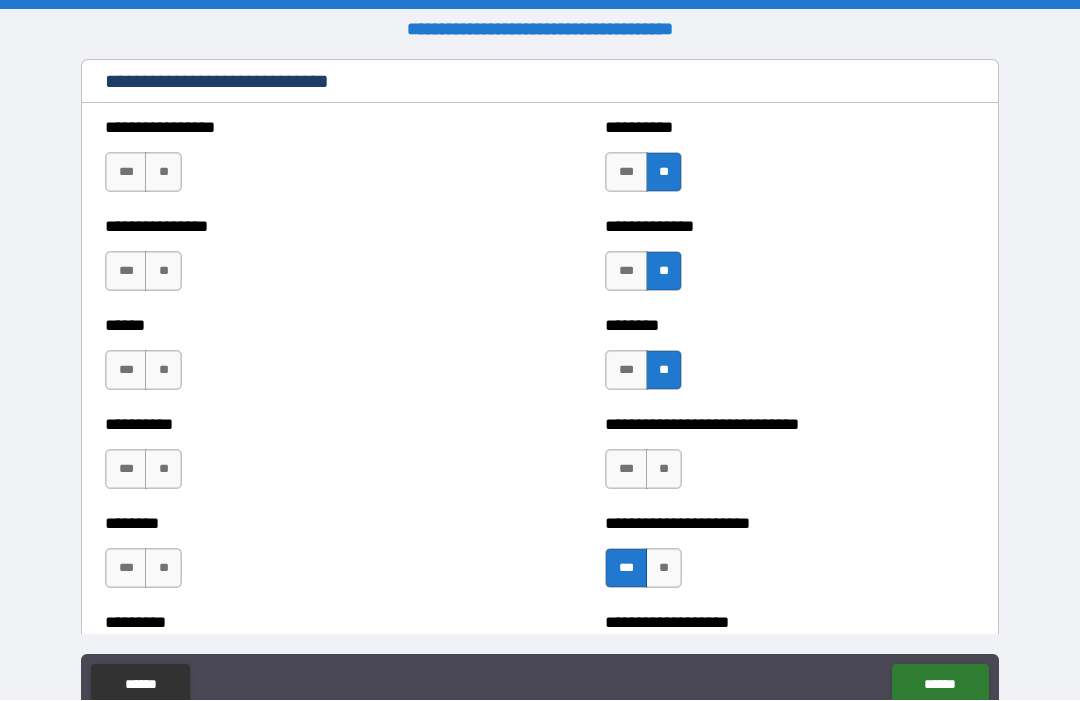 click on "**" at bounding box center [163, 173] 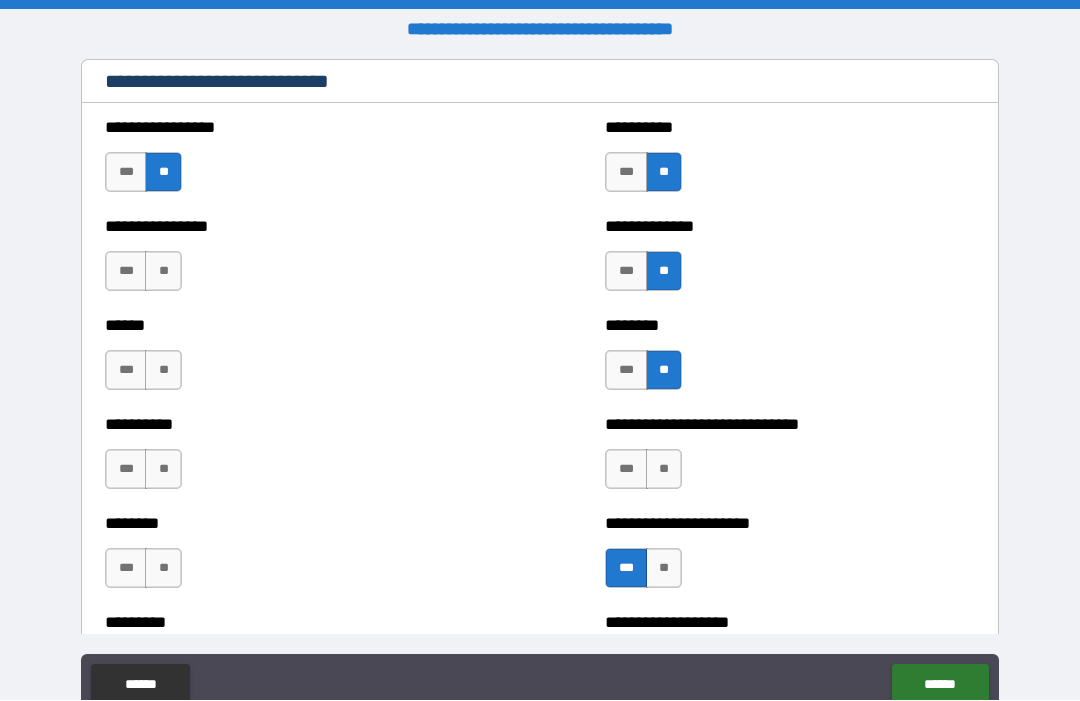 click on "**" at bounding box center [163, 272] 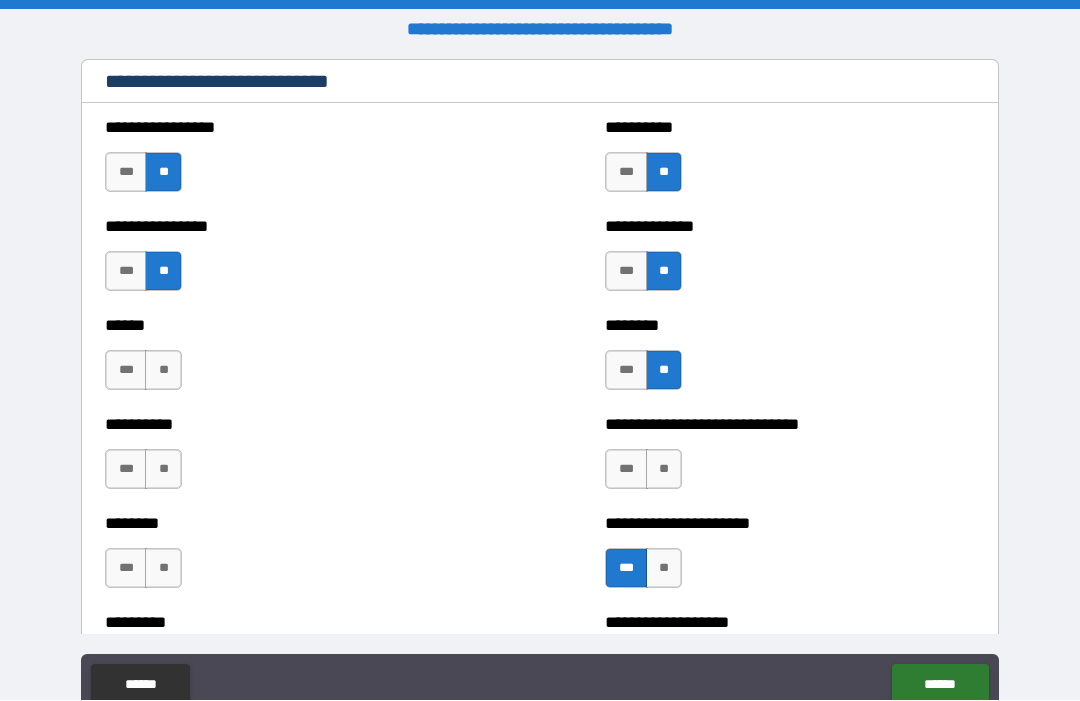 click on "**" at bounding box center [163, 371] 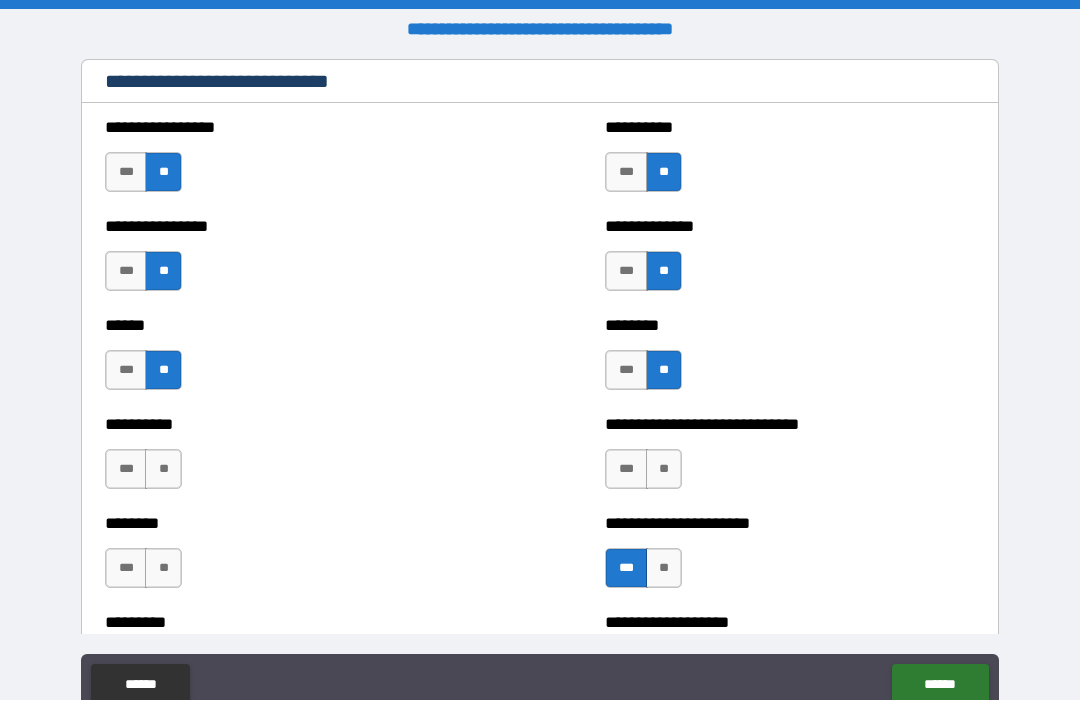 click on "**" at bounding box center (163, 470) 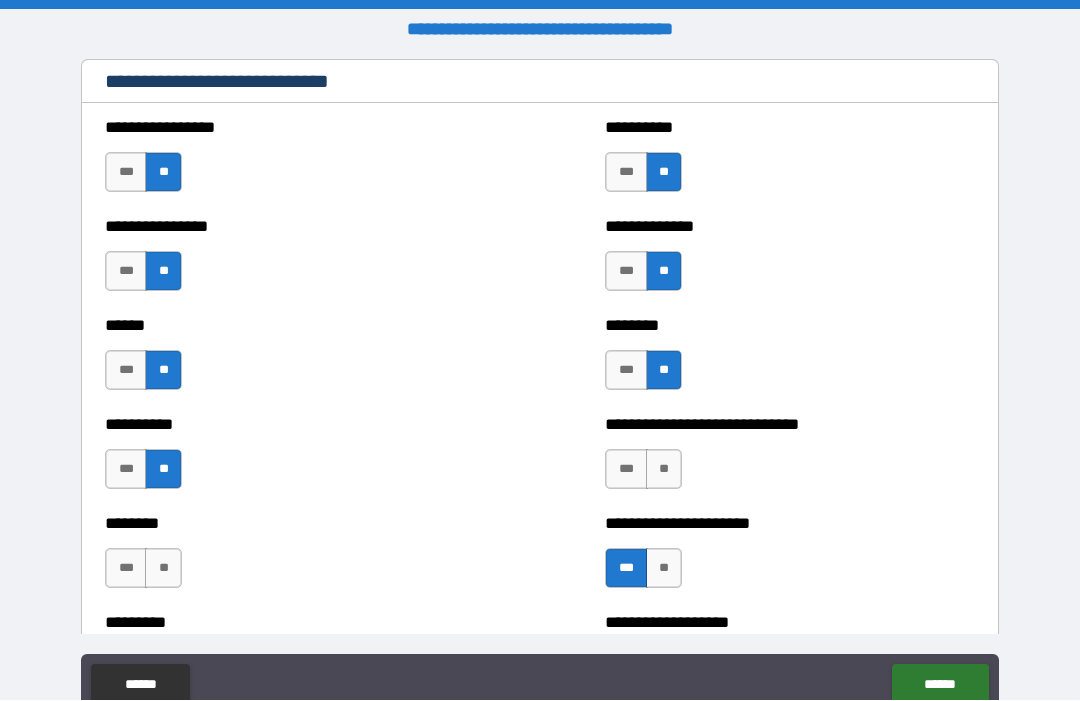 click on "**" at bounding box center [163, 569] 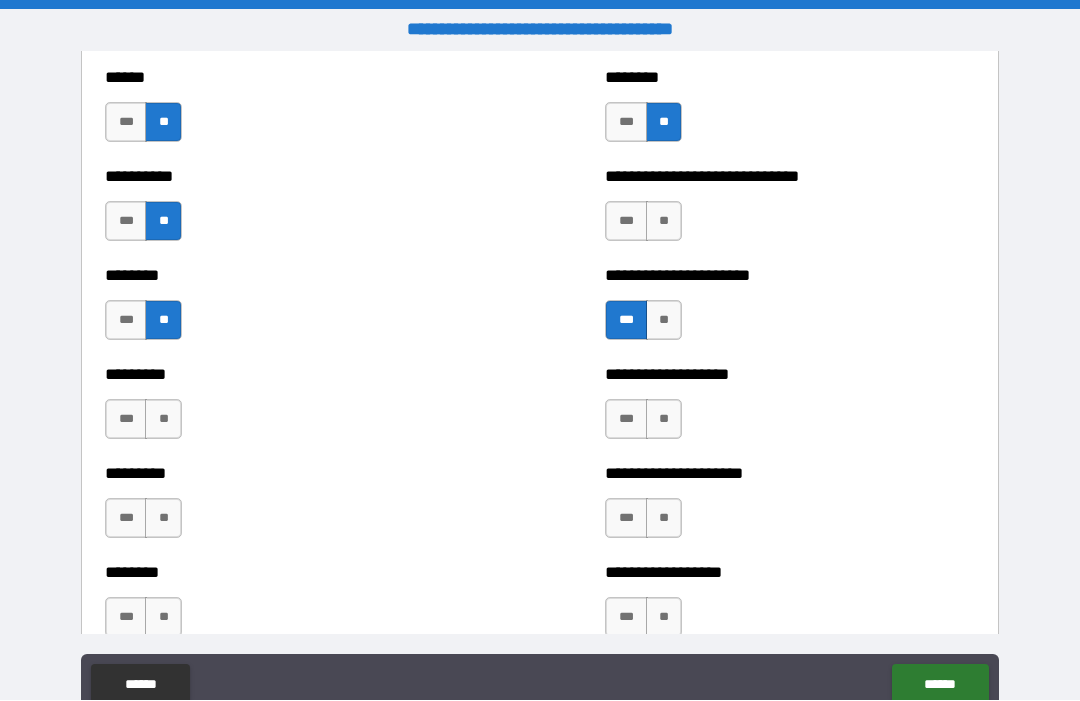 scroll, scrollTop: 6973, scrollLeft: 0, axis: vertical 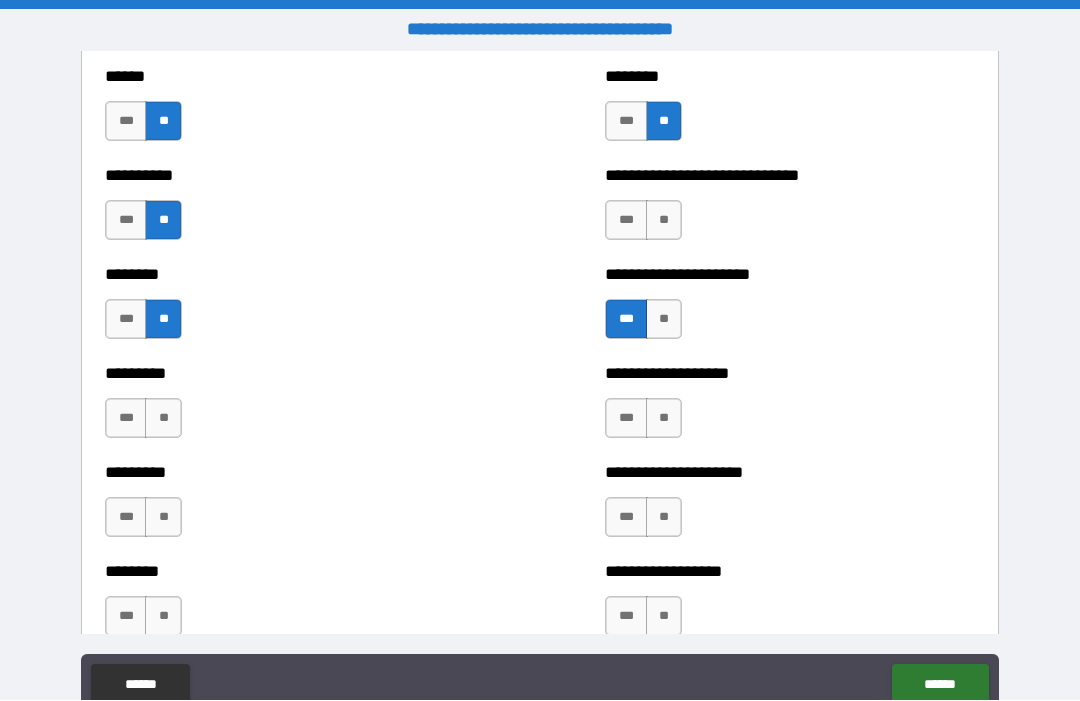 click on "**" at bounding box center (664, 221) 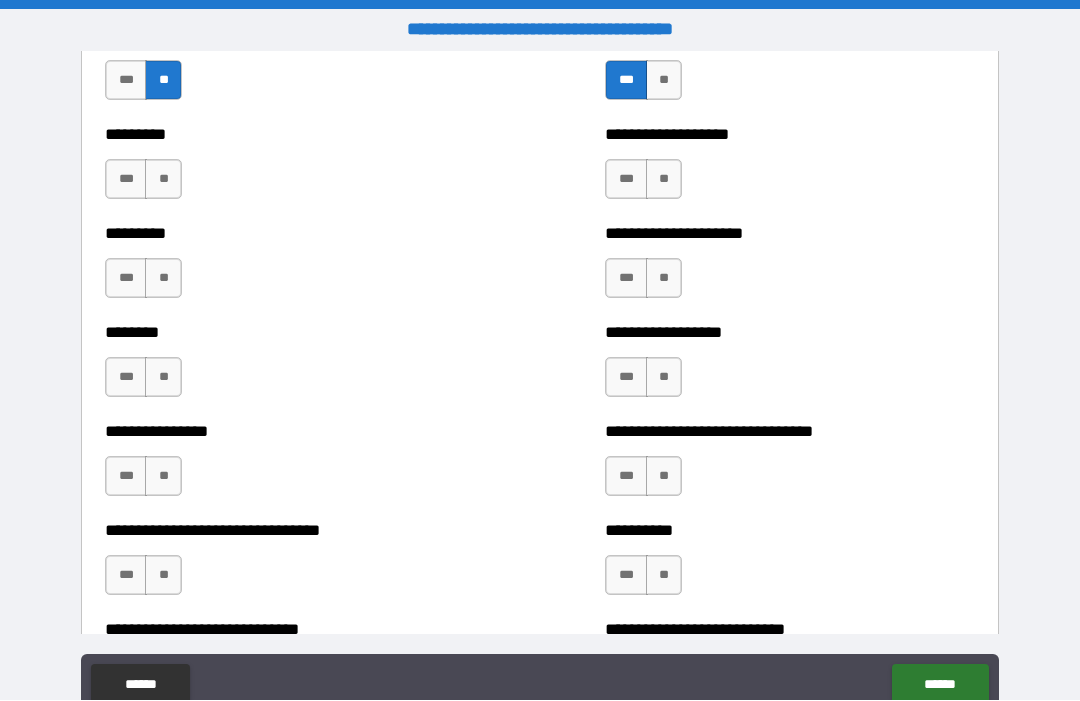 scroll, scrollTop: 7213, scrollLeft: 0, axis: vertical 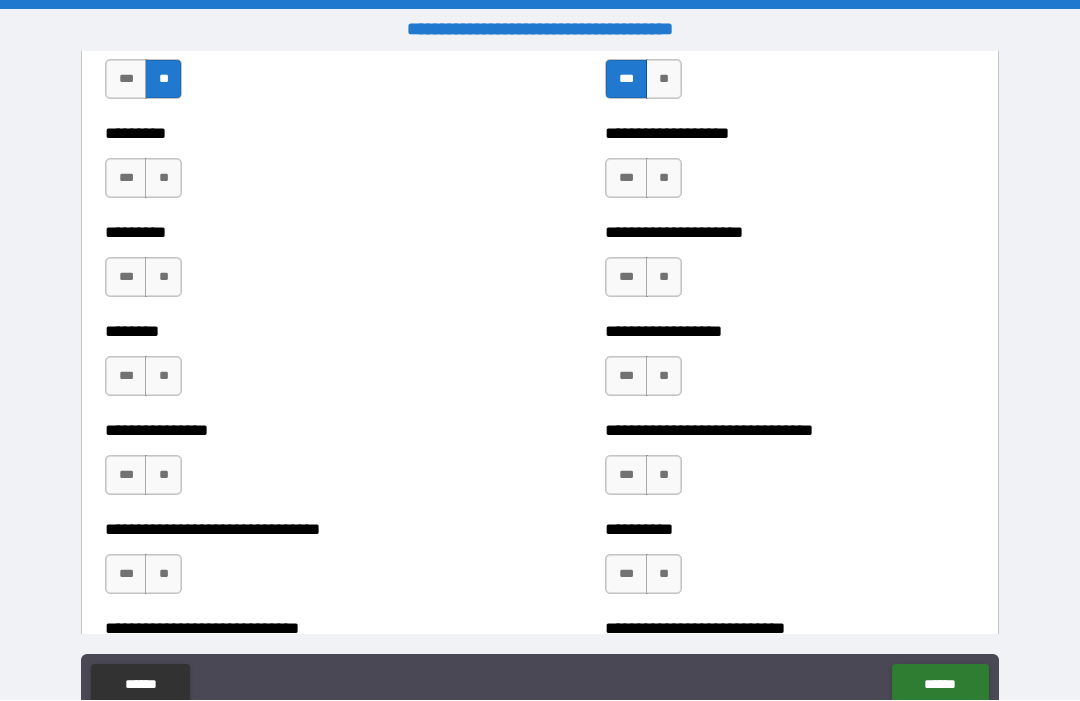 click on "**" at bounding box center (664, 179) 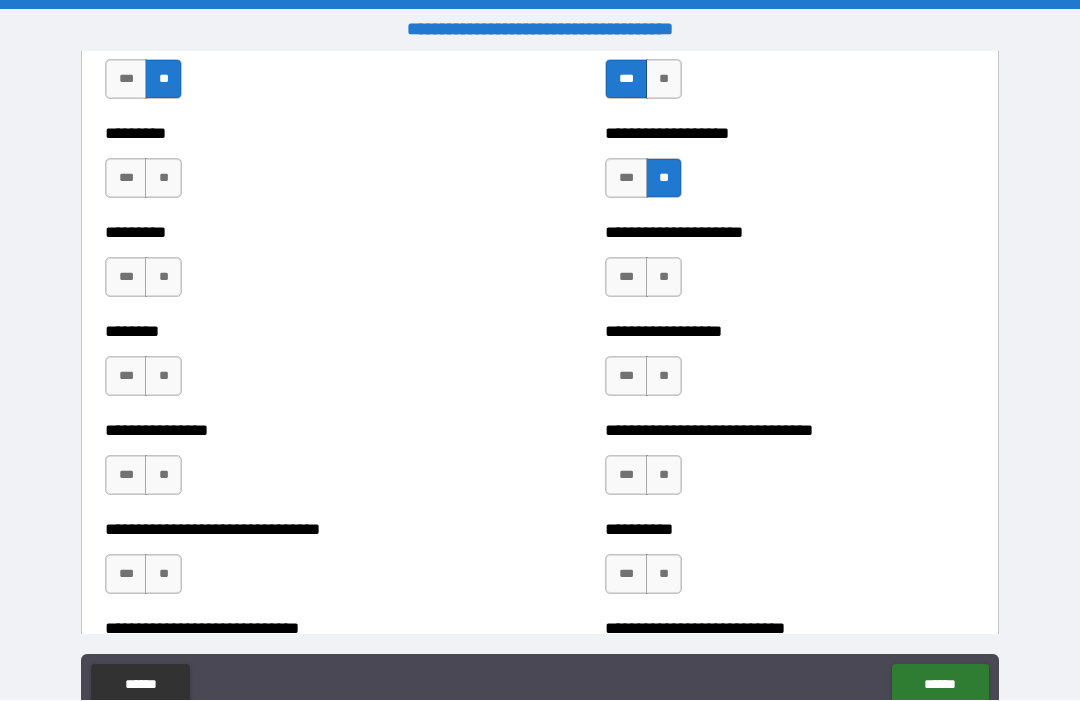 click on "**" at bounding box center (664, 278) 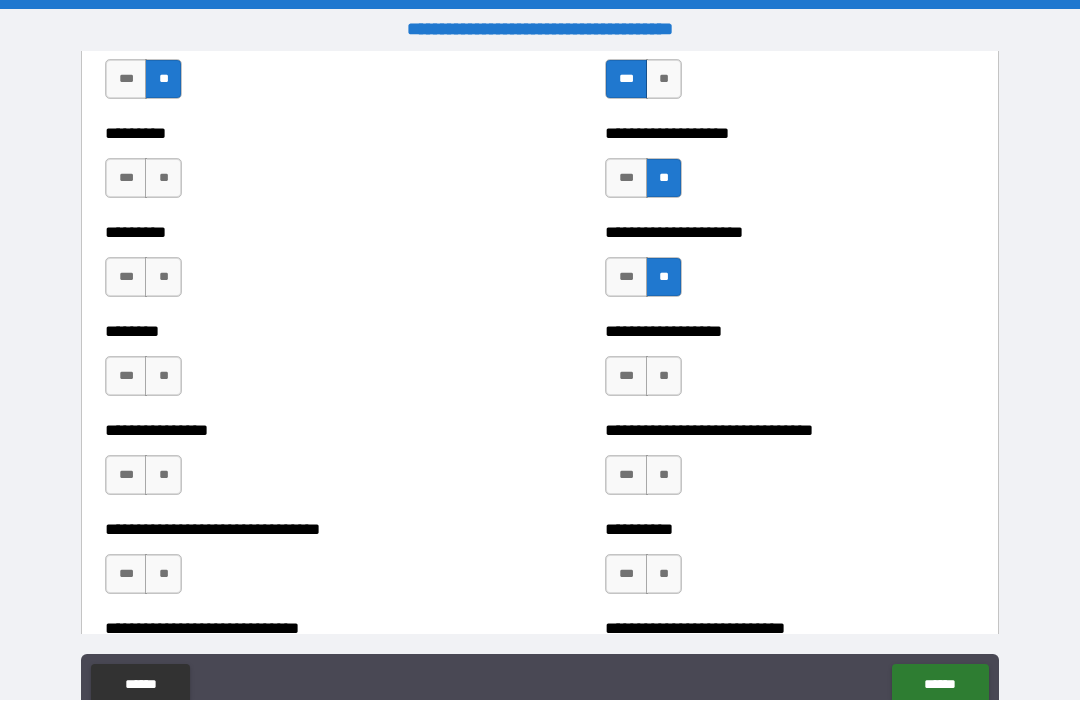 click on "**" at bounding box center [664, 377] 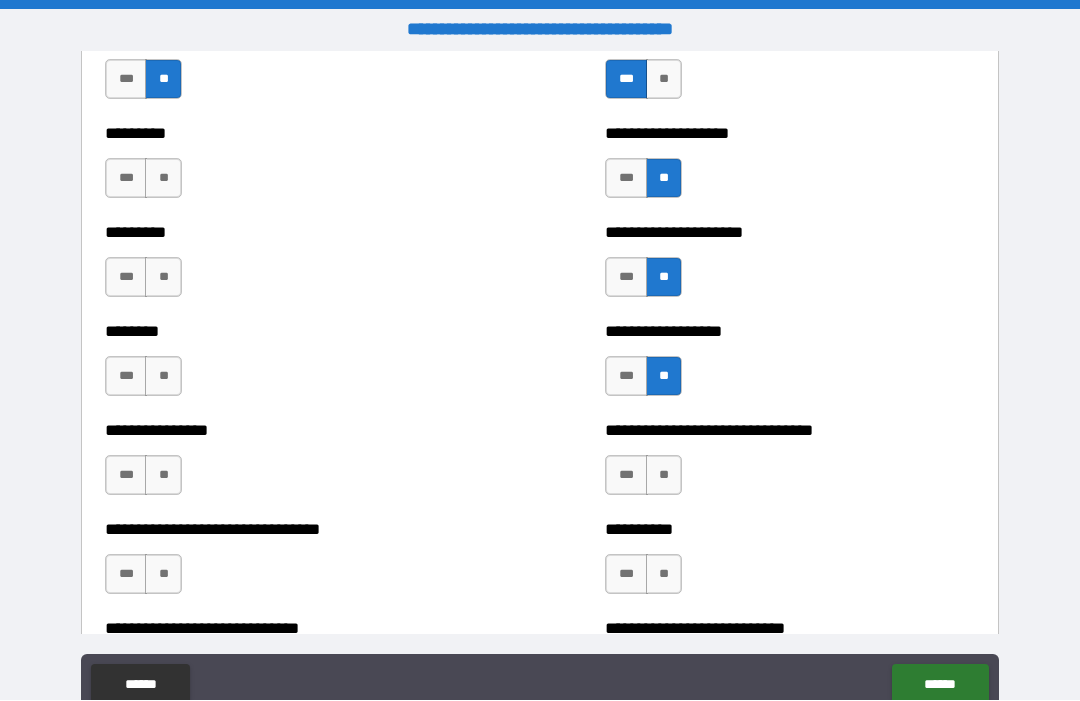 click on "**" at bounding box center [664, 476] 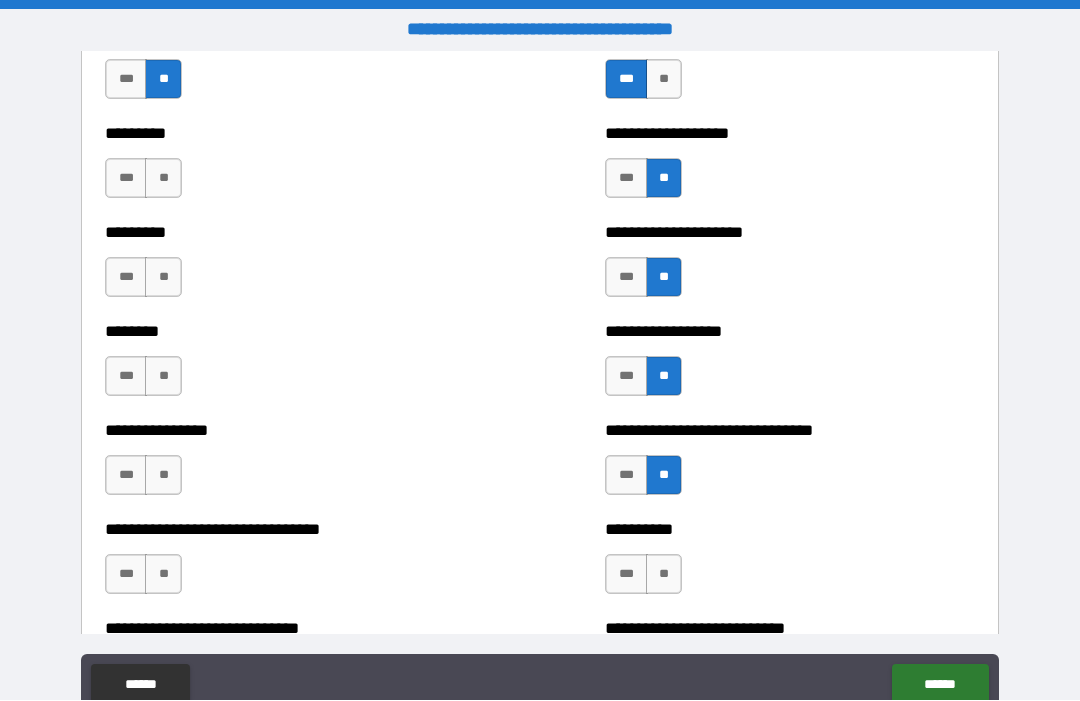 click on "**" at bounding box center [664, 575] 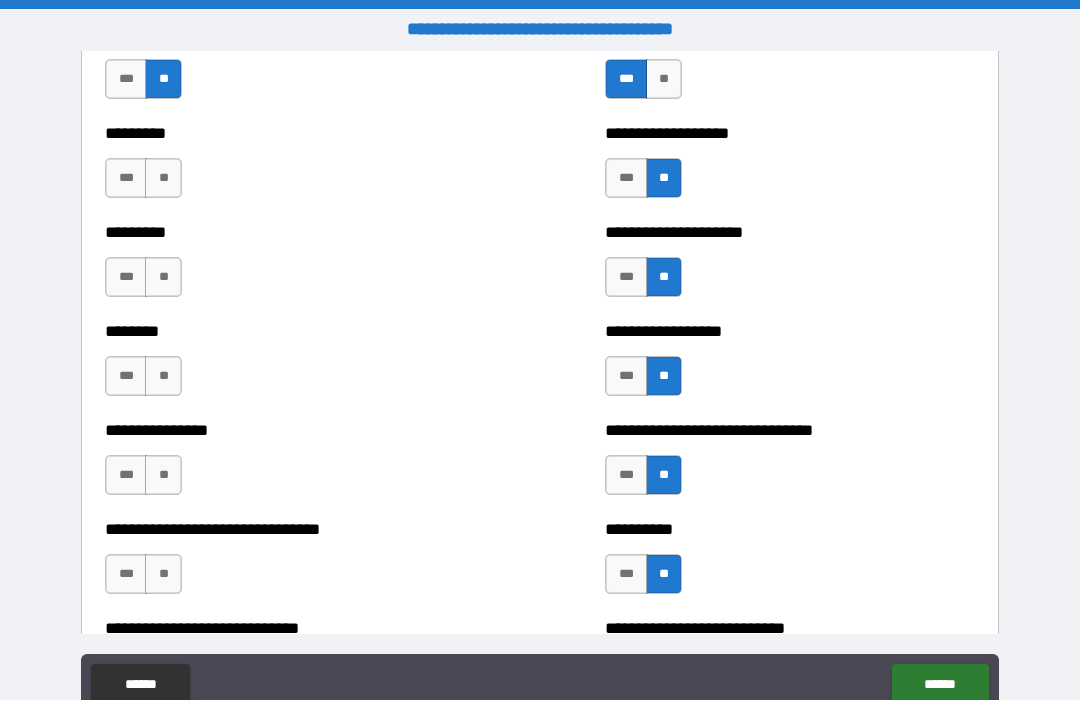 click on "**" at bounding box center (163, 179) 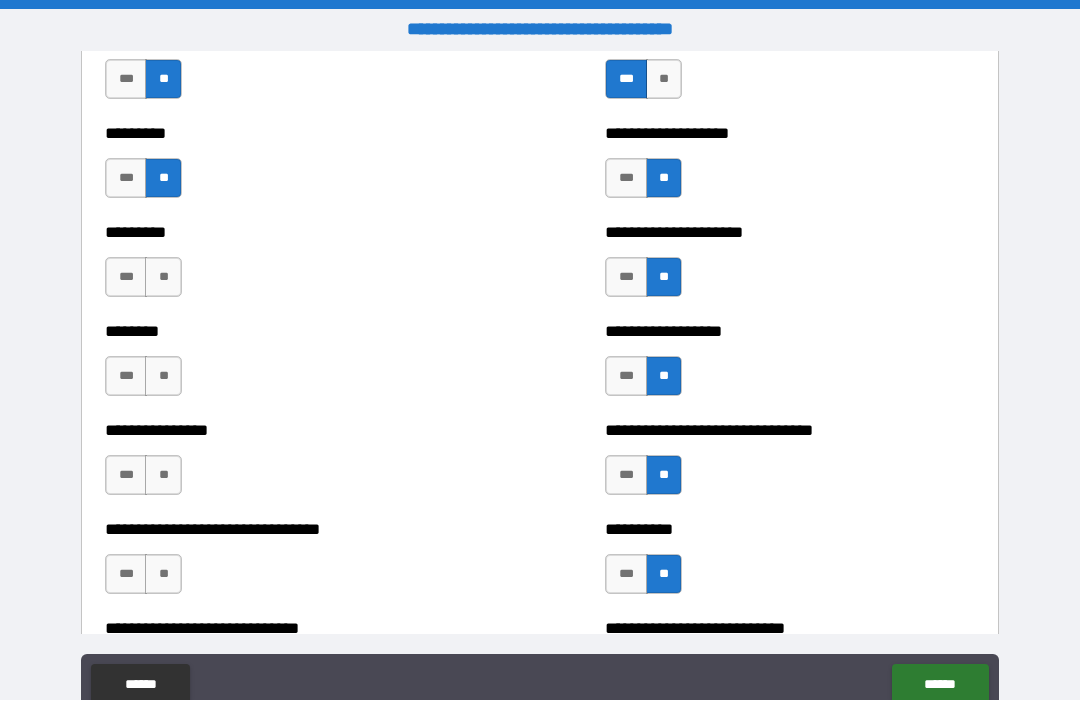 click on "**" at bounding box center (163, 278) 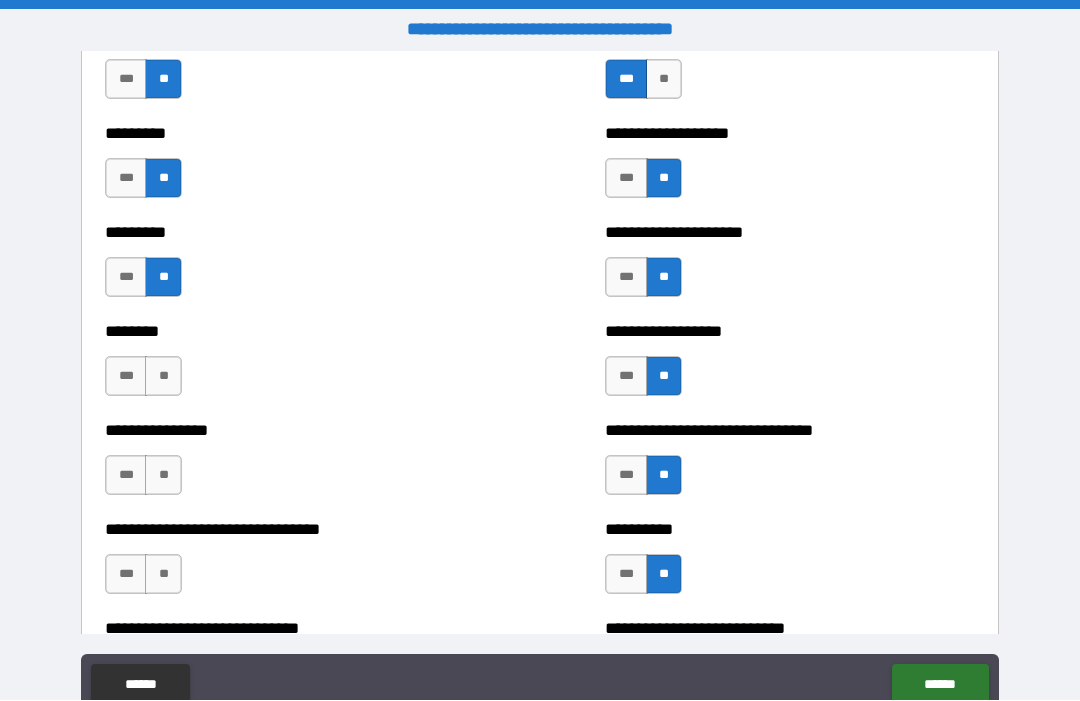 click on "**" at bounding box center (163, 377) 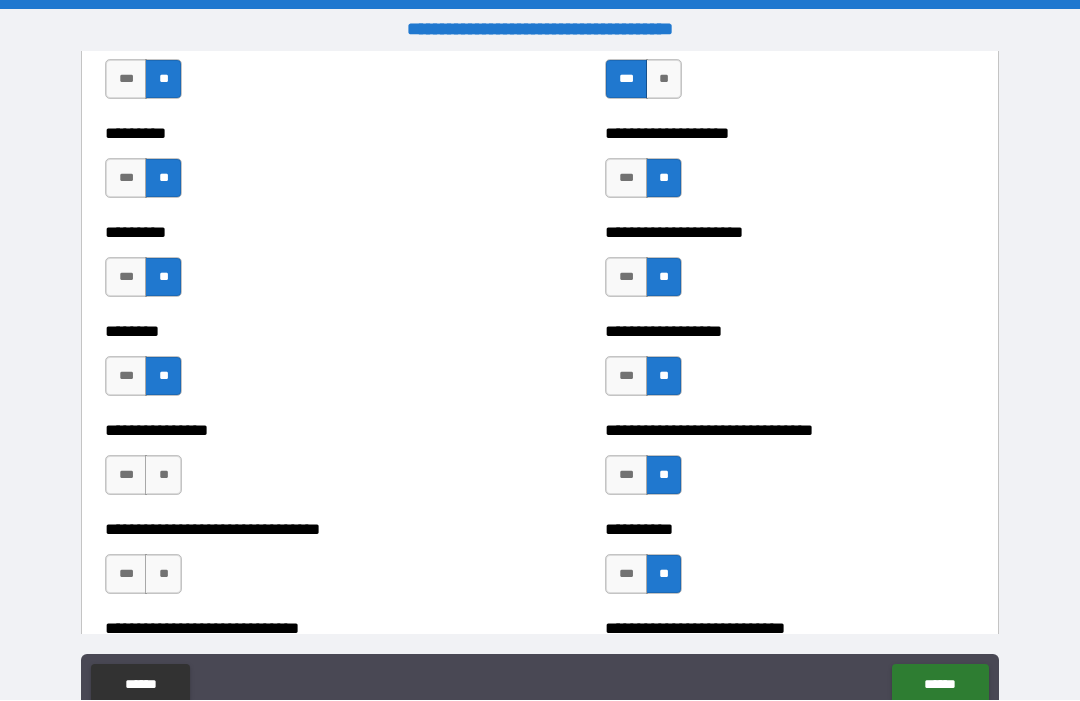 click on "**" at bounding box center (163, 476) 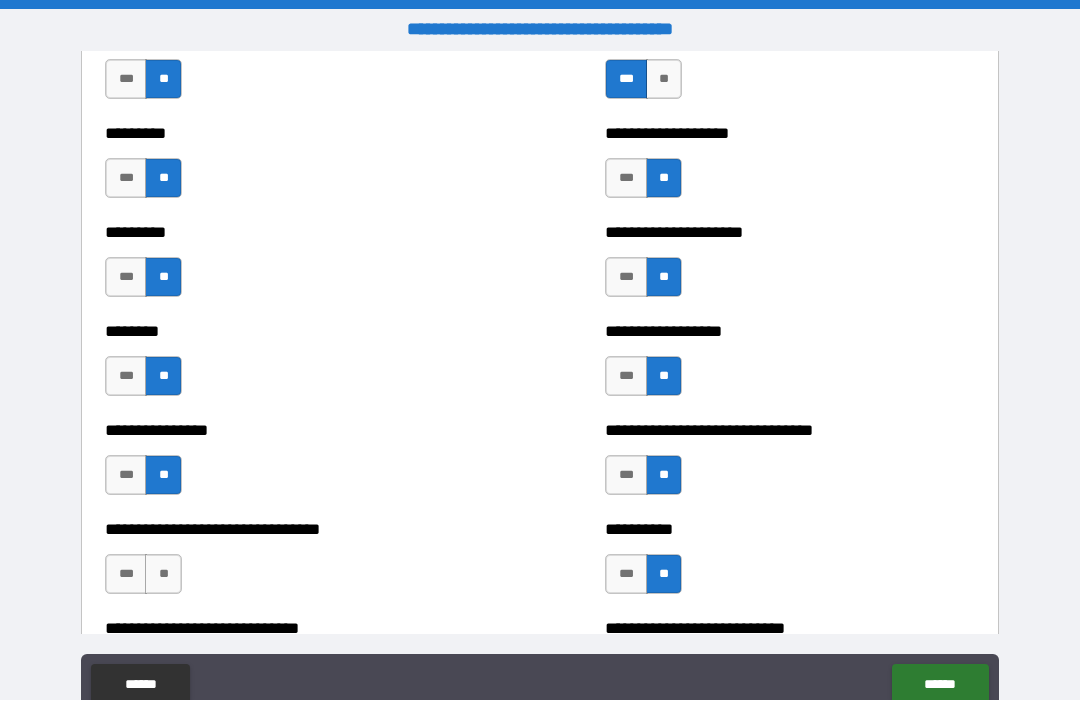 click on "**" at bounding box center (163, 575) 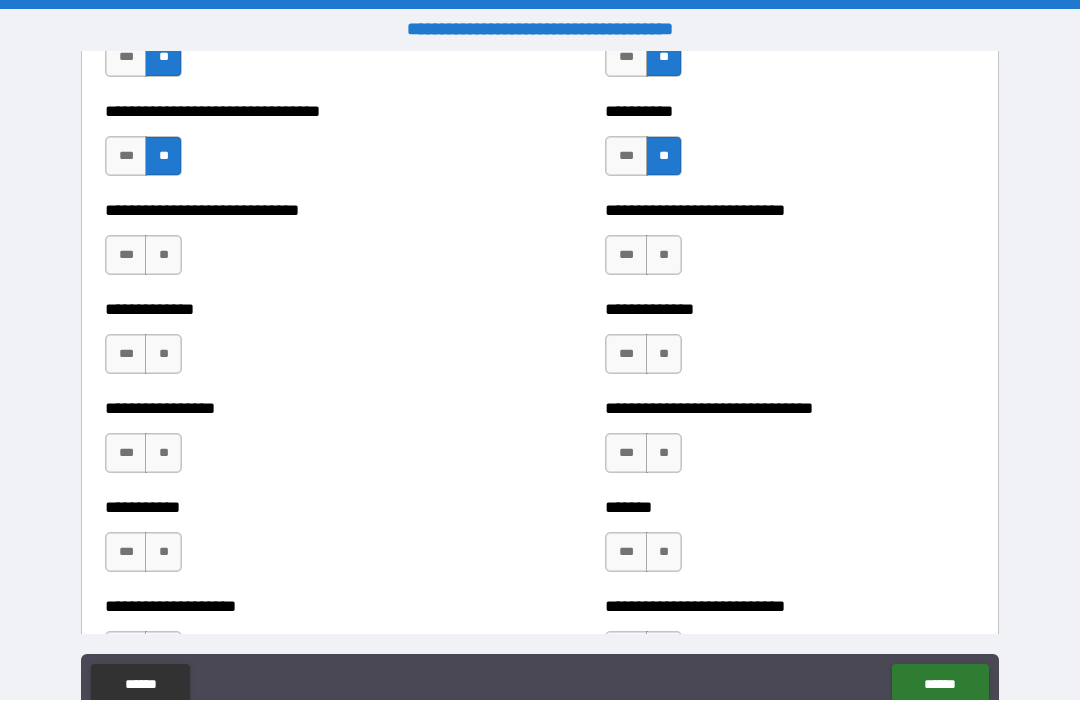 scroll, scrollTop: 7649, scrollLeft: 0, axis: vertical 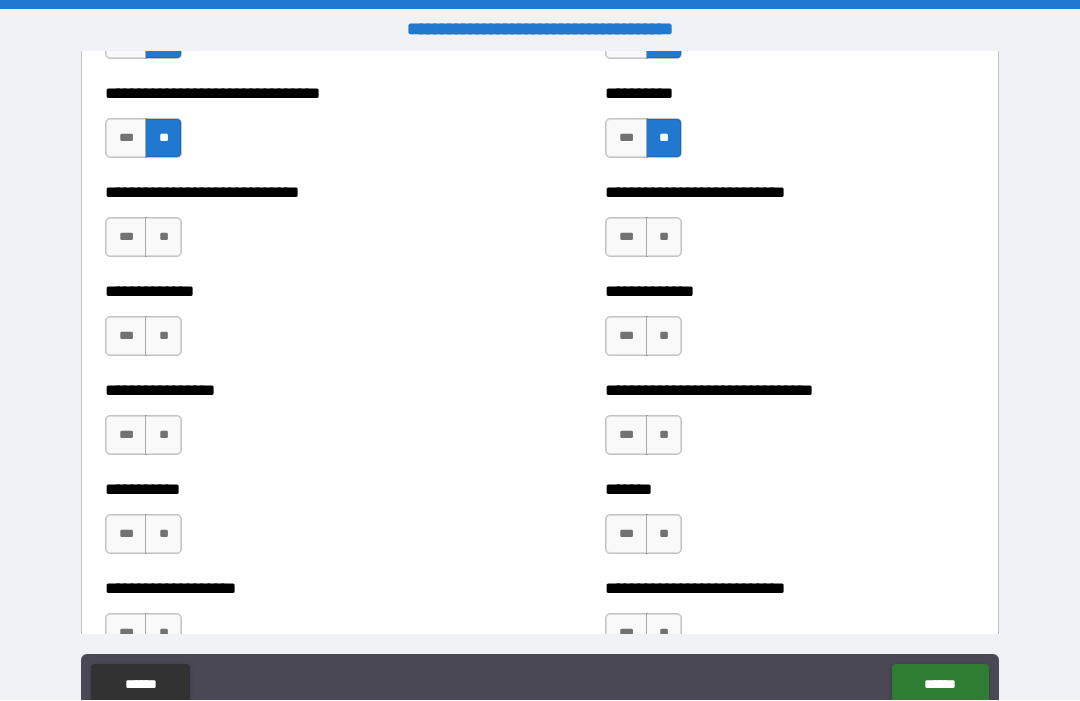 click on "**" at bounding box center (163, 238) 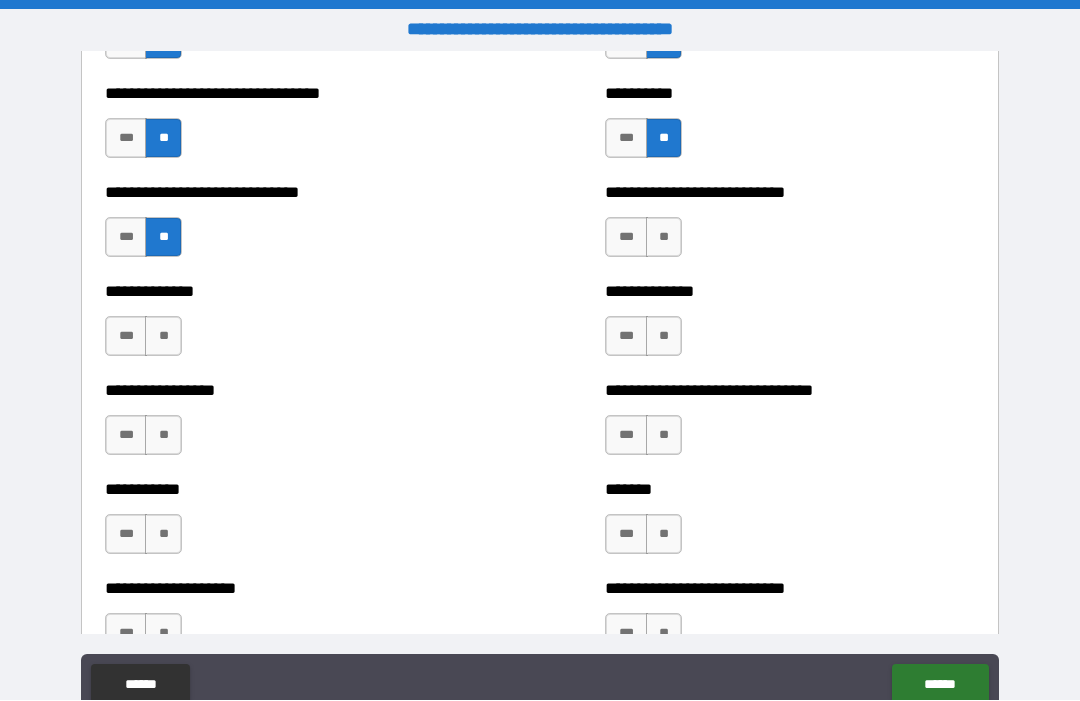 click on "**" at bounding box center (163, 337) 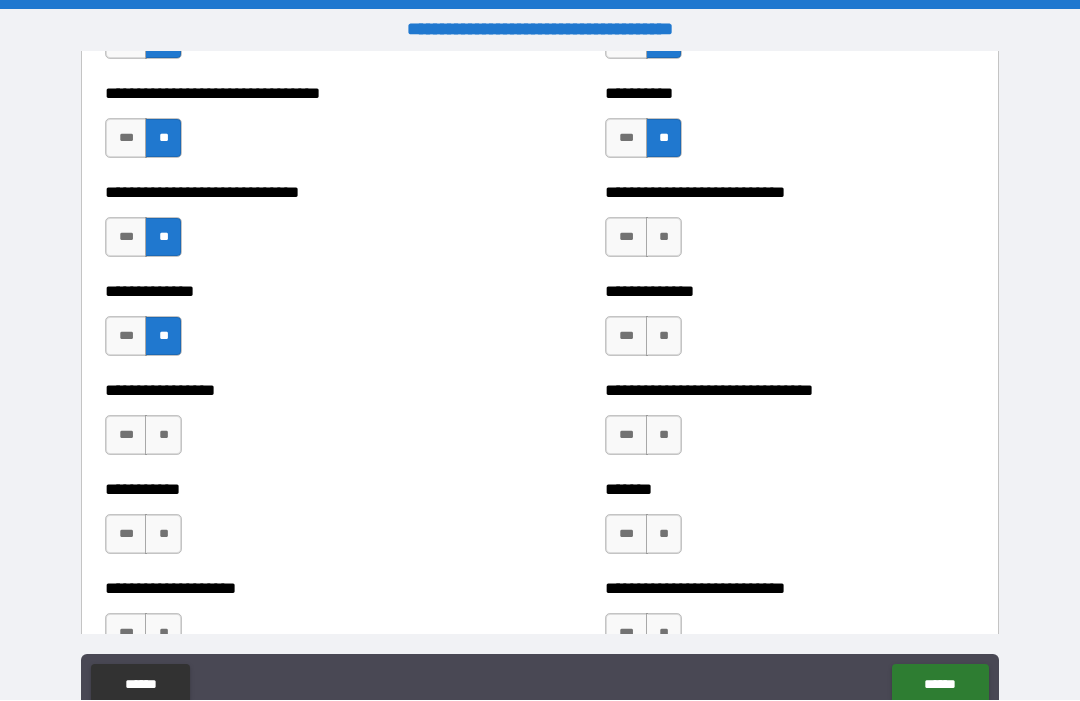 click on "**" at bounding box center [163, 436] 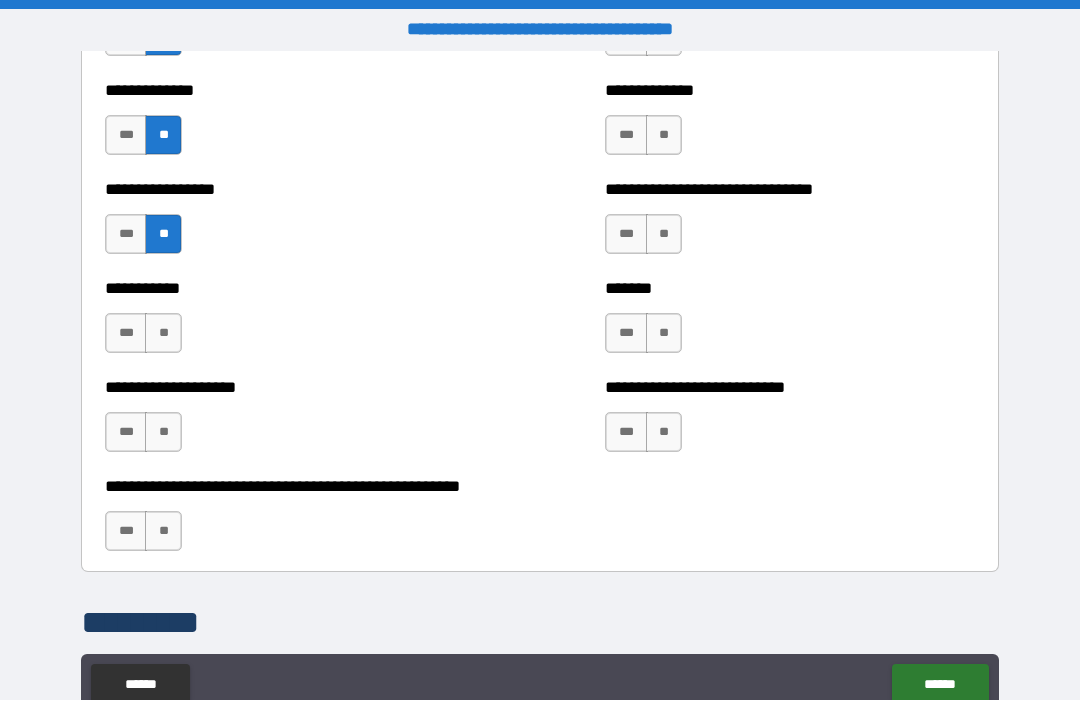 scroll, scrollTop: 7857, scrollLeft: 0, axis: vertical 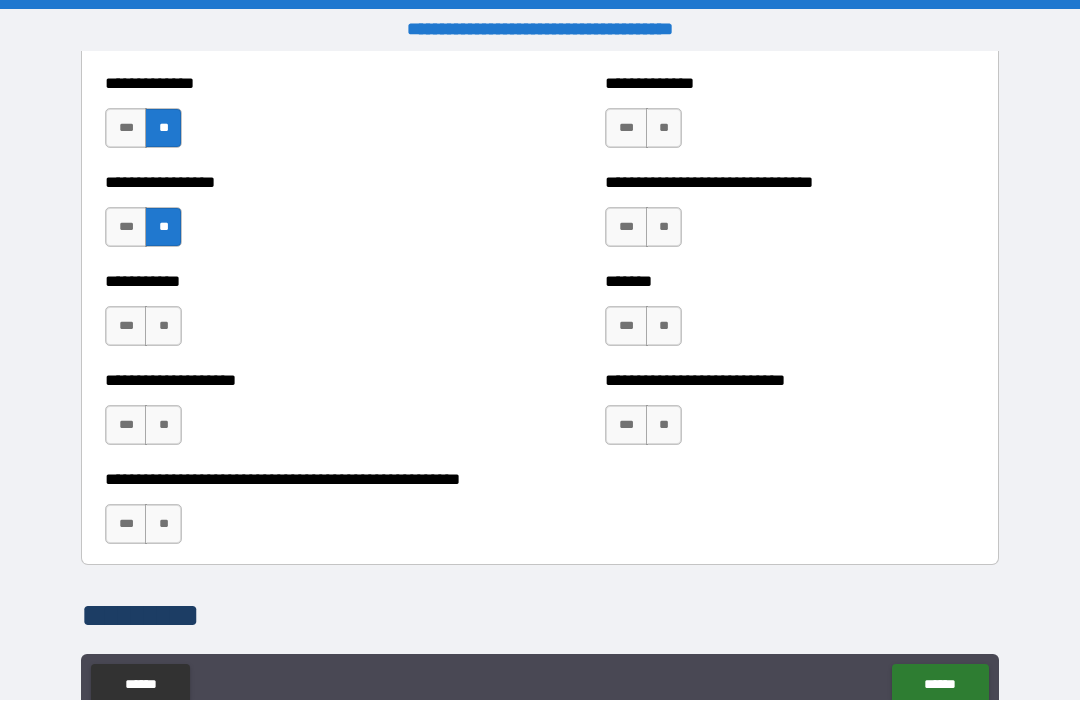 click on "**" at bounding box center [163, 327] 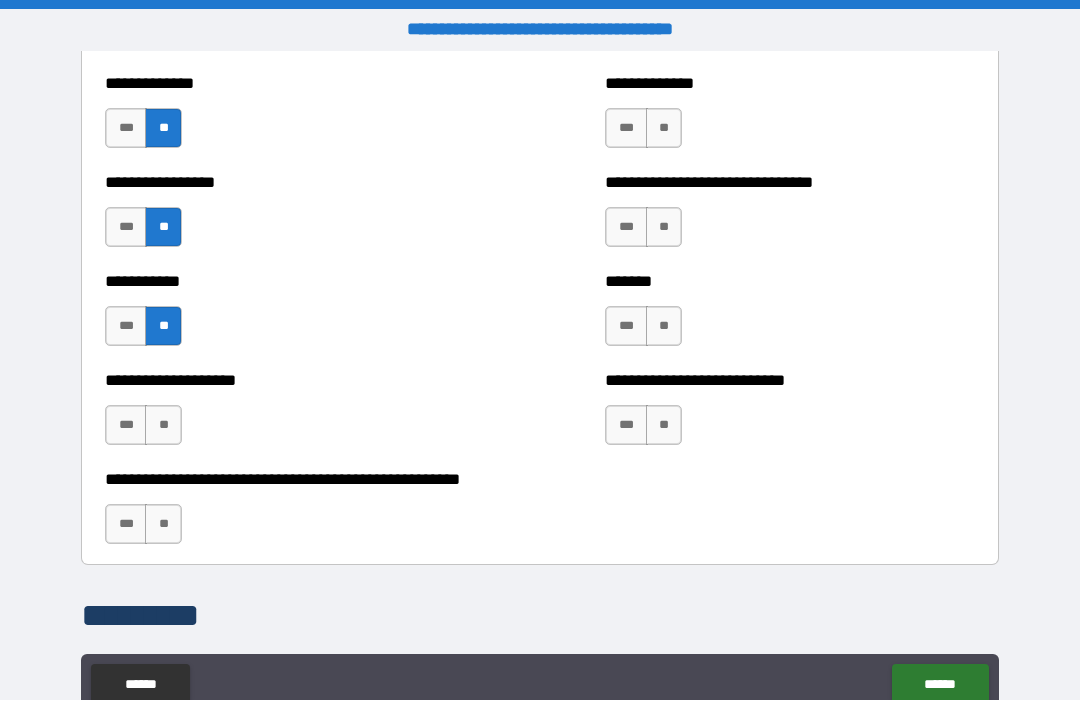 click on "**" at bounding box center (163, 426) 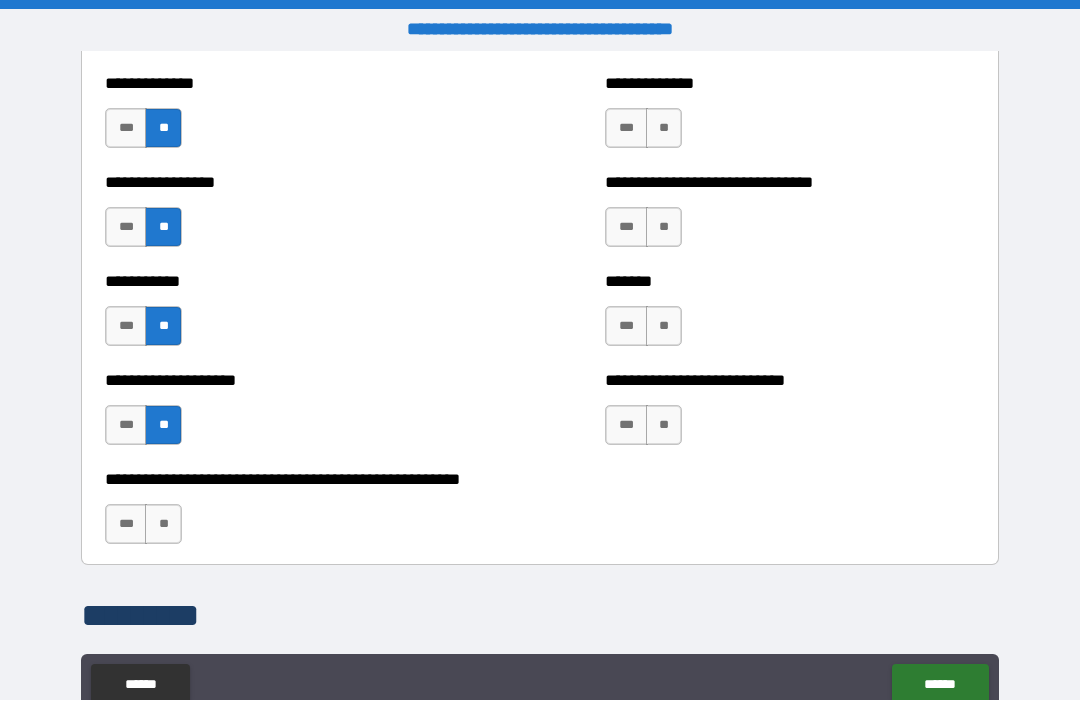 click on "**" at bounding box center (163, 525) 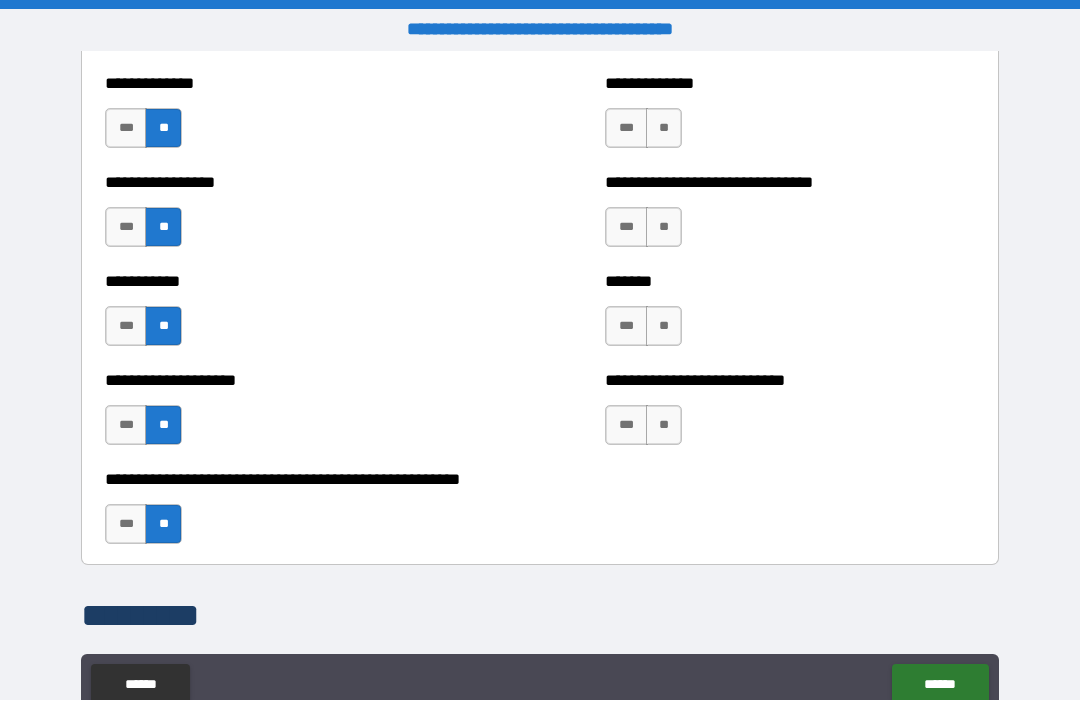 click on "**" at bounding box center (664, 426) 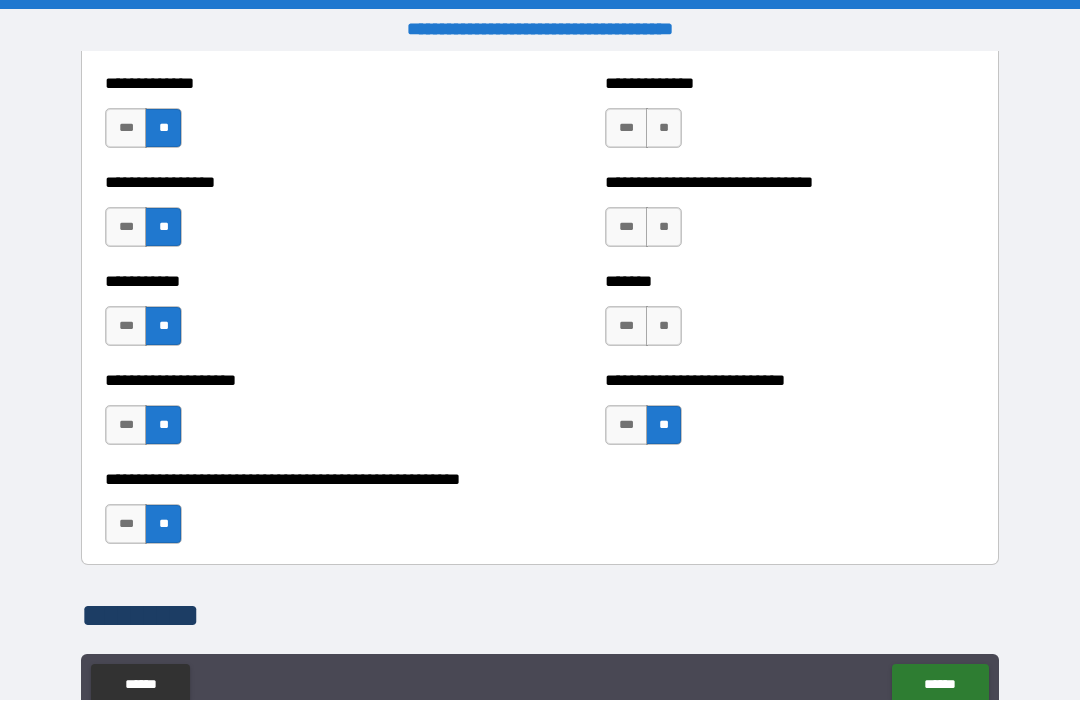 click on "**" at bounding box center (664, 327) 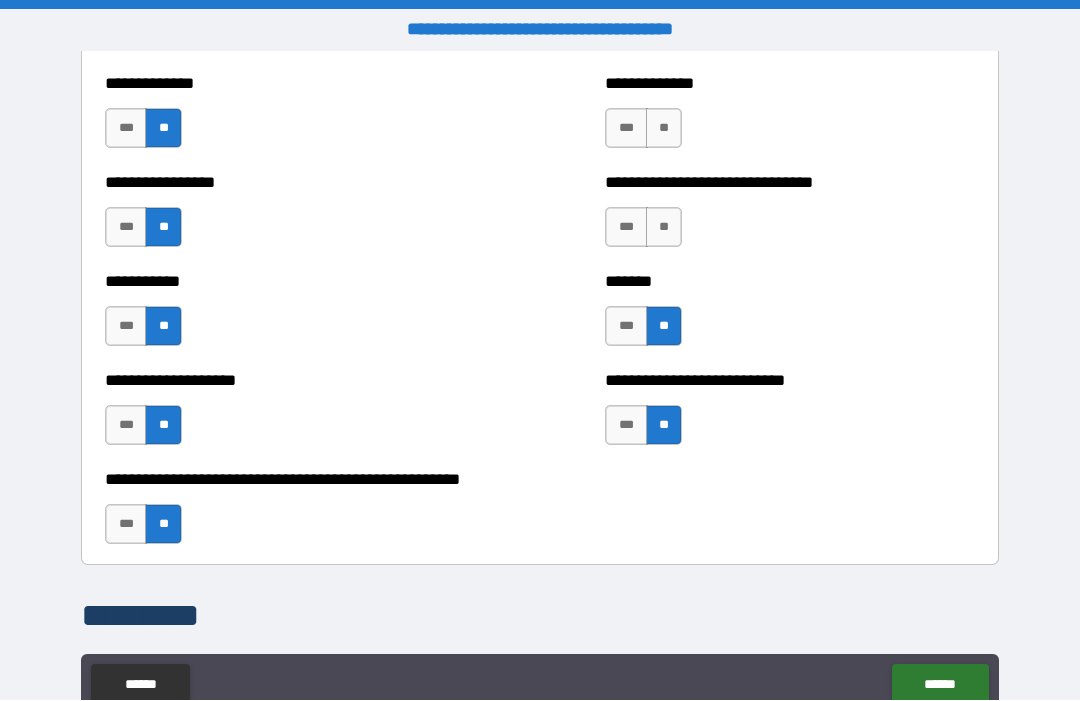 click on "**" at bounding box center [664, 228] 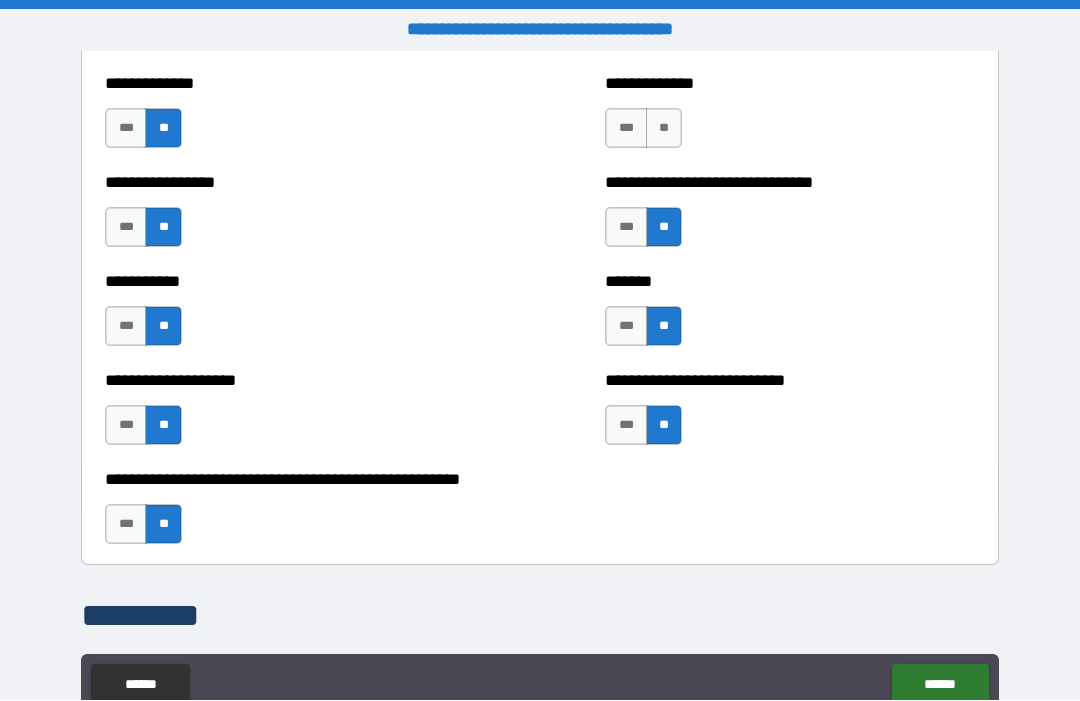 click on "**" at bounding box center [664, 129] 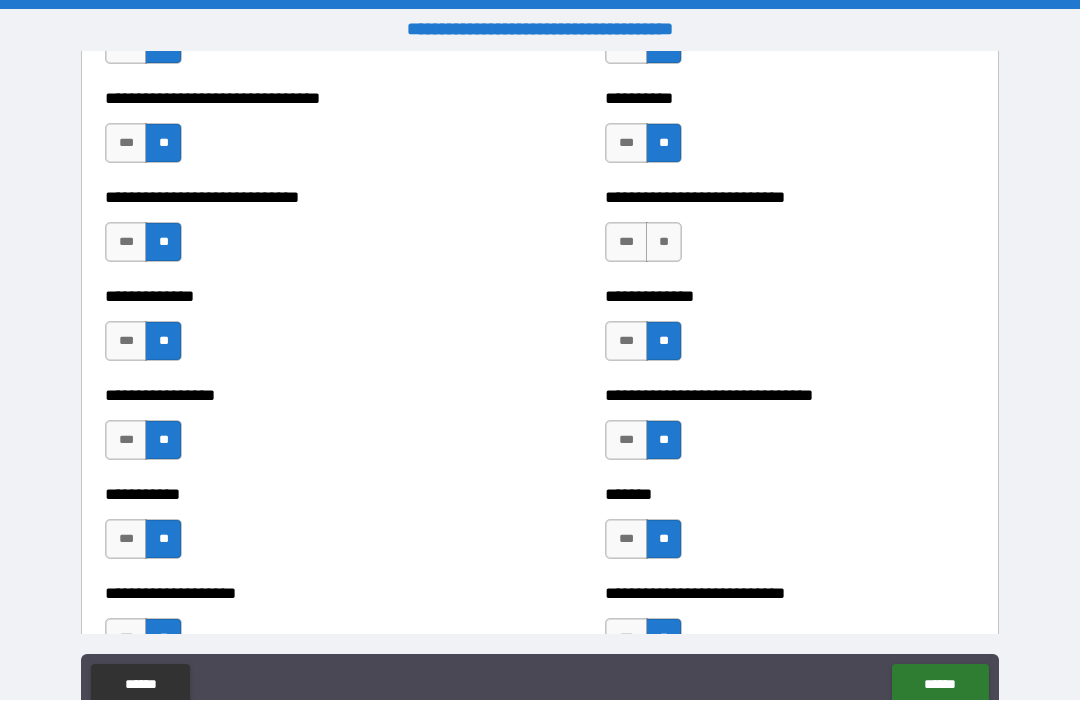 scroll, scrollTop: 7628, scrollLeft: 0, axis: vertical 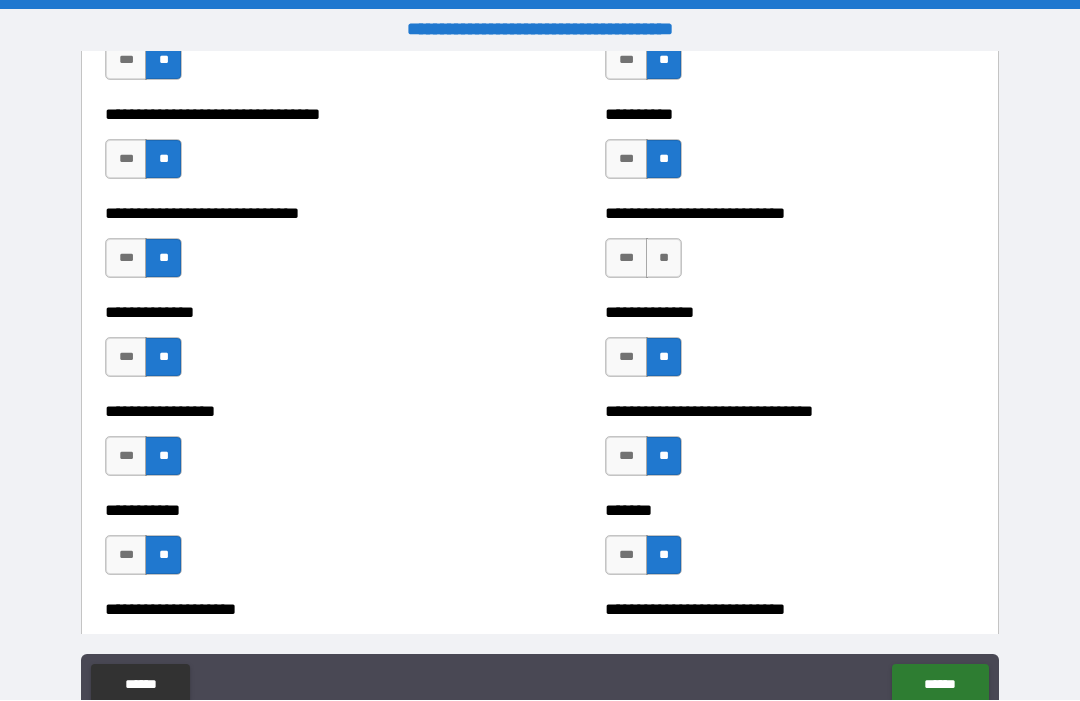click on "**" at bounding box center (664, 259) 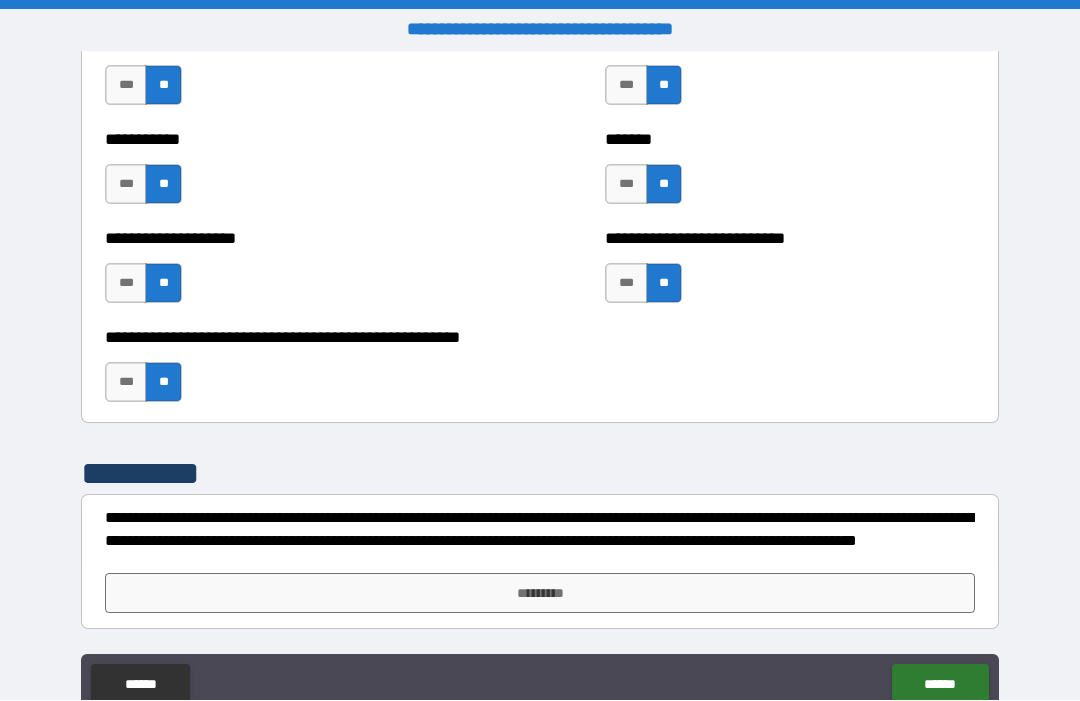 scroll, scrollTop: 7999, scrollLeft: 0, axis: vertical 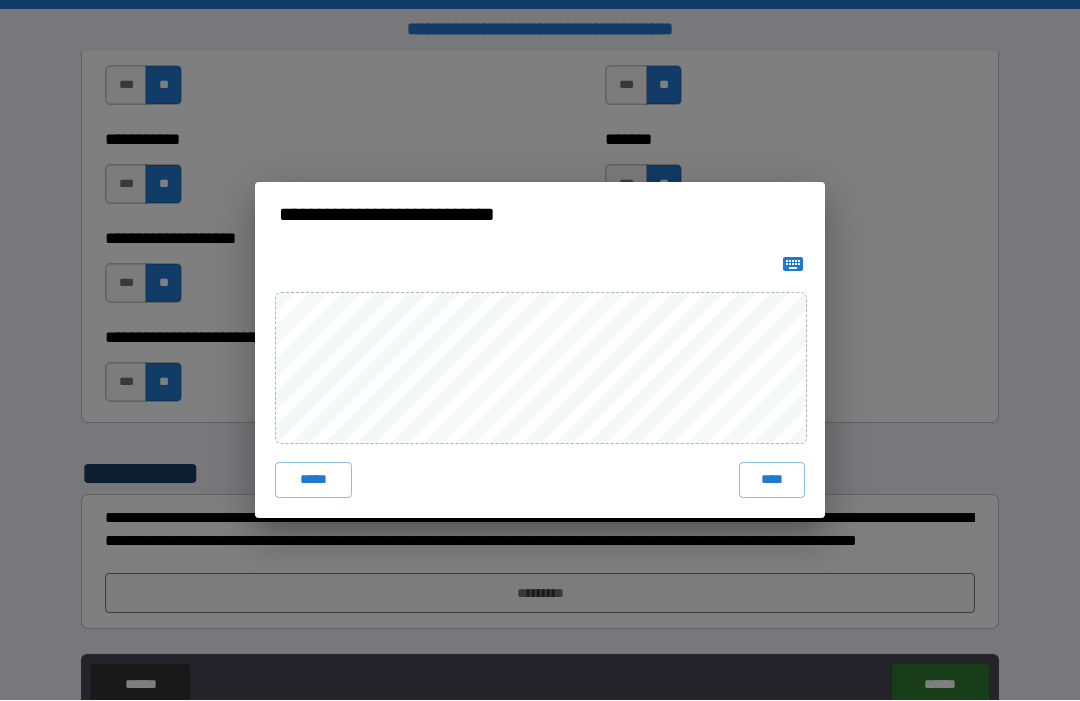 click on "****" at bounding box center (772, 481) 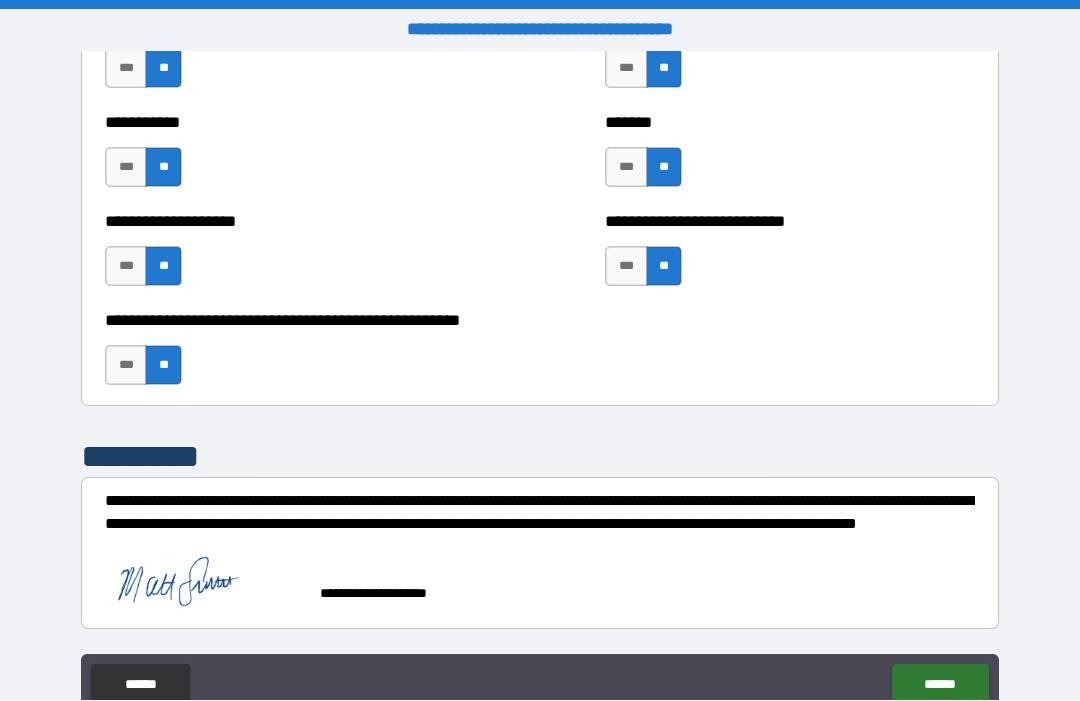 scroll, scrollTop: 8016, scrollLeft: 0, axis: vertical 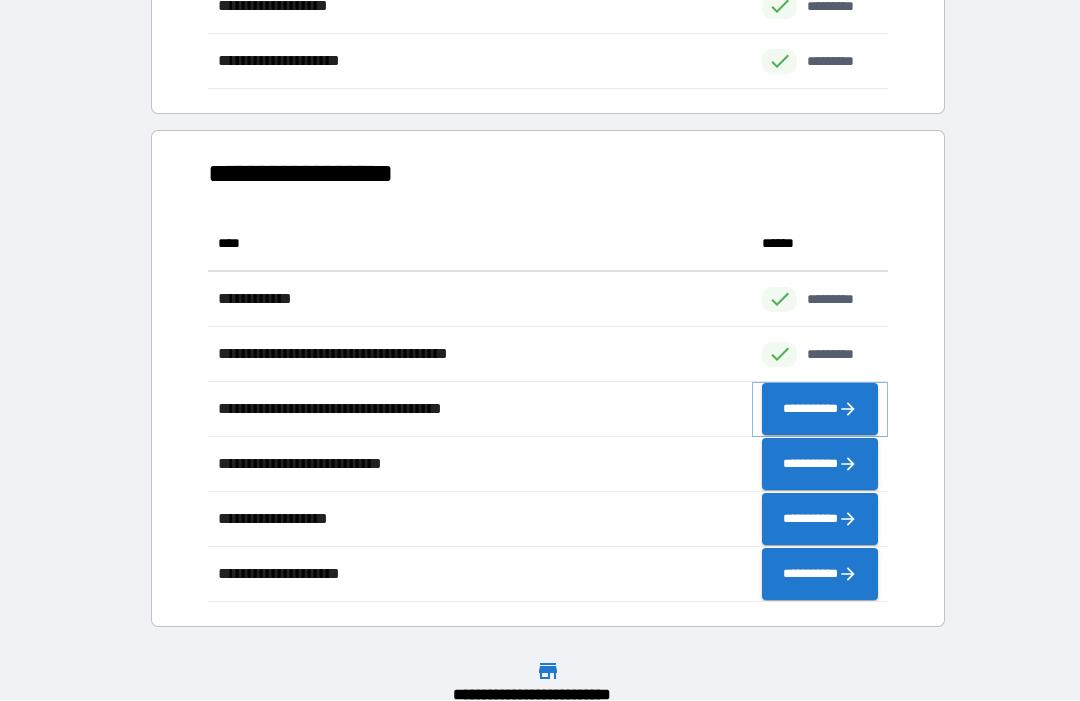 click on "**********" at bounding box center [820, 410] 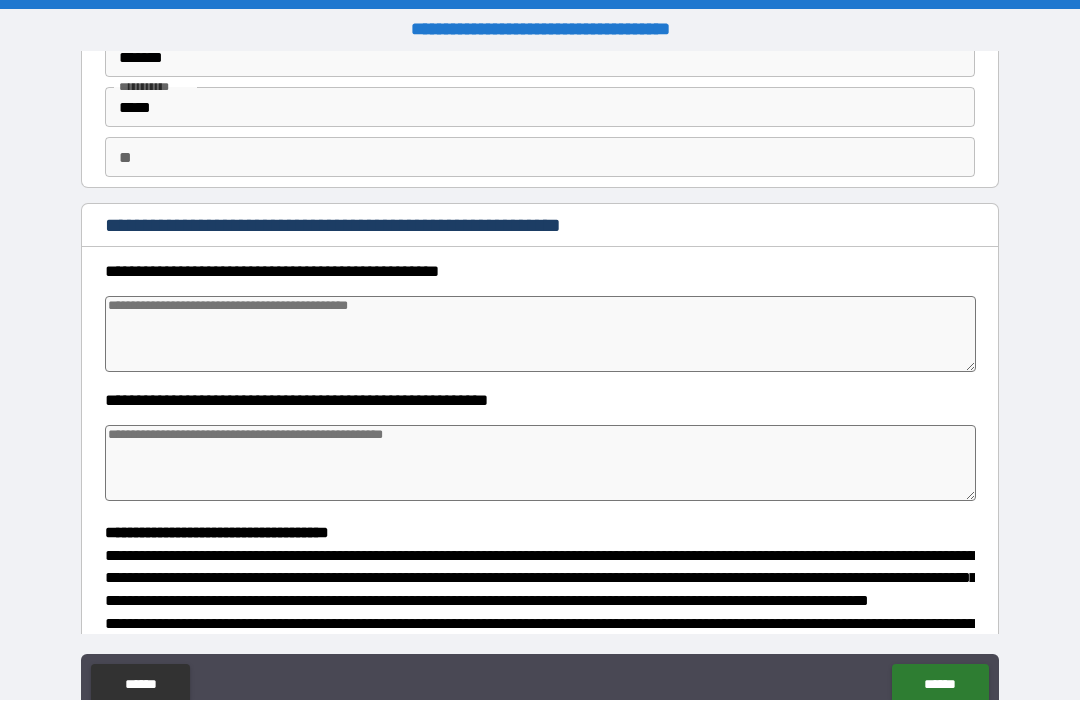 scroll, scrollTop: 115, scrollLeft: 0, axis: vertical 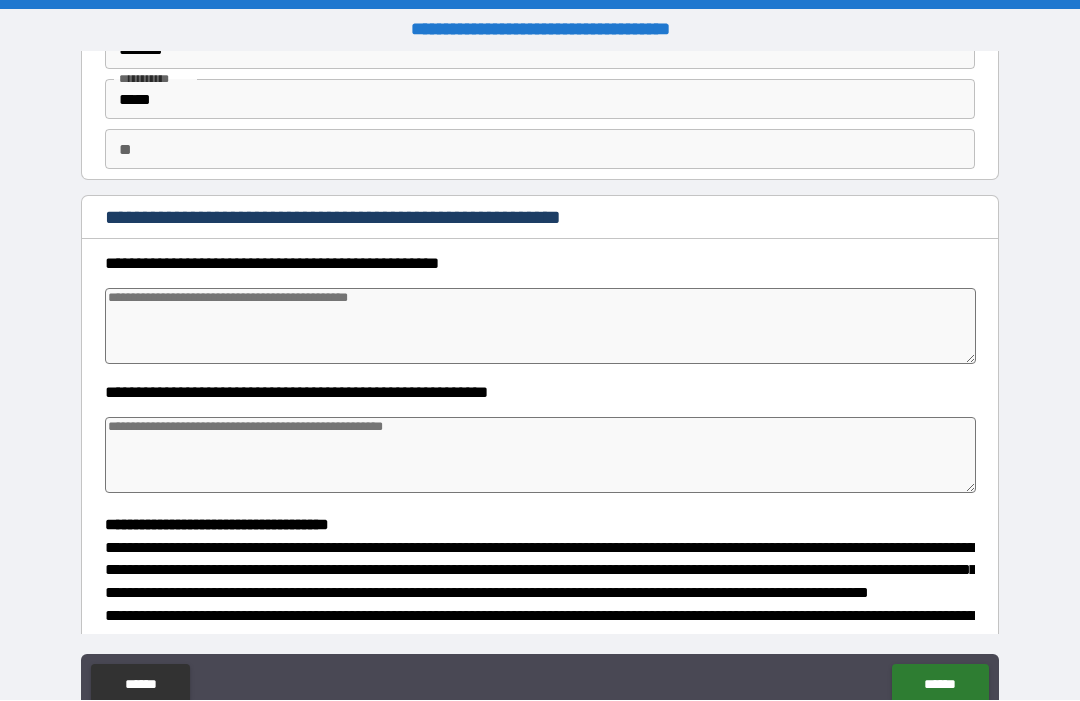 click at bounding box center [540, 327] 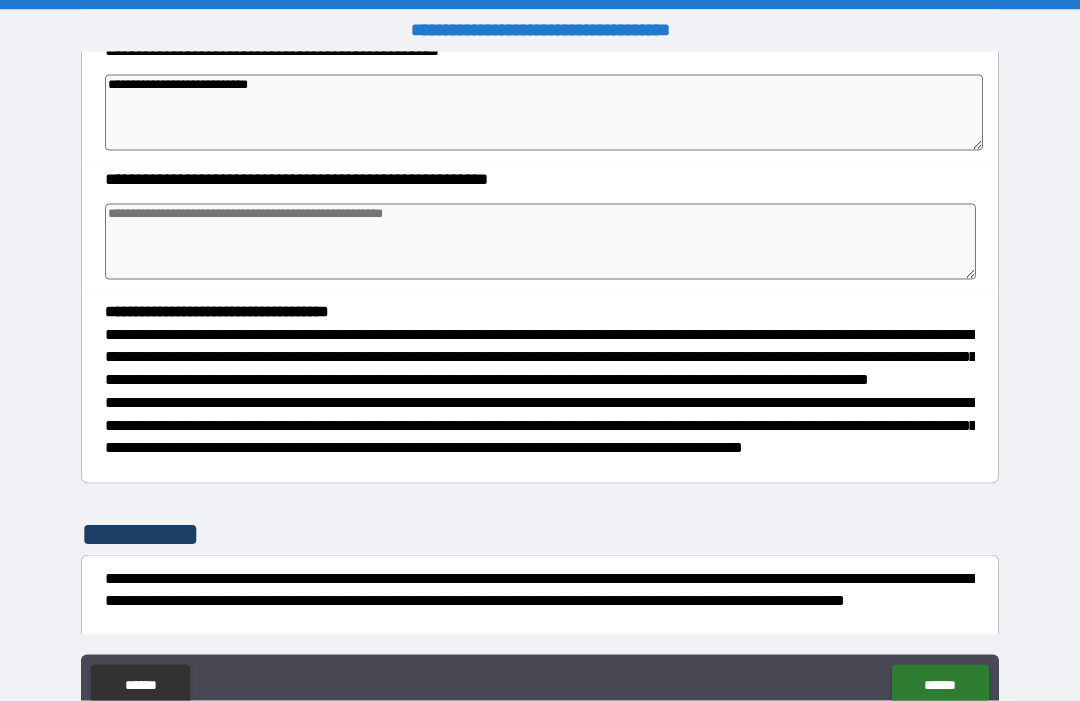 scroll, scrollTop: 336, scrollLeft: 0, axis: vertical 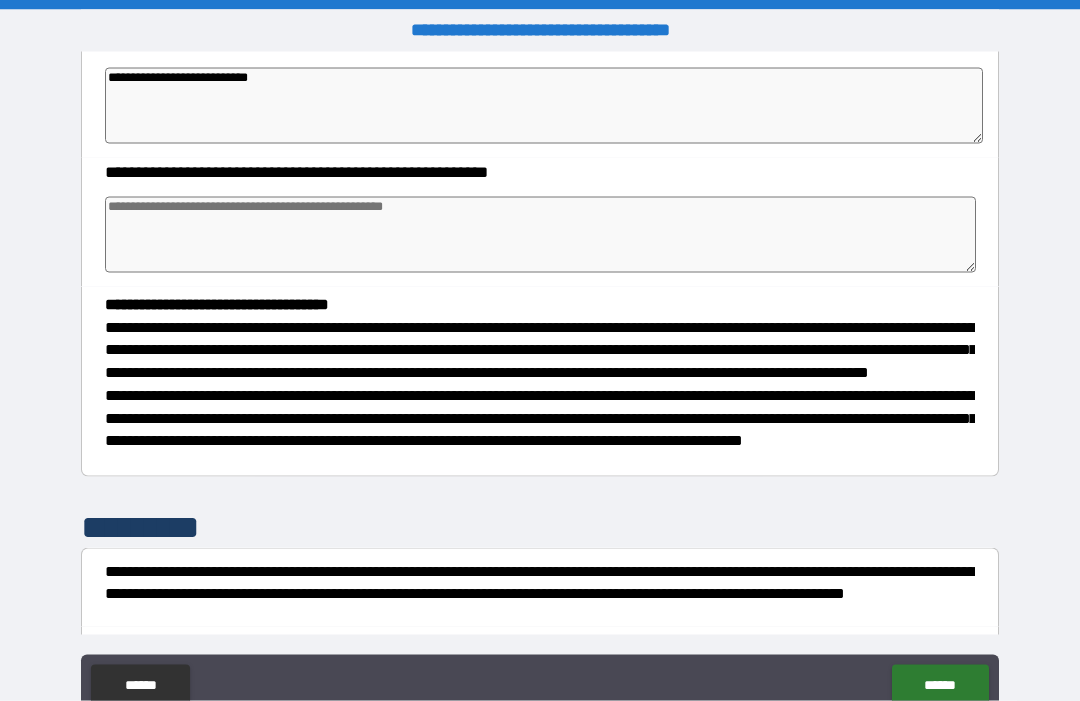 click at bounding box center (540, 235) 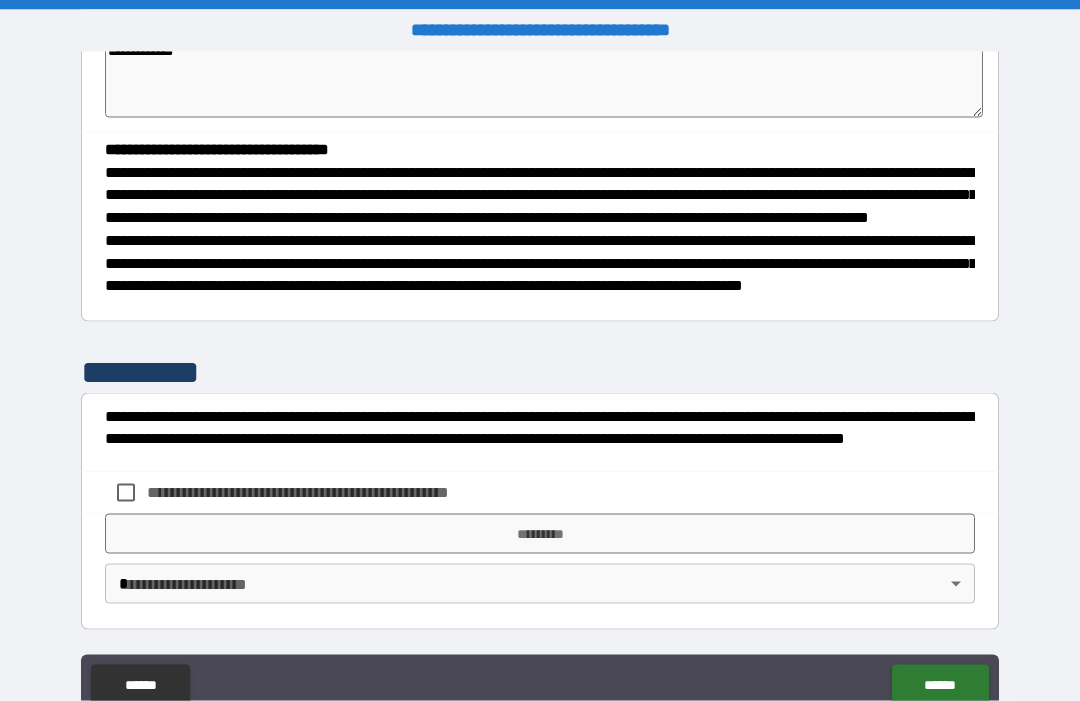 scroll, scrollTop: 529, scrollLeft: 0, axis: vertical 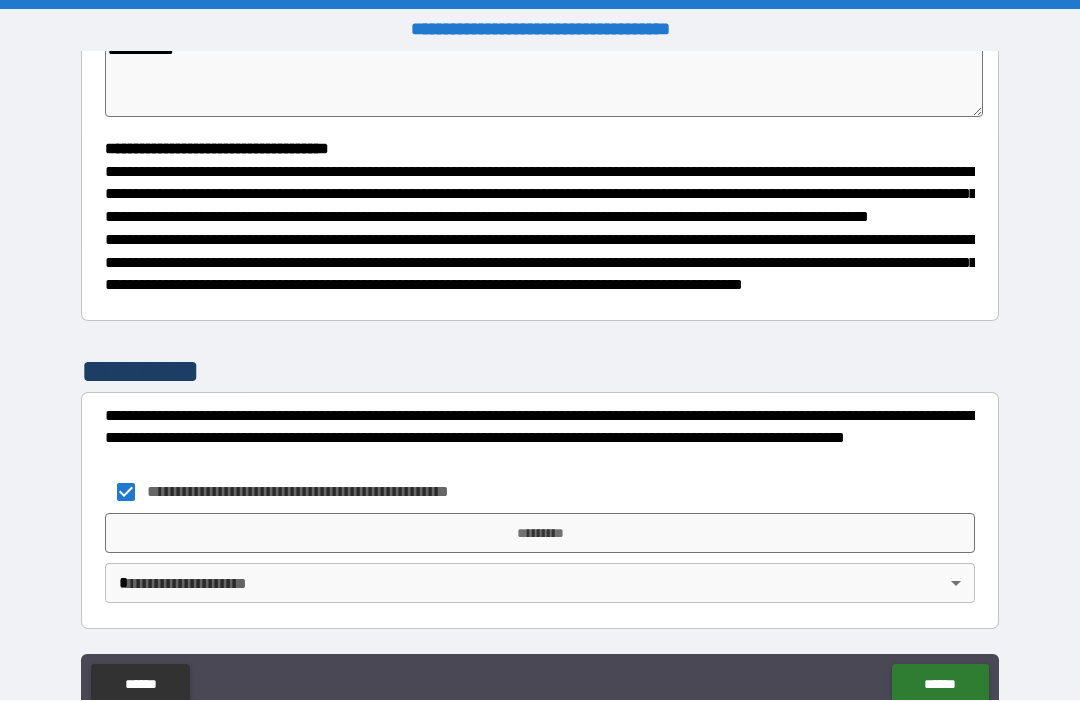 click on "*********" at bounding box center [540, 534] 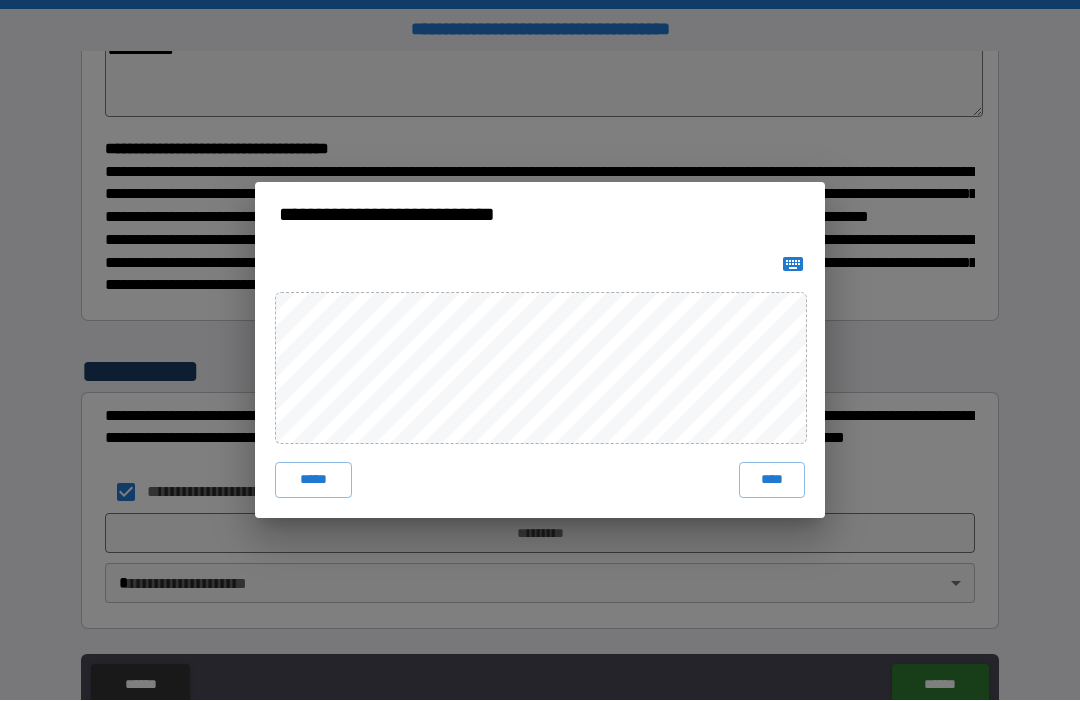 click on "****" at bounding box center [772, 481] 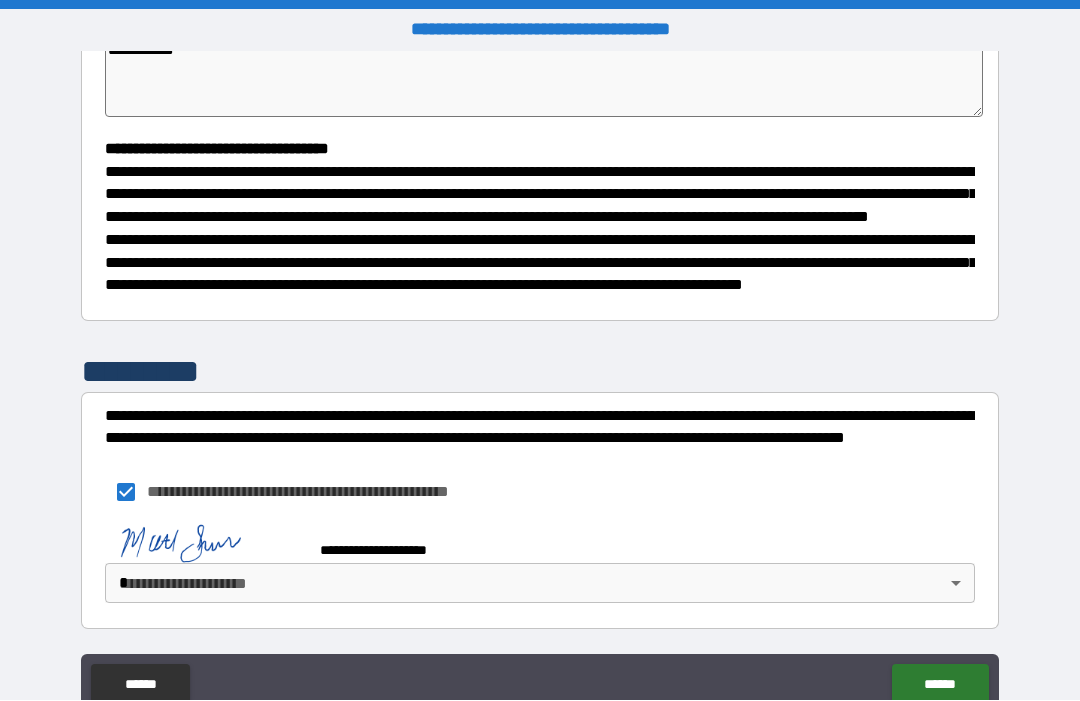 scroll, scrollTop: 519, scrollLeft: 0, axis: vertical 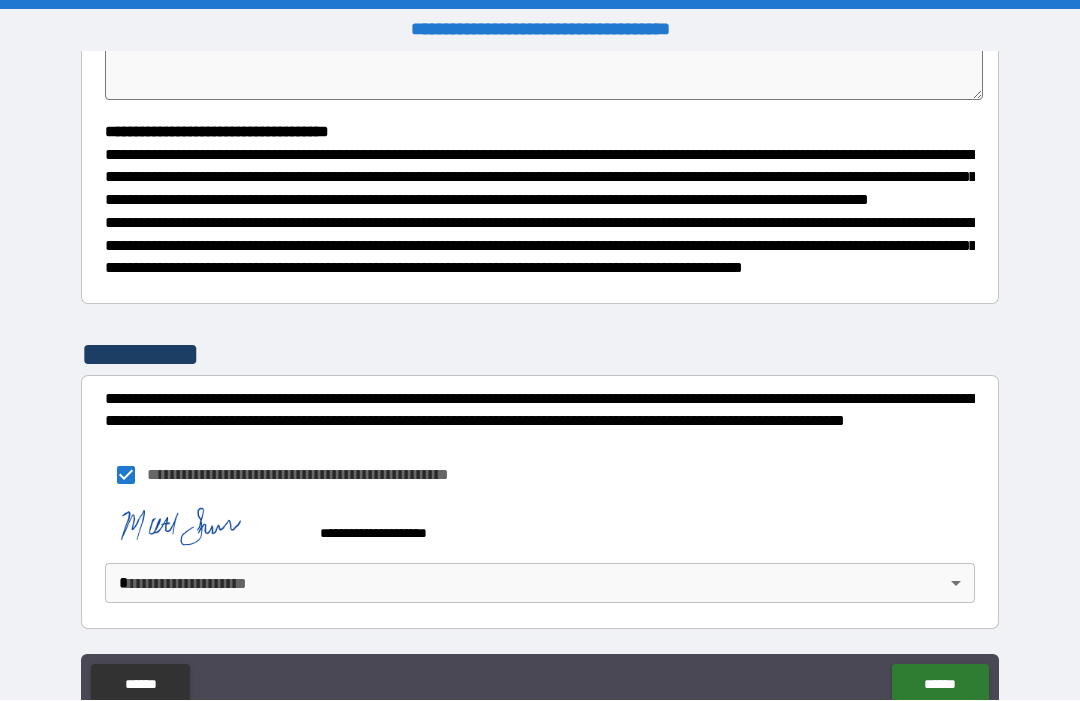 click on "**********" at bounding box center [540, 384] 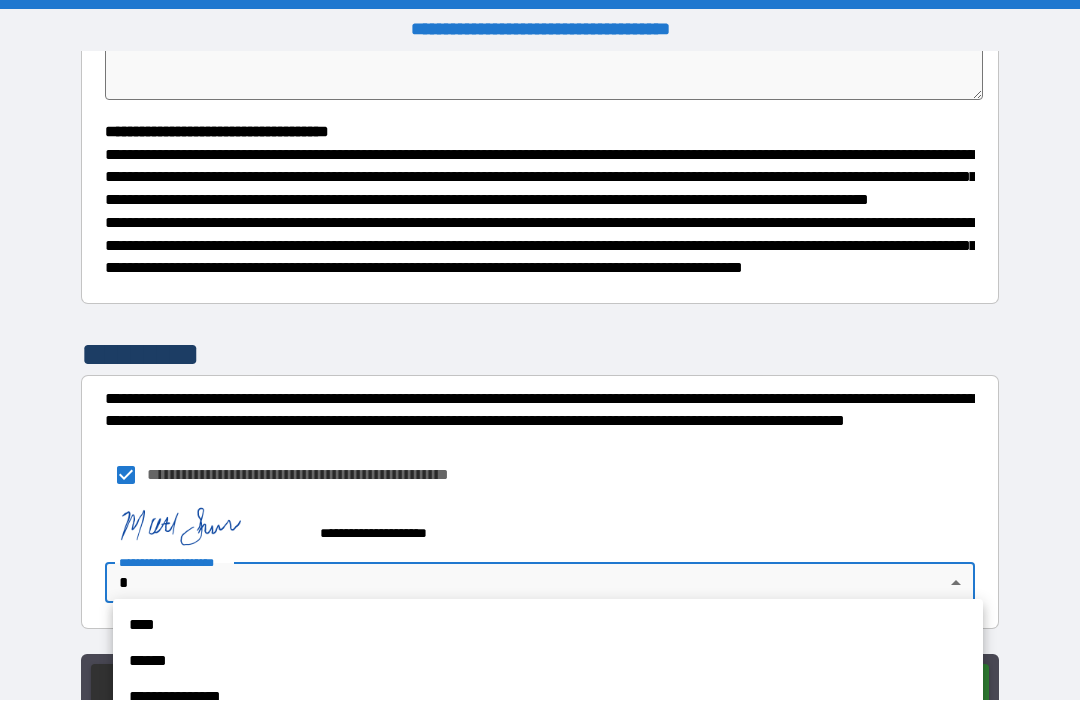 click on "**********" at bounding box center [548, 698] 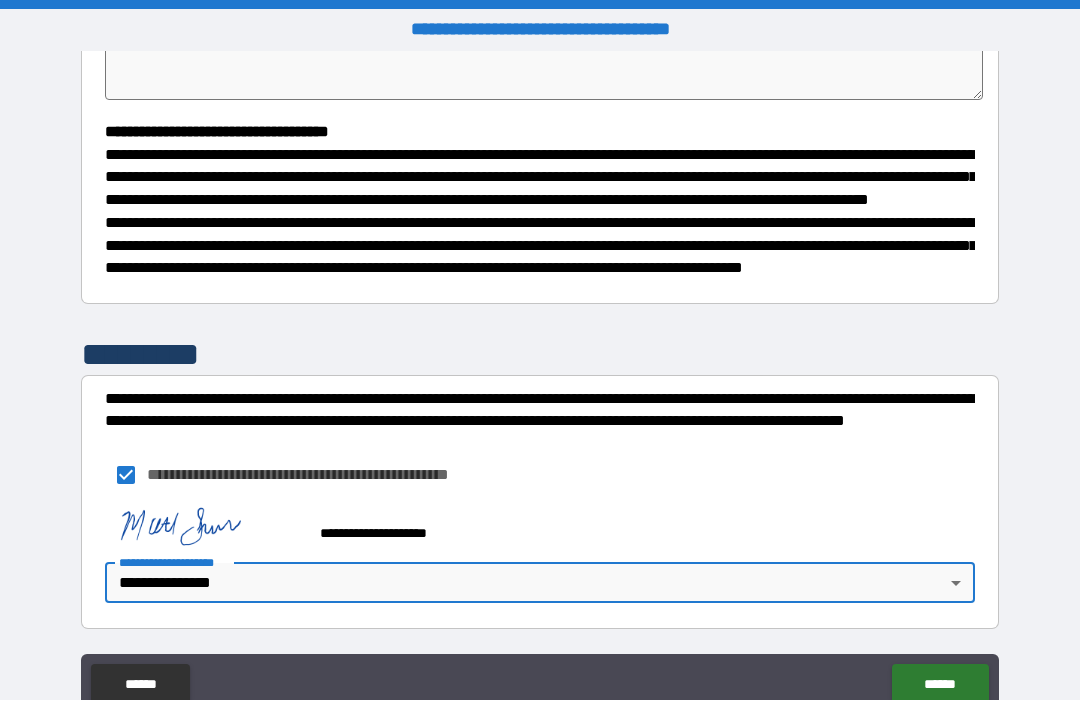 click on "******" at bounding box center [940, 685] 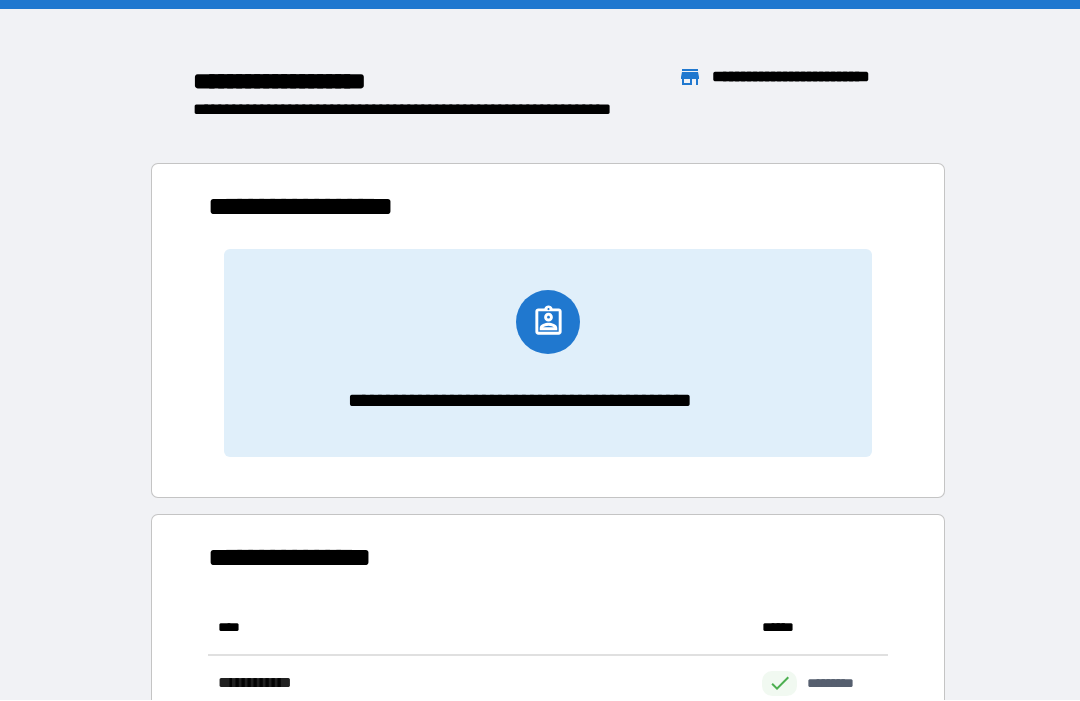 scroll, scrollTop: 1, scrollLeft: 1, axis: both 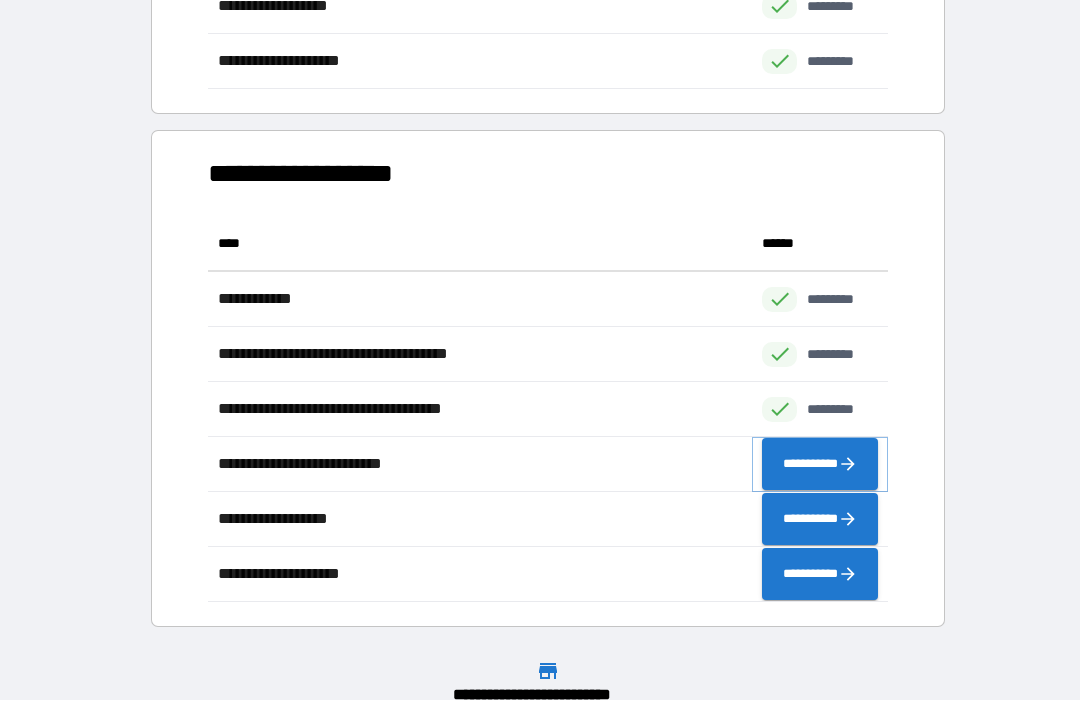 click on "**********" at bounding box center [820, 465] 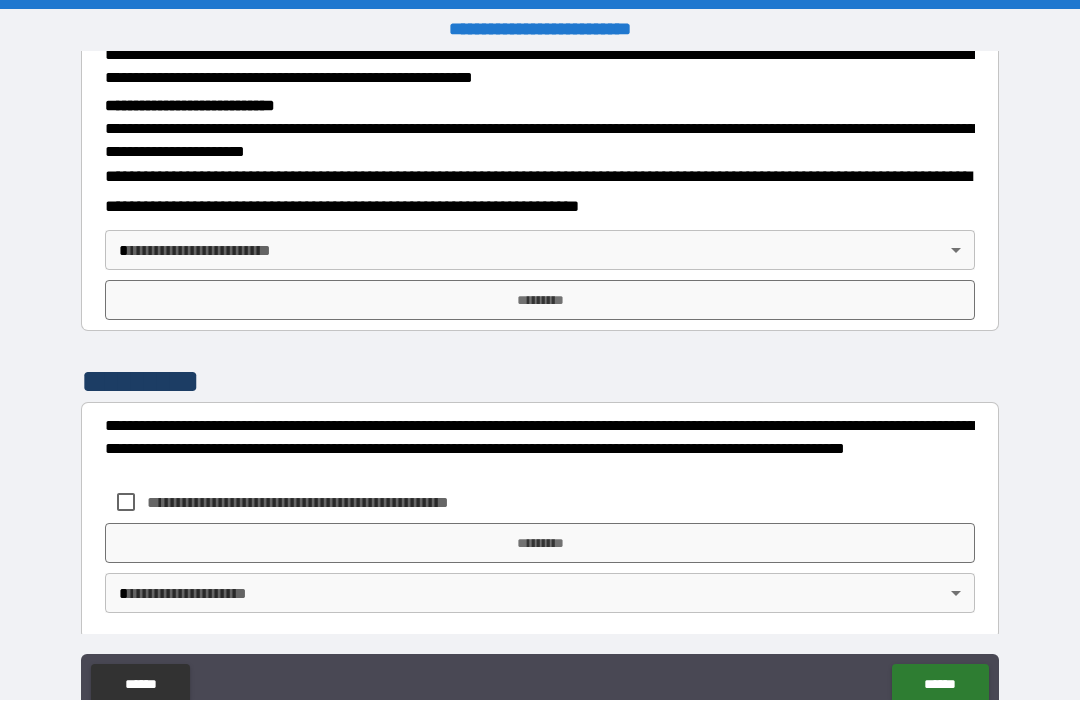 scroll, scrollTop: 635, scrollLeft: 0, axis: vertical 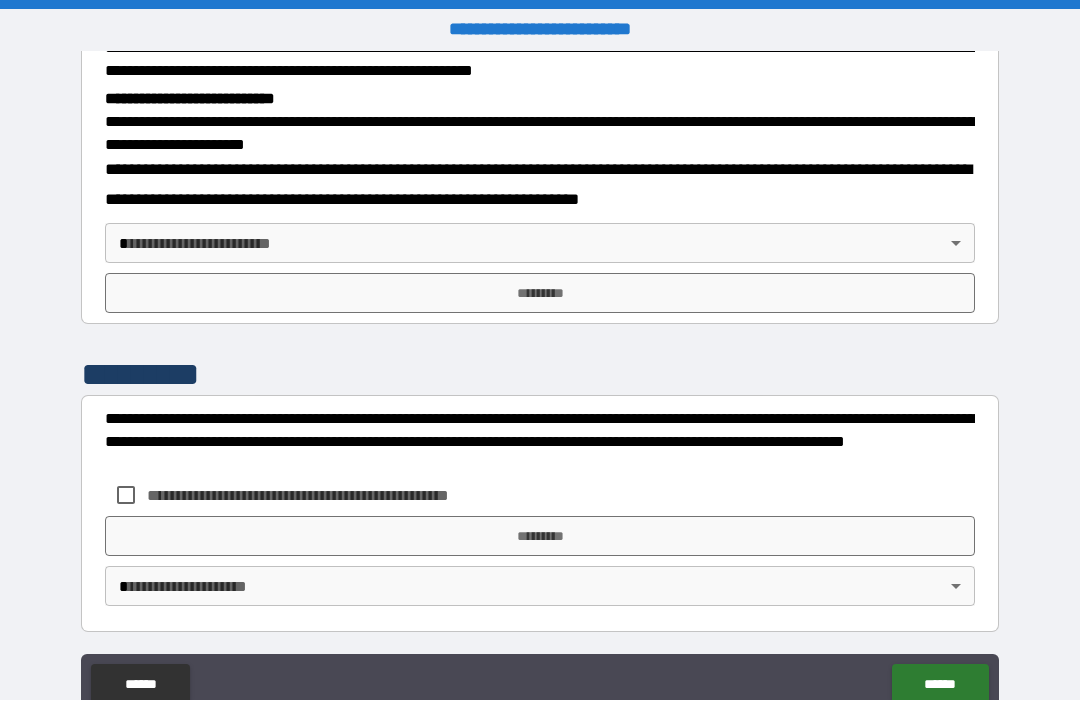 click on "**********" at bounding box center (540, 384) 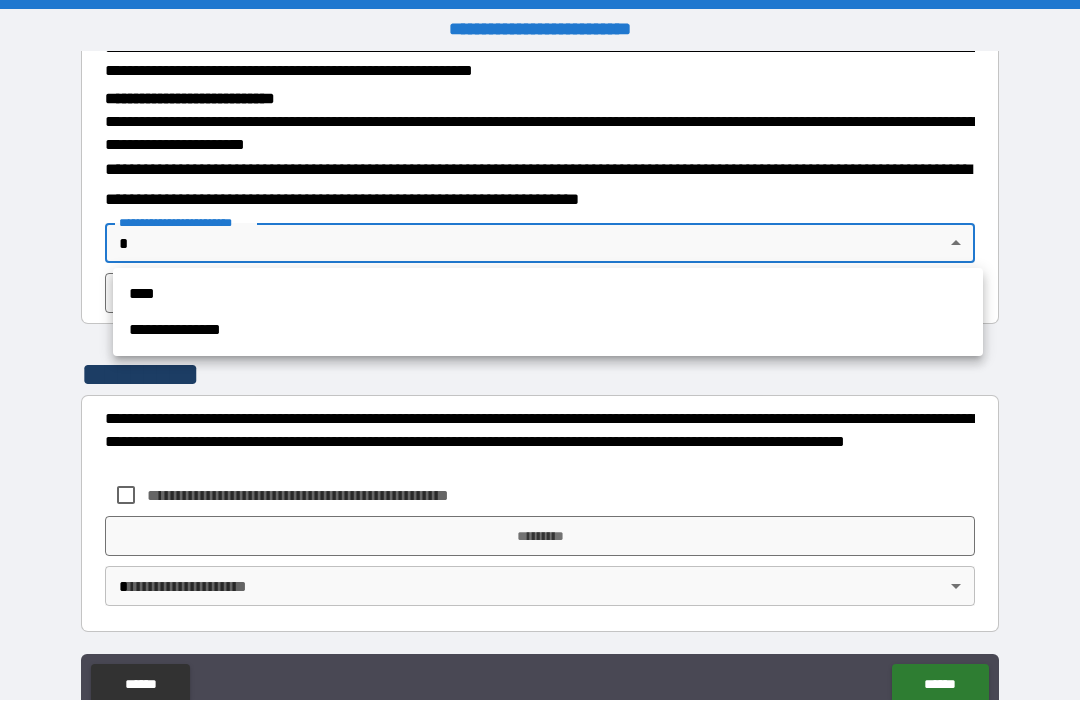 click on "**********" at bounding box center (548, 331) 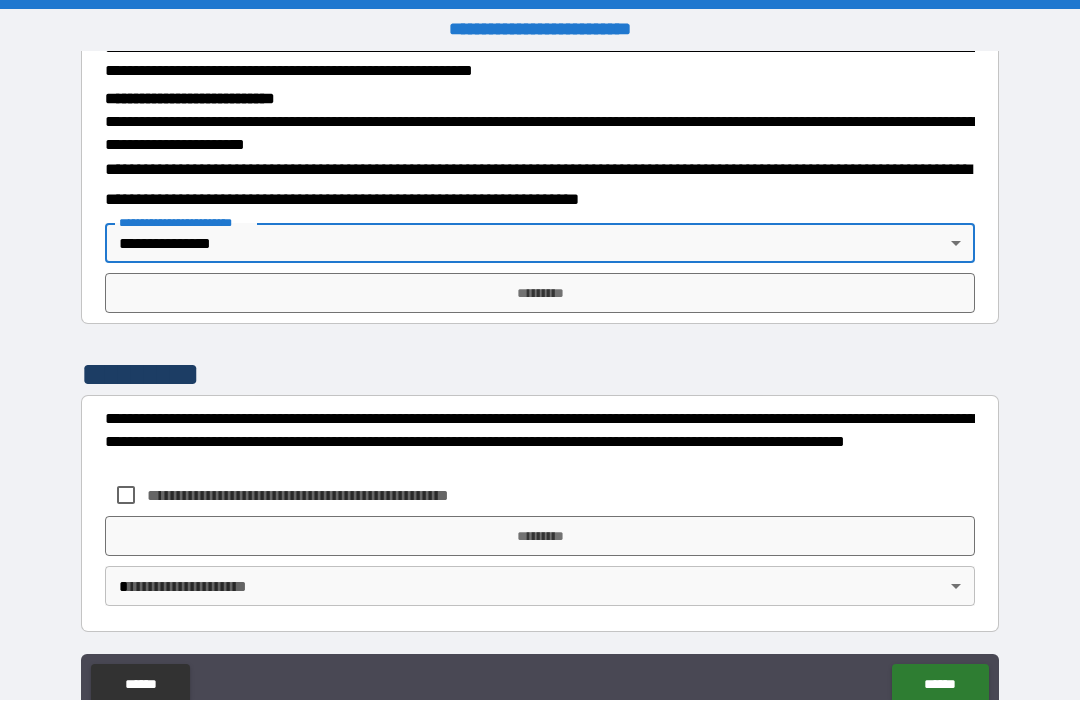 click on "*********" at bounding box center [540, 294] 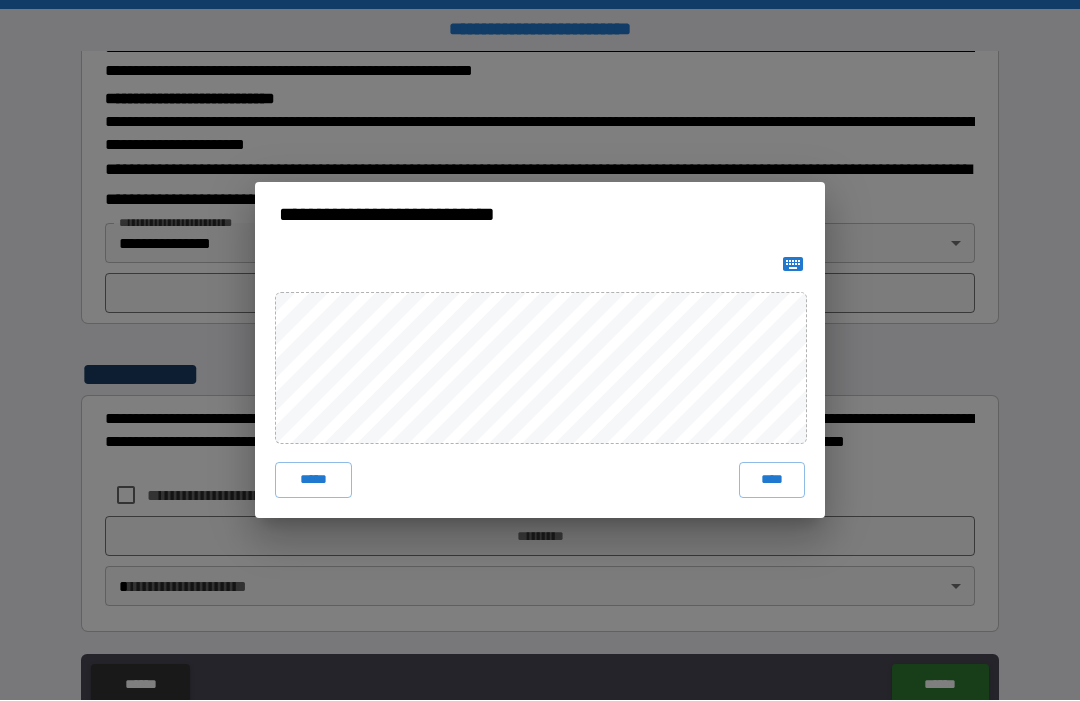 click on "****" at bounding box center (772, 481) 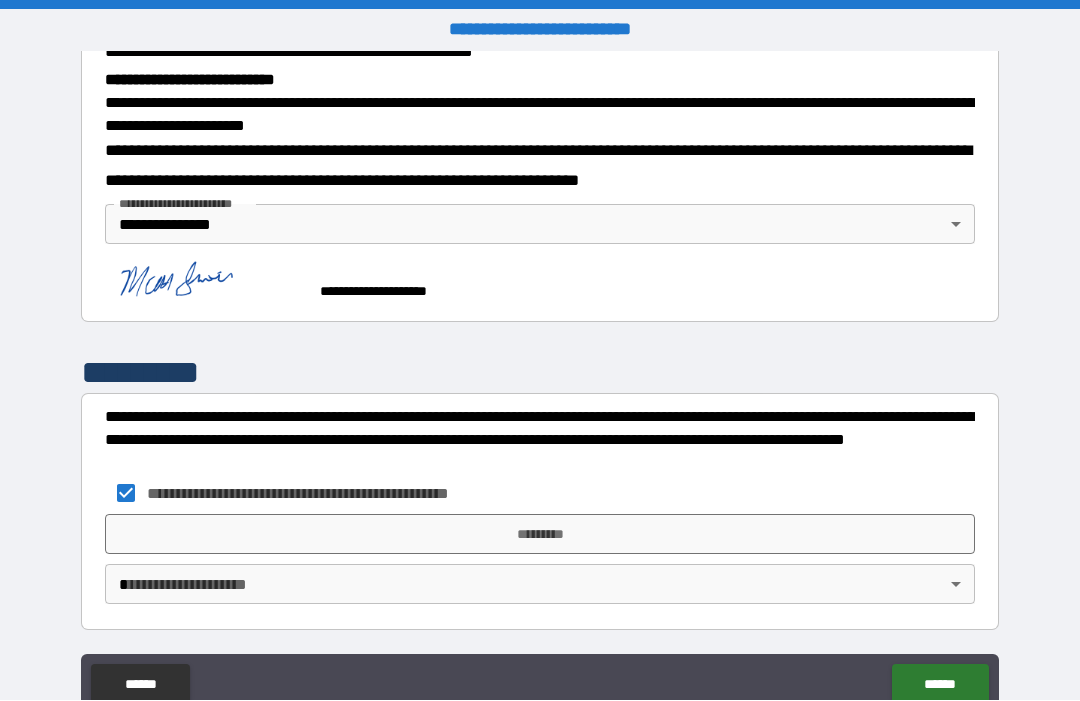 scroll, scrollTop: 653, scrollLeft: 0, axis: vertical 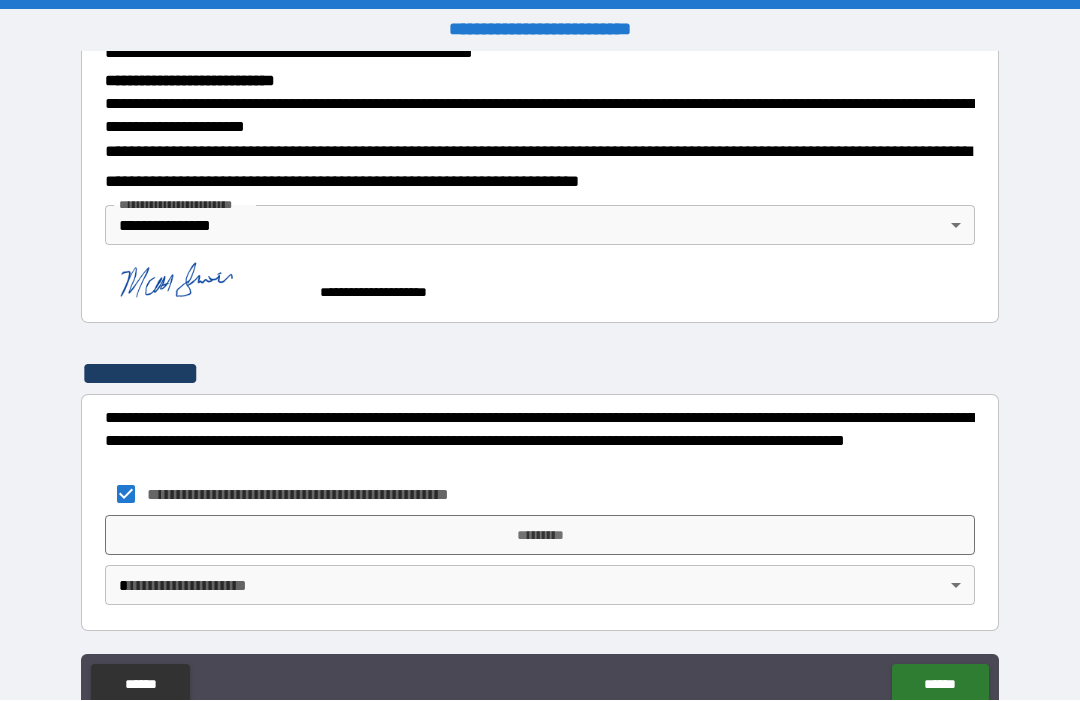 click on "*********" at bounding box center [540, 536] 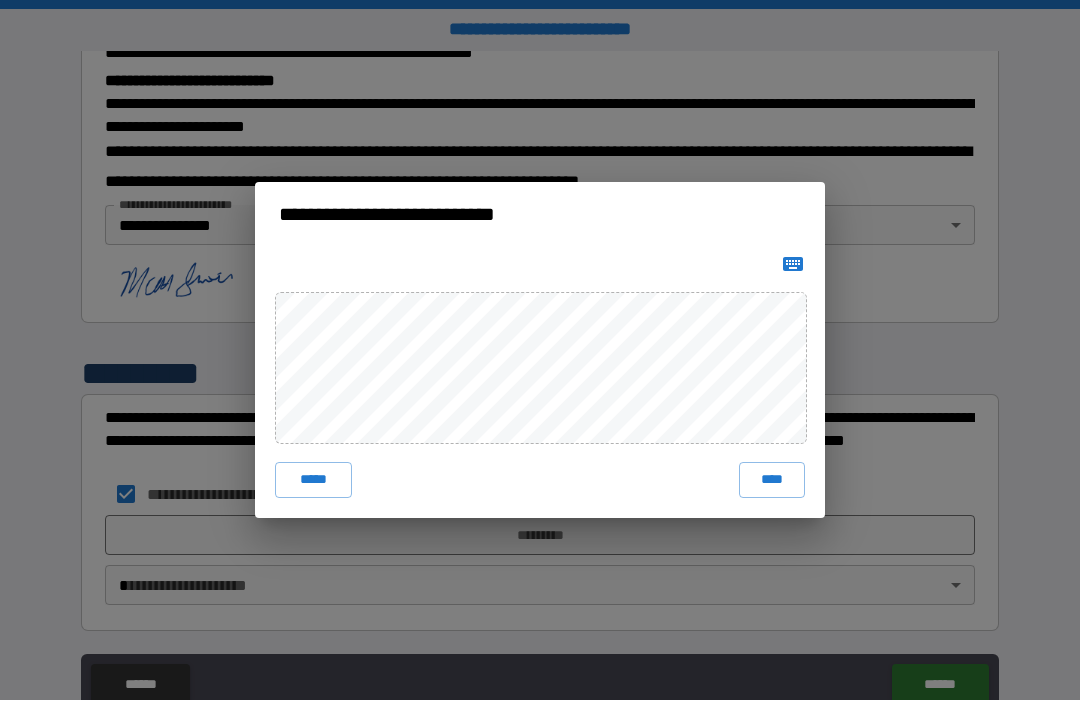 click on "****" at bounding box center [772, 481] 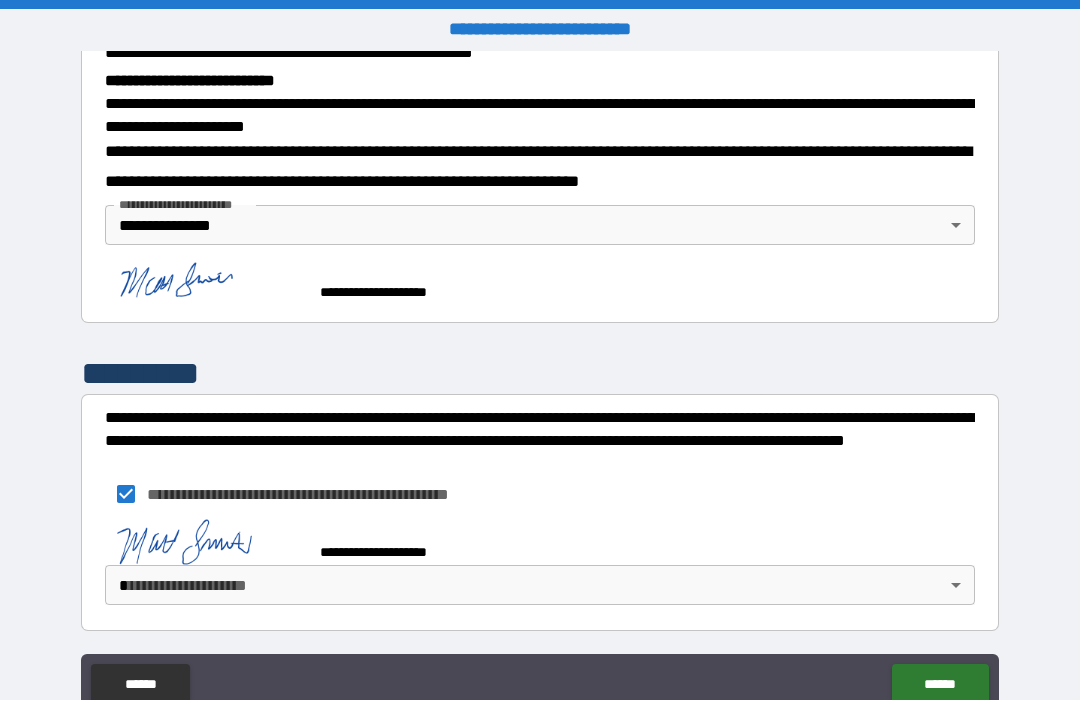 scroll, scrollTop: 643, scrollLeft: 0, axis: vertical 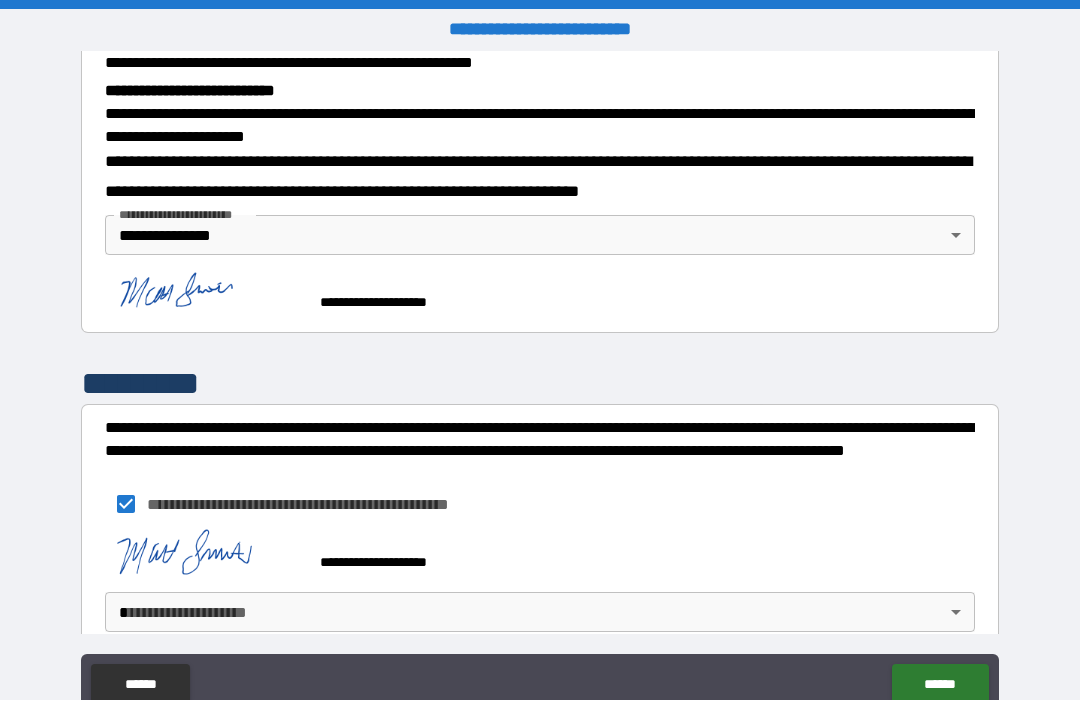 click on "**********" at bounding box center (540, 384) 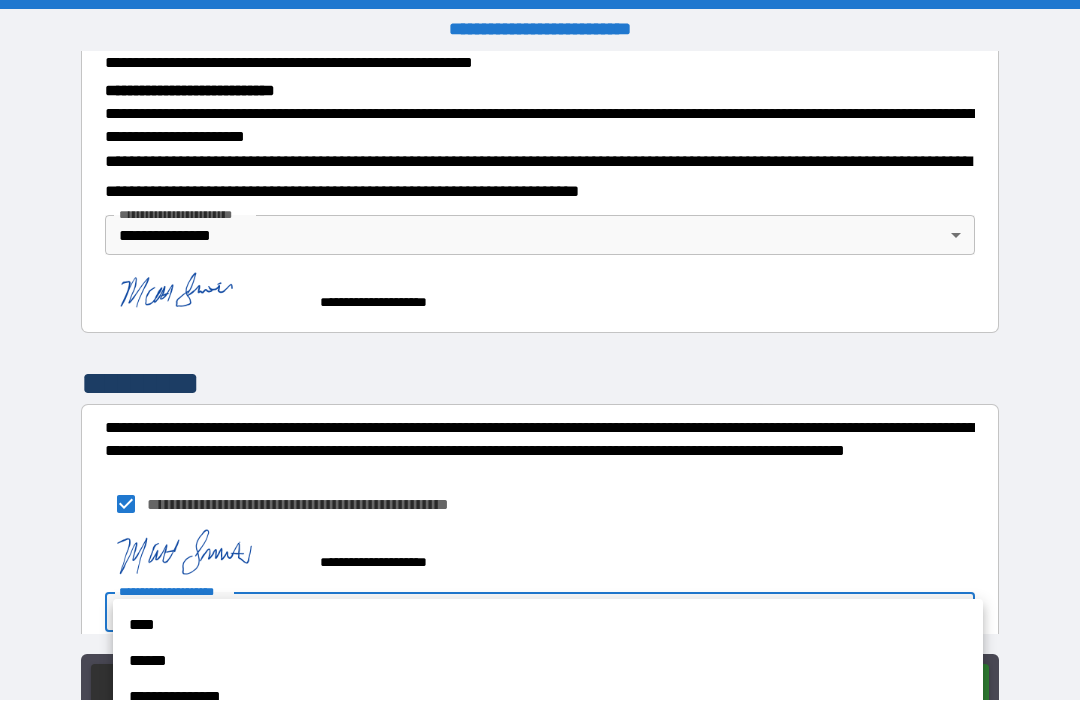 click on "**********" at bounding box center (548, 698) 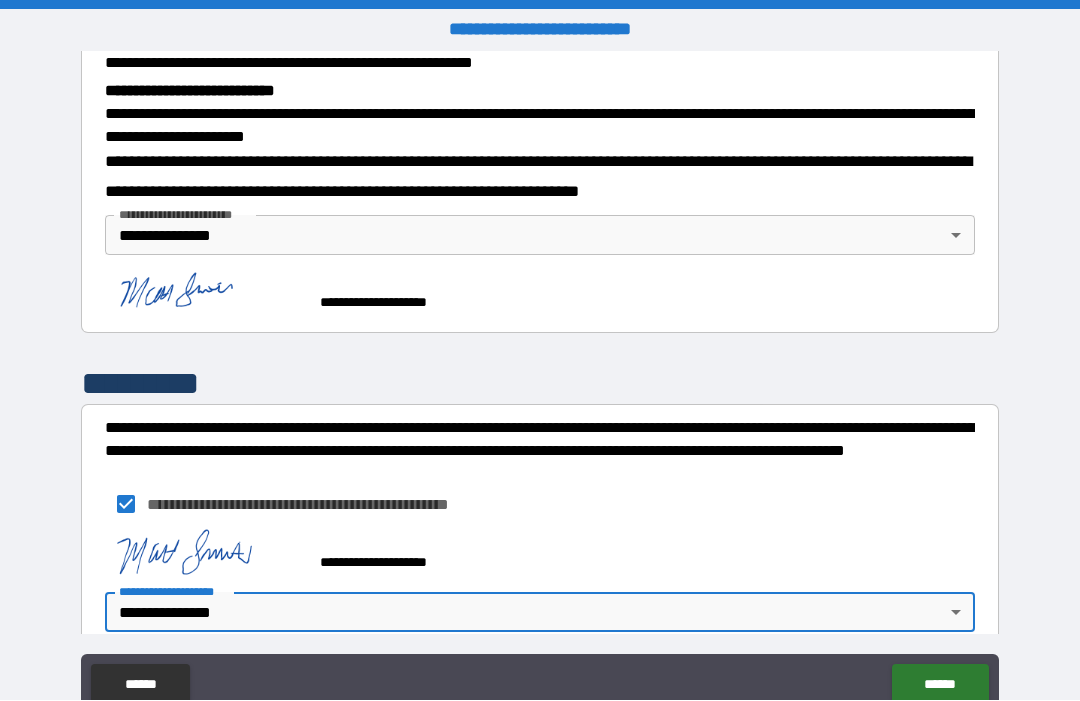 click on "******" at bounding box center [940, 685] 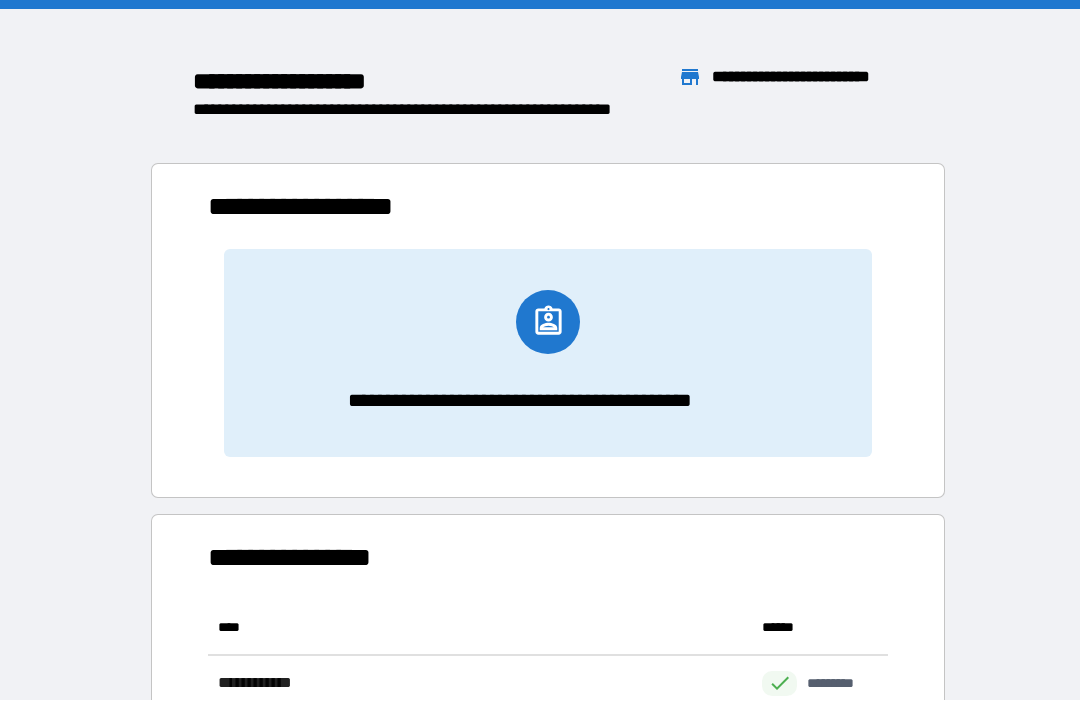 scroll, scrollTop: 1, scrollLeft: 1, axis: both 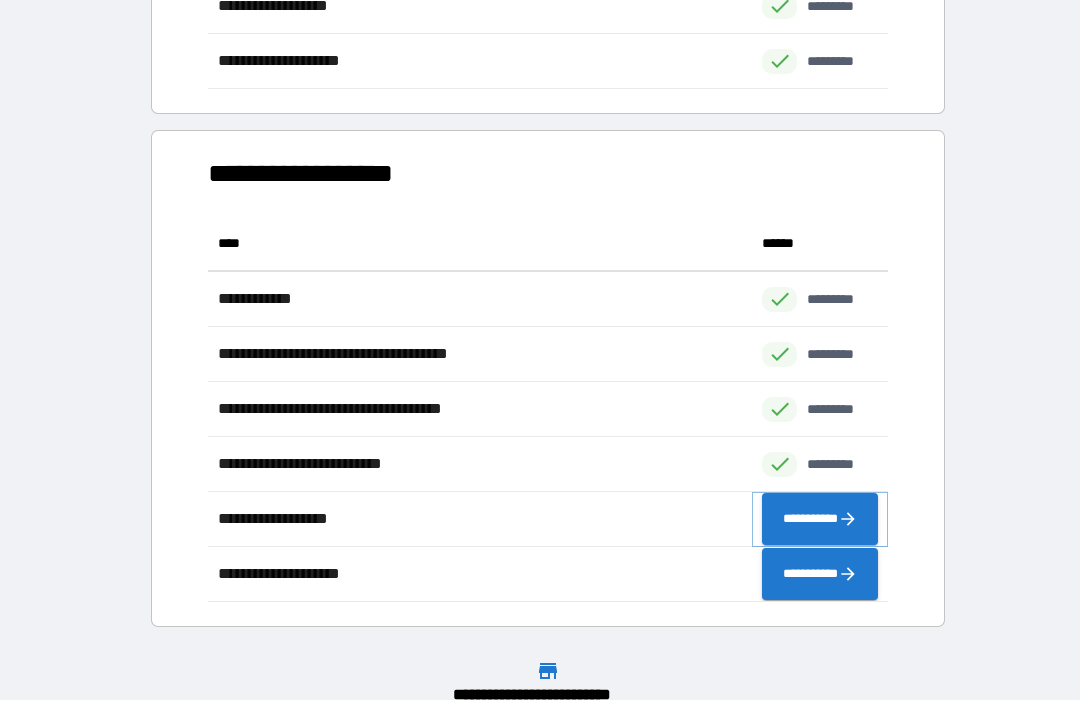click on "**********" at bounding box center (820, 520) 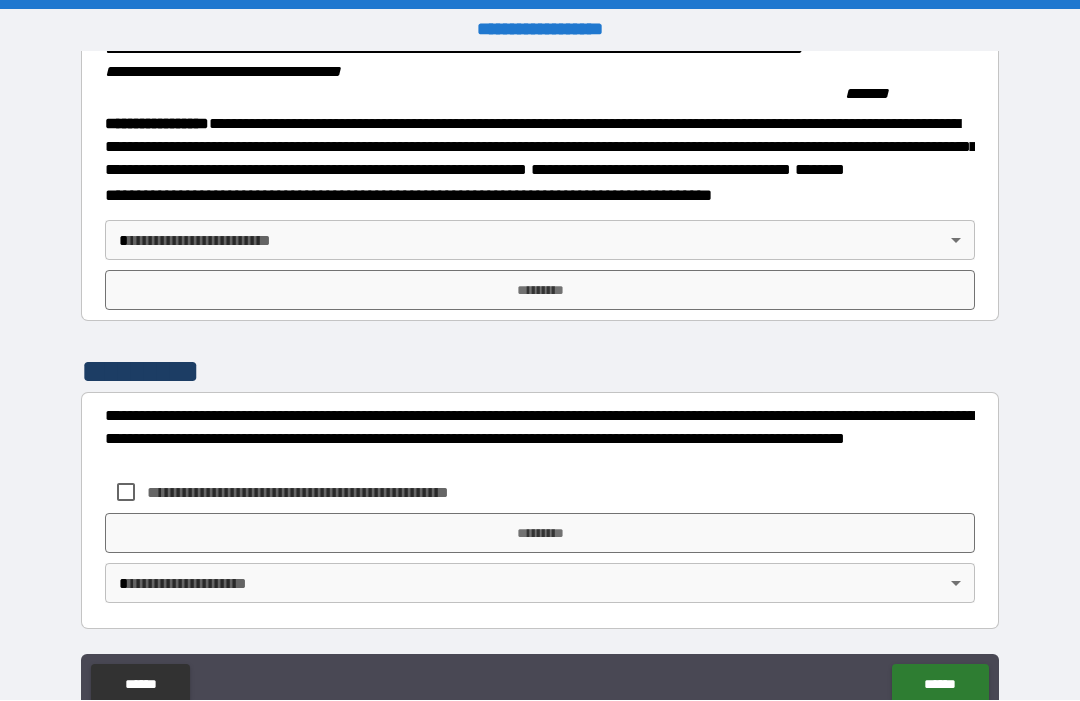 scroll, scrollTop: 2119, scrollLeft: 0, axis: vertical 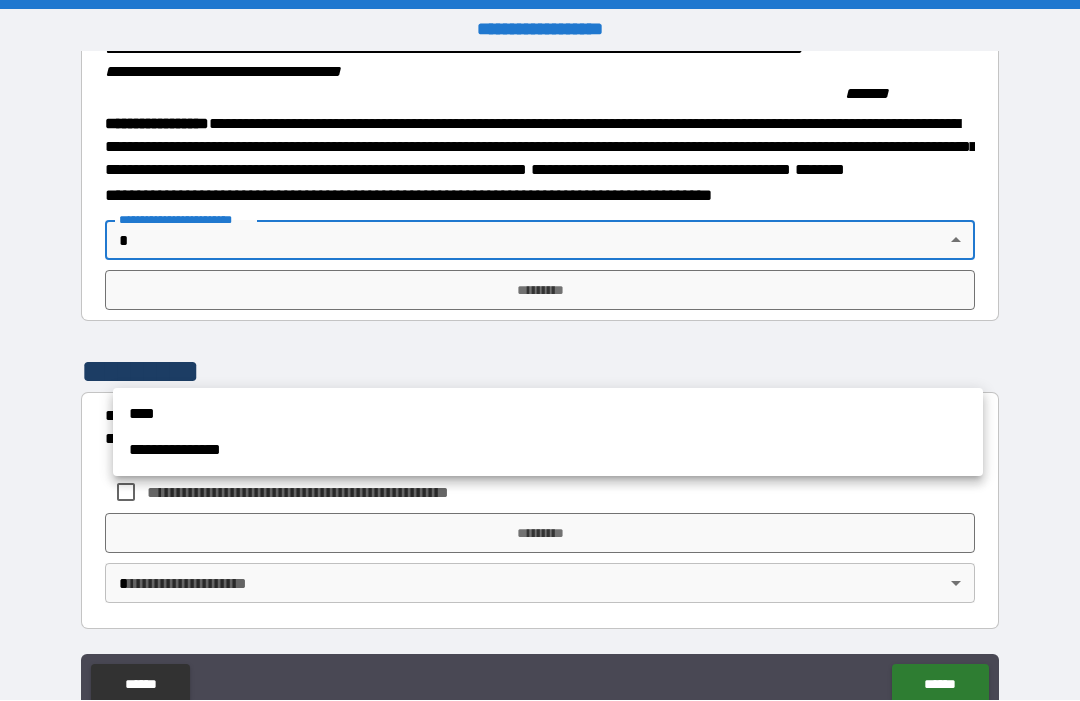 click on "**********" at bounding box center (548, 451) 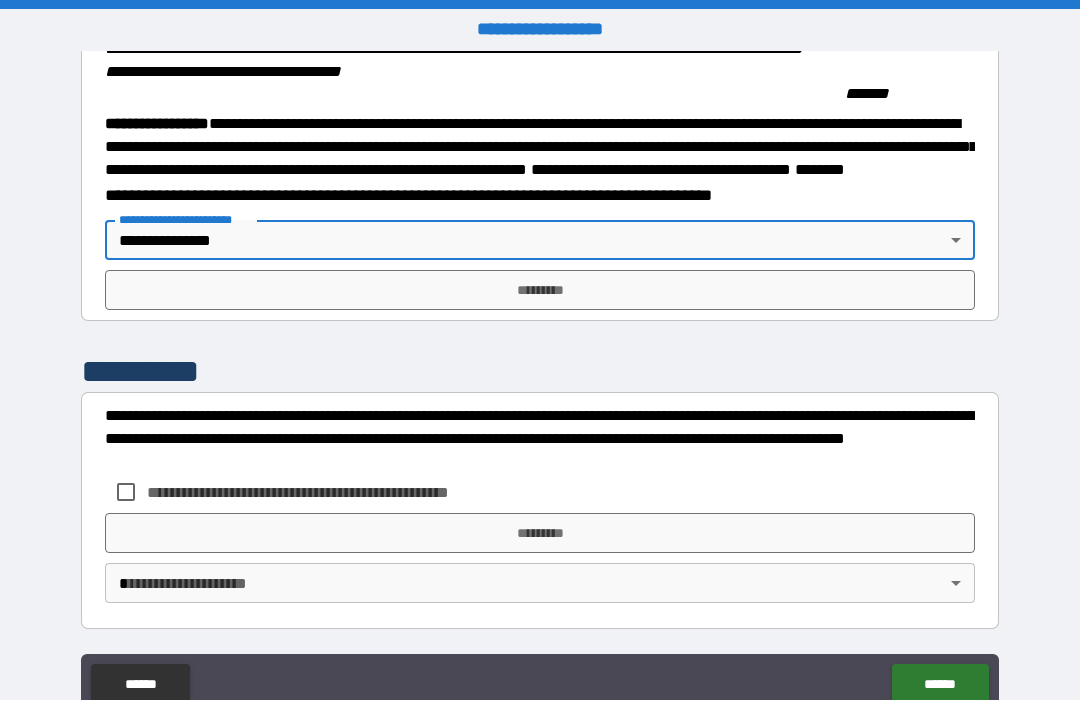 click on "*********" at bounding box center [540, 291] 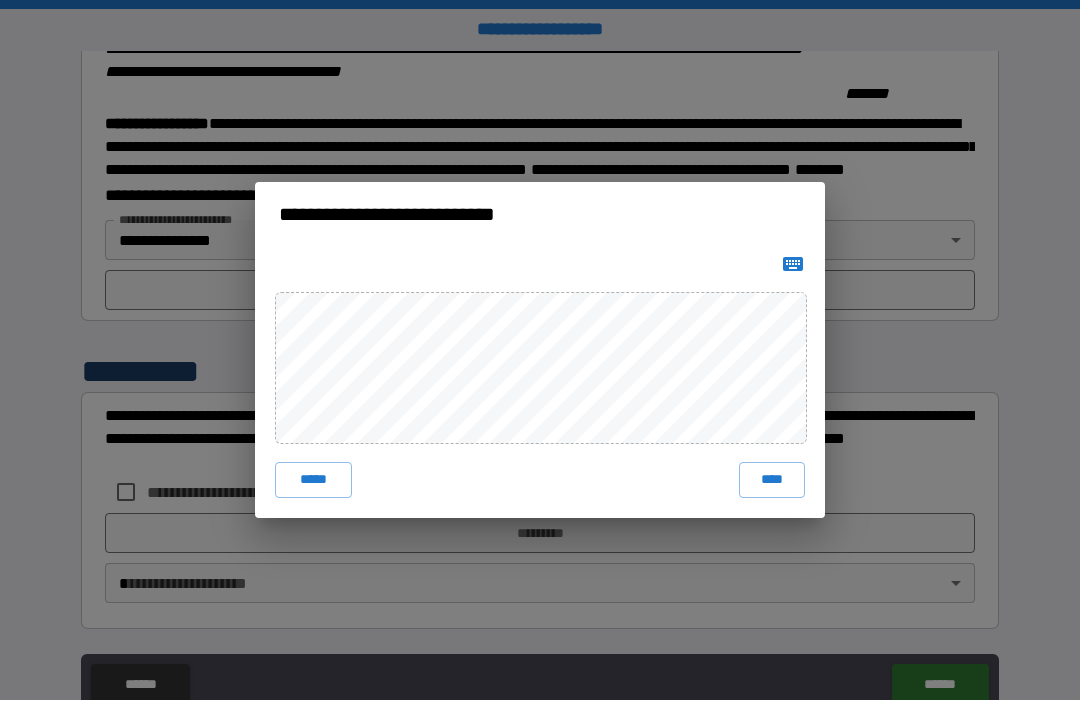click on "****" at bounding box center [772, 481] 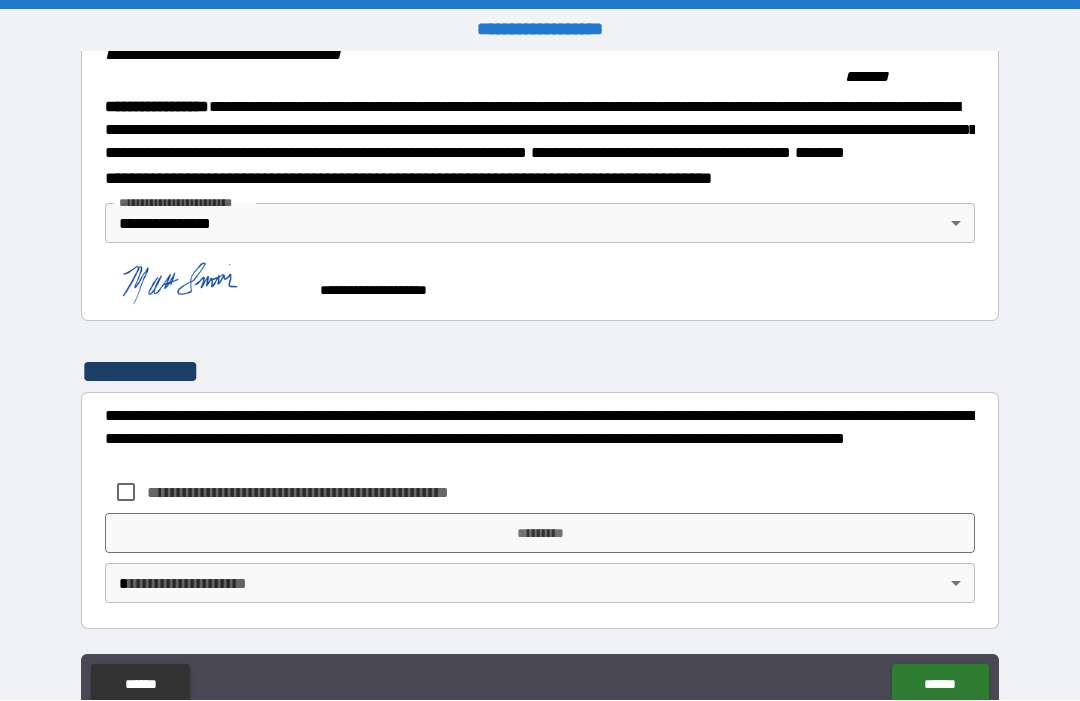 scroll, scrollTop: 2257, scrollLeft: 0, axis: vertical 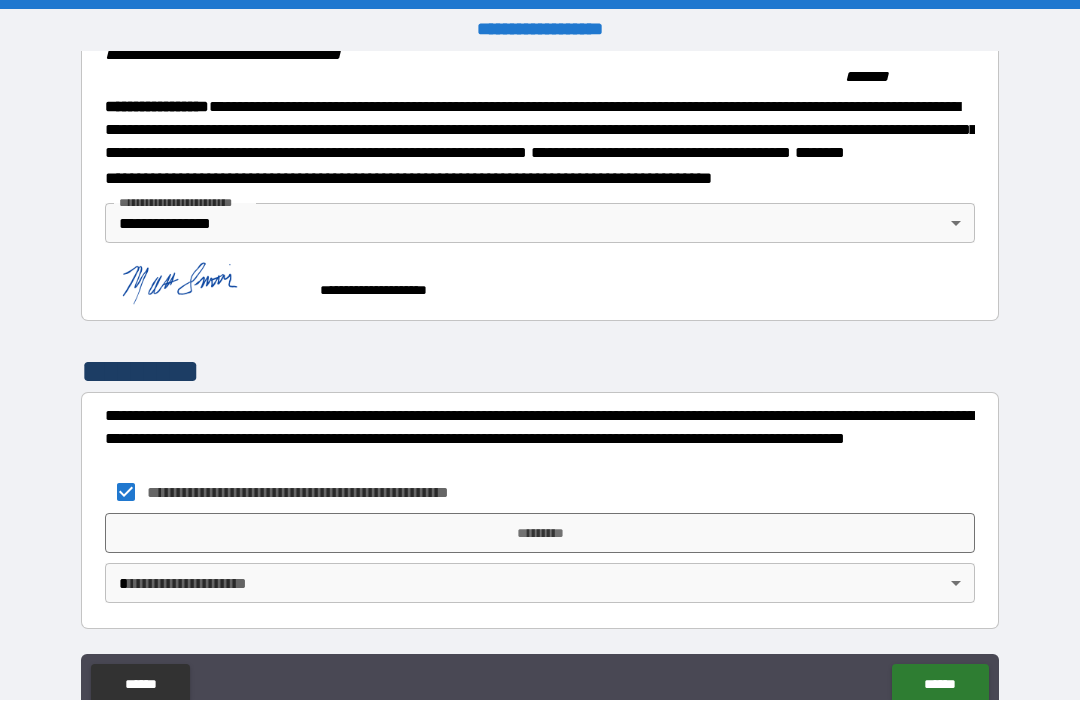 click on "*********" at bounding box center [540, 534] 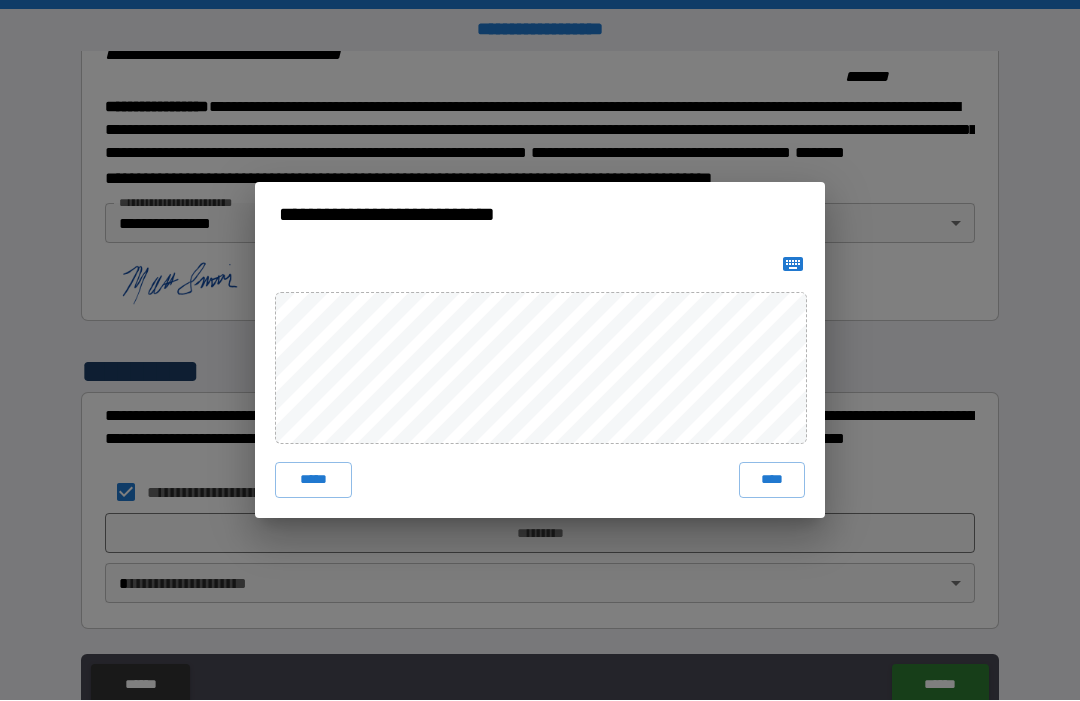 click on "****" at bounding box center [772, 481] 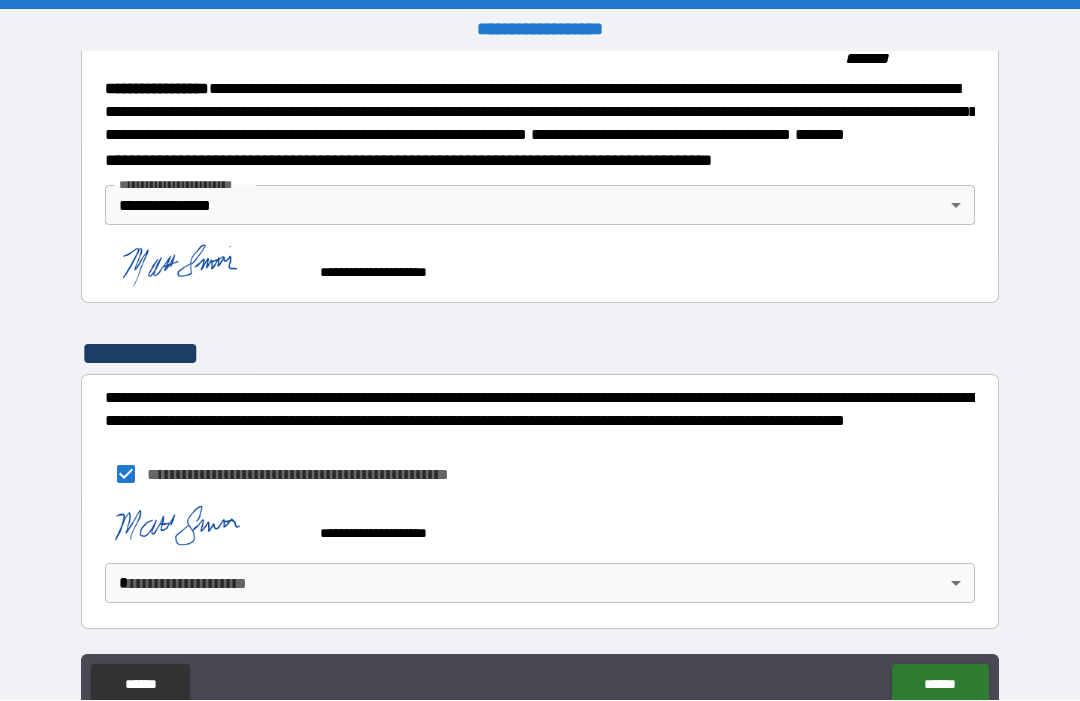 click on "**********" at bounding box center (540, 384) 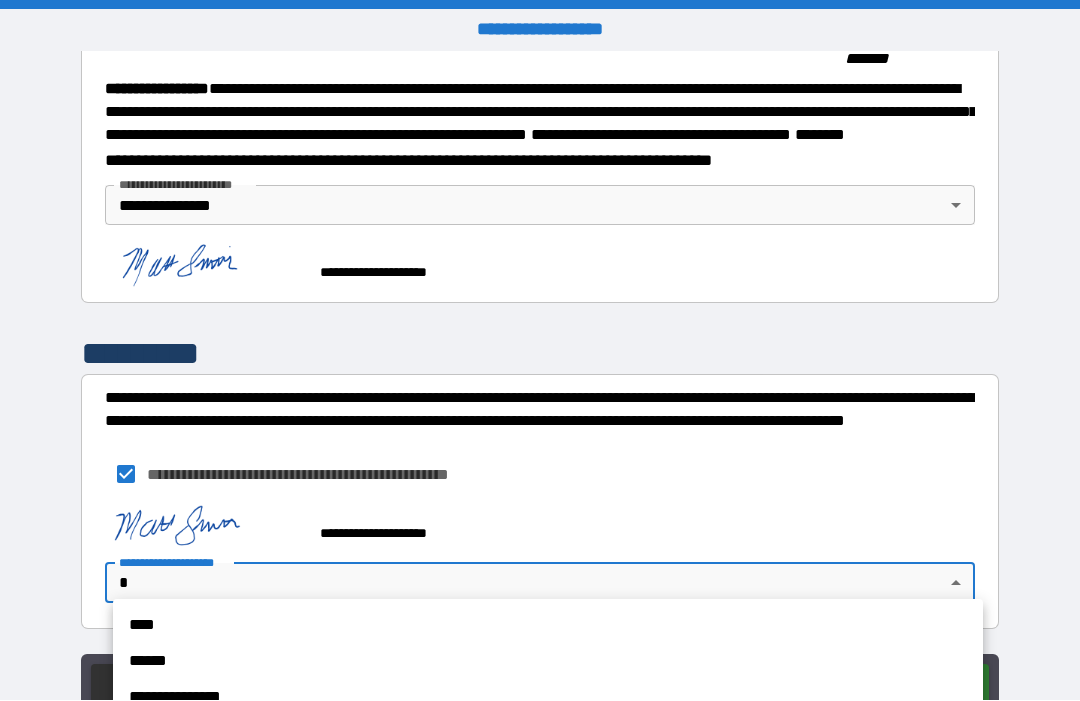 click on "**********" at bounding box center [548, 698] 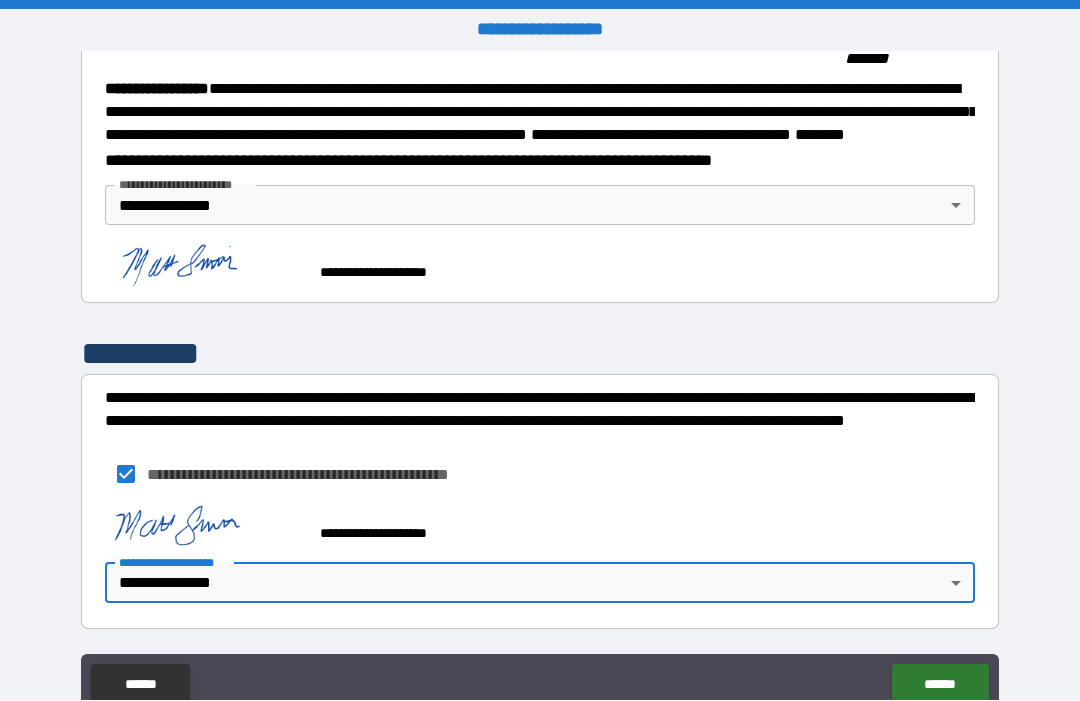 click on "******" at bounding box center [940, 685] 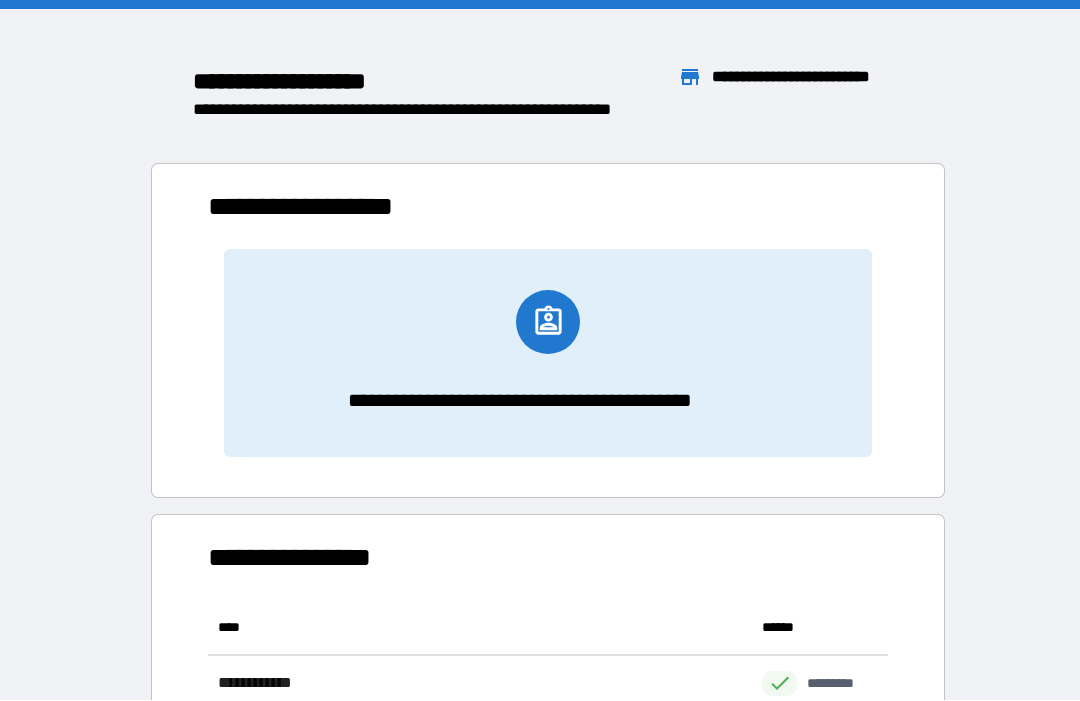 scroll, scrollTop: 386, scrollLeft: 680, axis: both 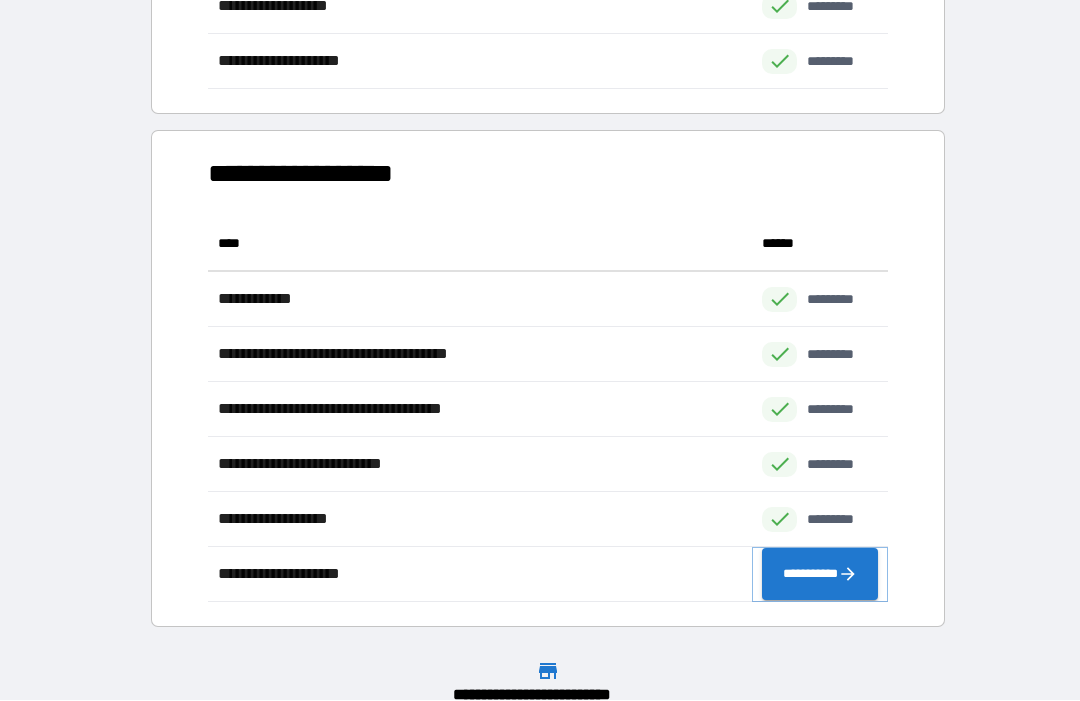 click on "**********" at bounding box center (820, 575) 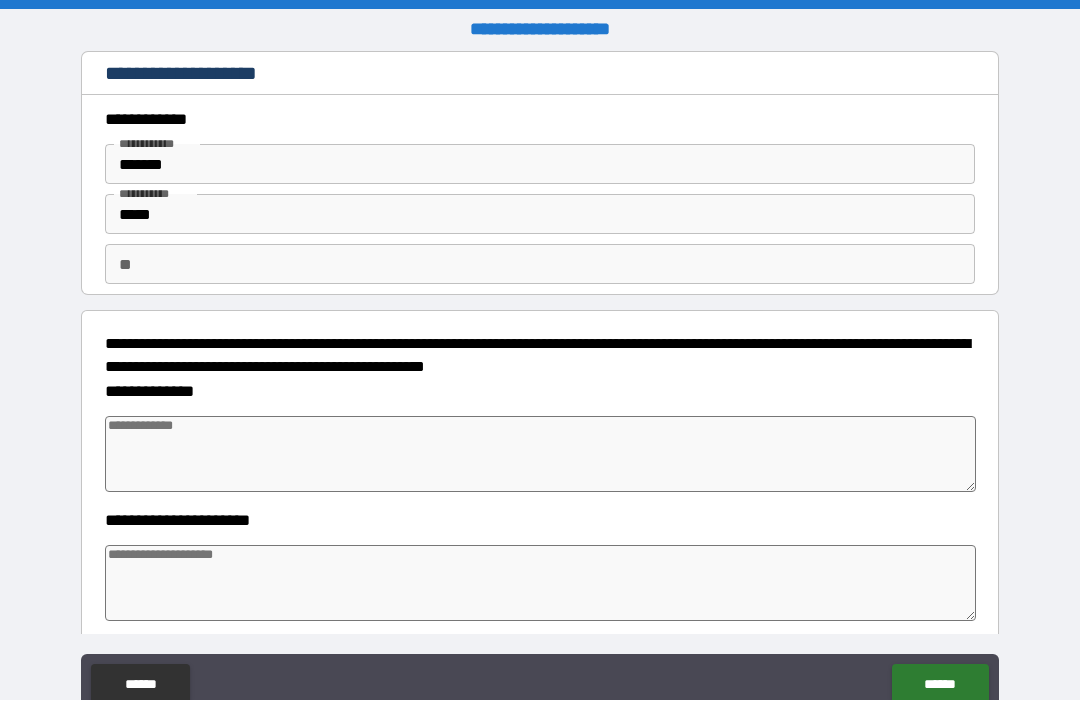 click at bounding box center [540, 455] 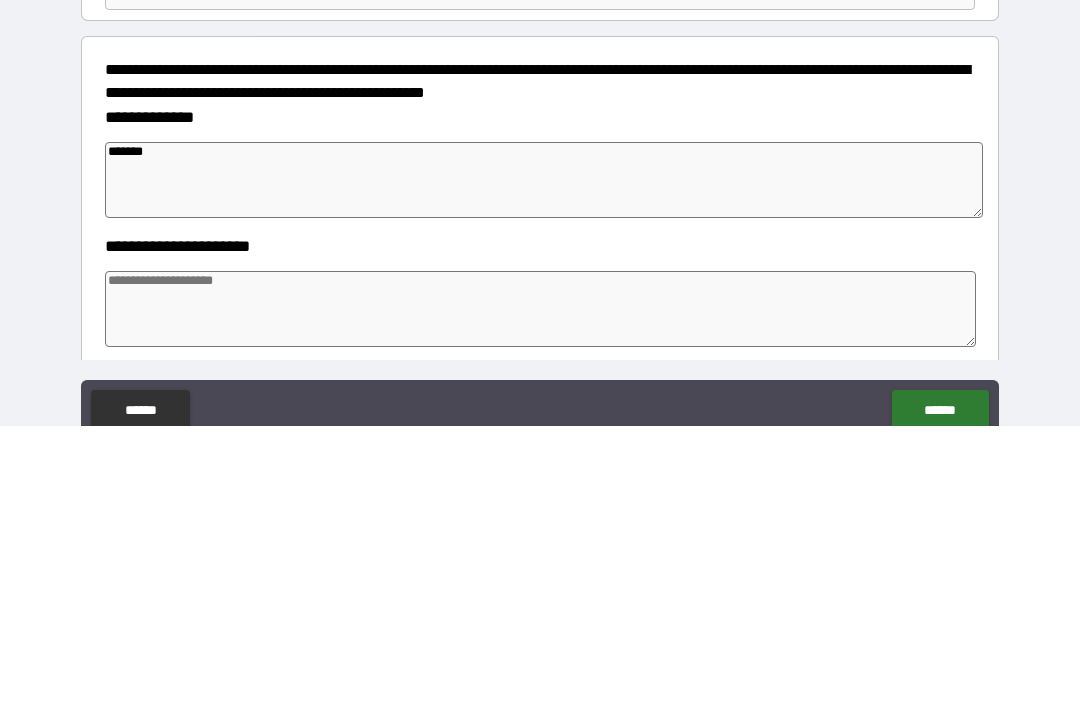 click at bounding box center (540, 584) 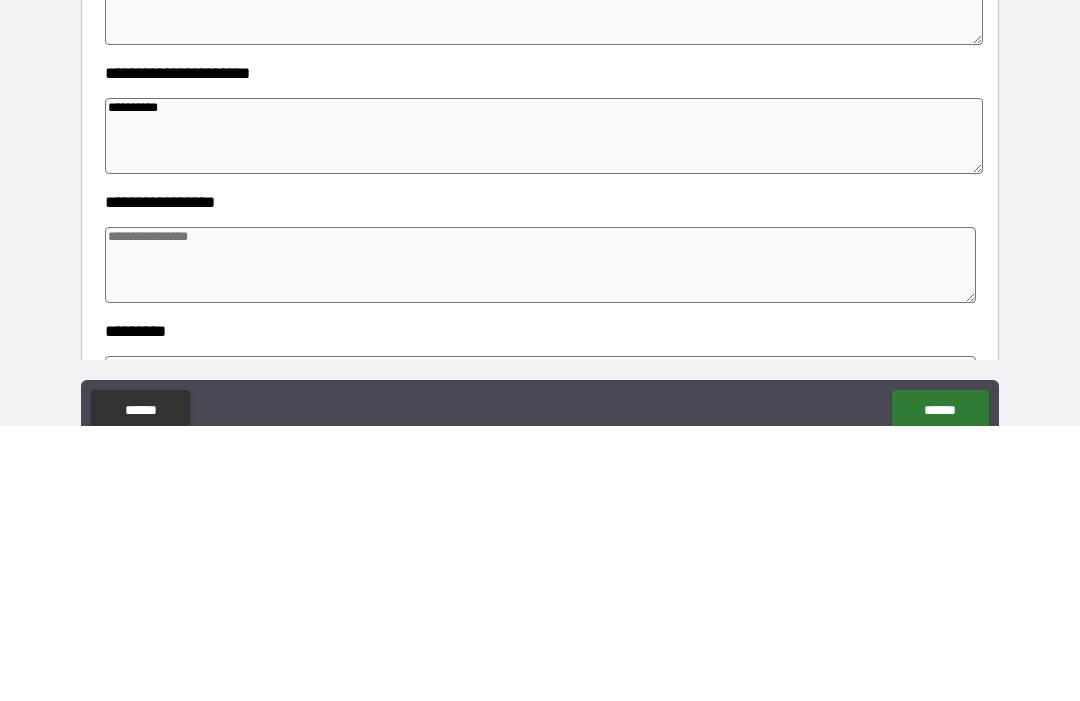 scroll, scrollTop: 176, scrollLeft: 0, axis: vertical 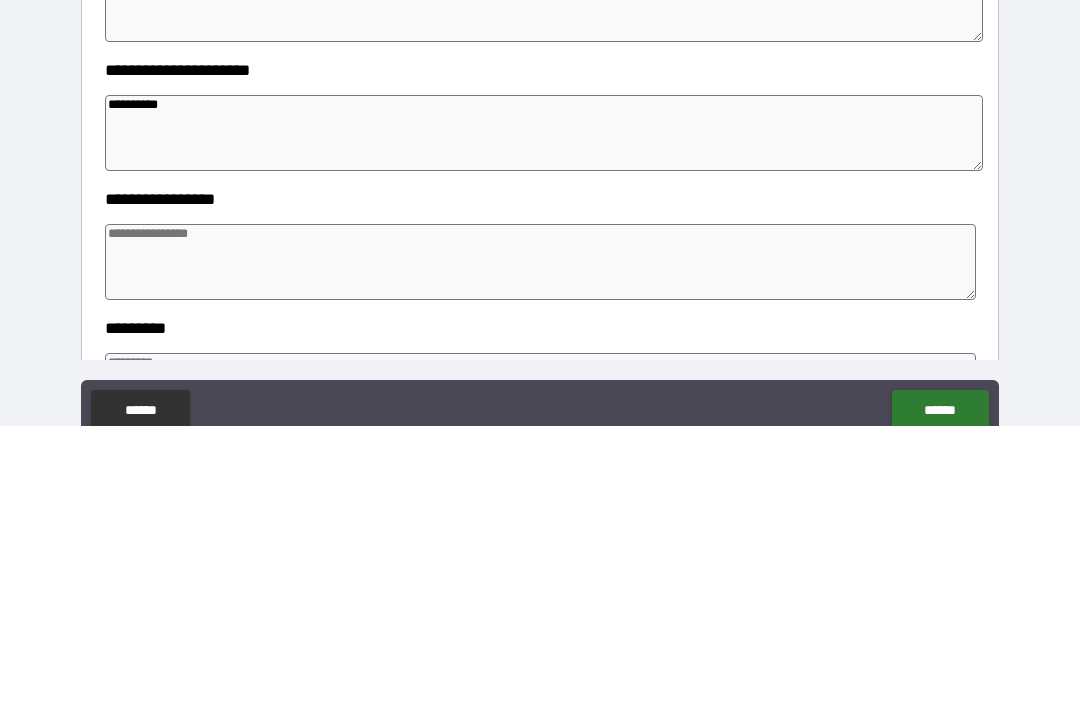 click at bounding box center (540, 537) 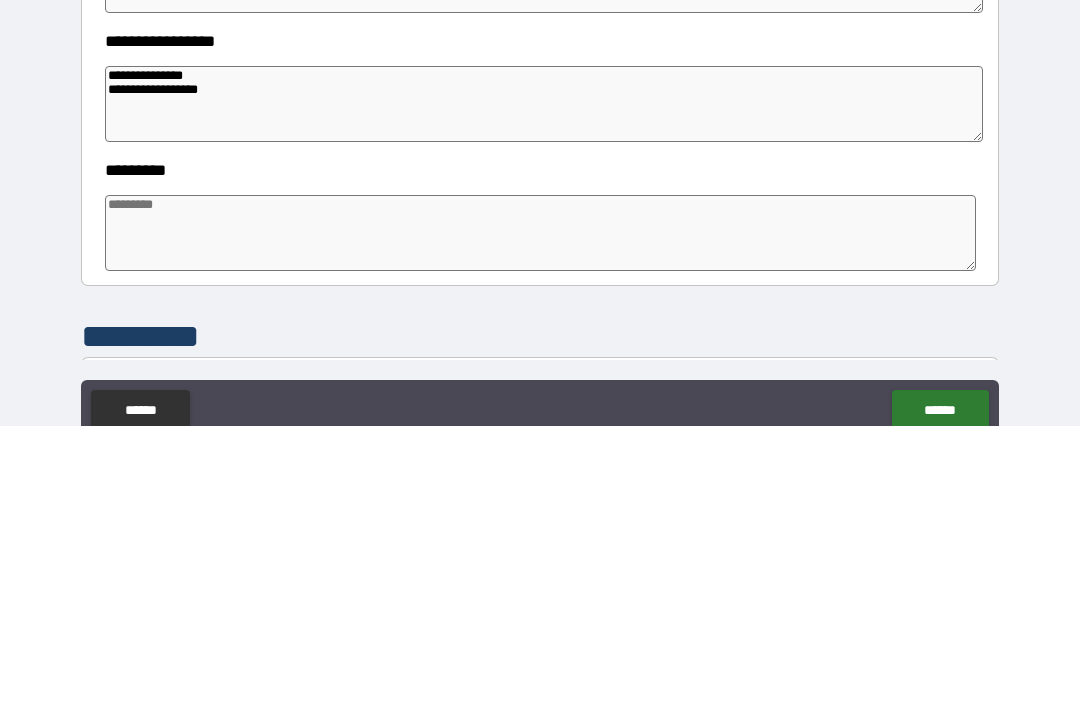 scroll, scrollTop: 362, scrollLeft: 0, axis: vertical 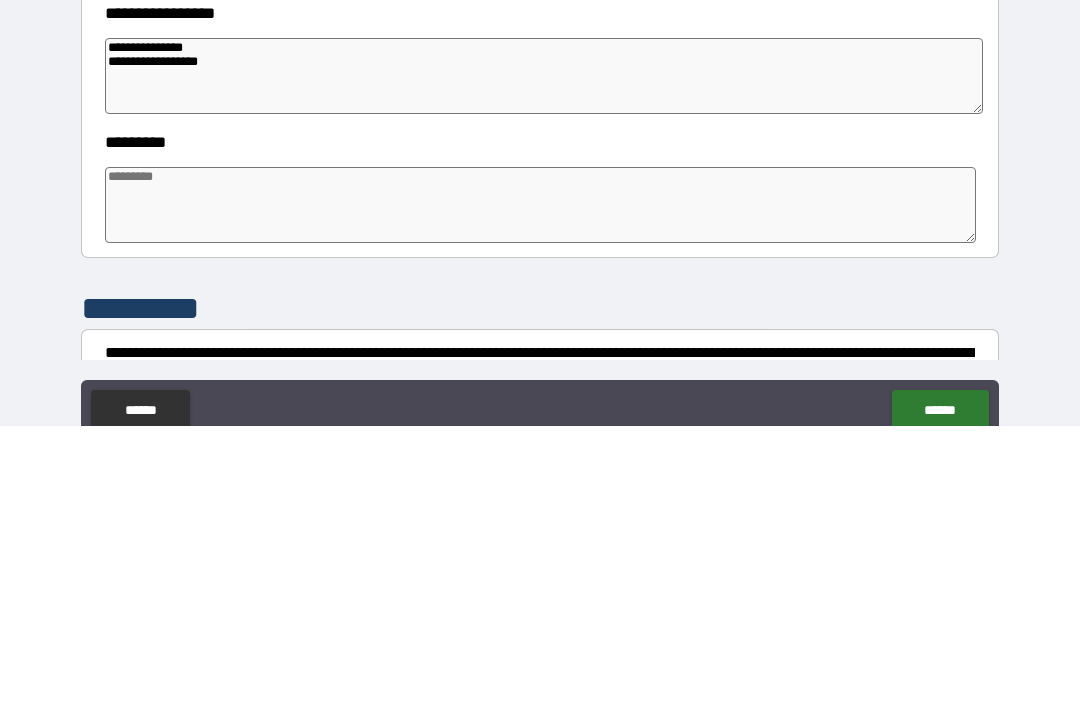 click at bounding box center (540, 480) 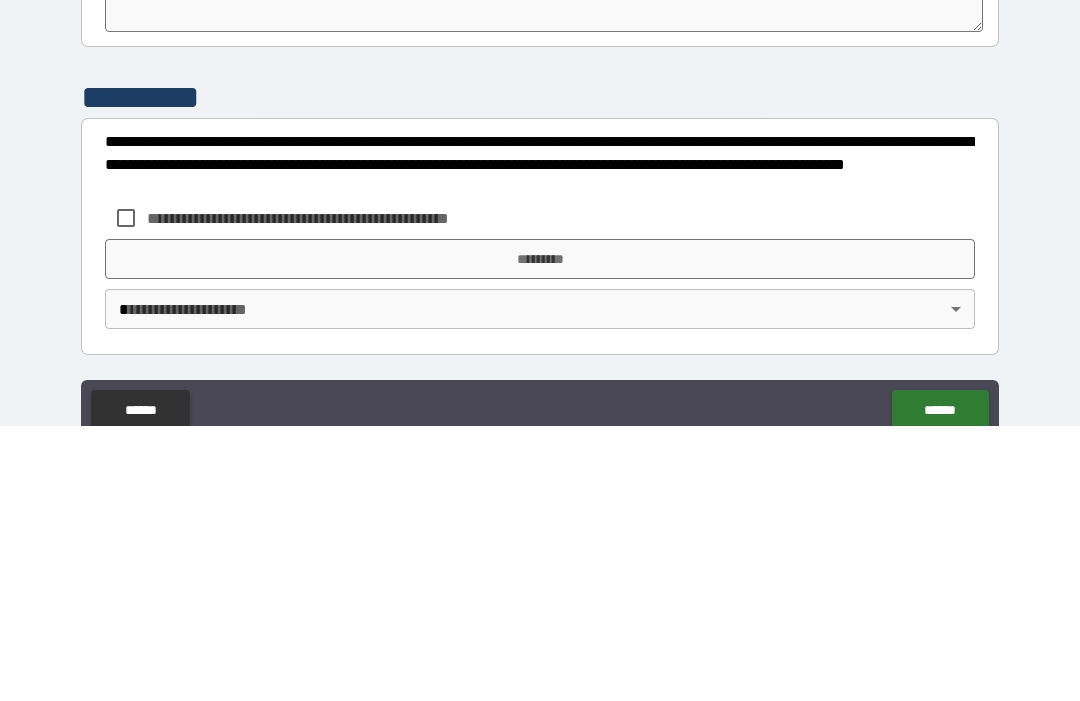 scroll, scrollTop: 573, scrollLeft: 0, axis: vertical 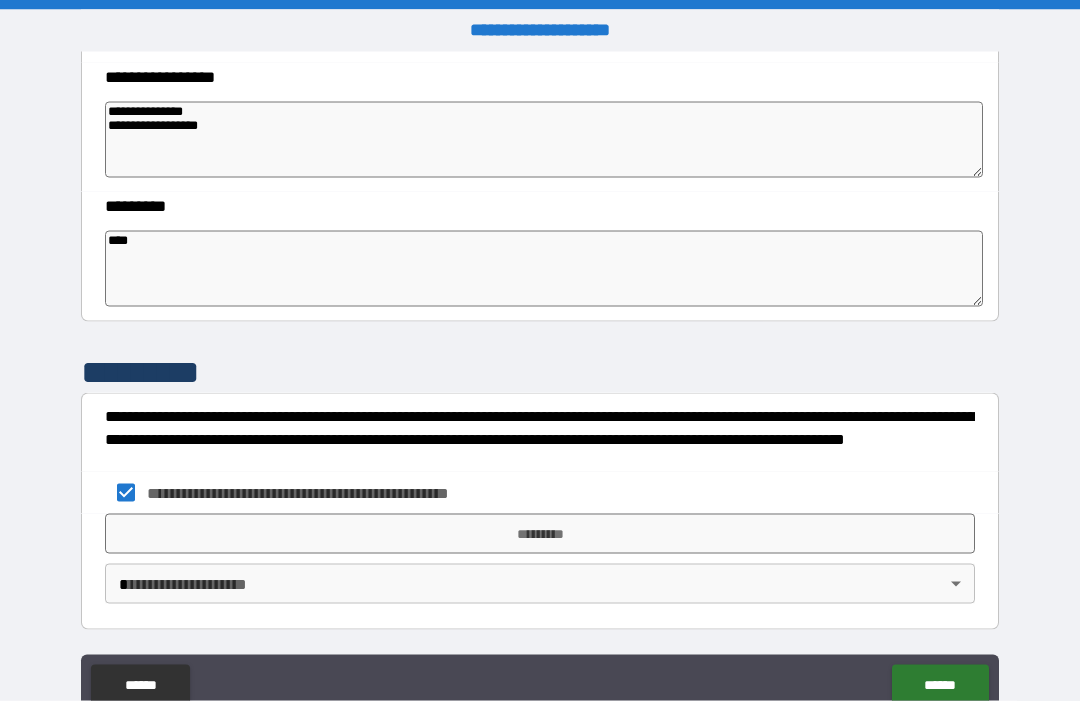click on "*********" at bounding box center [540, 534] 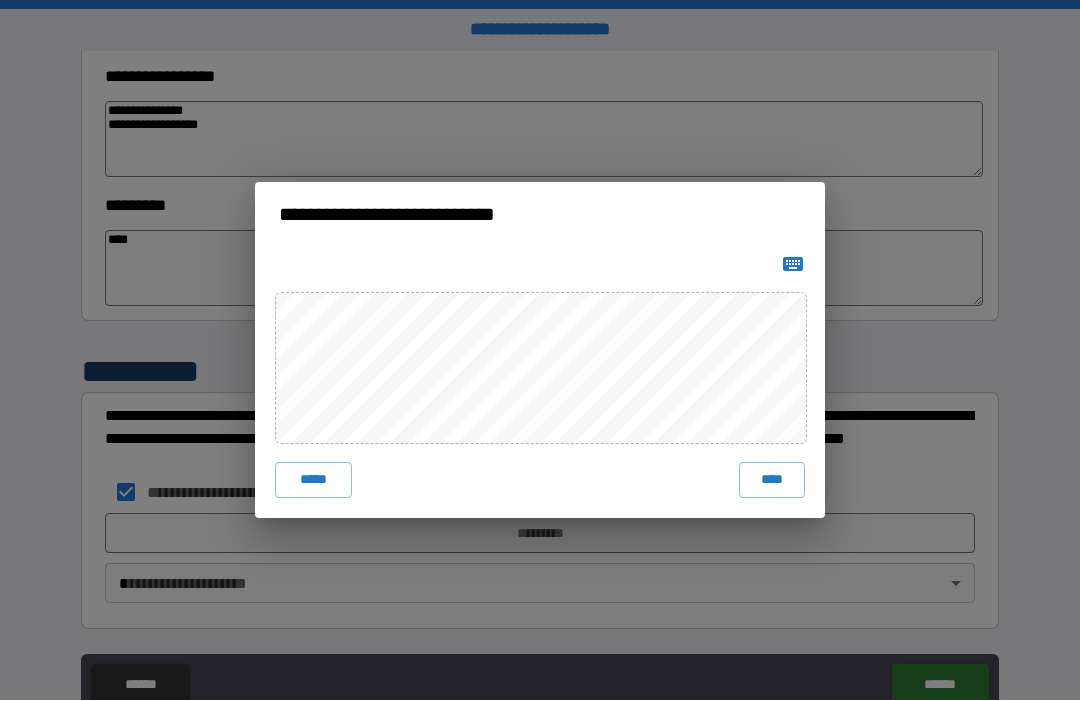 click on "****" at bounding box center [772, 481] 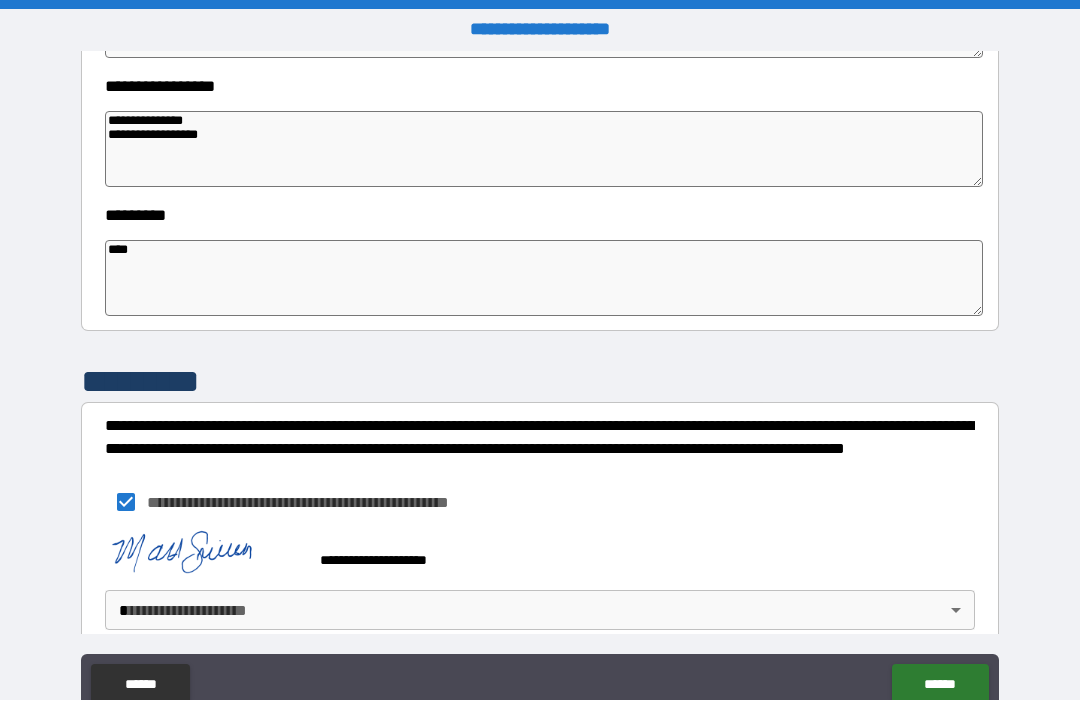click on "**********" at bounding box center (540, 384) 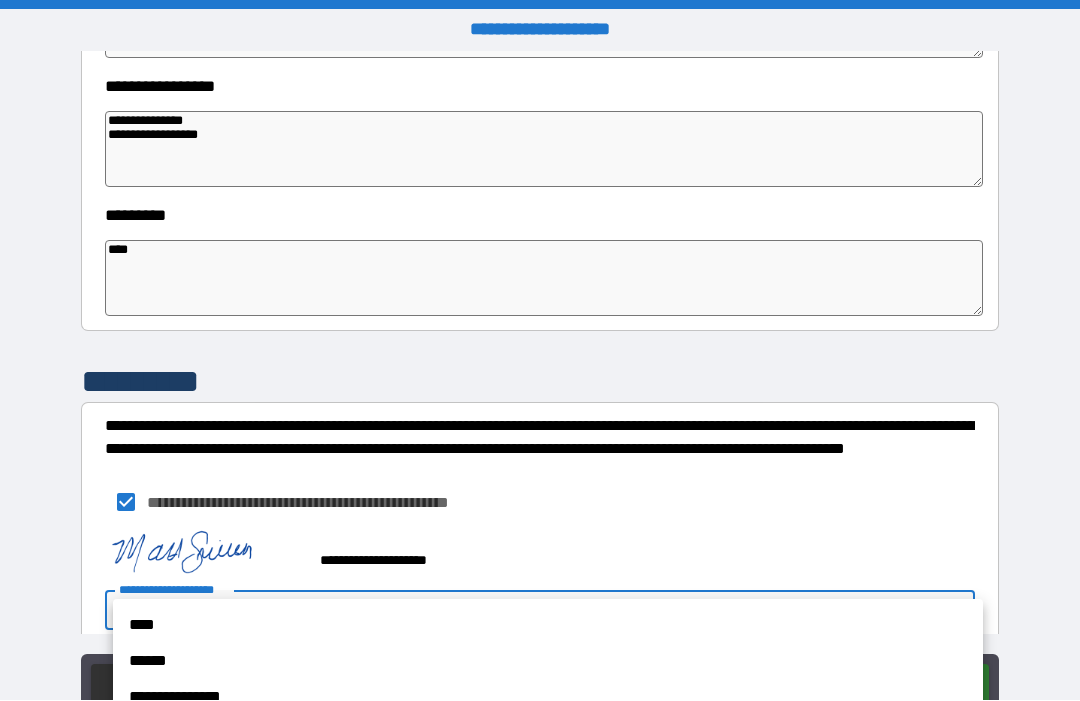click on "**********" at bounding box center (548, 698) 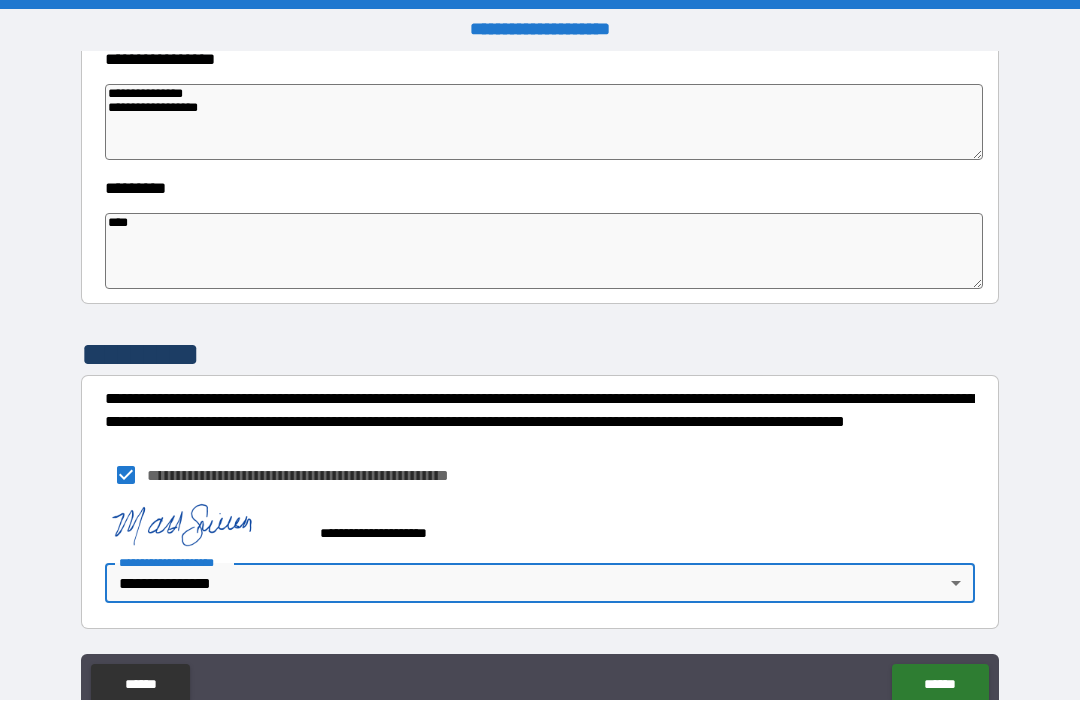 scroll, scrollTop: 590, scrollLeft: 0, axis: vertical 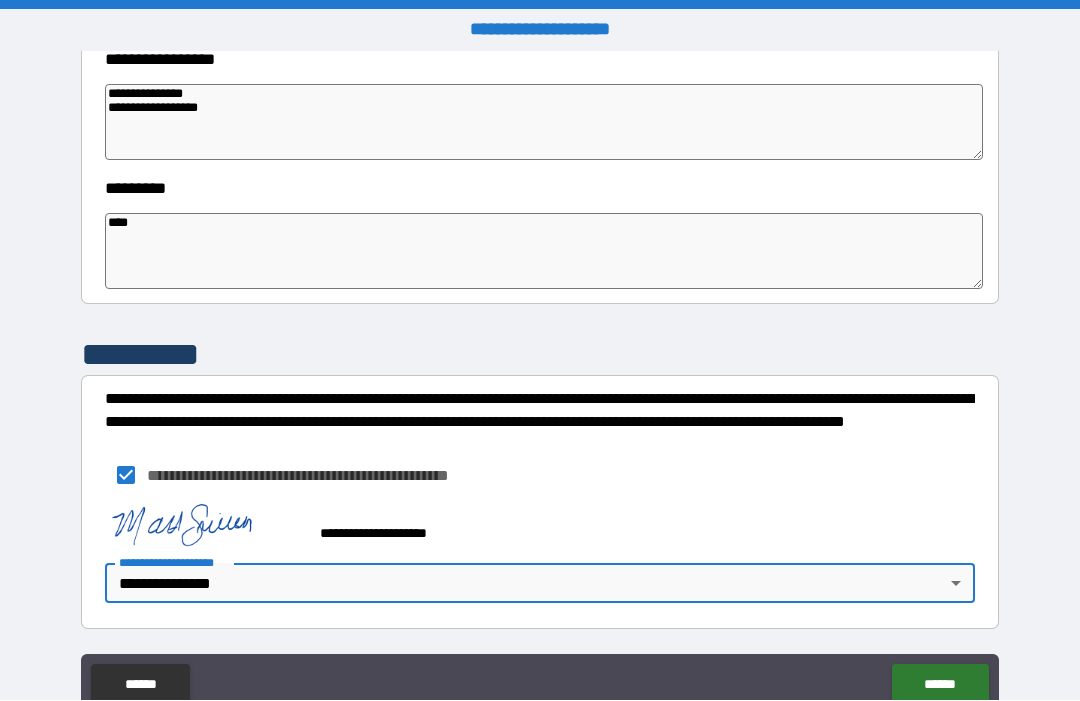 click on "******" at bounding box center [940, 685] 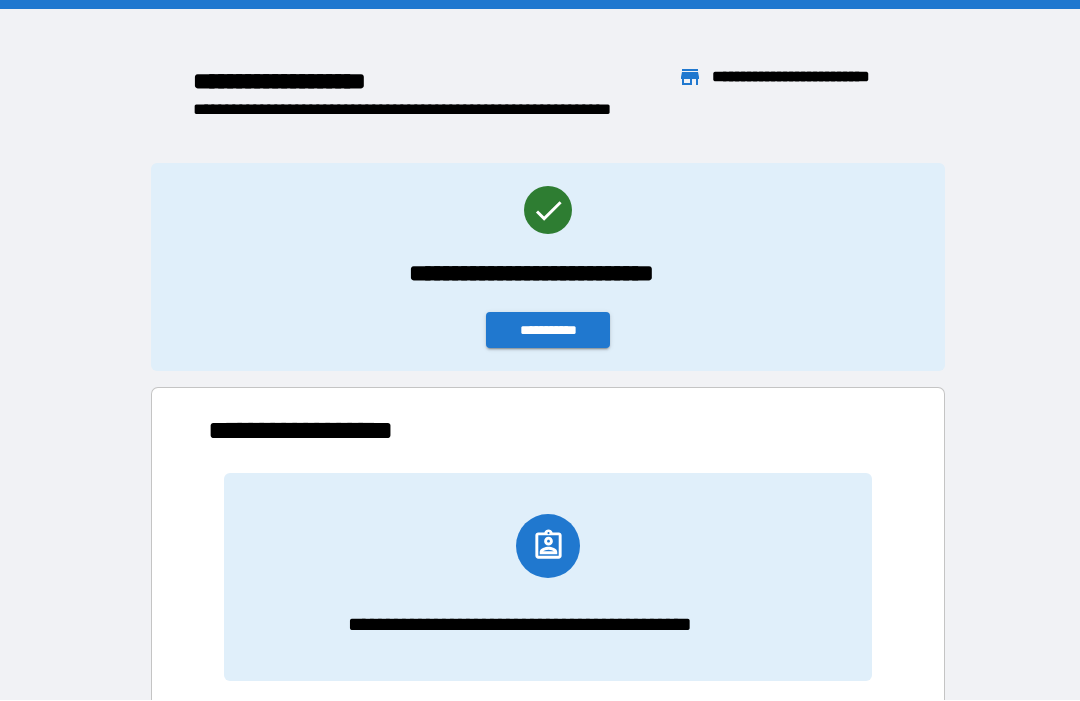 scroll, scrollTop: 1, scrollLeft: 1, axis: both 